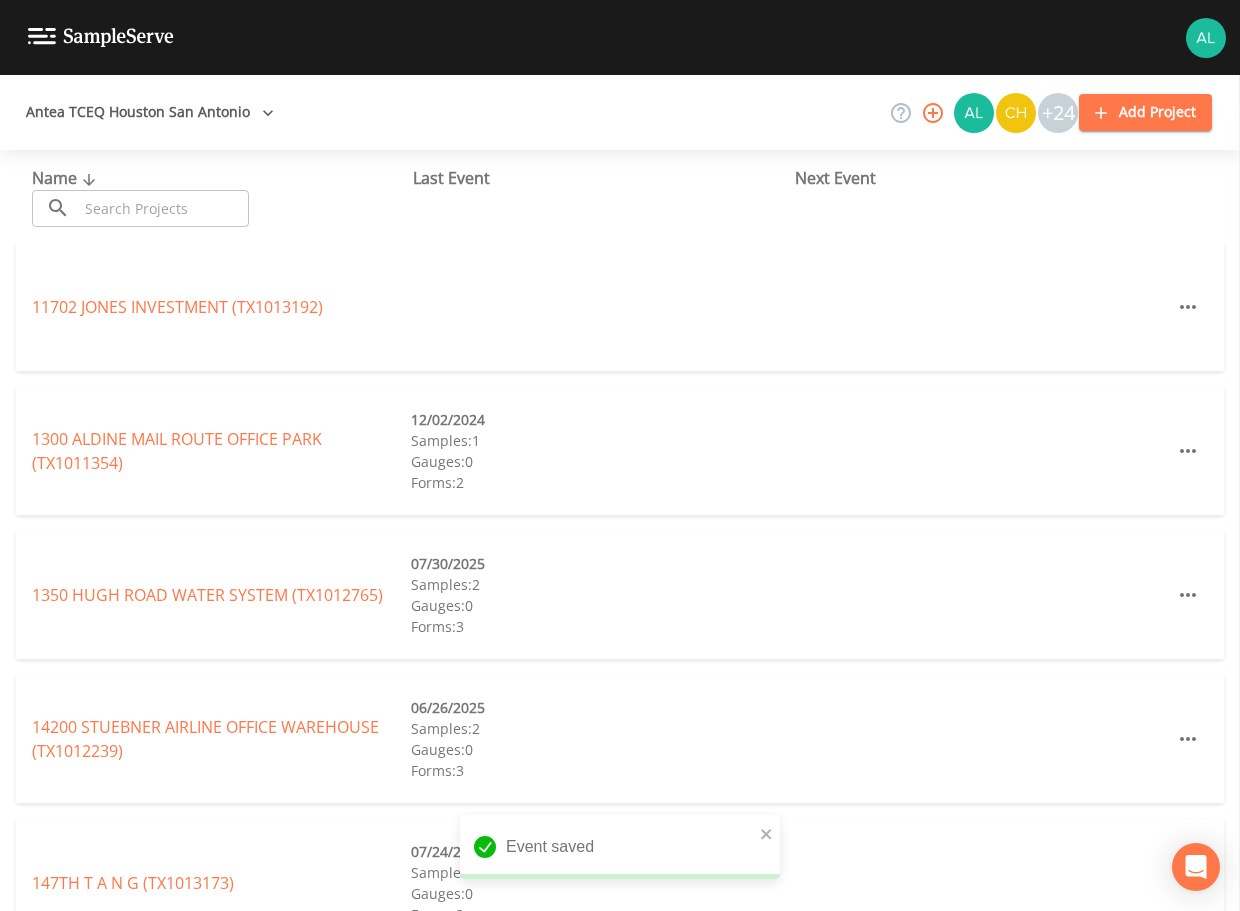 scroll, scrollTop: 0, scrollLeft: 0, axis: both 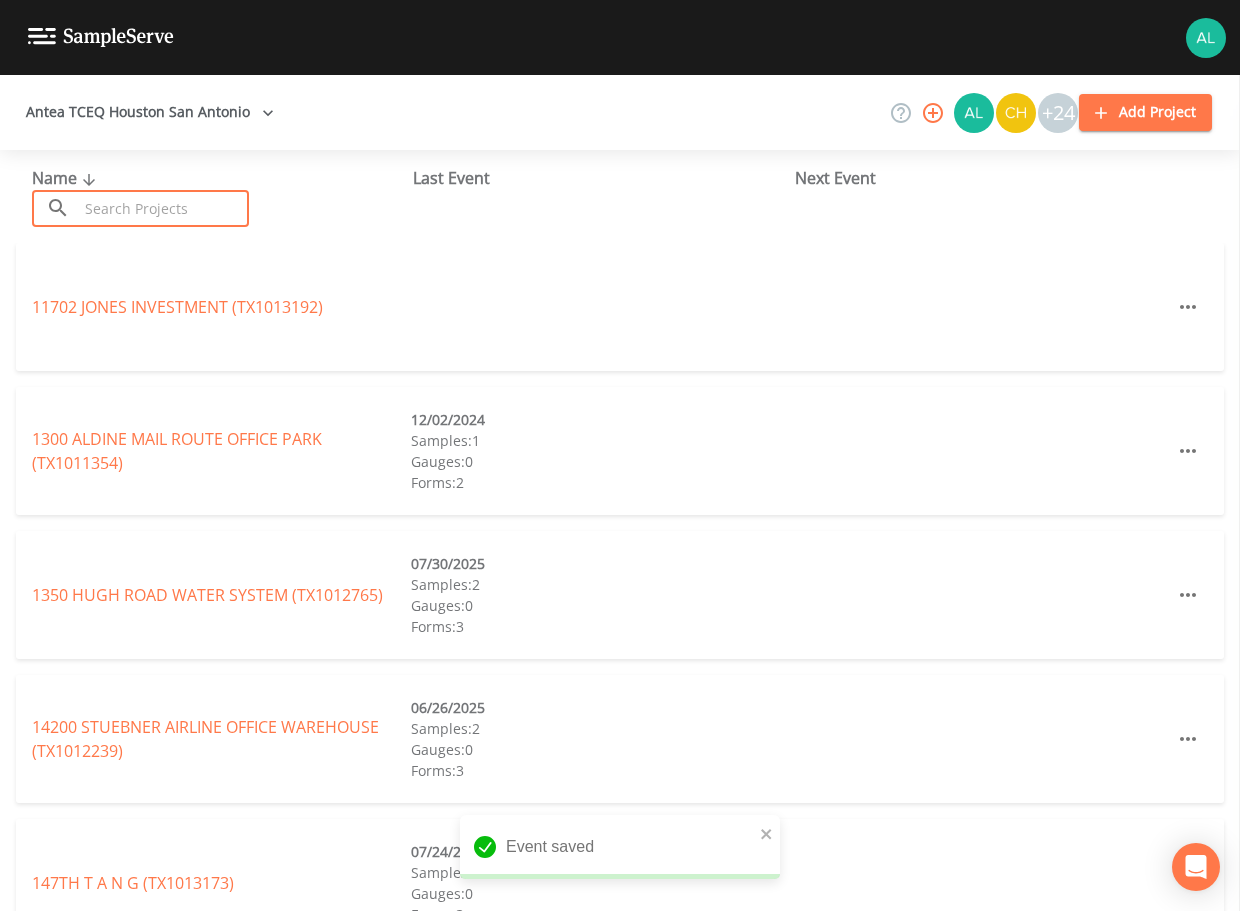 click at bounding box center (163, 208) 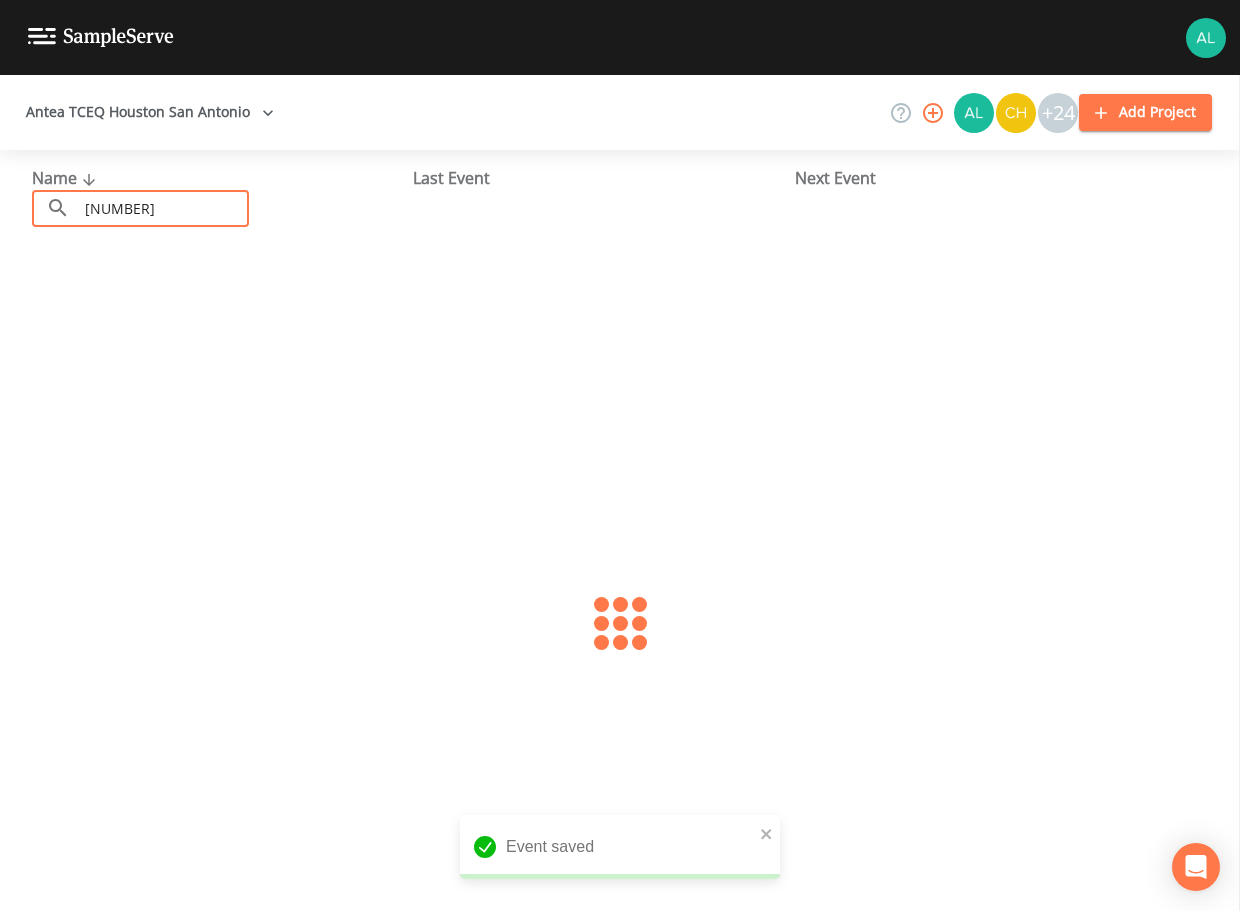 type on "[NUMBER]" 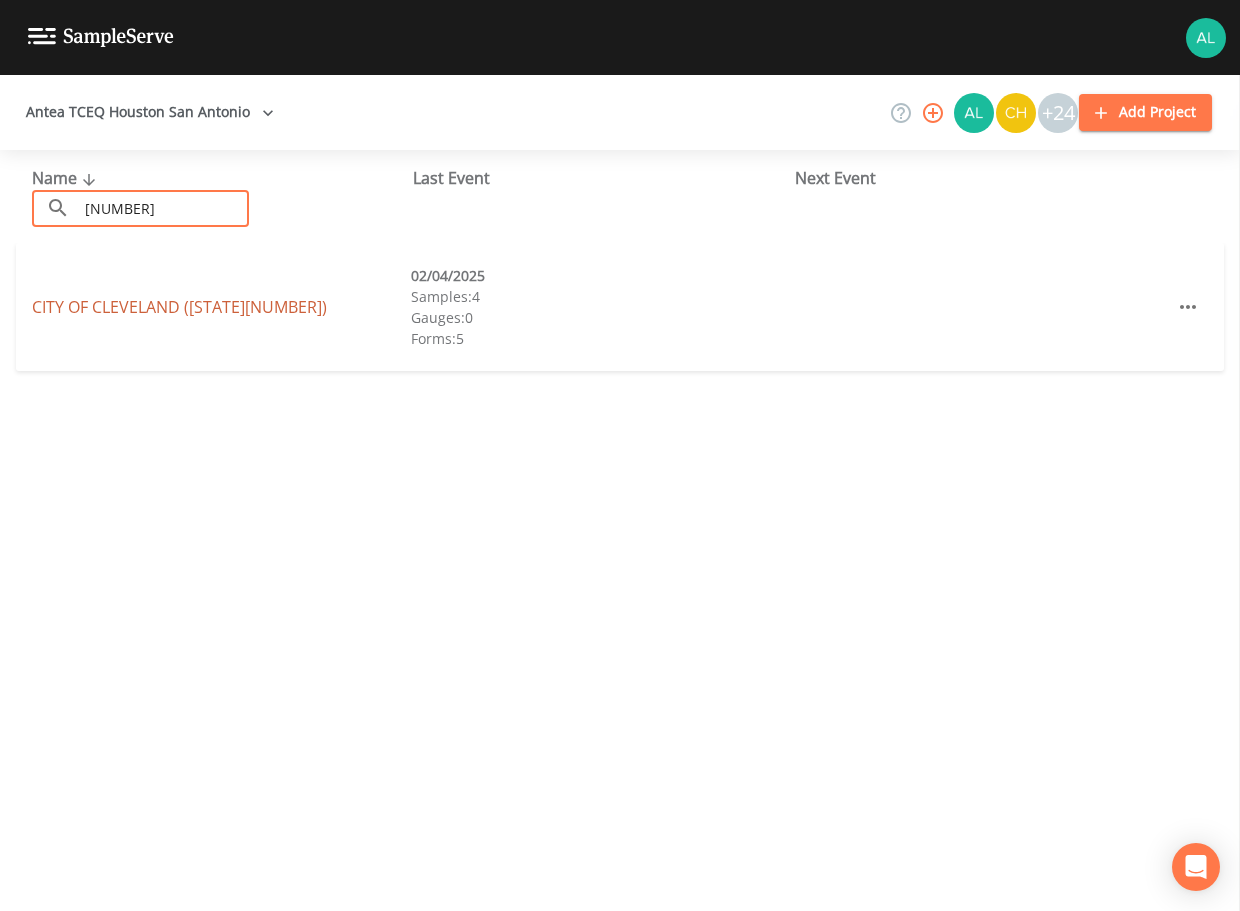 click on "CITY OF CLEVELAND   ([STATE][NUMBER])" at bounding box center (179, 307) 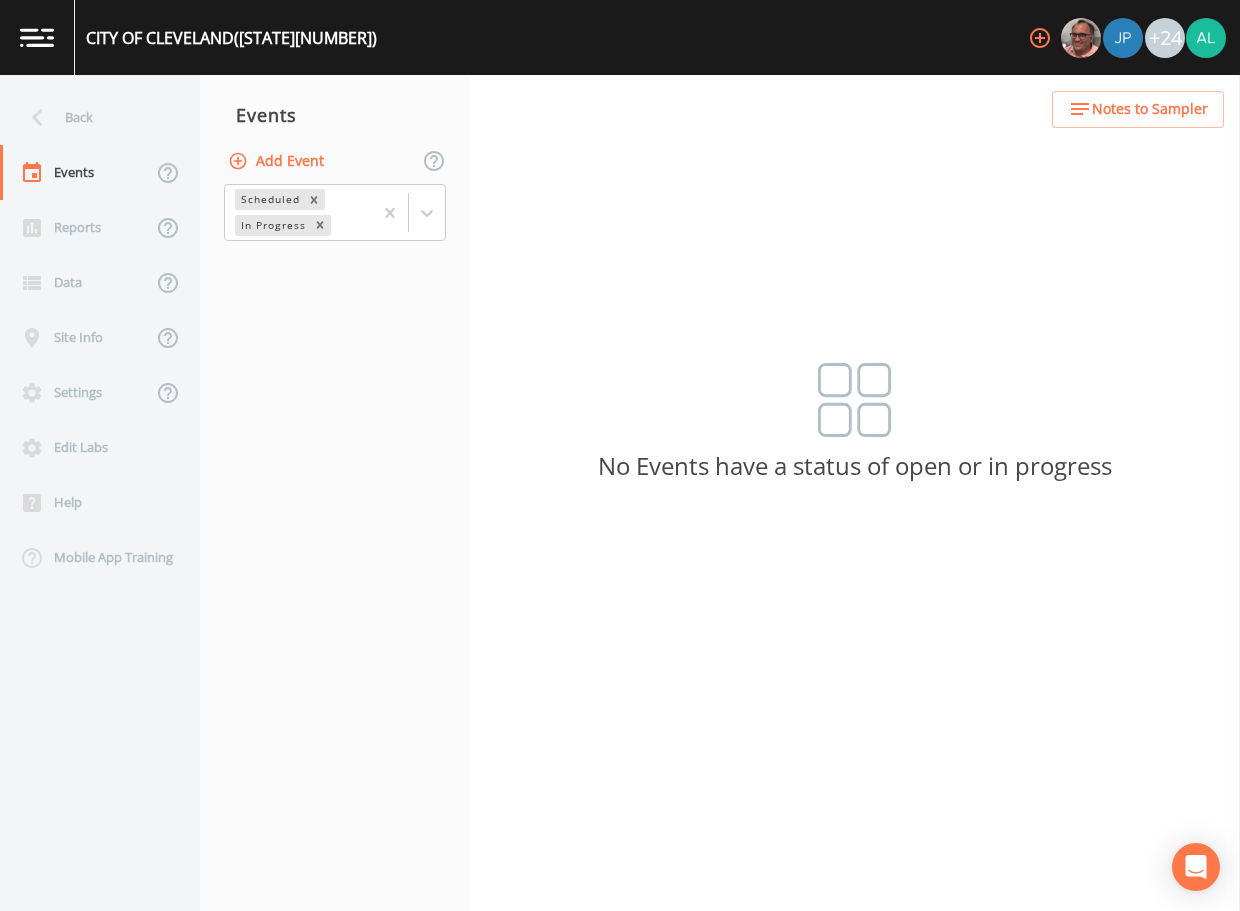 click on "Add Event" at bounding box center [278, 161] 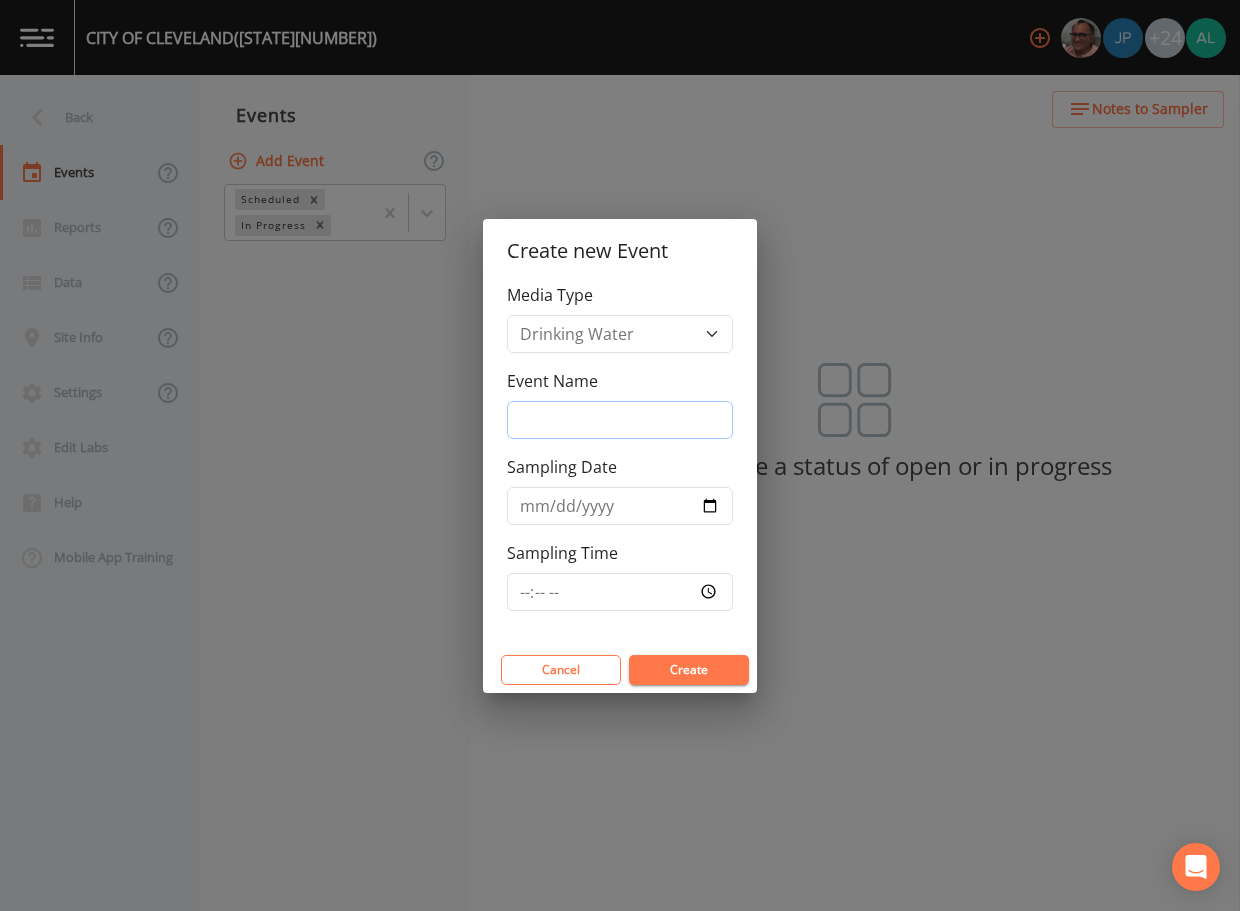 click on "Event Name" at bounding box center [620, 420] 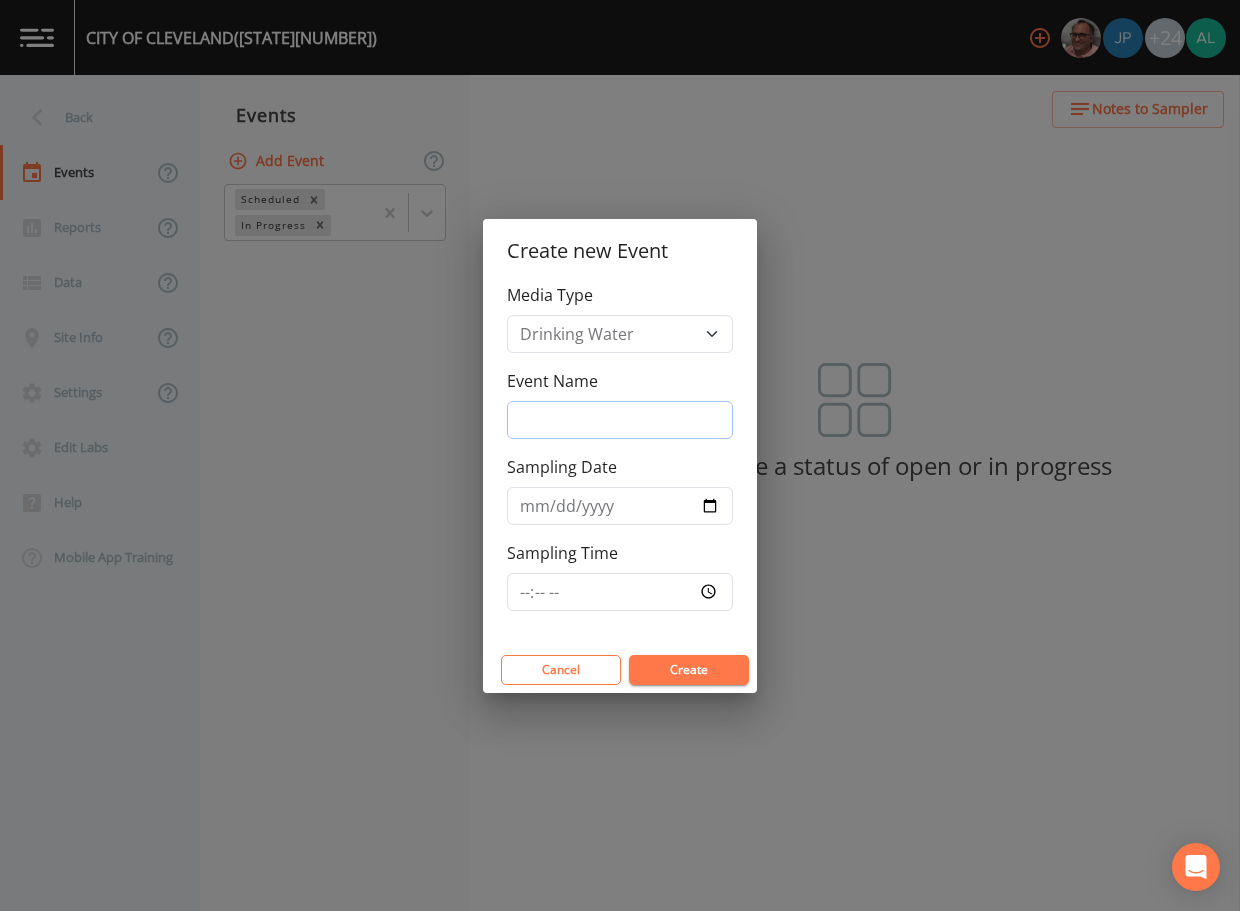 type on "3rd Quarter" 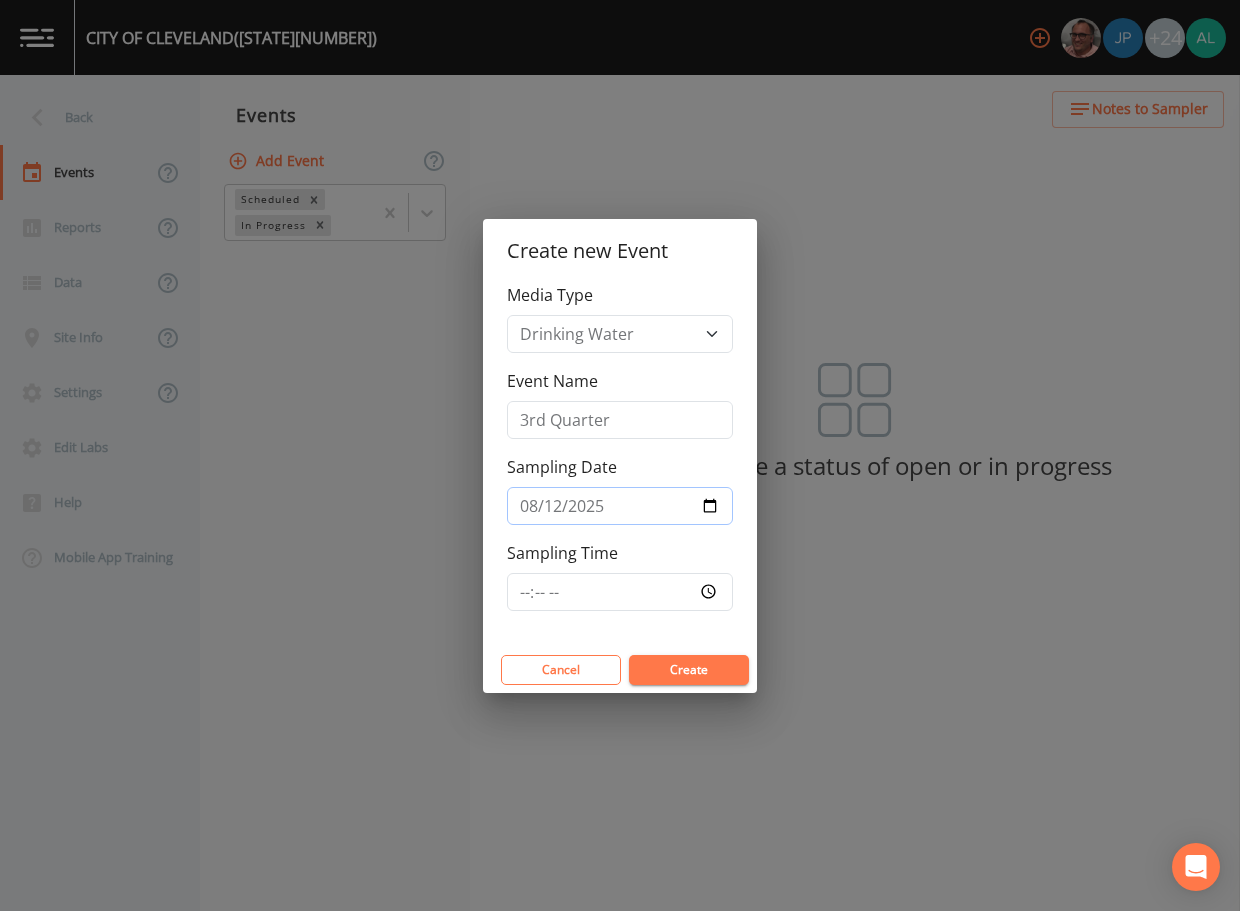 click on "2025-08-12" at bounding box center [620, 506] 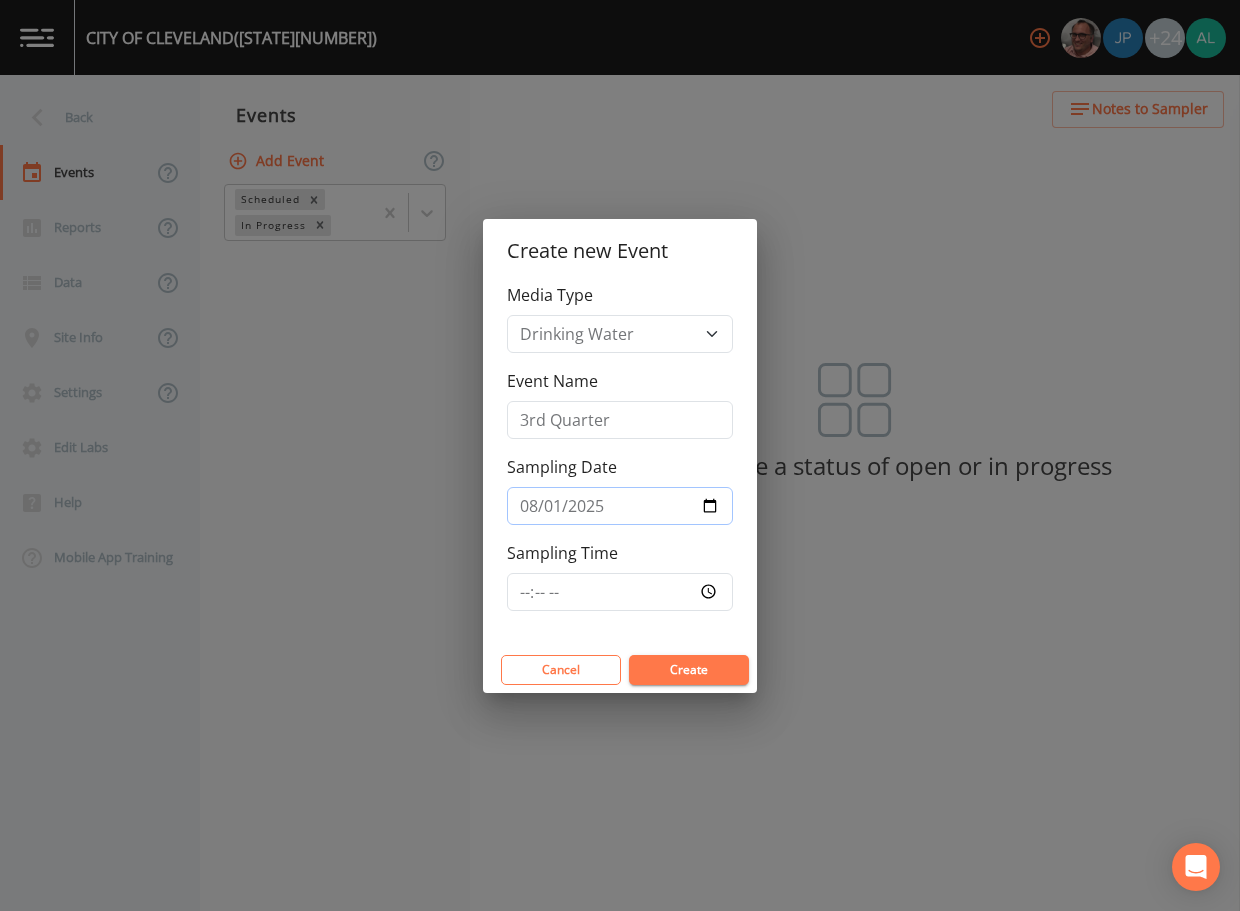 type on "[YY]-[MM]-[DD]" 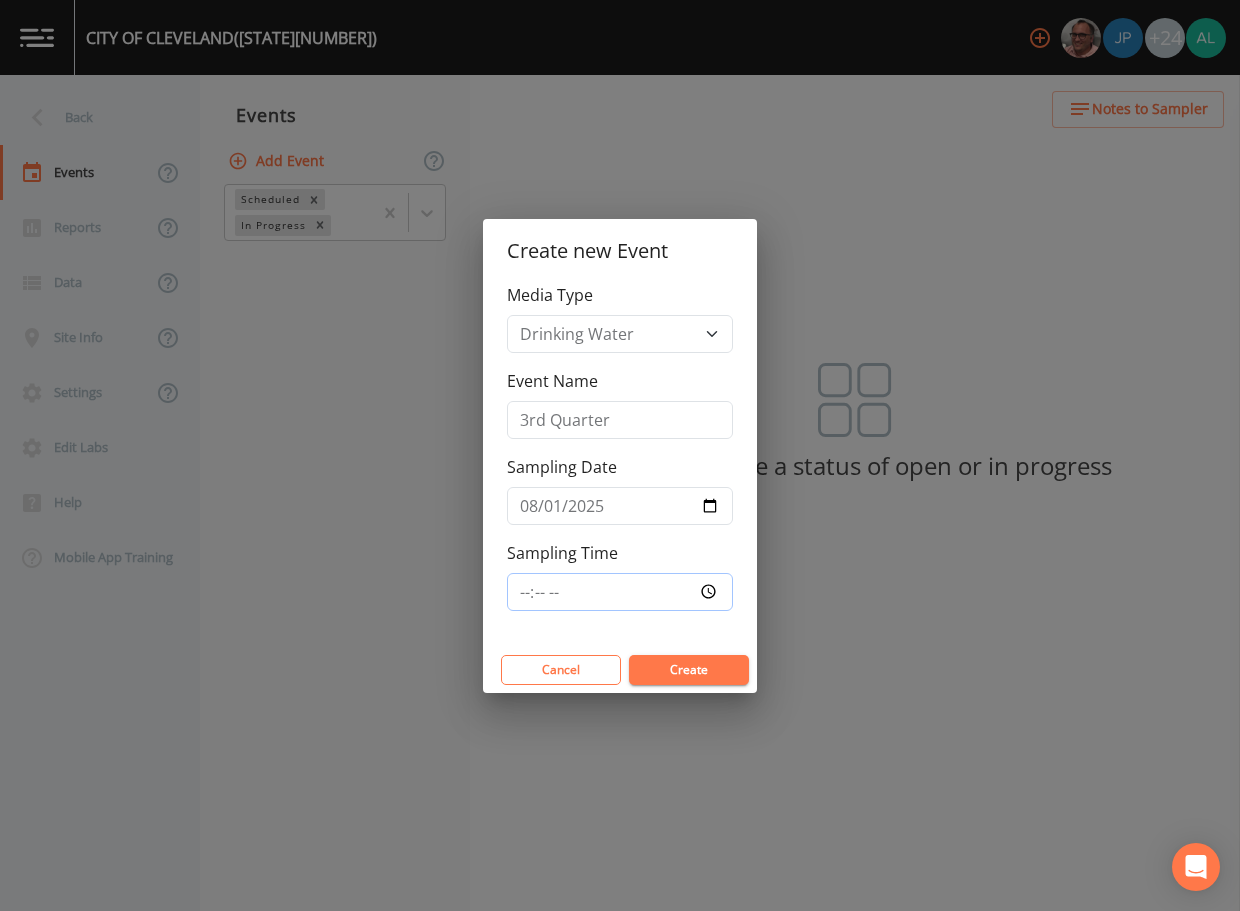 click on "Sampling Time" at bounding box center (620, 592) 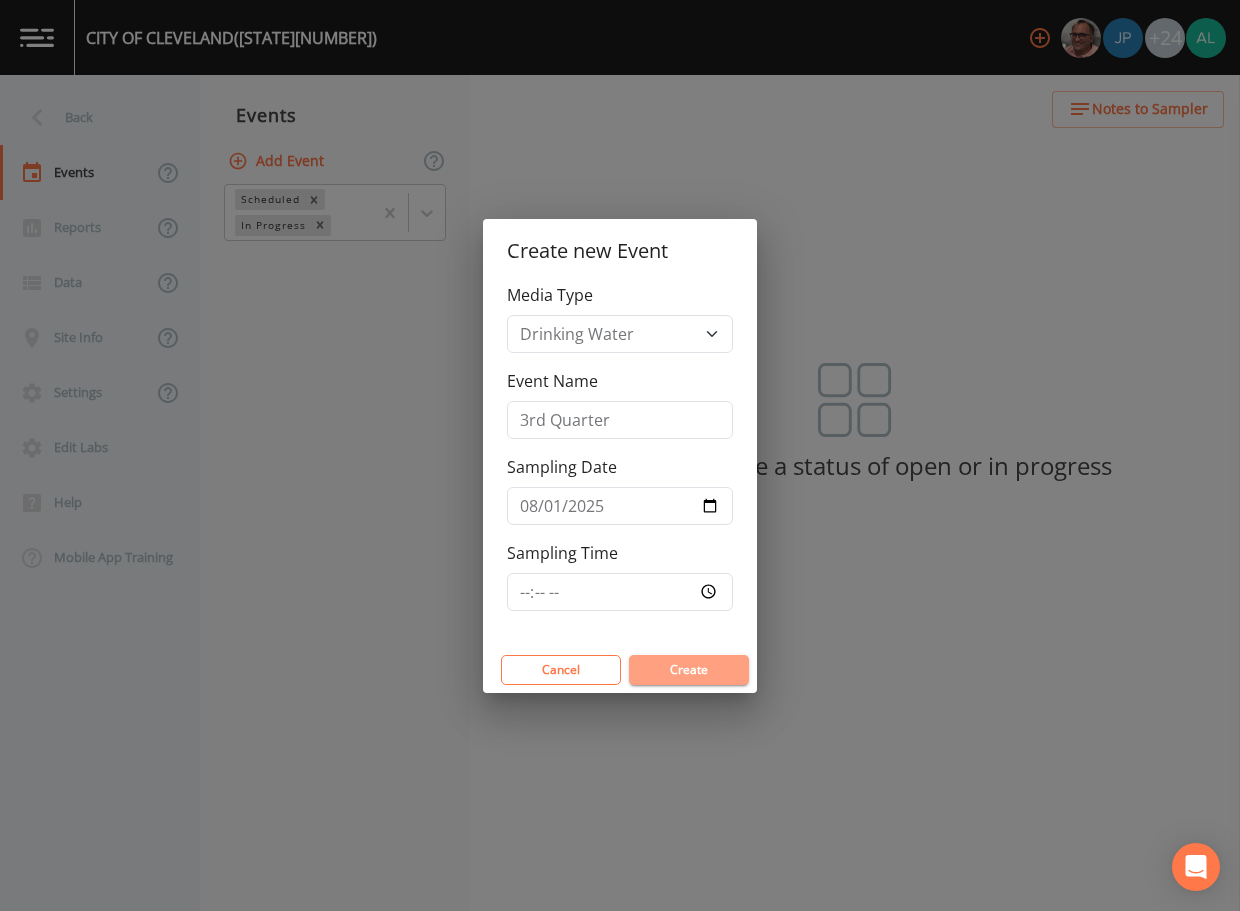 click on "Create" at bounding box center [689, 670] 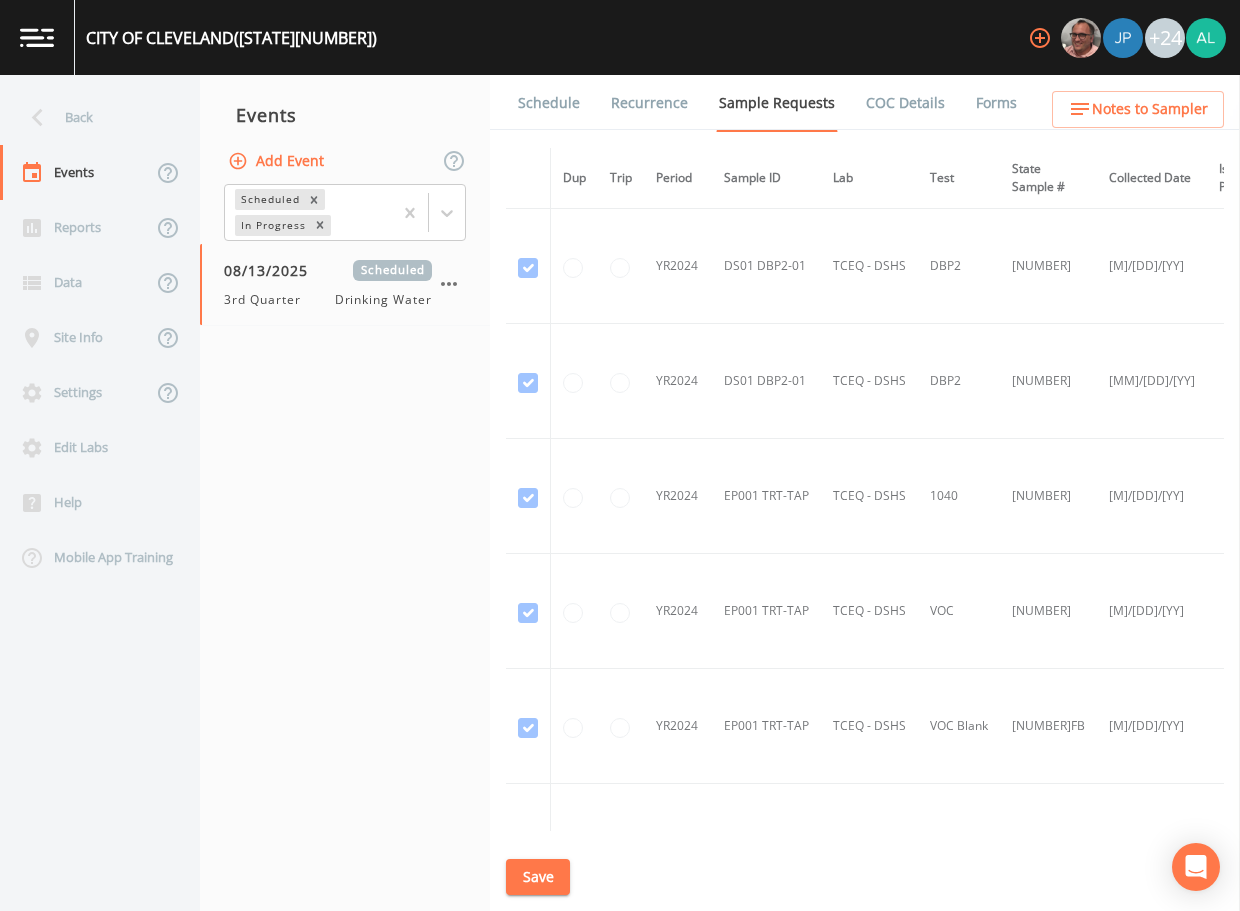 click on "Save" at bounding box center (538, 877) 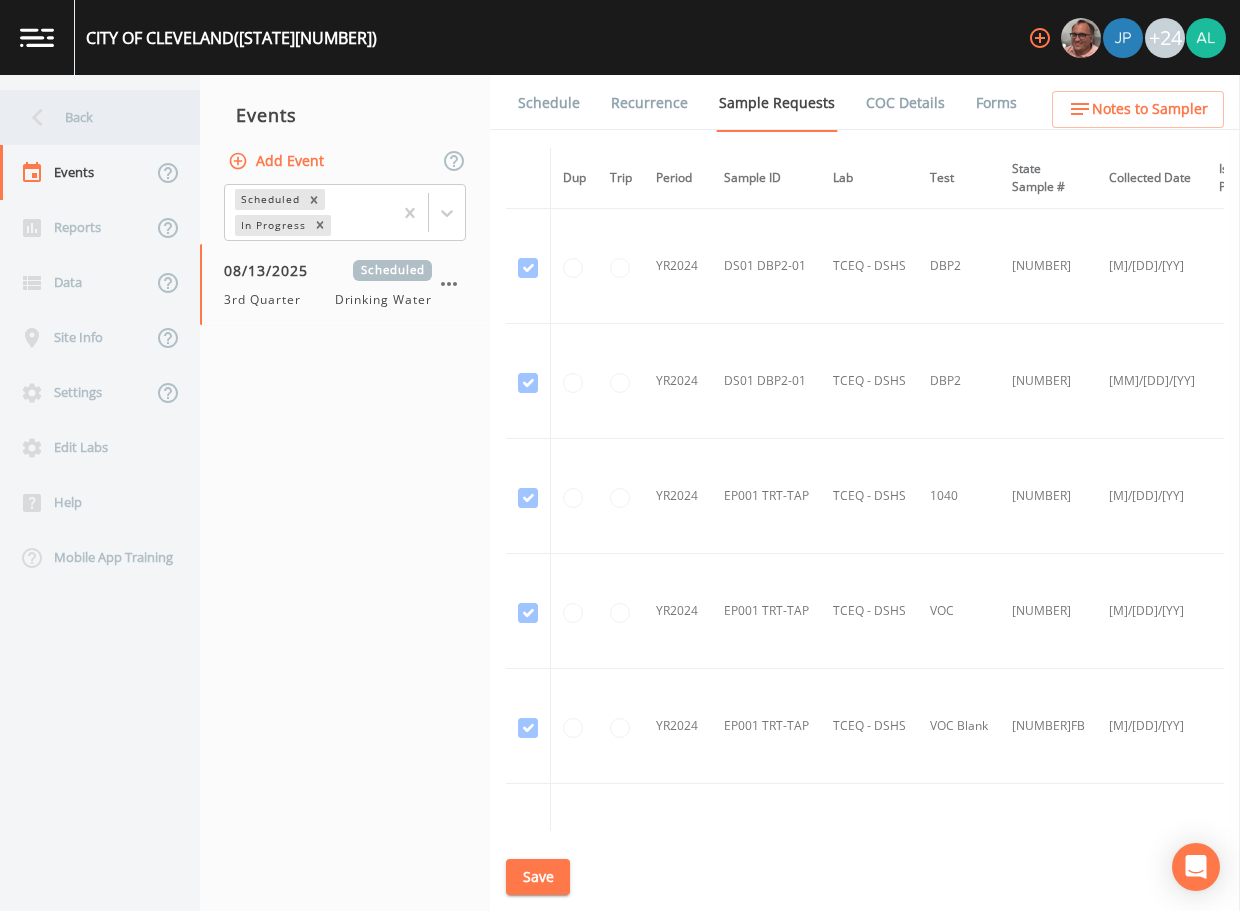 click on "Back" at bounding box center [90, 117] 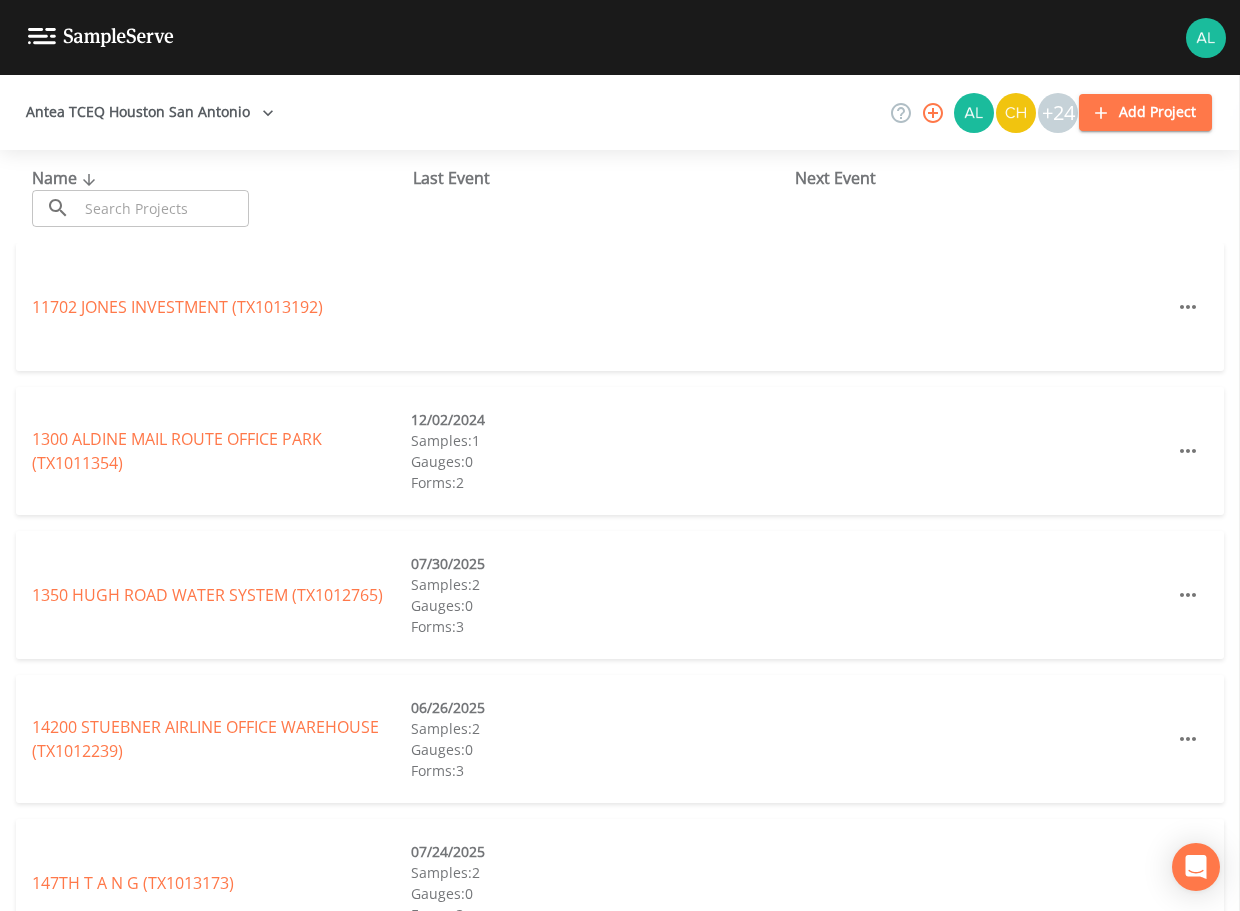 click at bounding box center (163, 208) 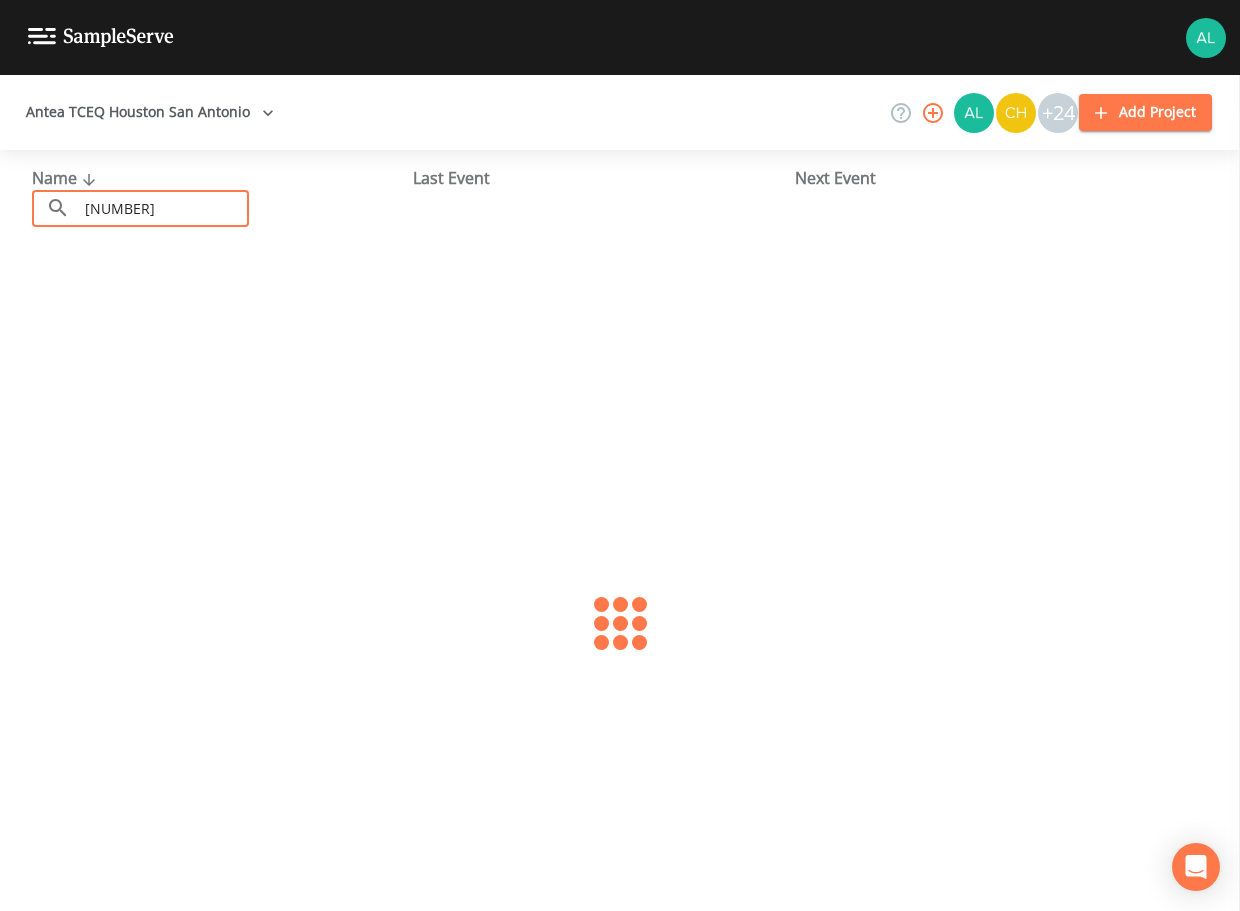 type on "[NUMBER]" 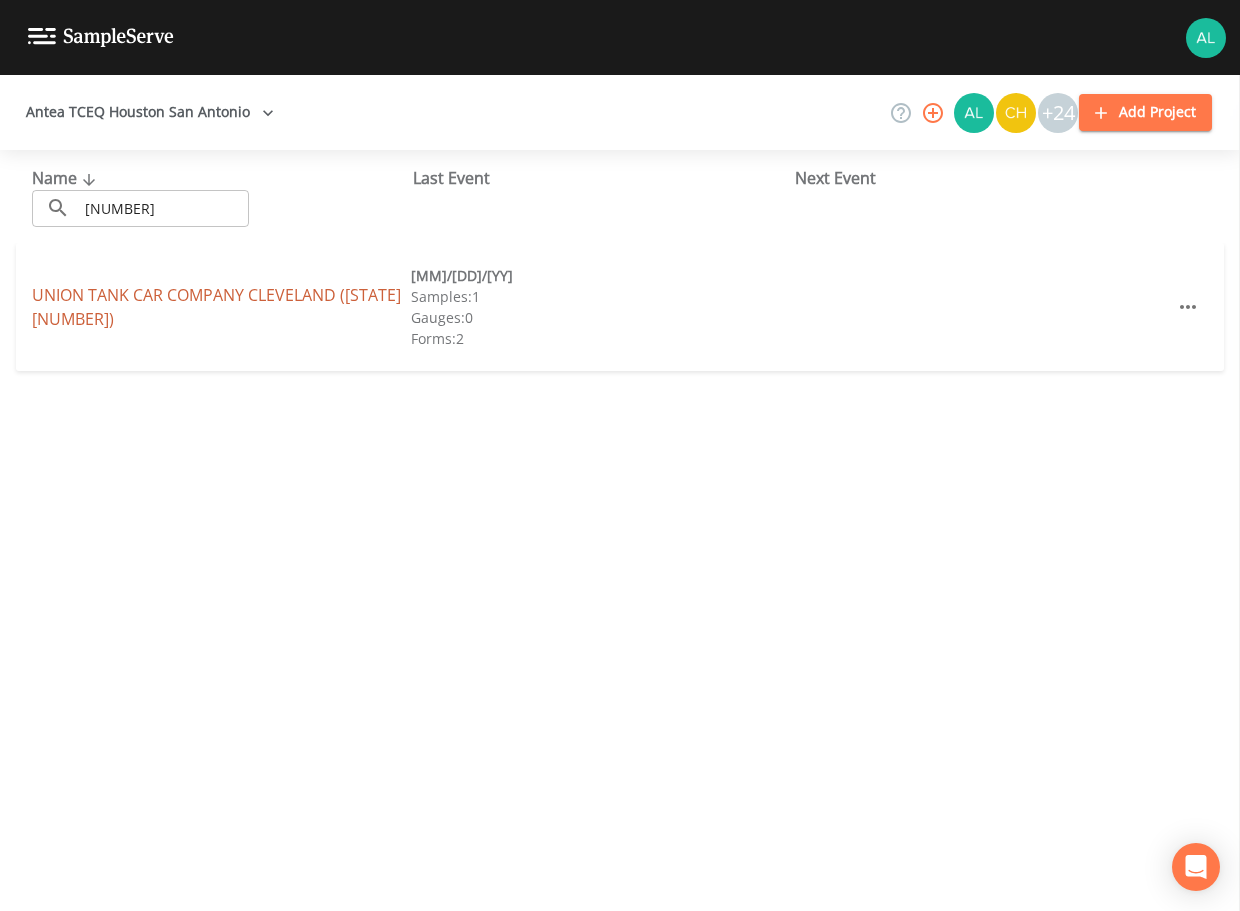 click on "UNION TANK CAR COMPANY CLEVELAND   ([STATE][NUMBER])" at bounding box center [216, 307] 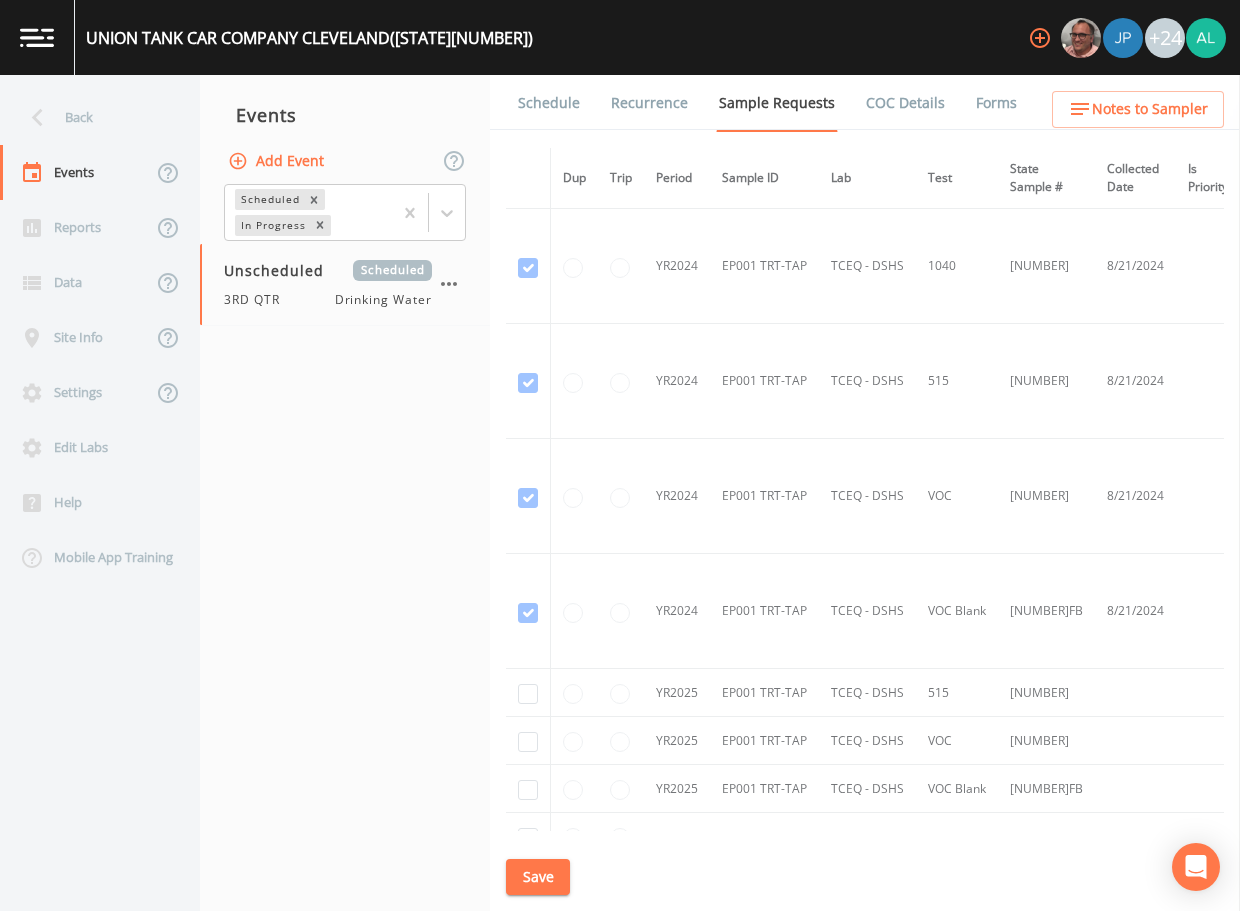 scroll, scrollTop: 387, scrollLeft: 0, axis: vertical 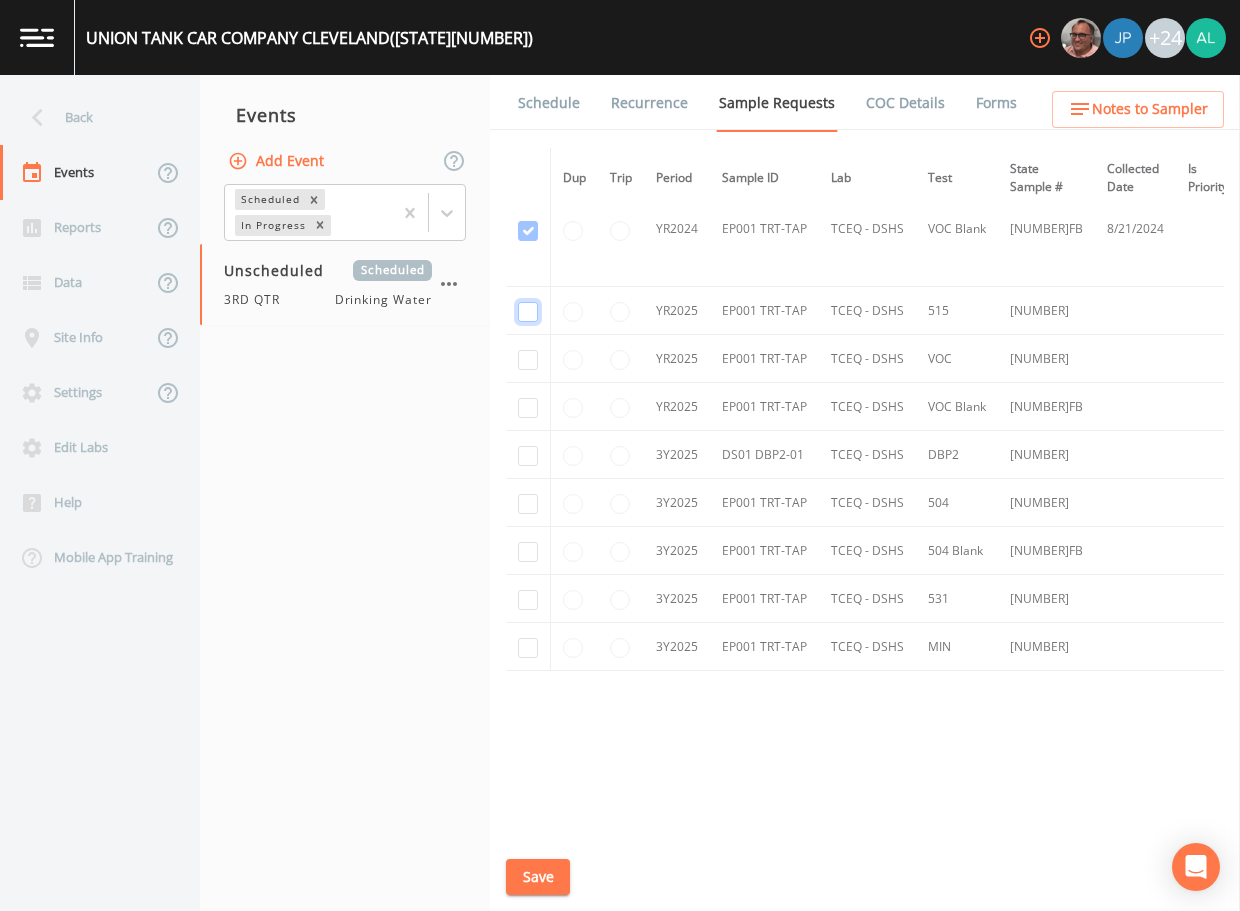click at bounding box center [528, 1] 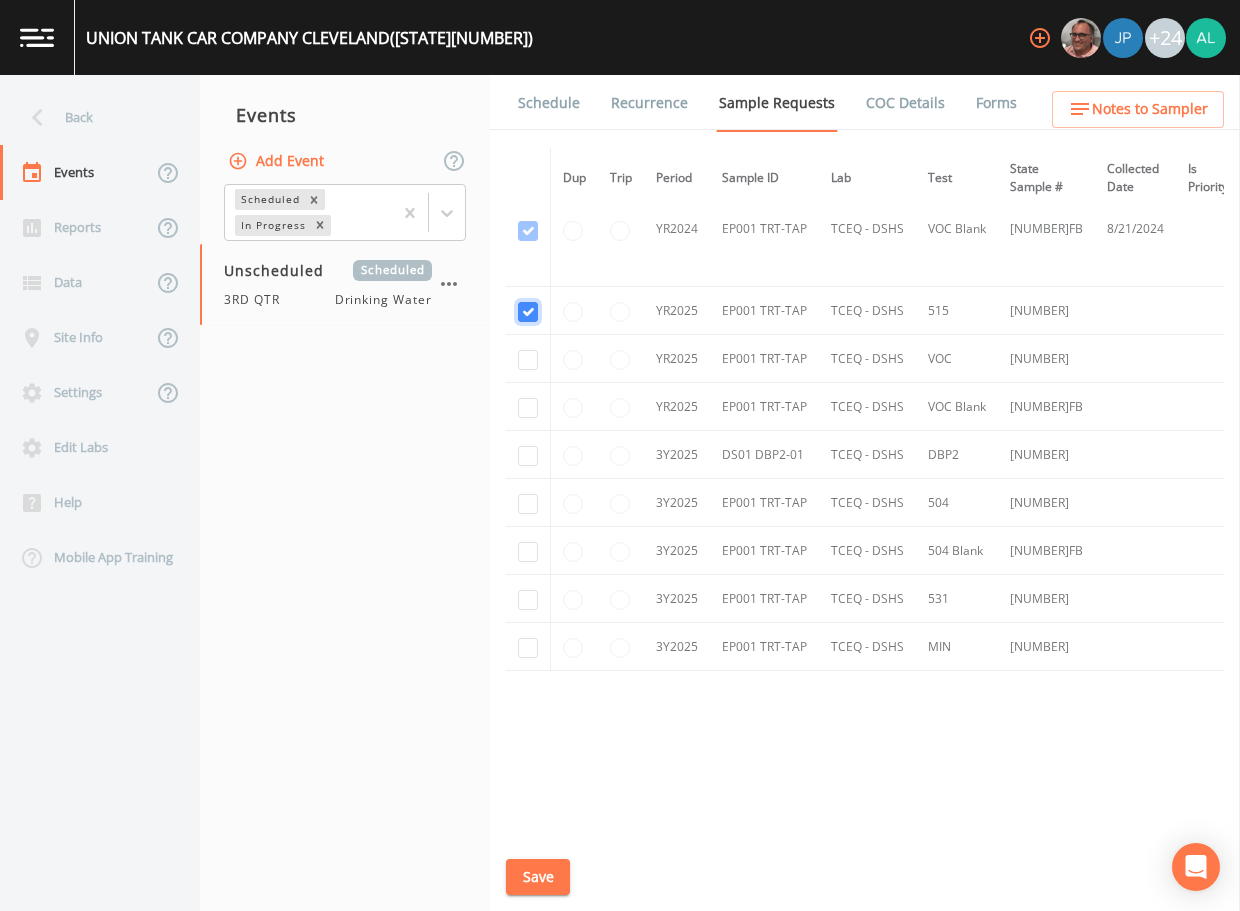 checkbox on "true" 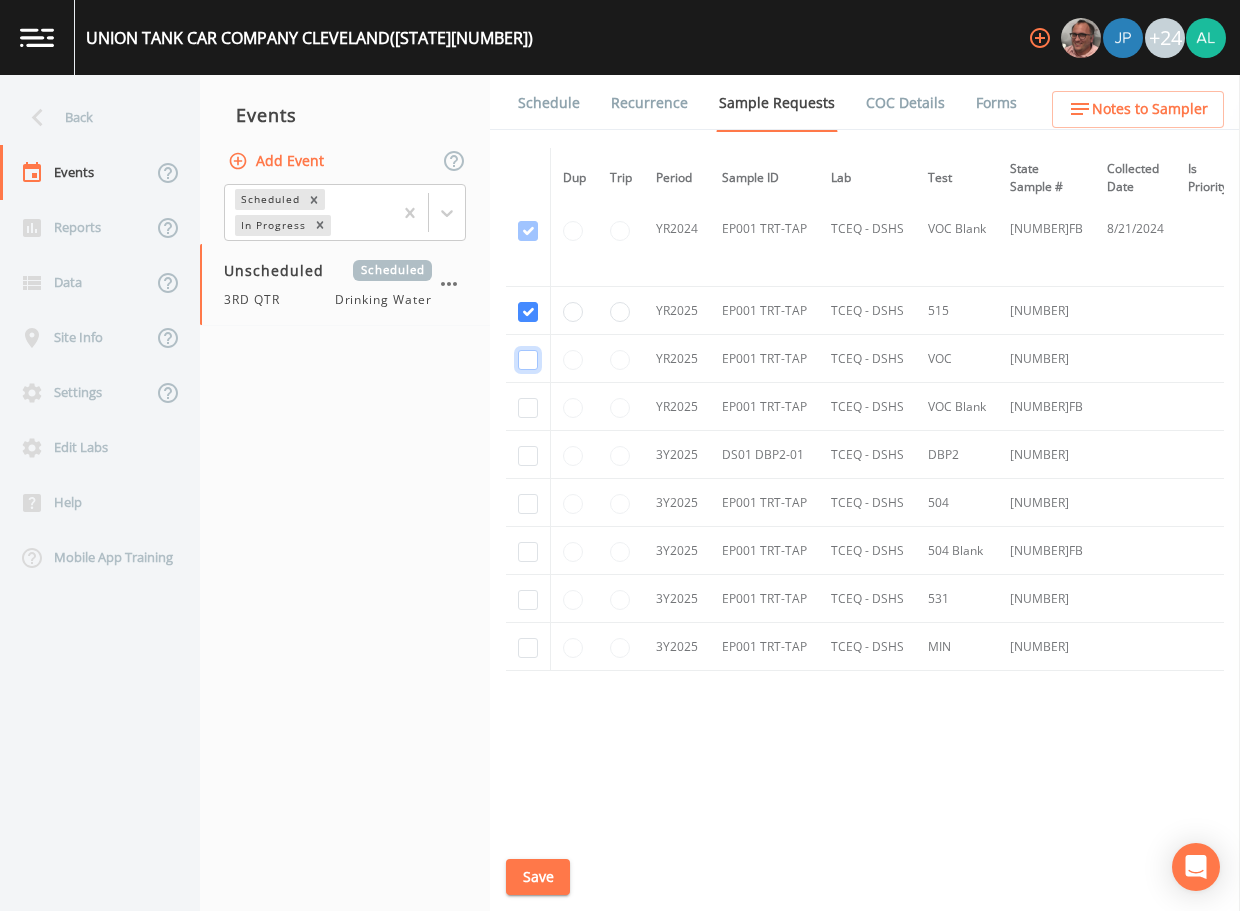 click at bounding box center (528, 116) 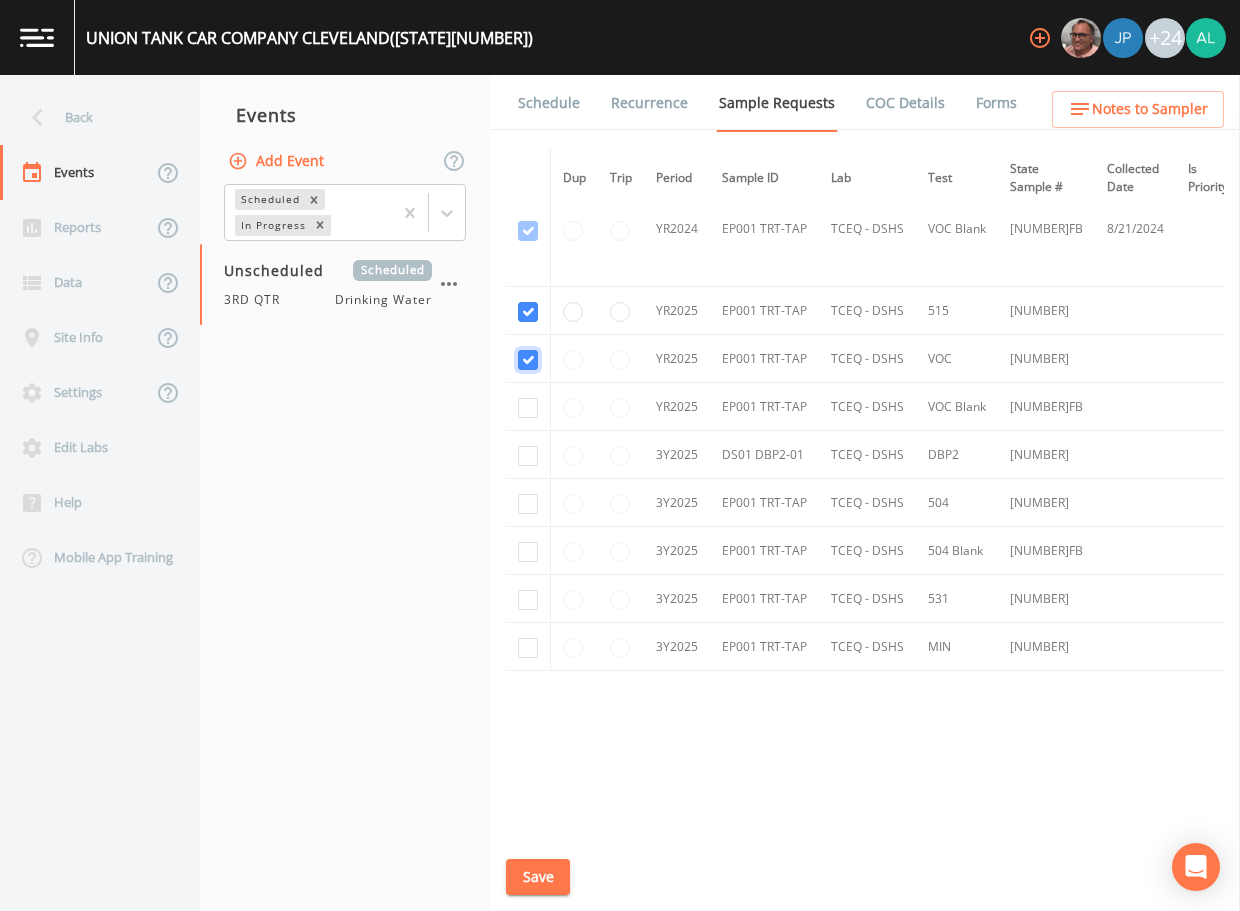 checkbox on "true" 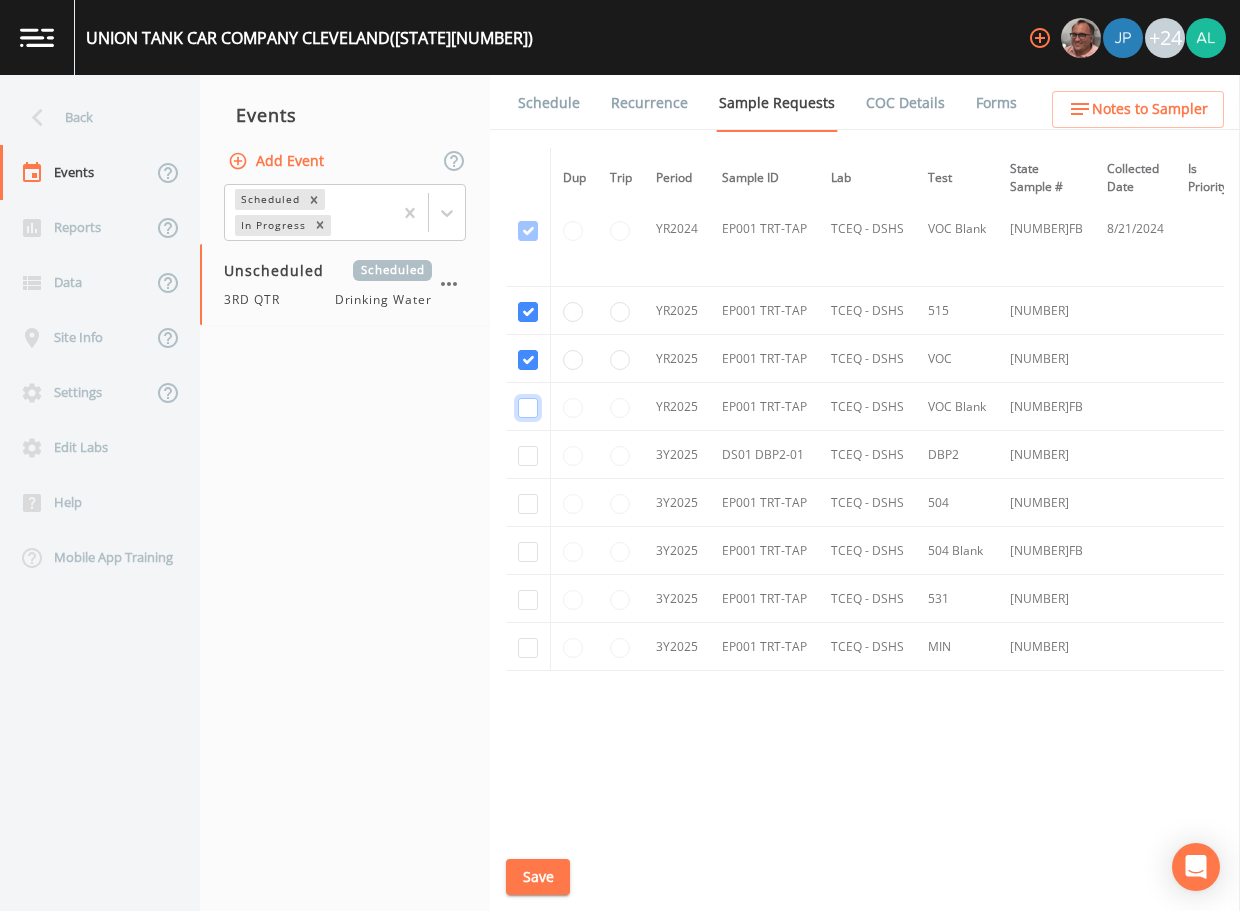 click at bounding box center (528, 231) 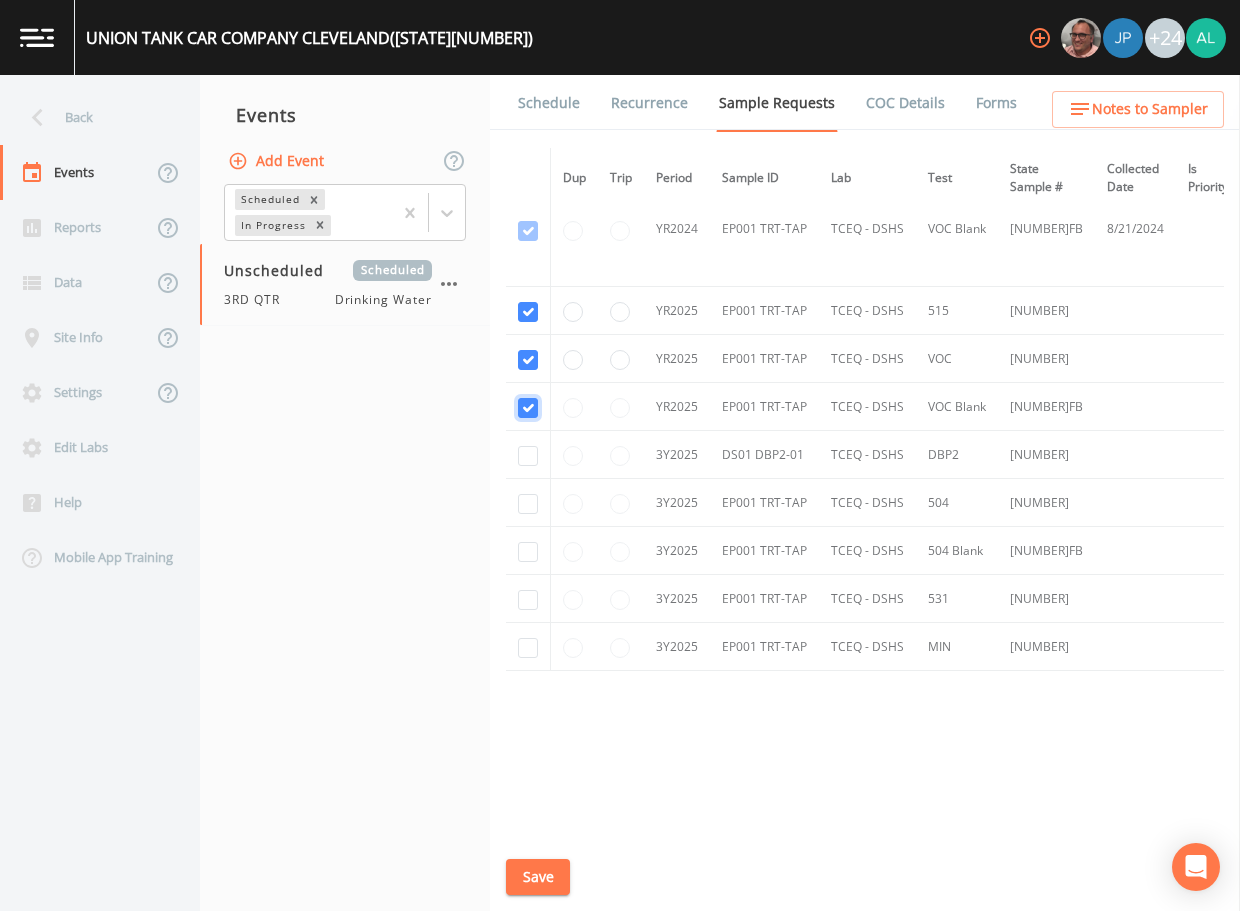 checkbox on "true" 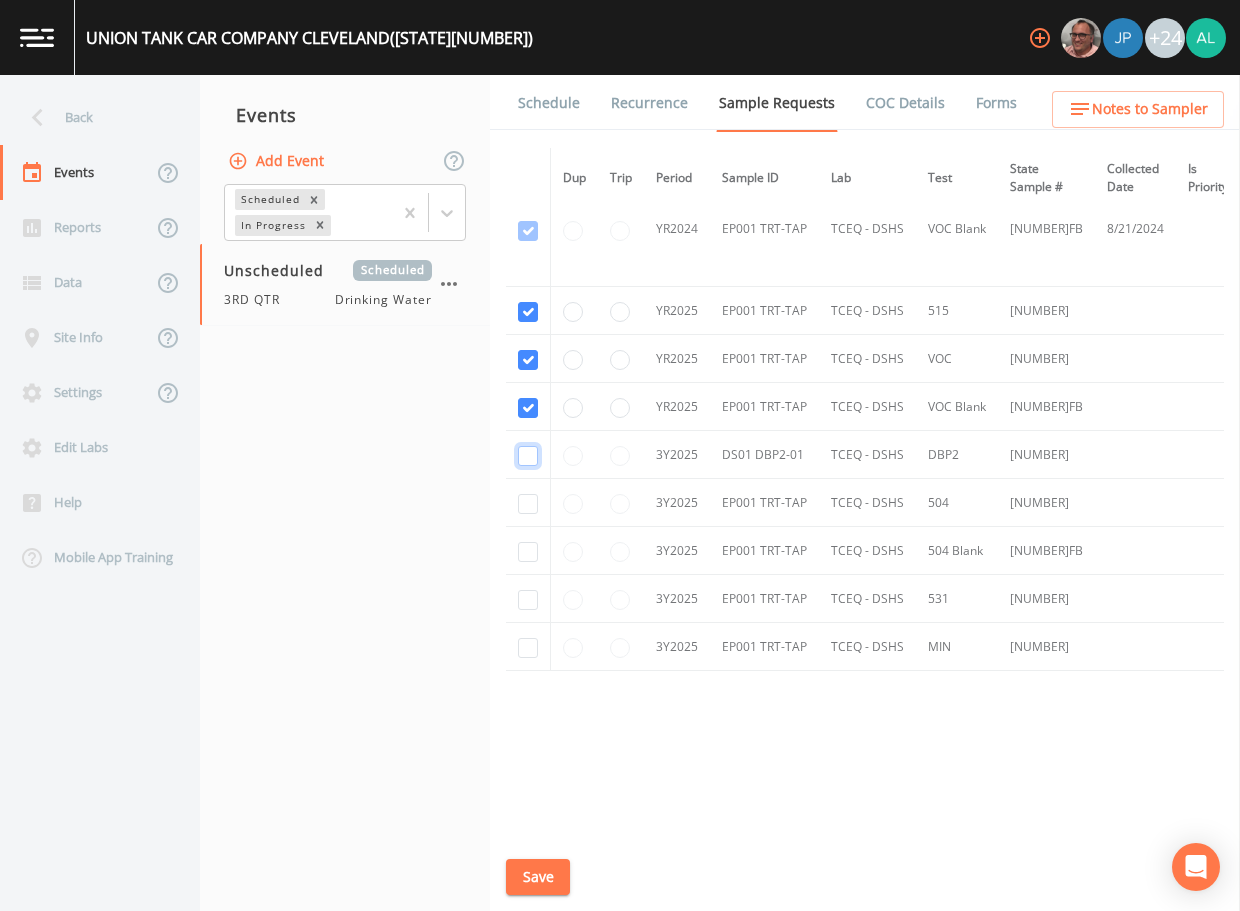 click at bounding box center (528, 456) 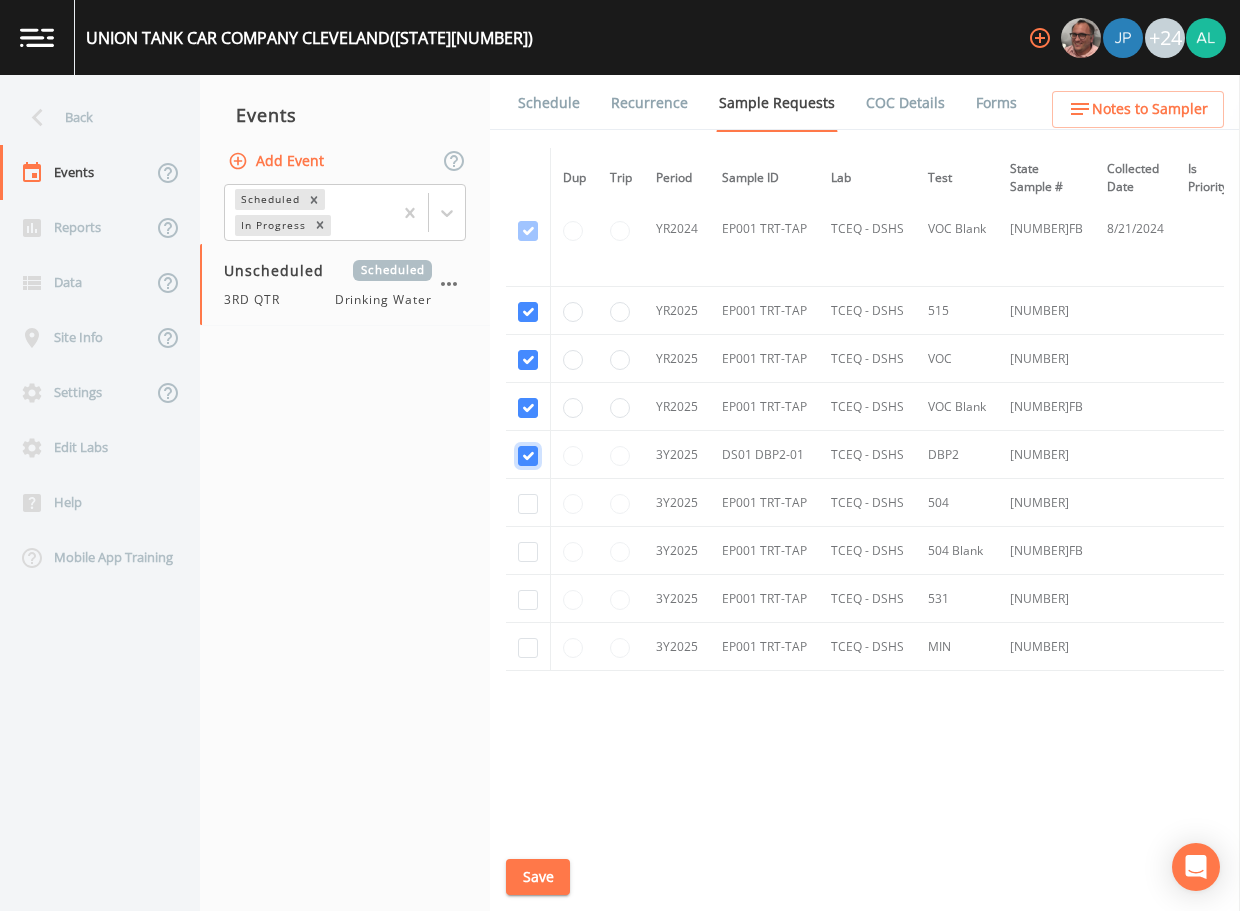 checkbox on "true" 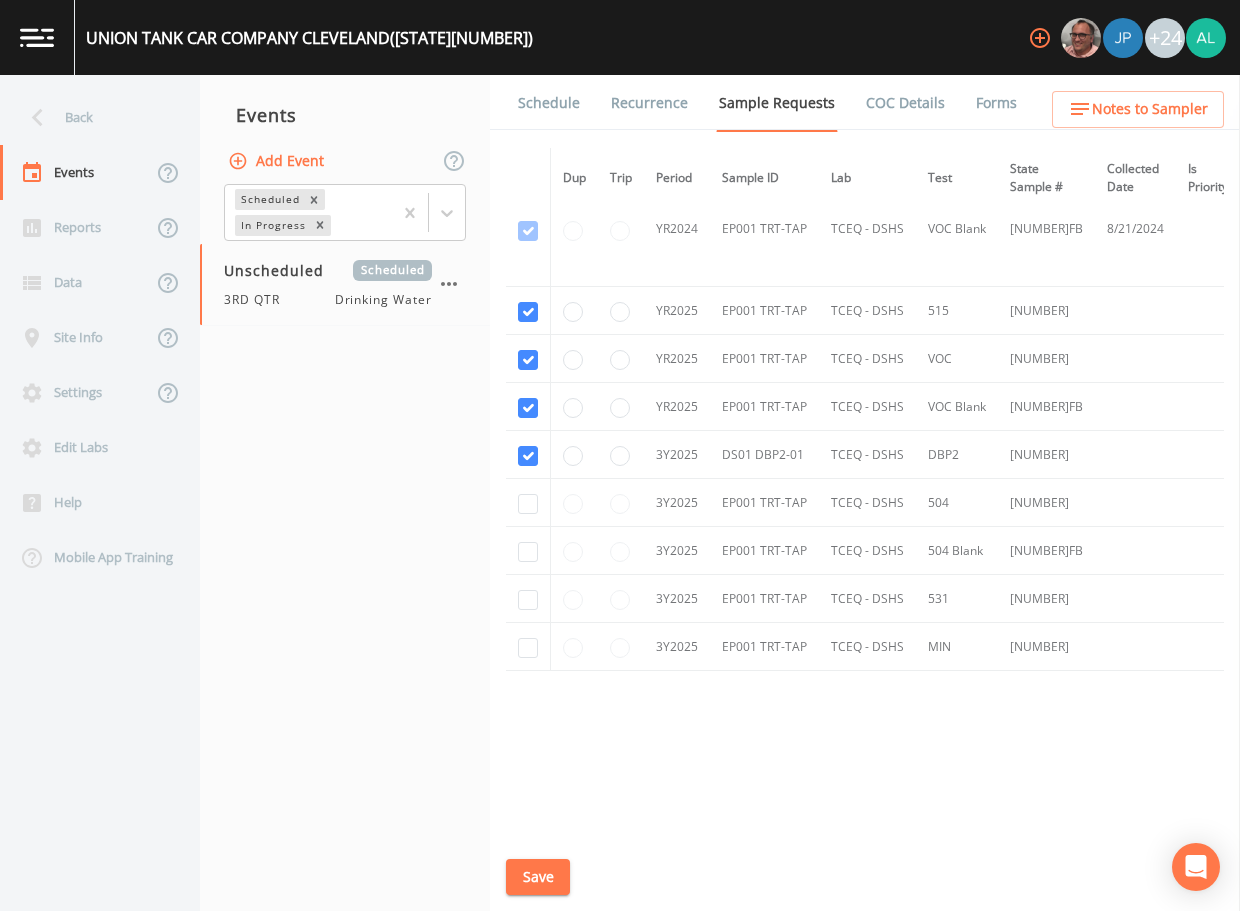 click at bounding box center [528, 503] 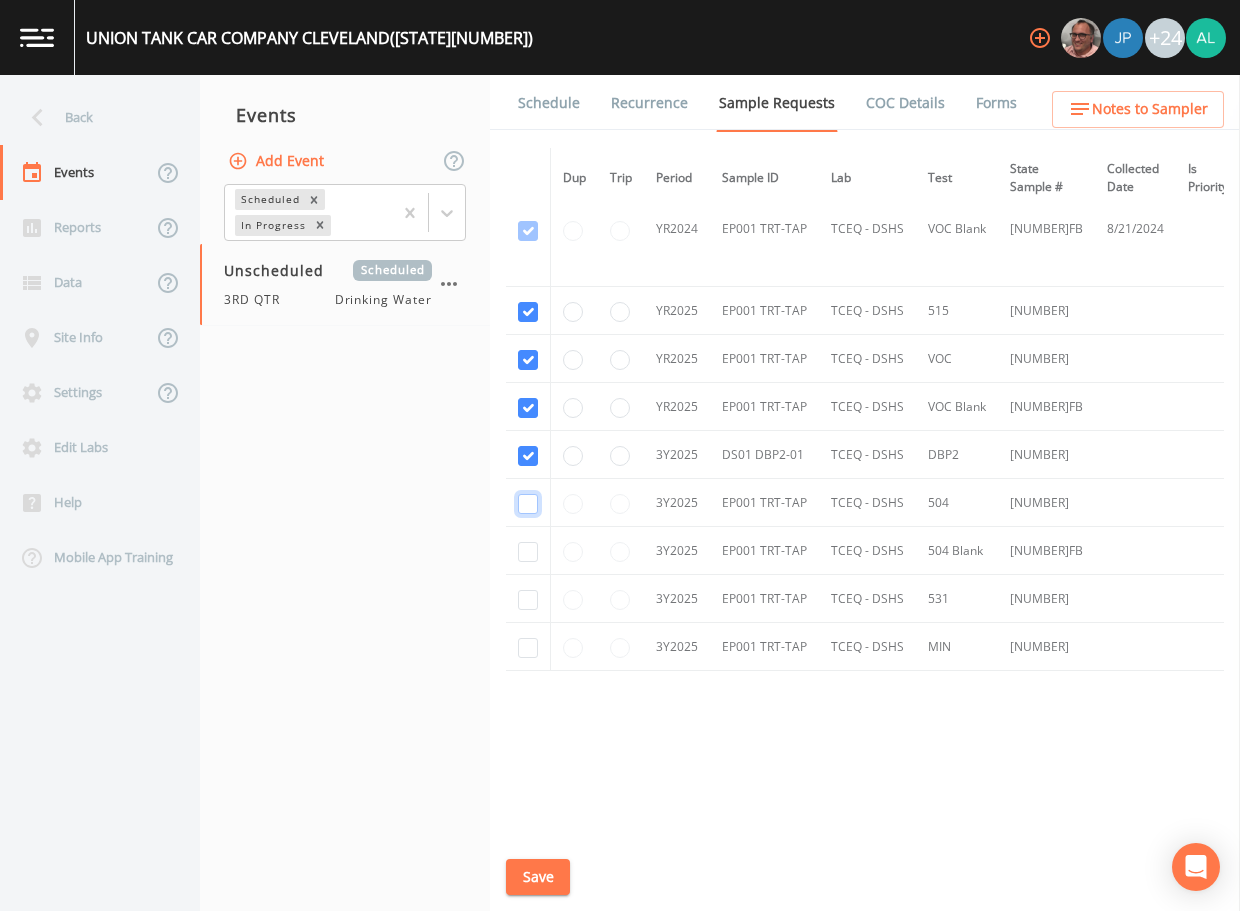 click at bounding box center (528, 504) 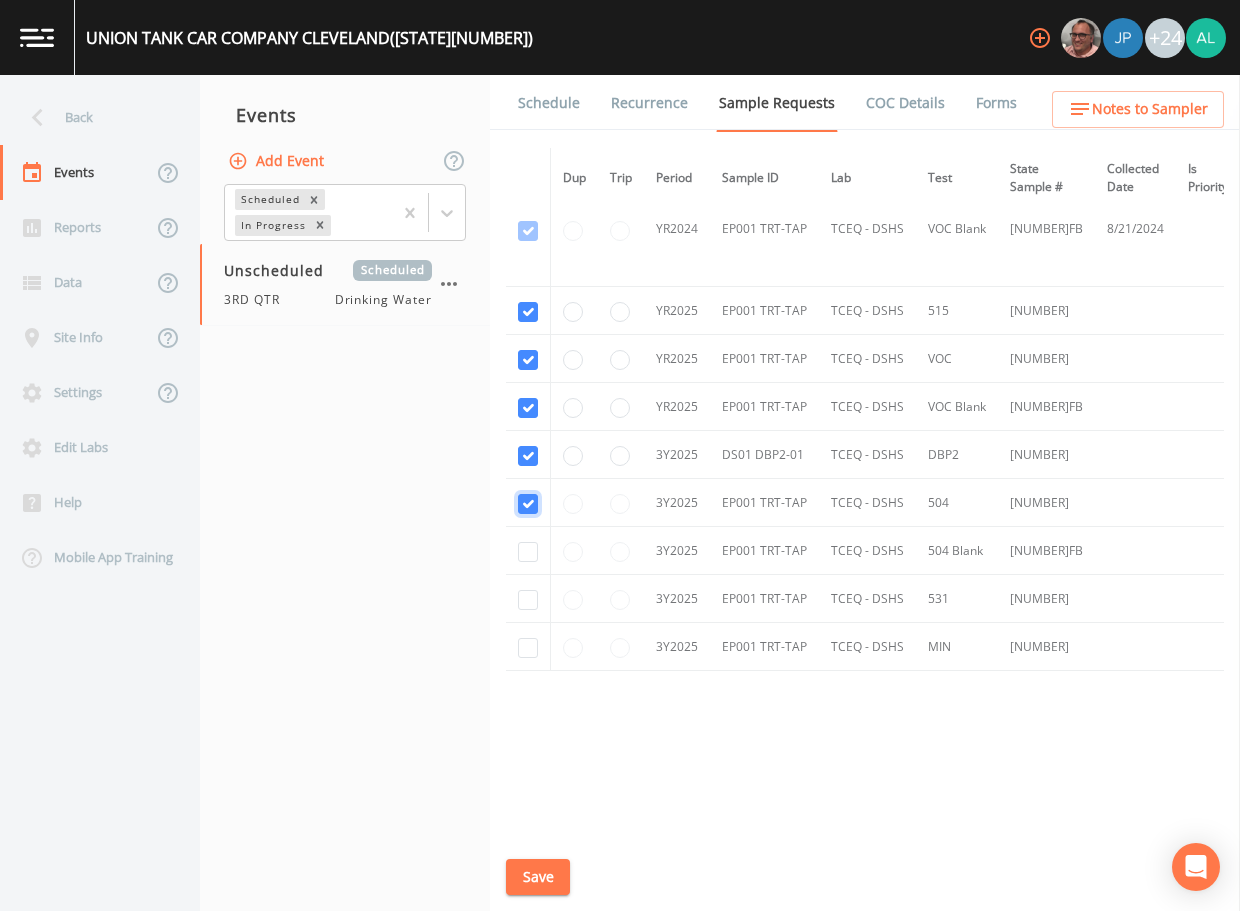 checkbox on "true" 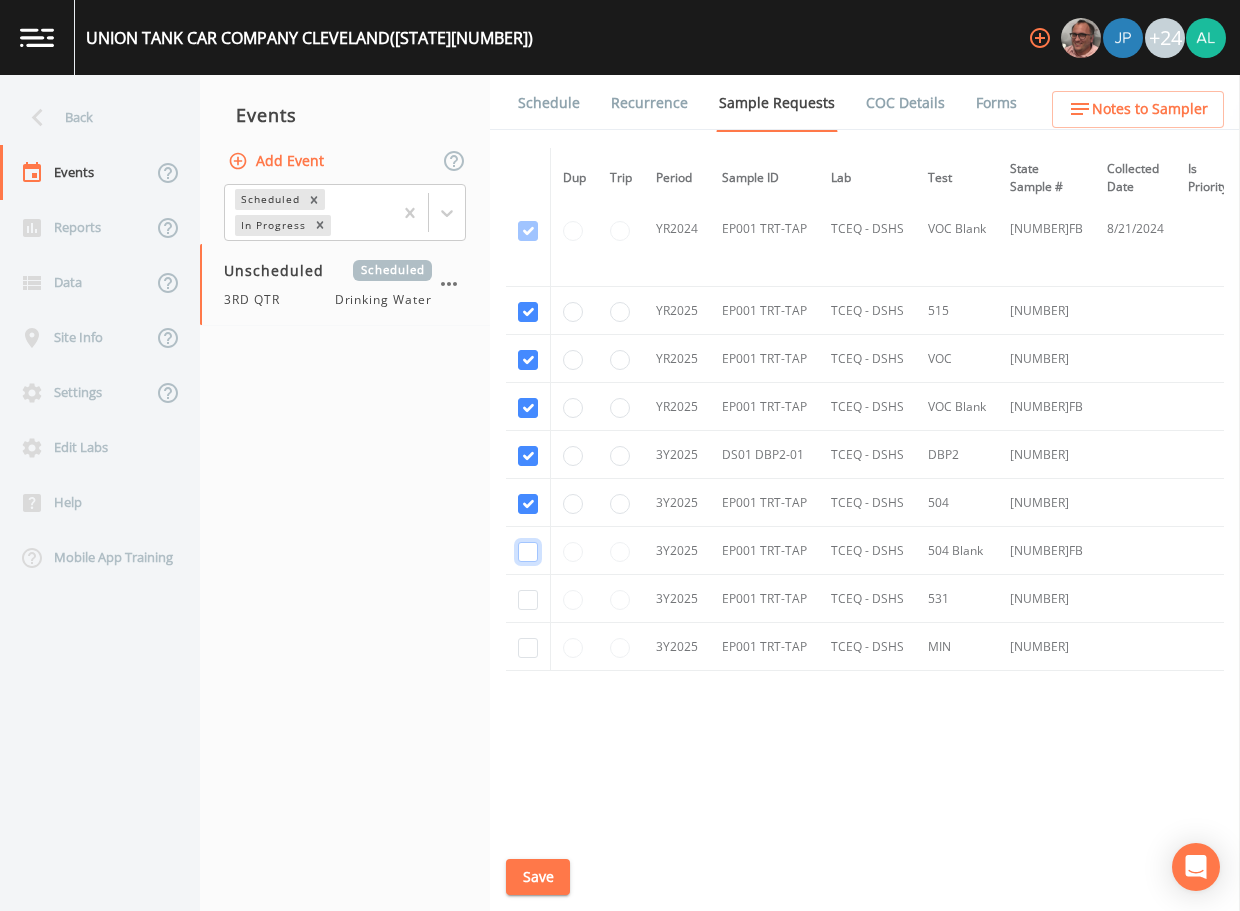 click at bounding box center (528, 552) 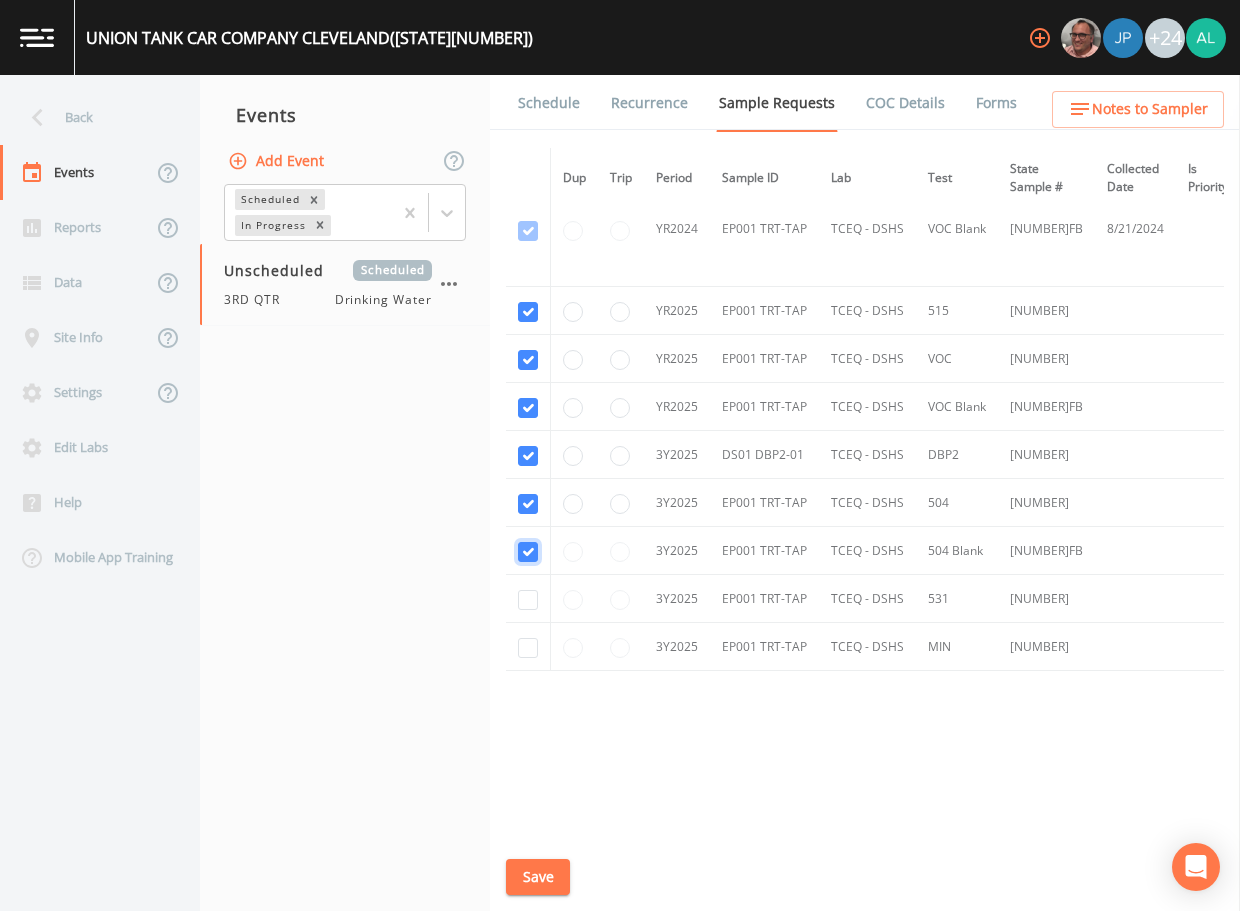 checkbox on "true" 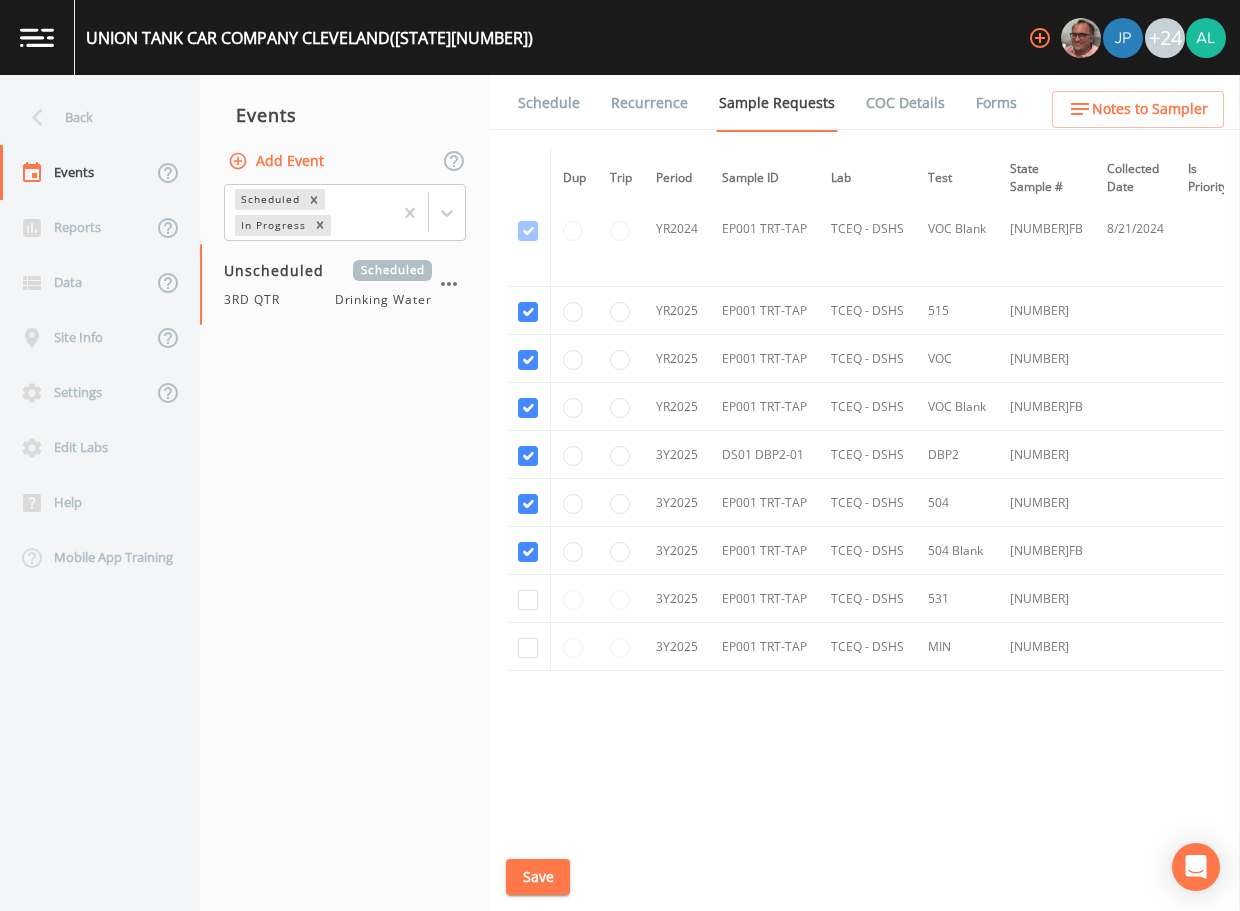 click at bounding box center (528, 599) 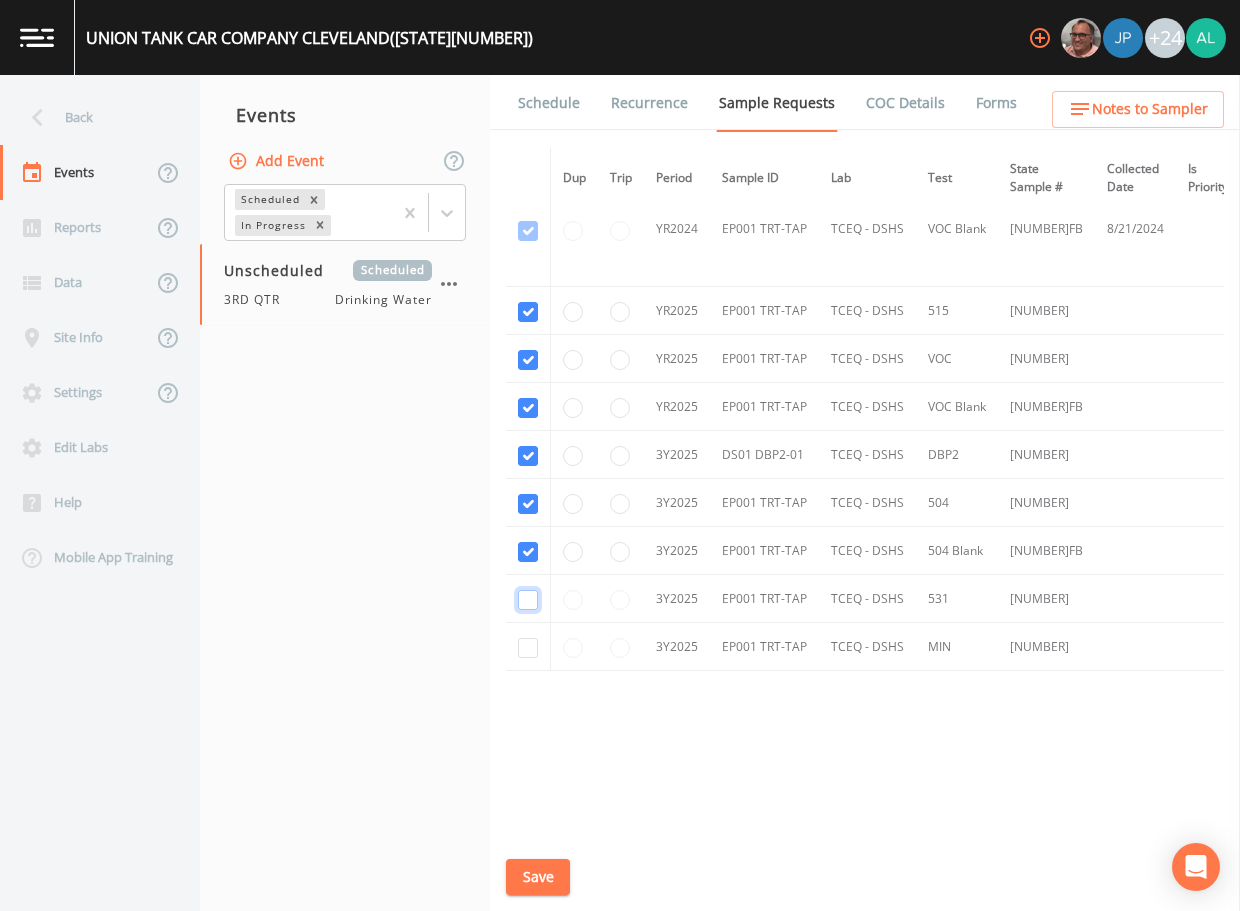 click at bounding box center (528, 600) 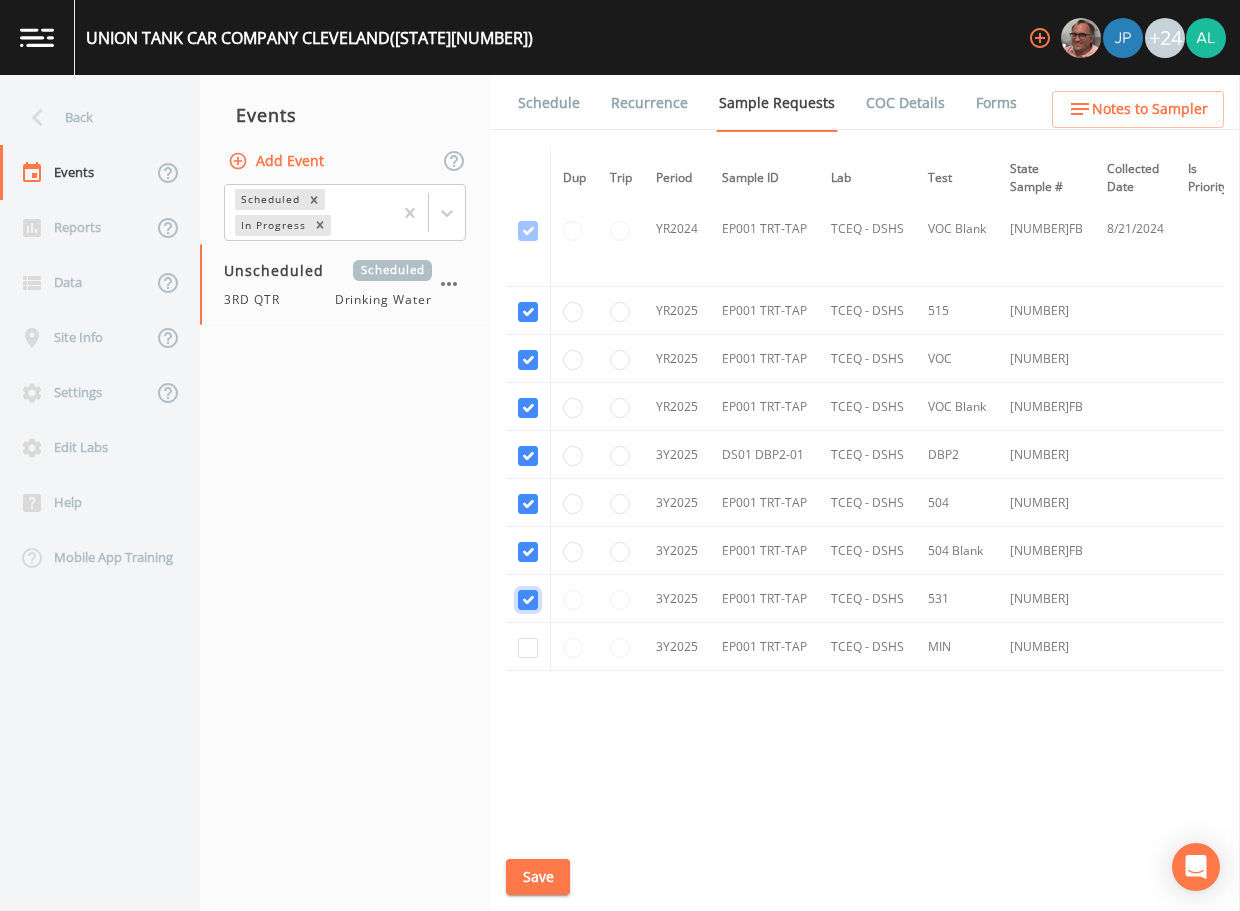 checkbox on "true" 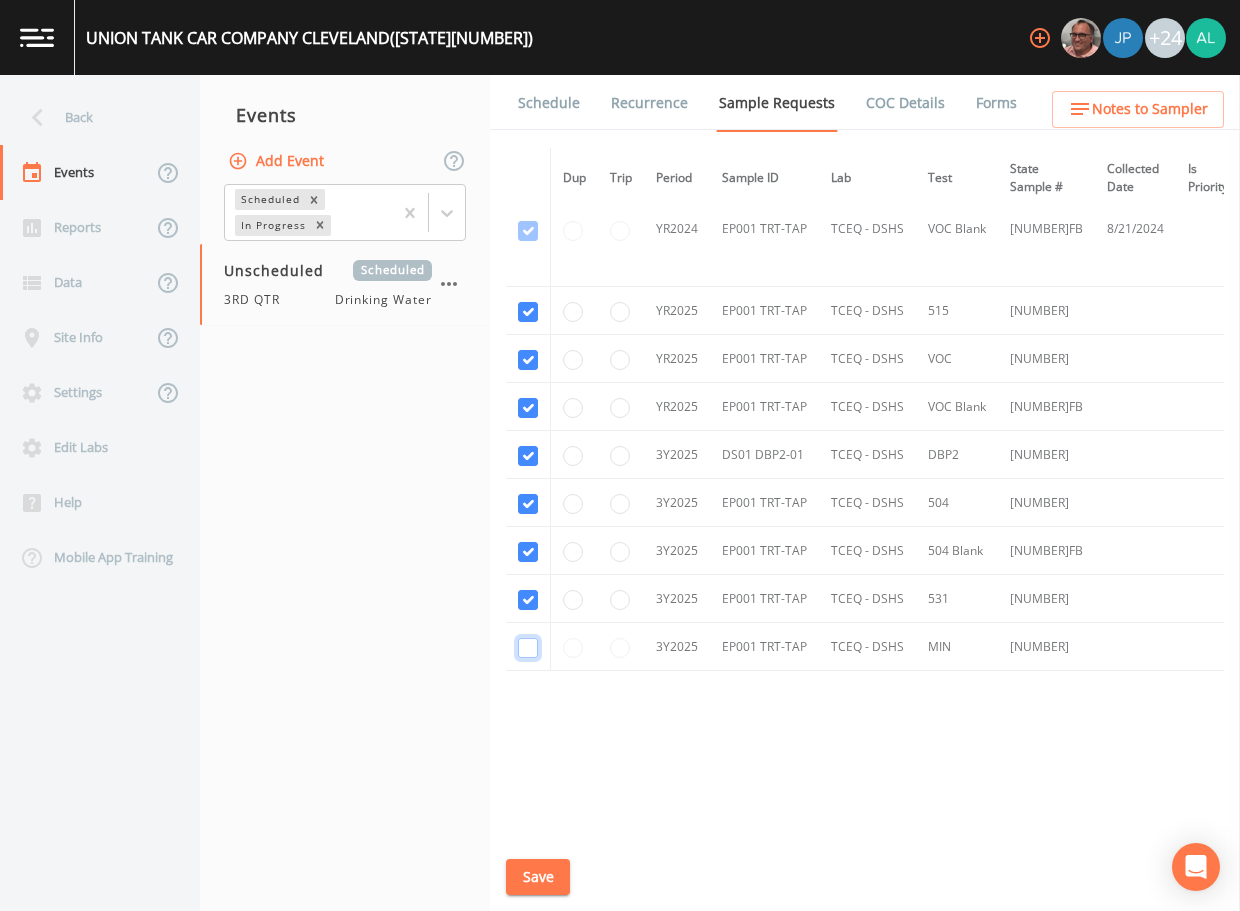 click at bounding box center (528, 648) 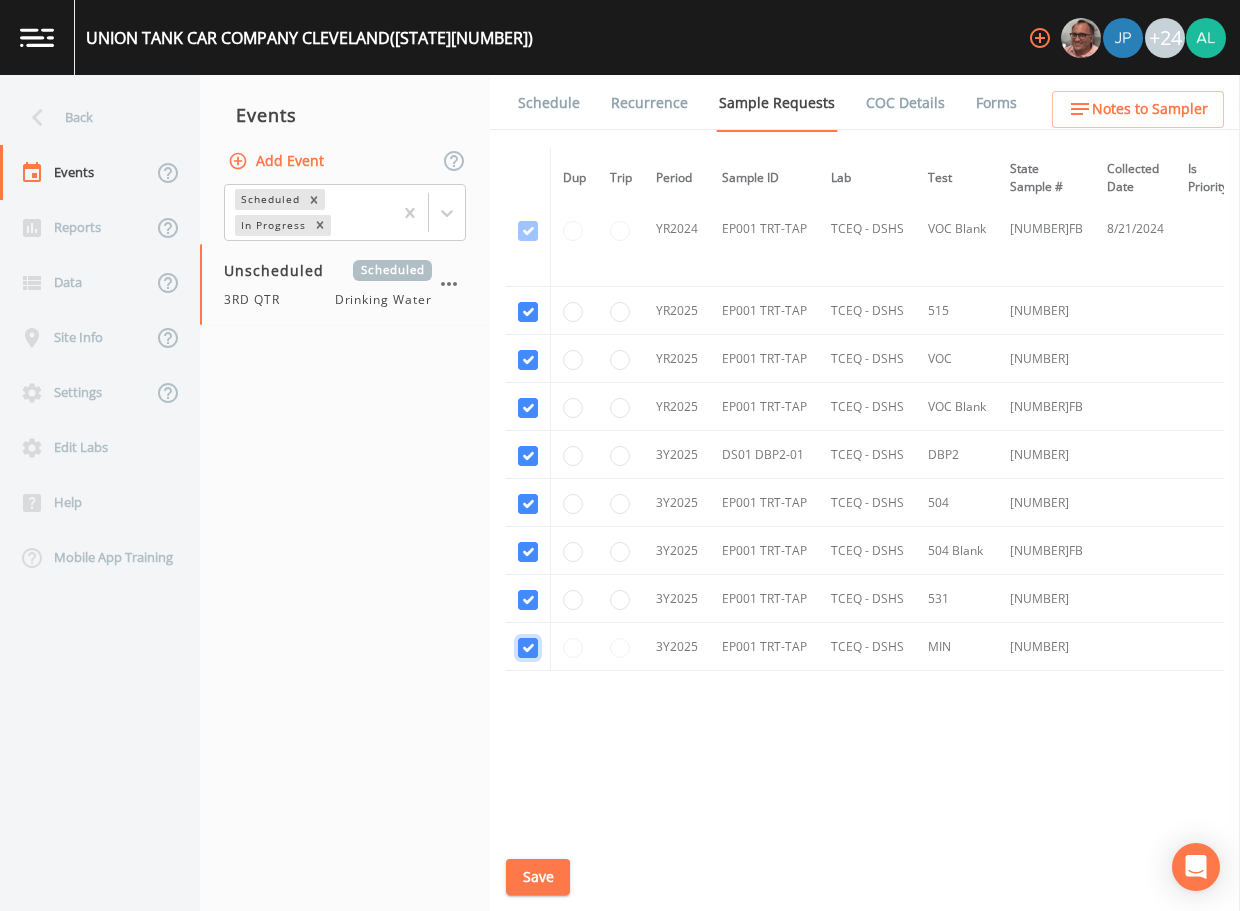 checkbox on "true" 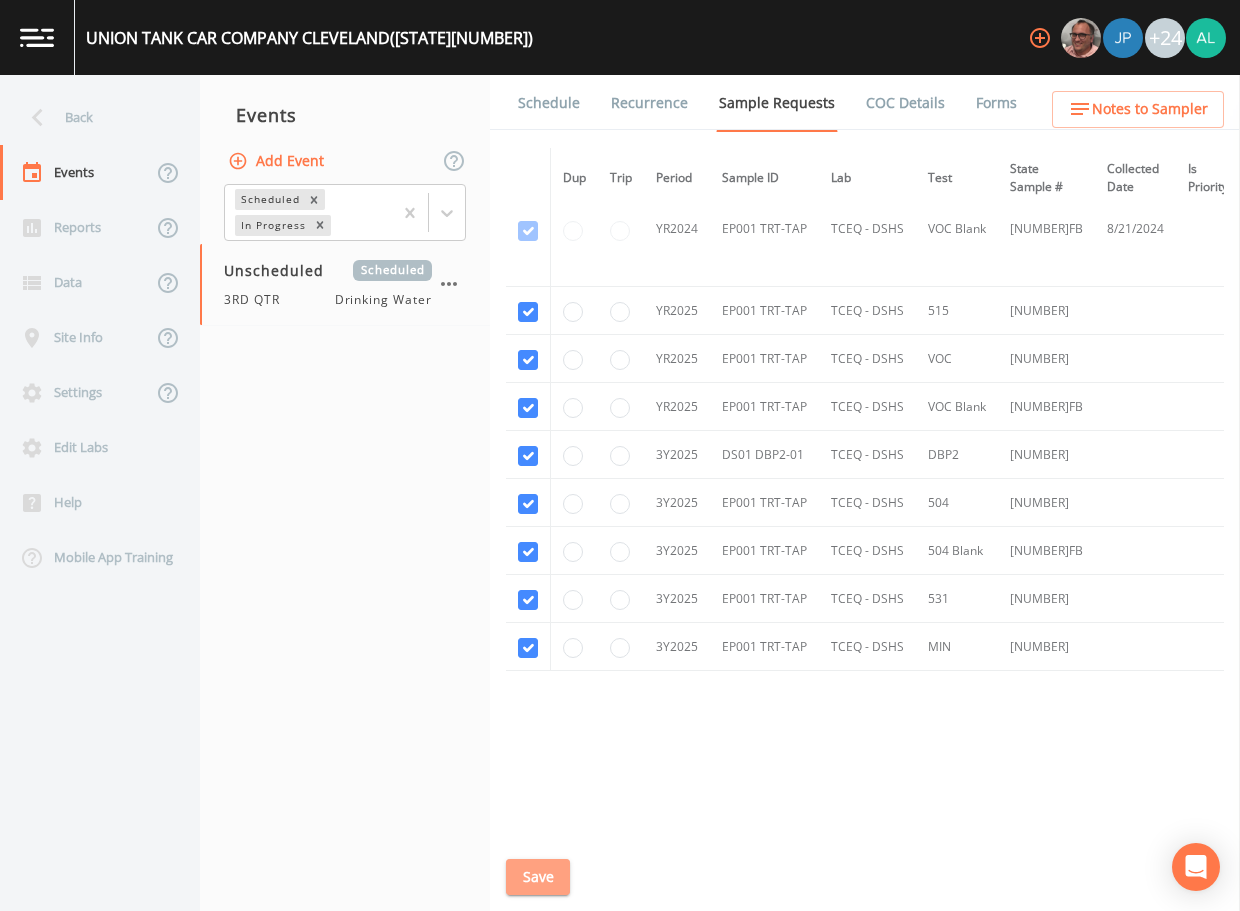 click on "Save" at bounding box center (538, 877) 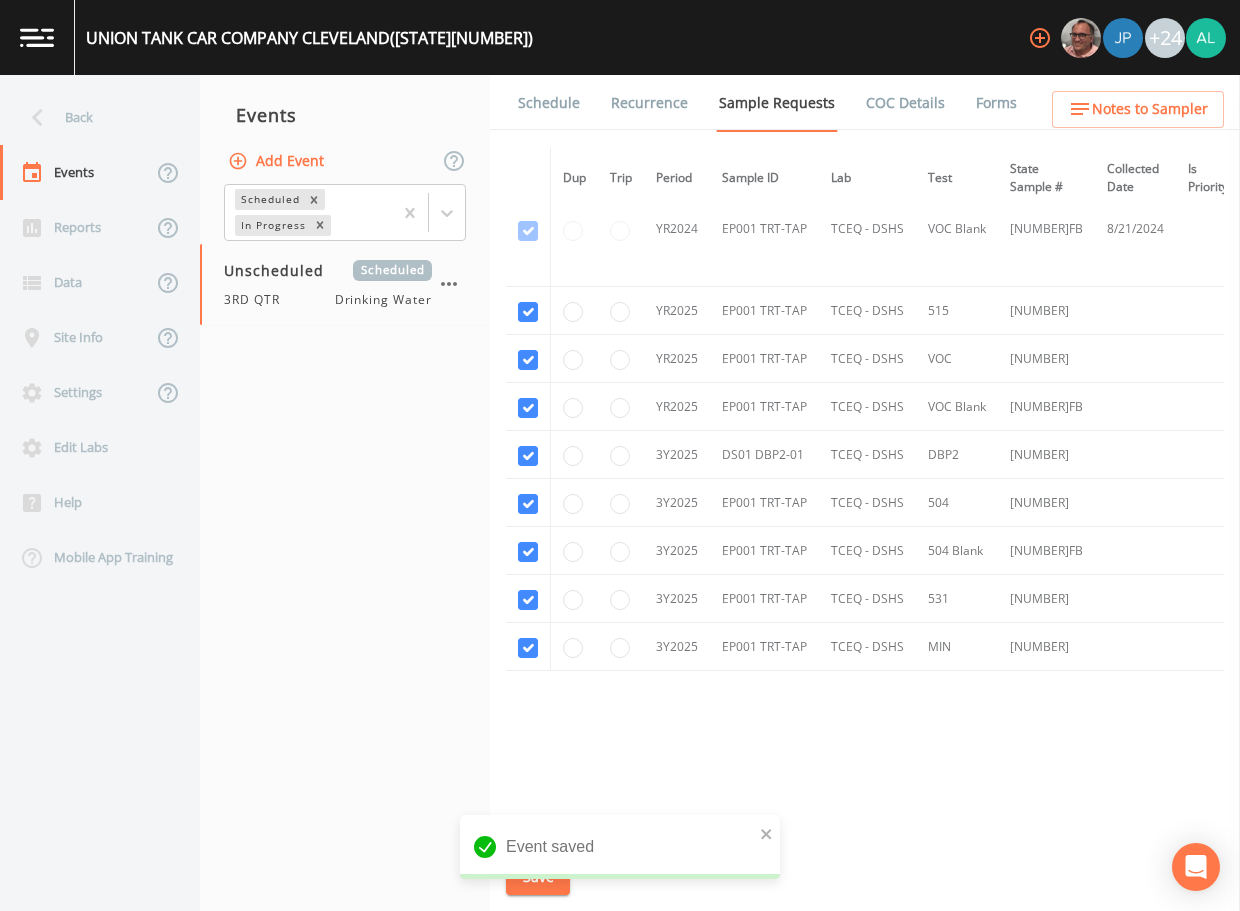 click on "Schedule" at bounding box center [549, 103] 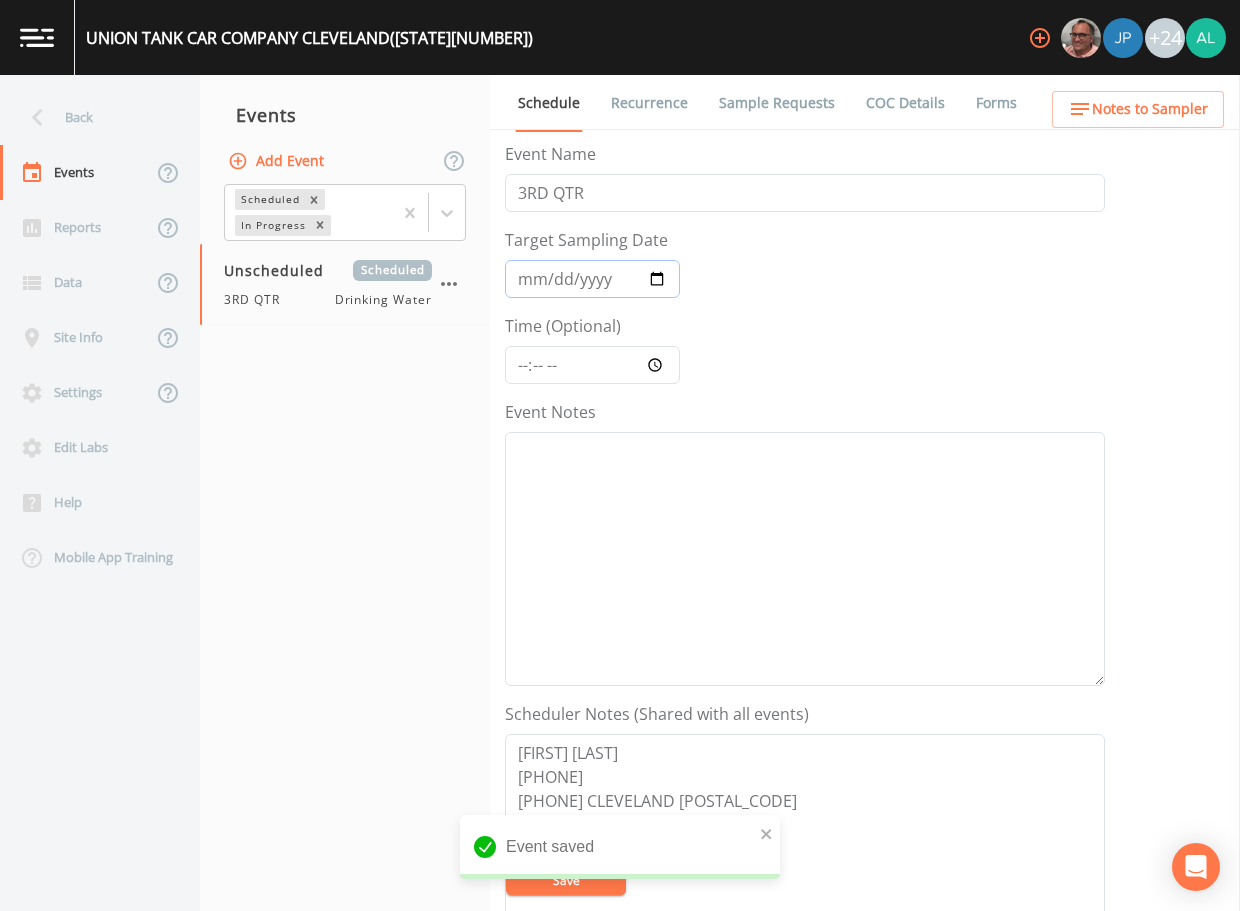 click on "Target Sampling Date" at bounding box center (592, 279) 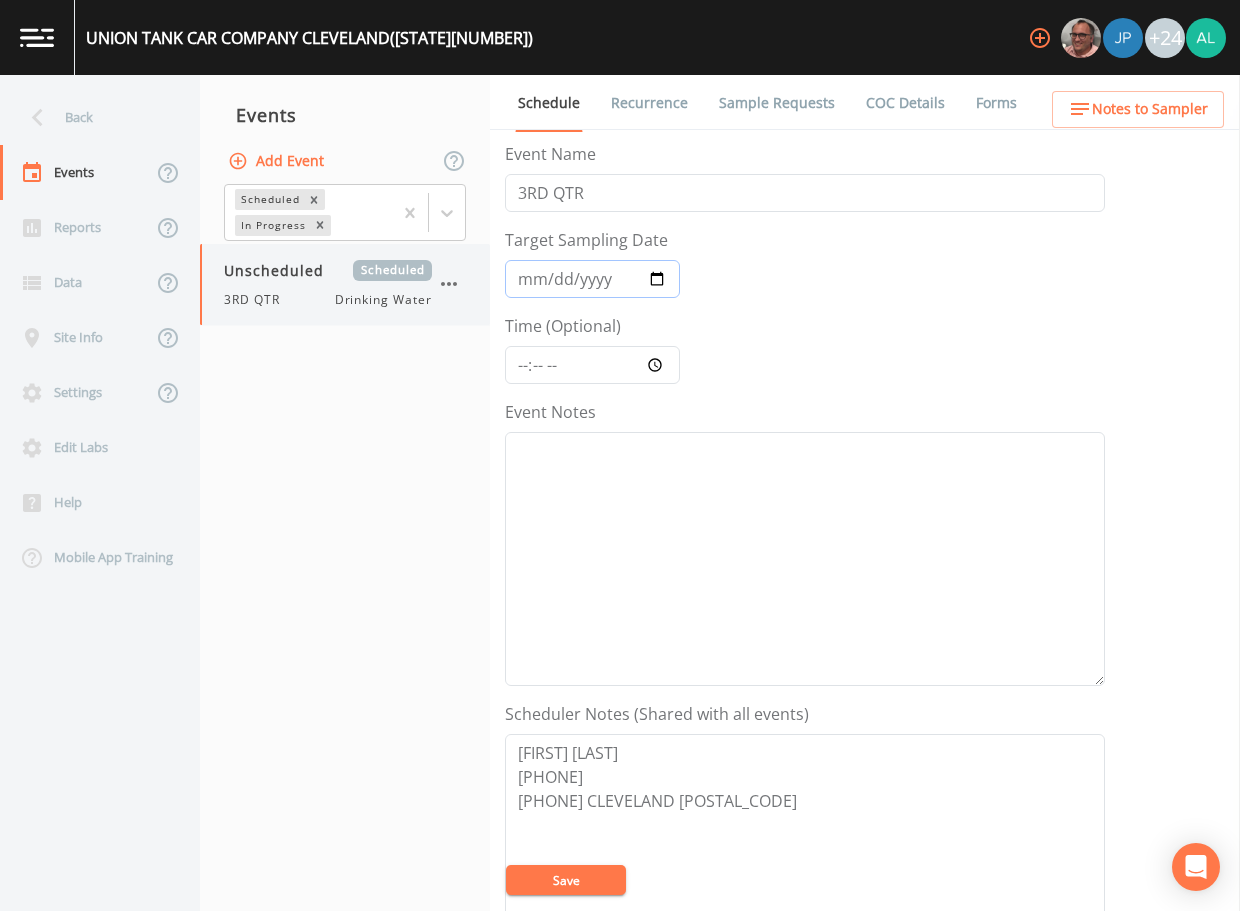 type on "[YY]-[MM]-[DD]" 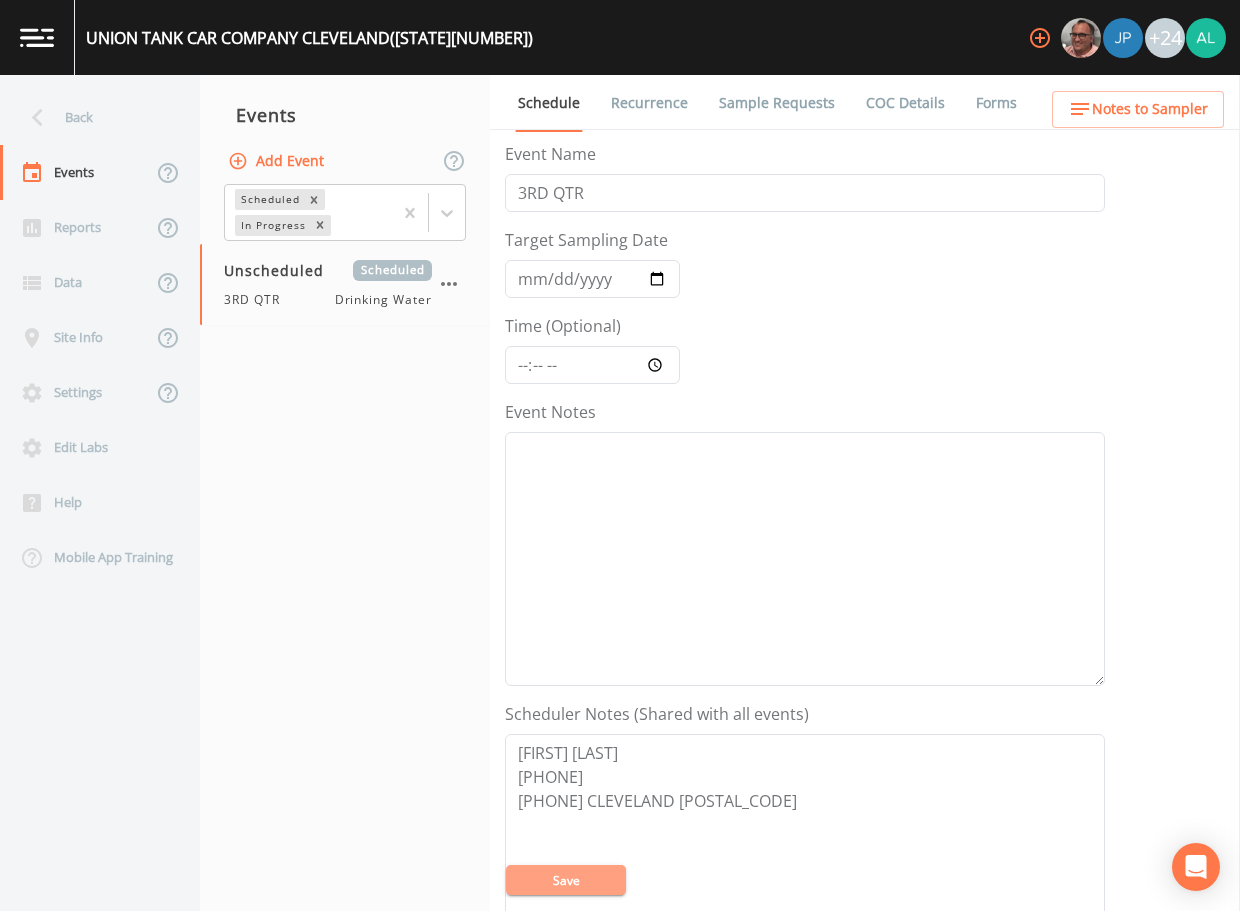 click on "Save" at bounding box center [566, 880] 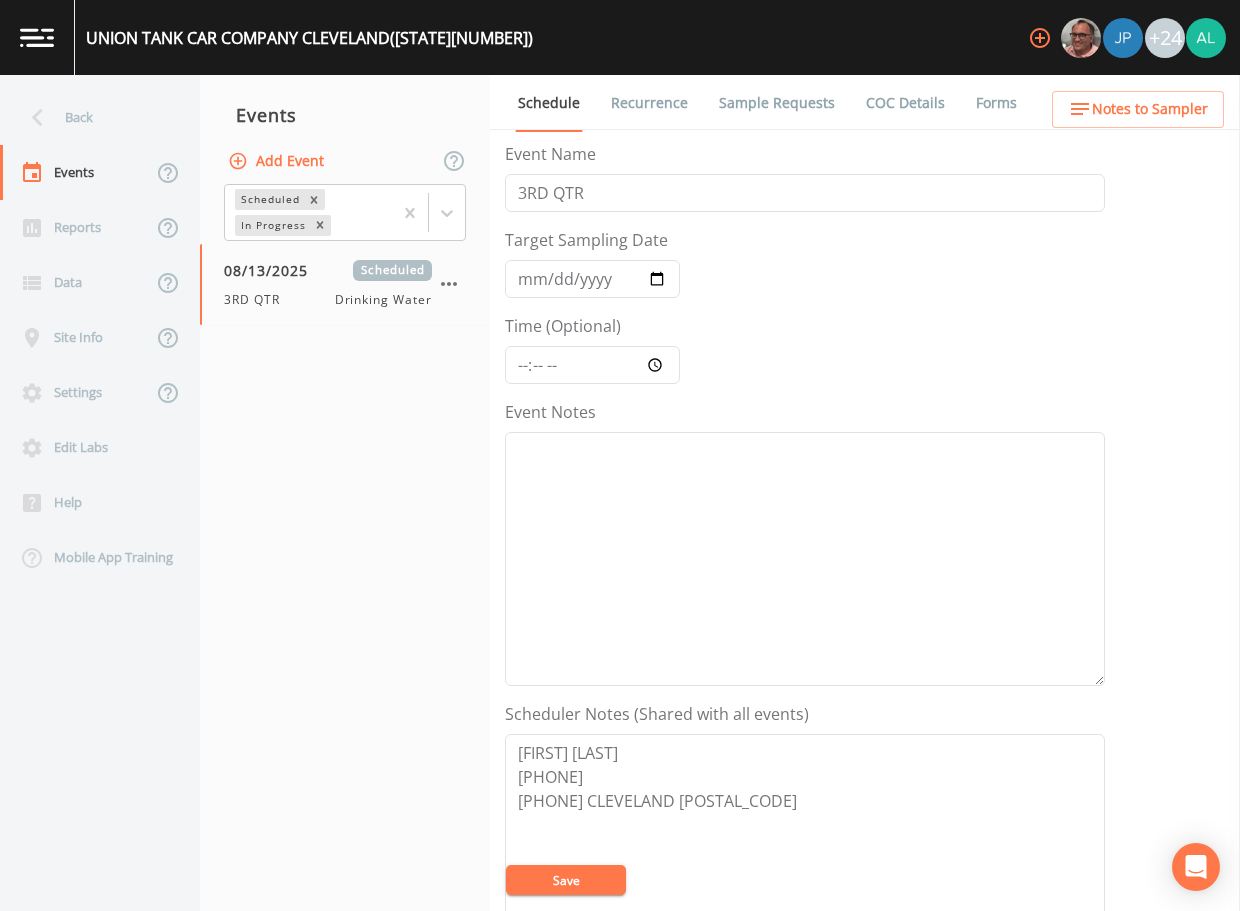 click on "Save" at bounding box center (566, 880) 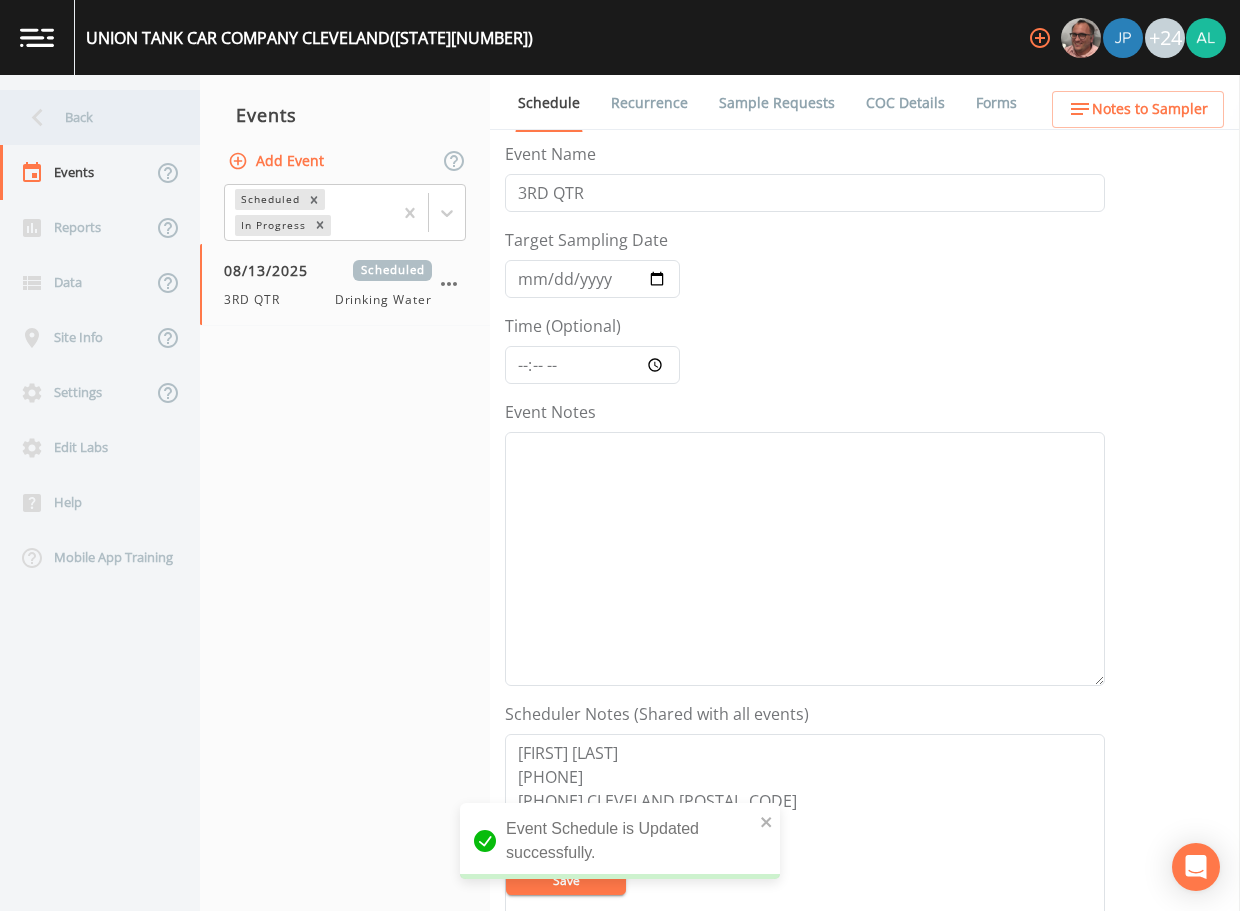 click on "Back" at bounding box center [90, 117] 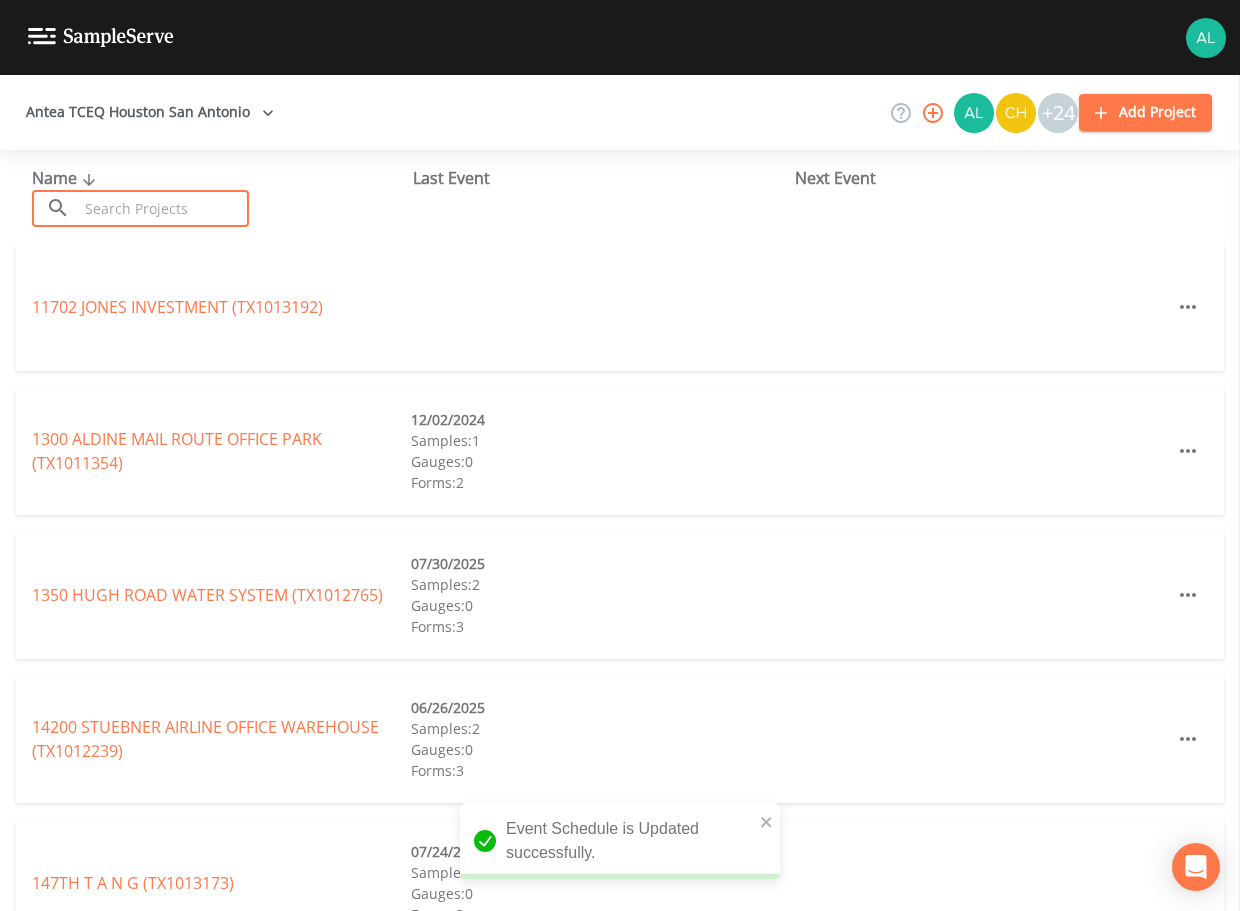 click at bounding box center [163, 208] 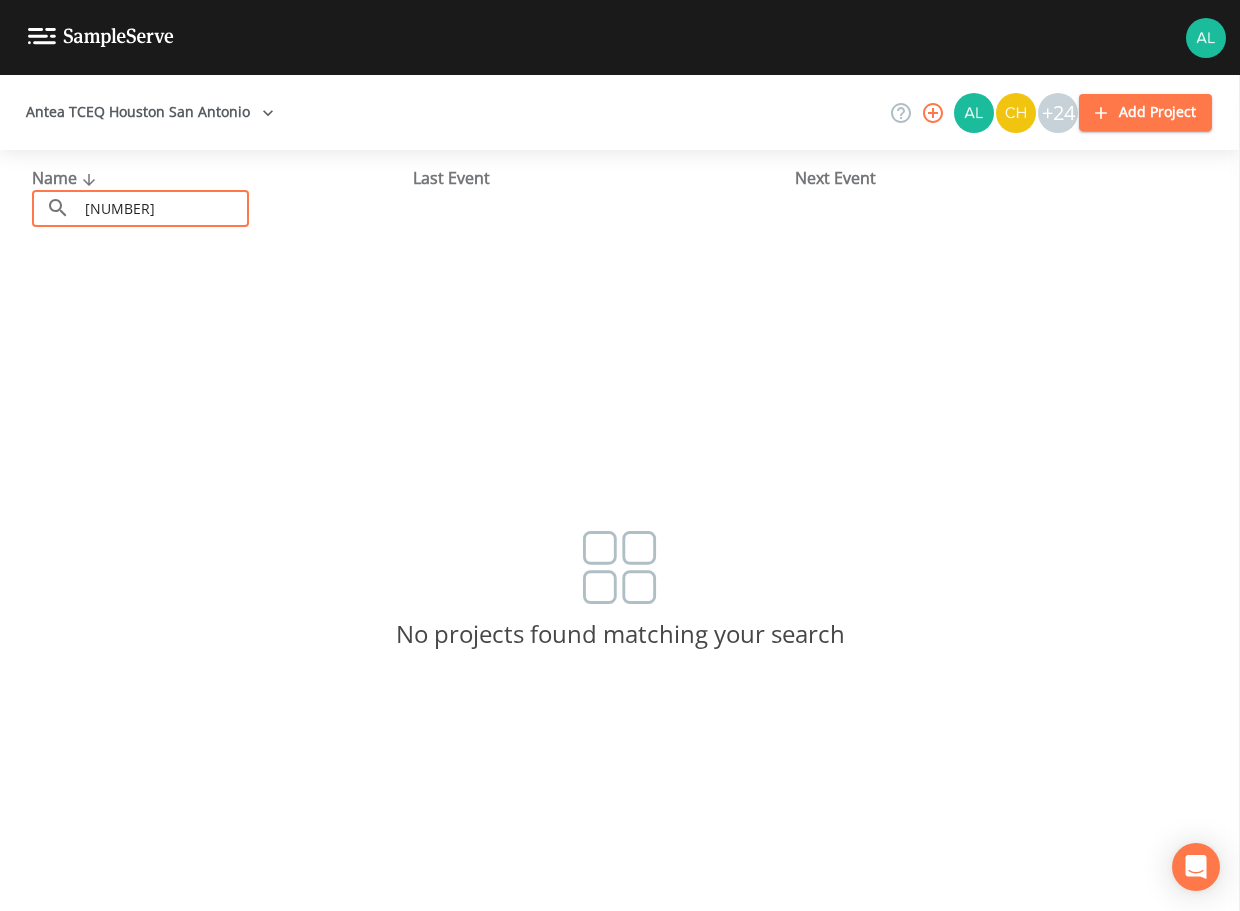click on "[NUMBER]" at bounding box center (163, 208) 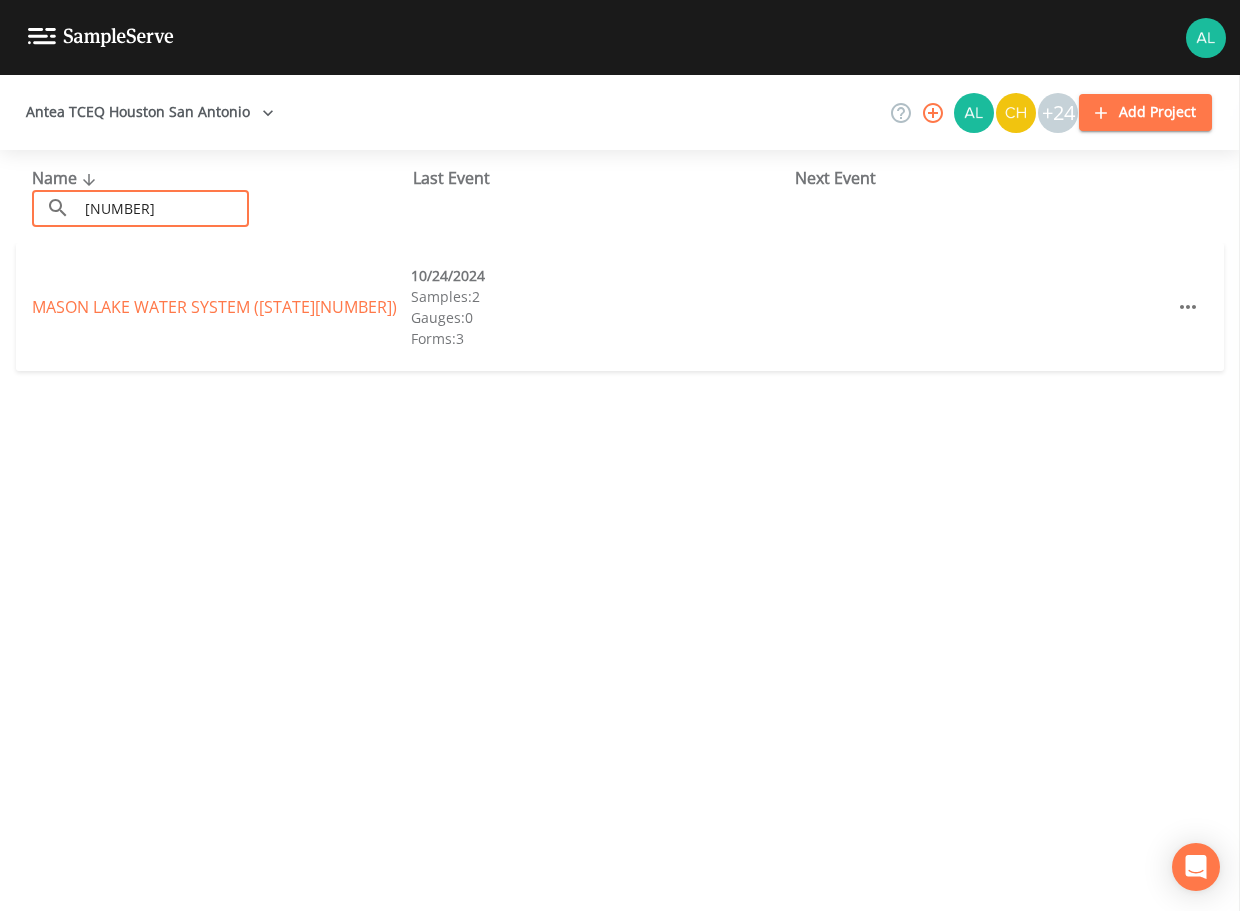 type on "[NUMBER]" 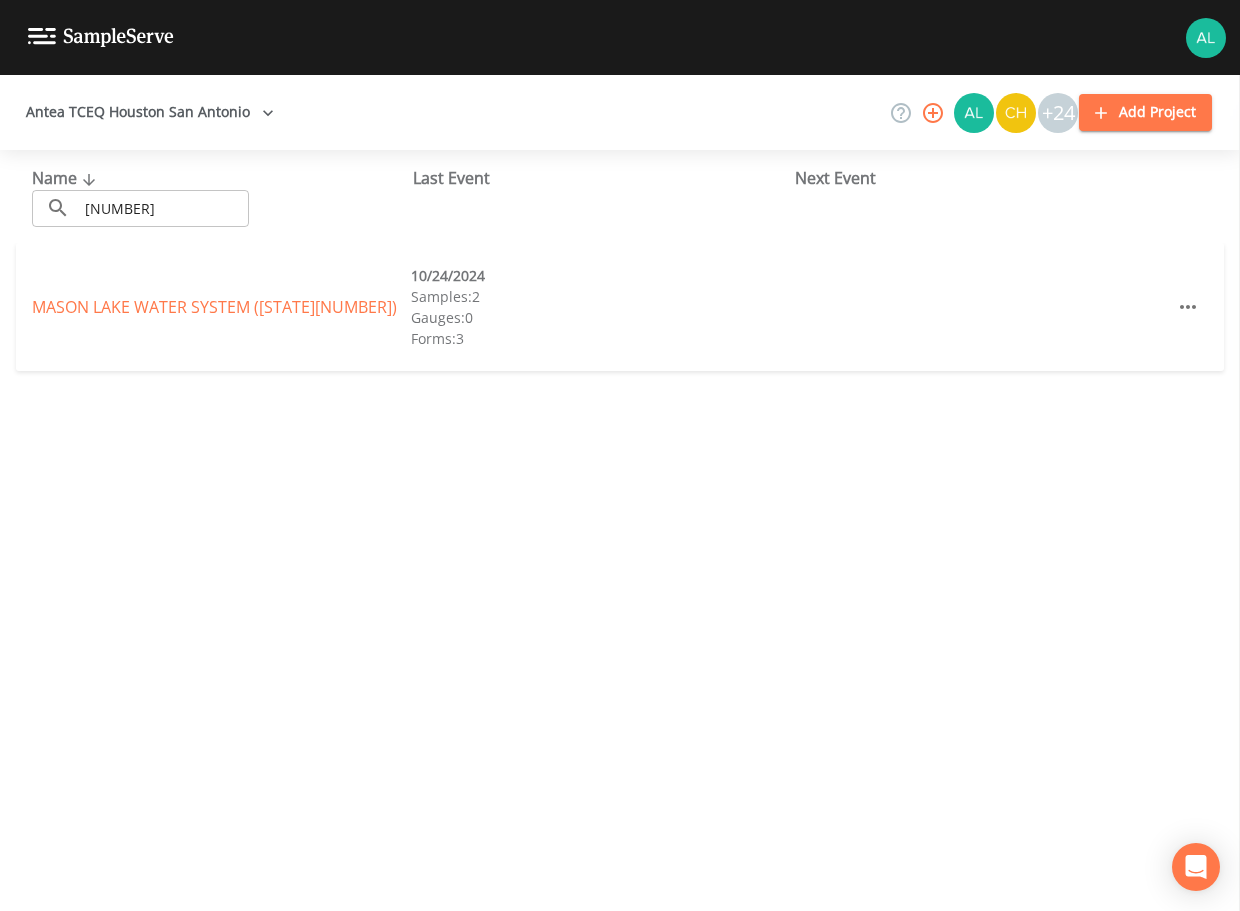 click on "MASON LAKE WATER SYSTEM   ([STATE][NUMBER]) Samples:  2 Gauges:  0 Forms:  3" at bounding box center (620, 307) 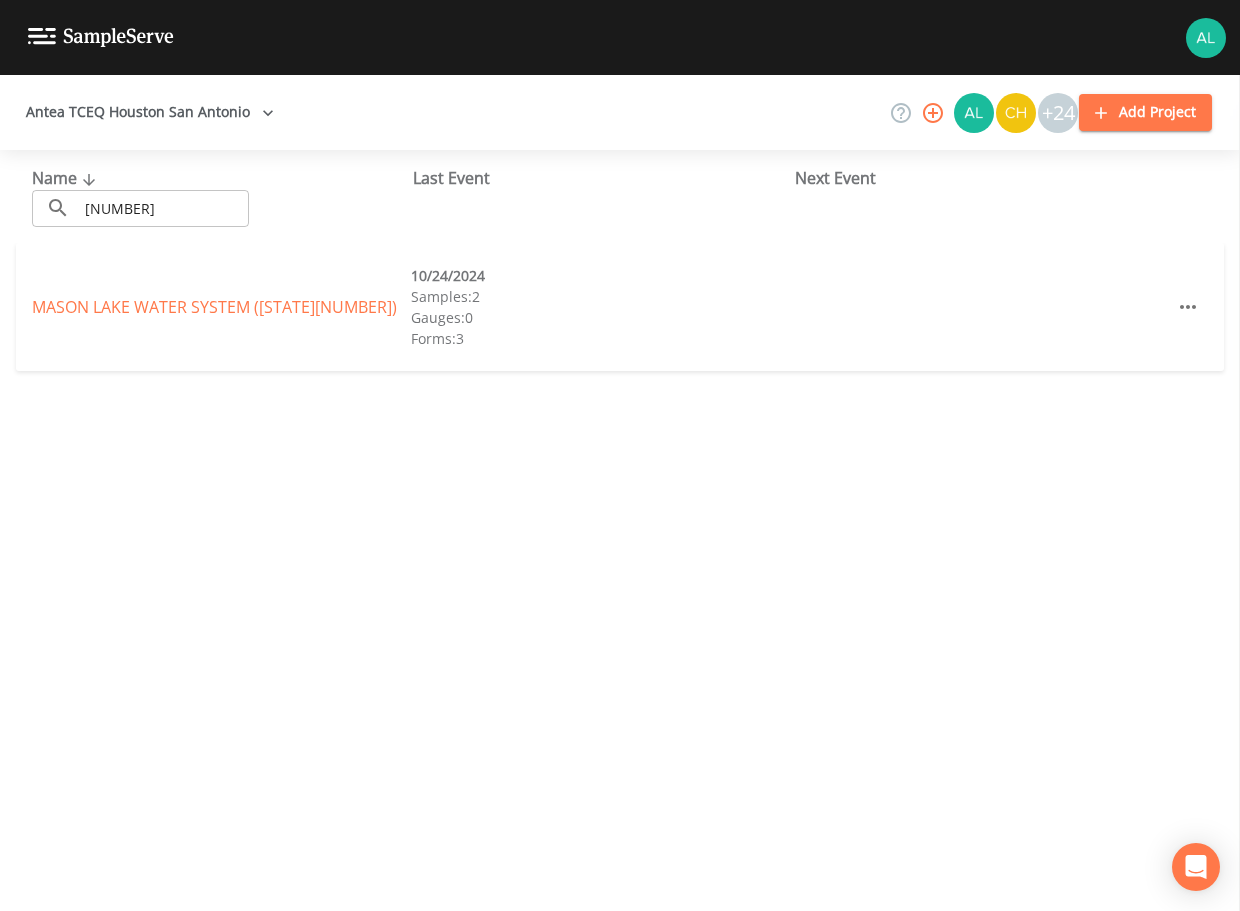 click on "MASON LAKE WATER SYSTEM   ([STATE][NUMBER]) Samples:  2 Gauges:  0 Forms:  3" at bounding box center [620, 307] 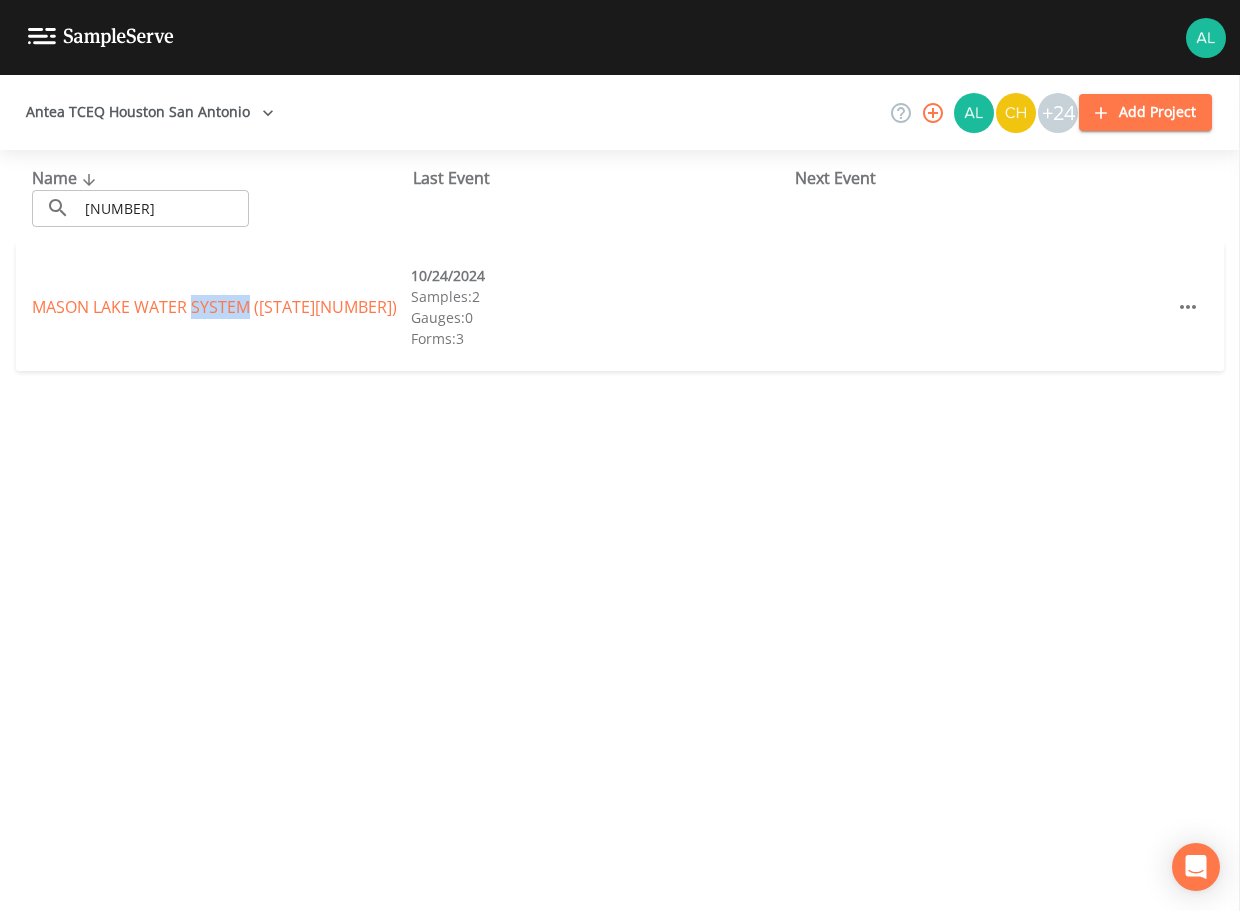click on "MASON LAKE WATER SYSTEM   ([STATE][NUMBER]) Samples:  2 Gauges:  0 Forms:  3" at bounding box center (620, 307) 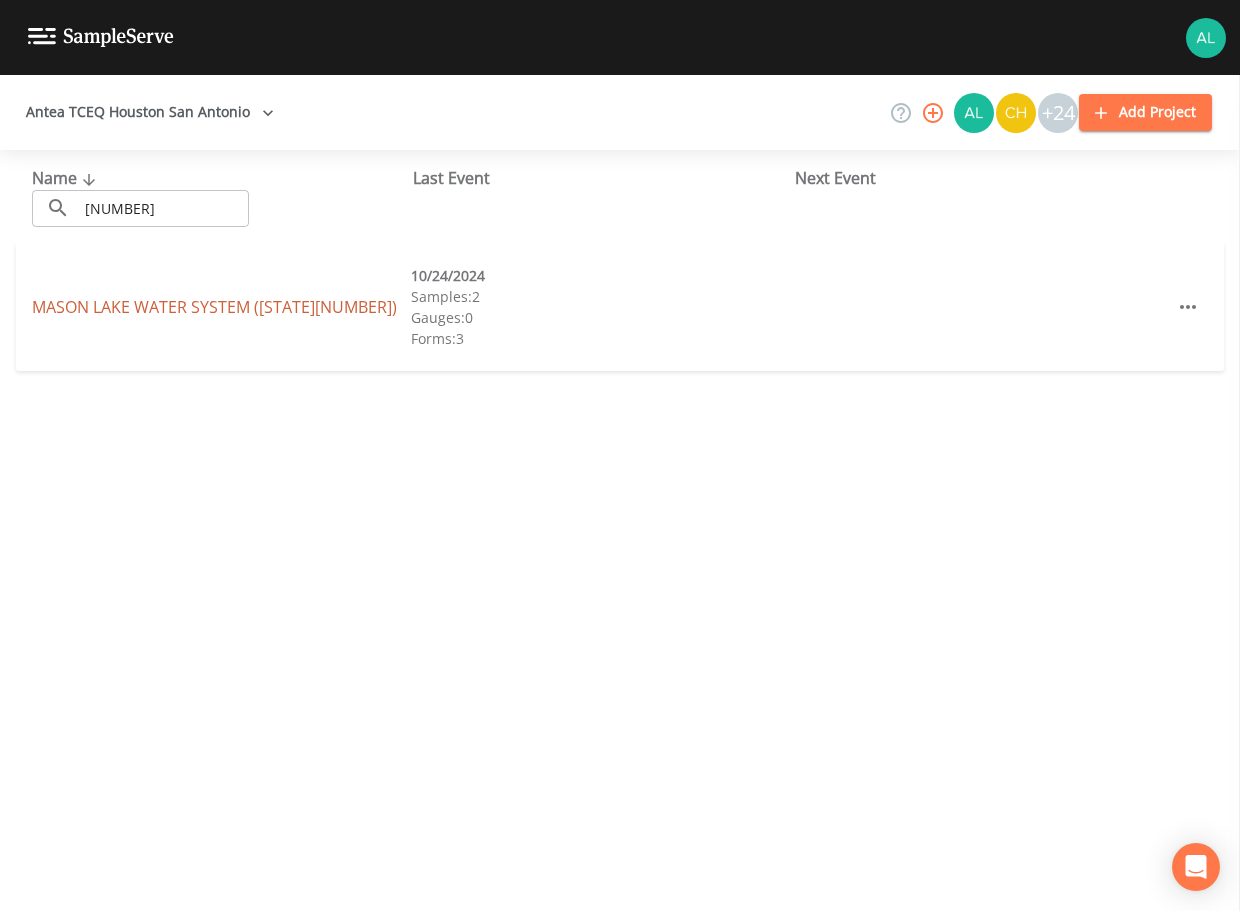 click on "MASON LAKE WATER SYSTEM   ([STATE][NUMBER])" at bounding box center [214, 307] 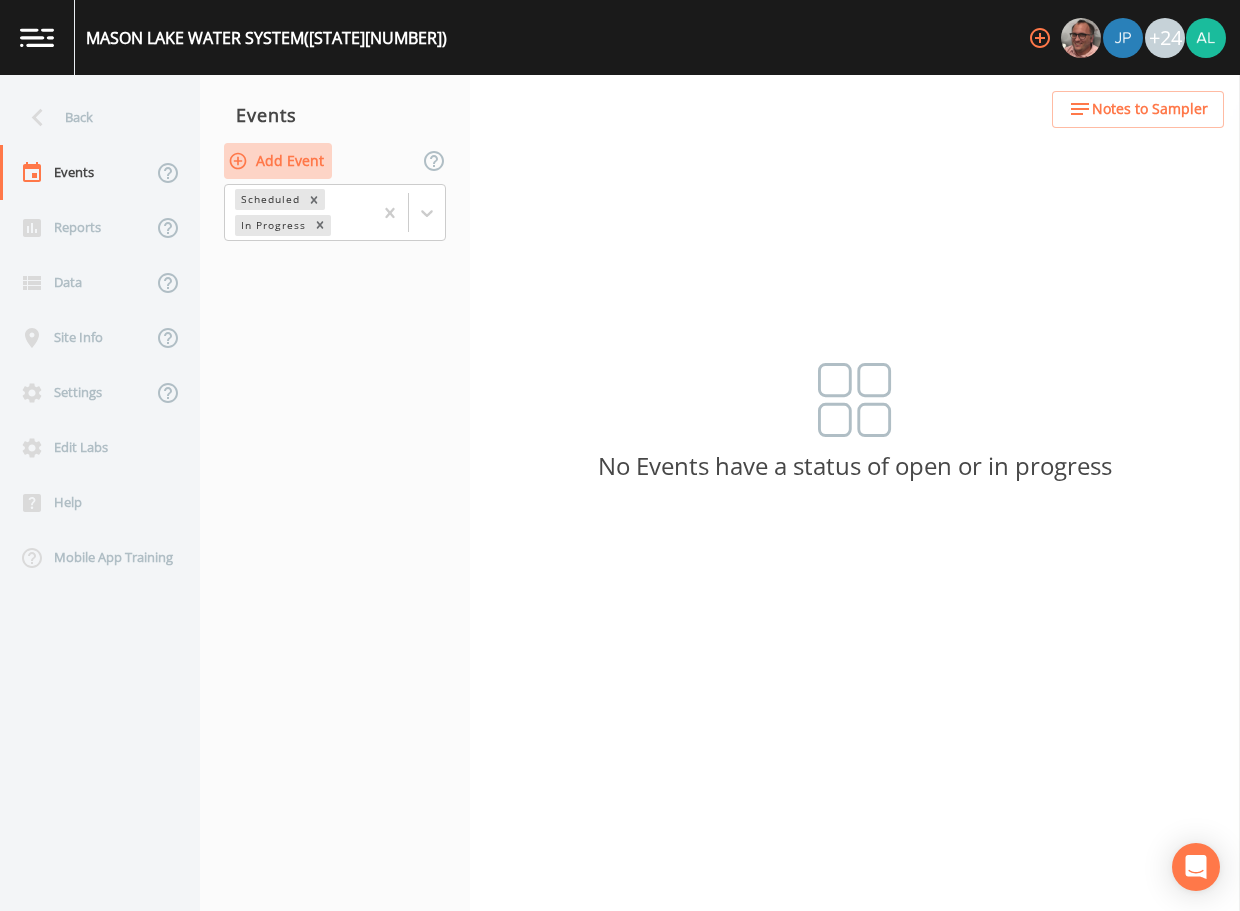 click on "Add Event" at bounding box center [278, 161] 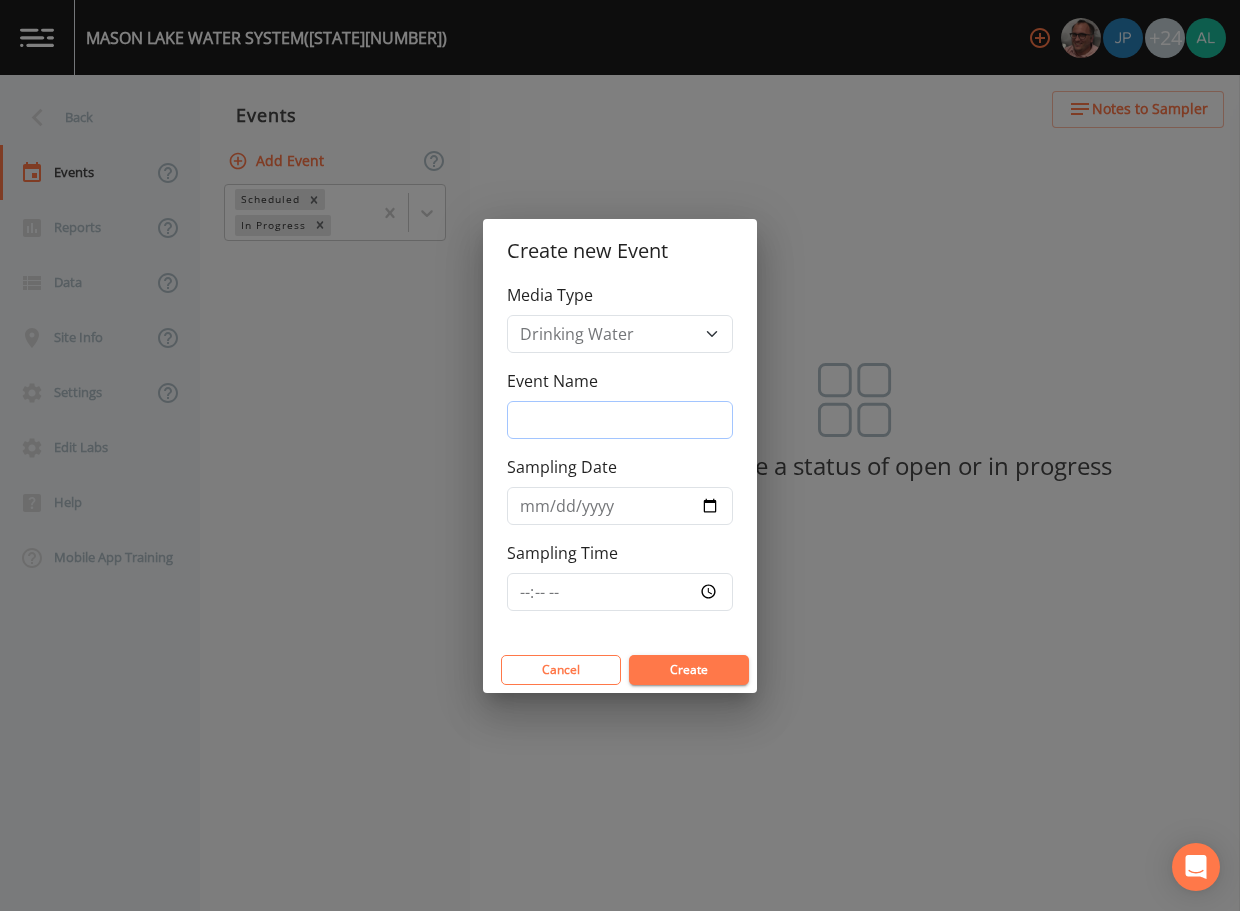 click on "Event Name" at bounding box center (620, 420) 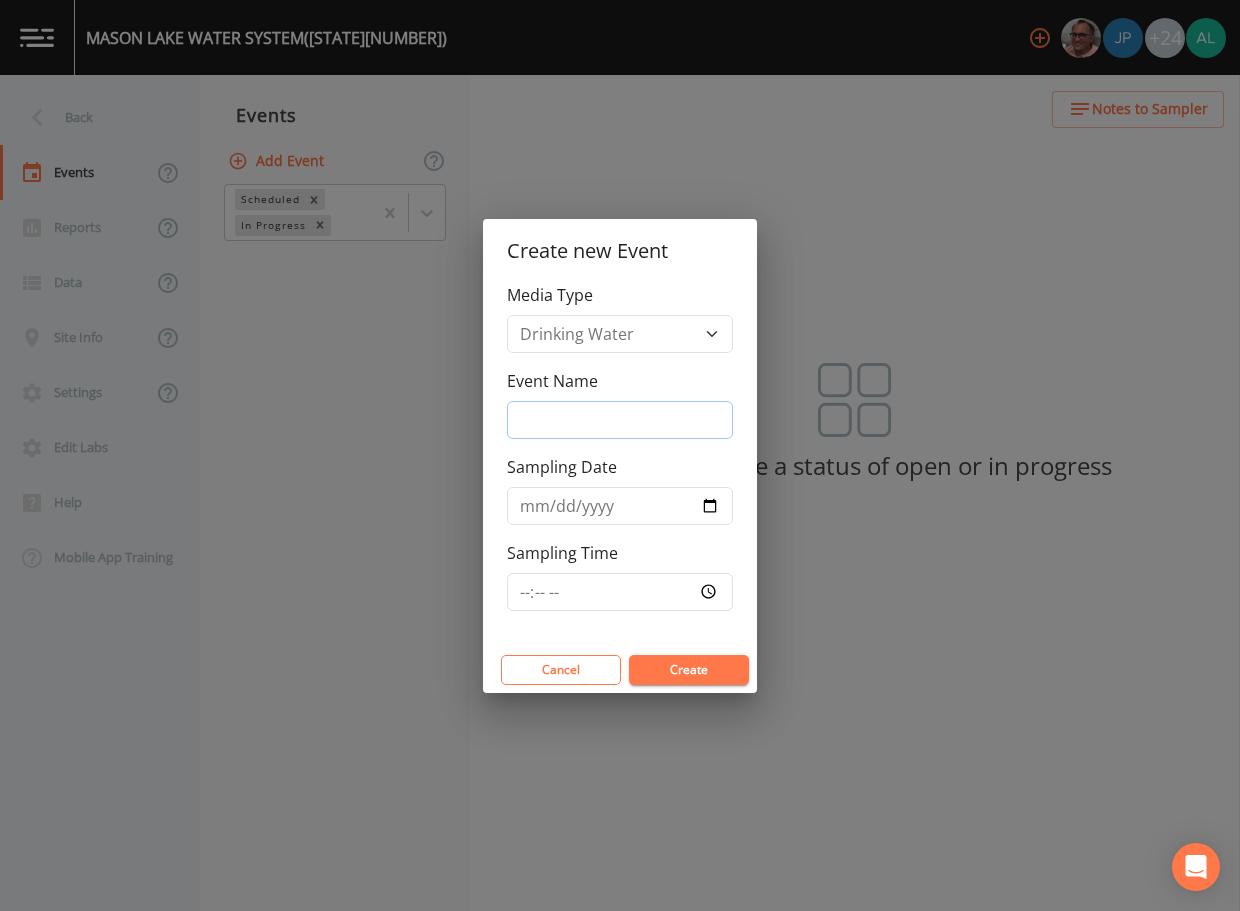 type on "3rd Quarter" 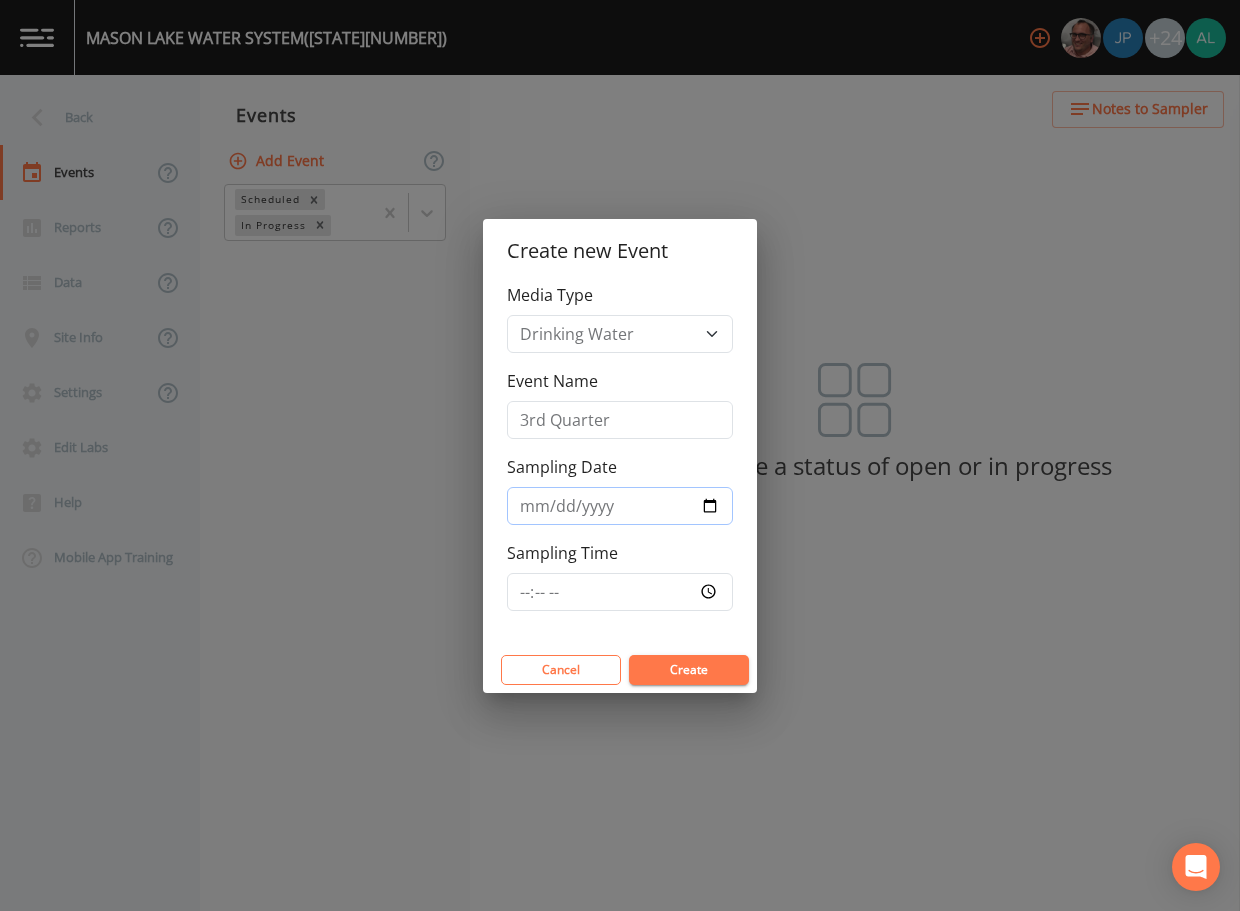 type on "[YY]-[MM]-[DD]" 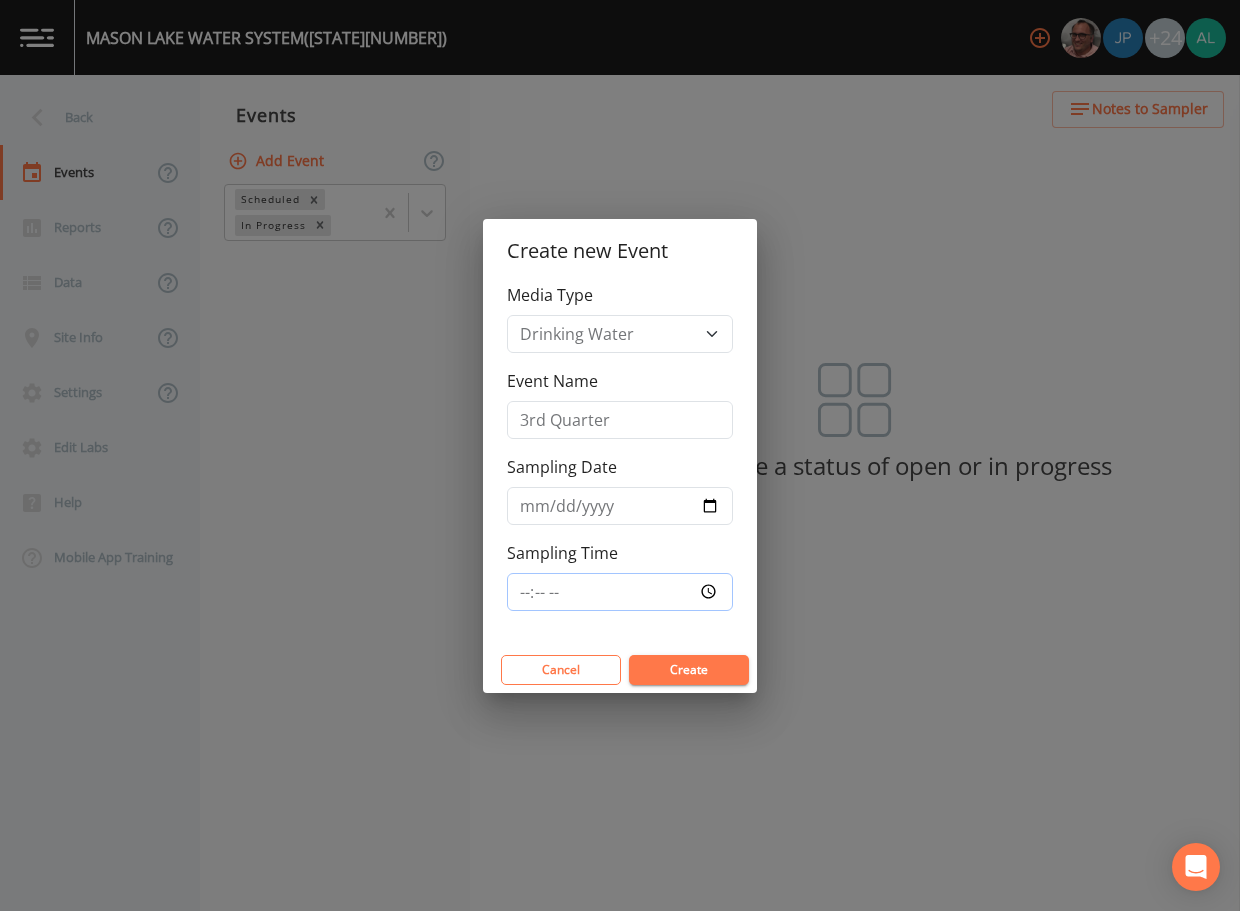 click on "Sampling Time" at bounding box center (620, 592) 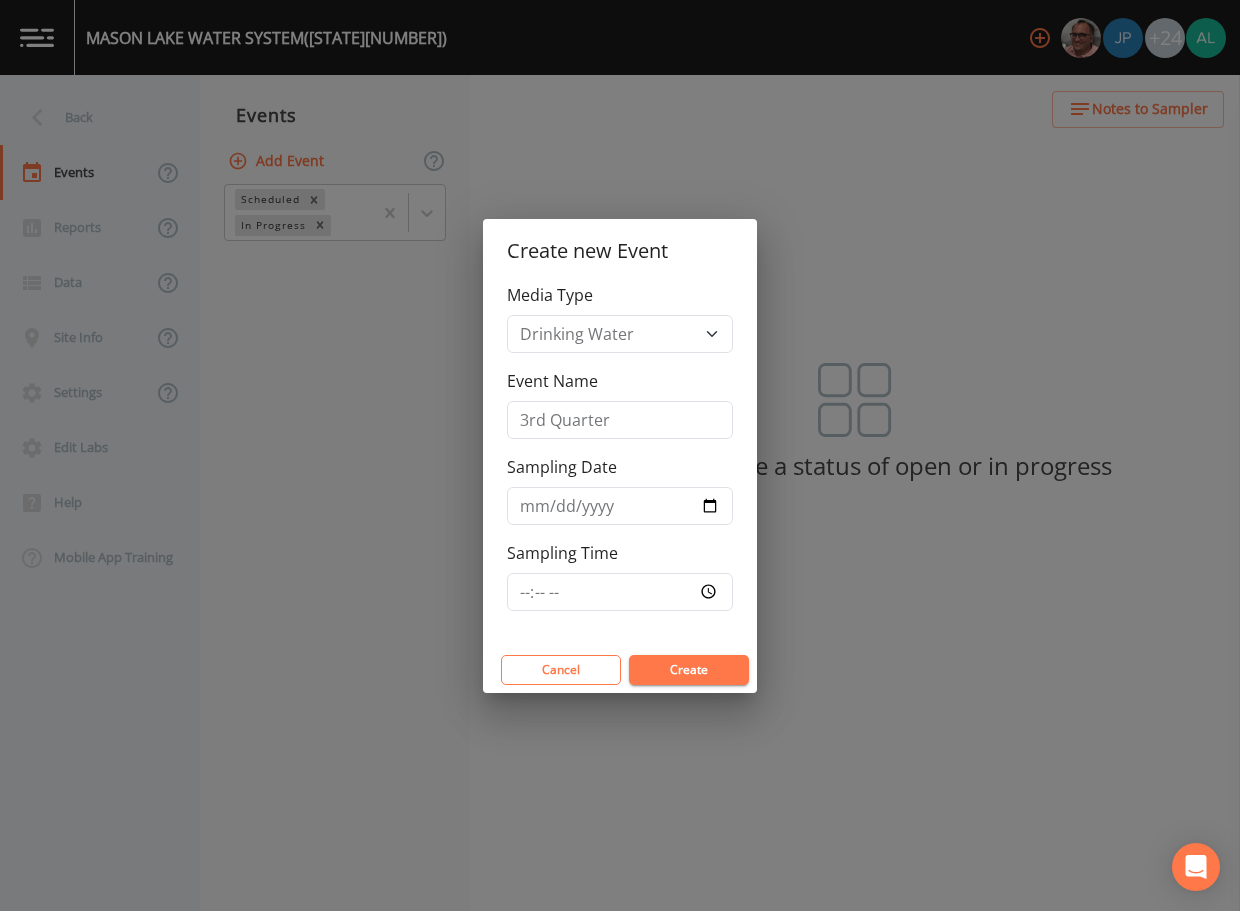 click on "Create" at bounding box center [689, 670] 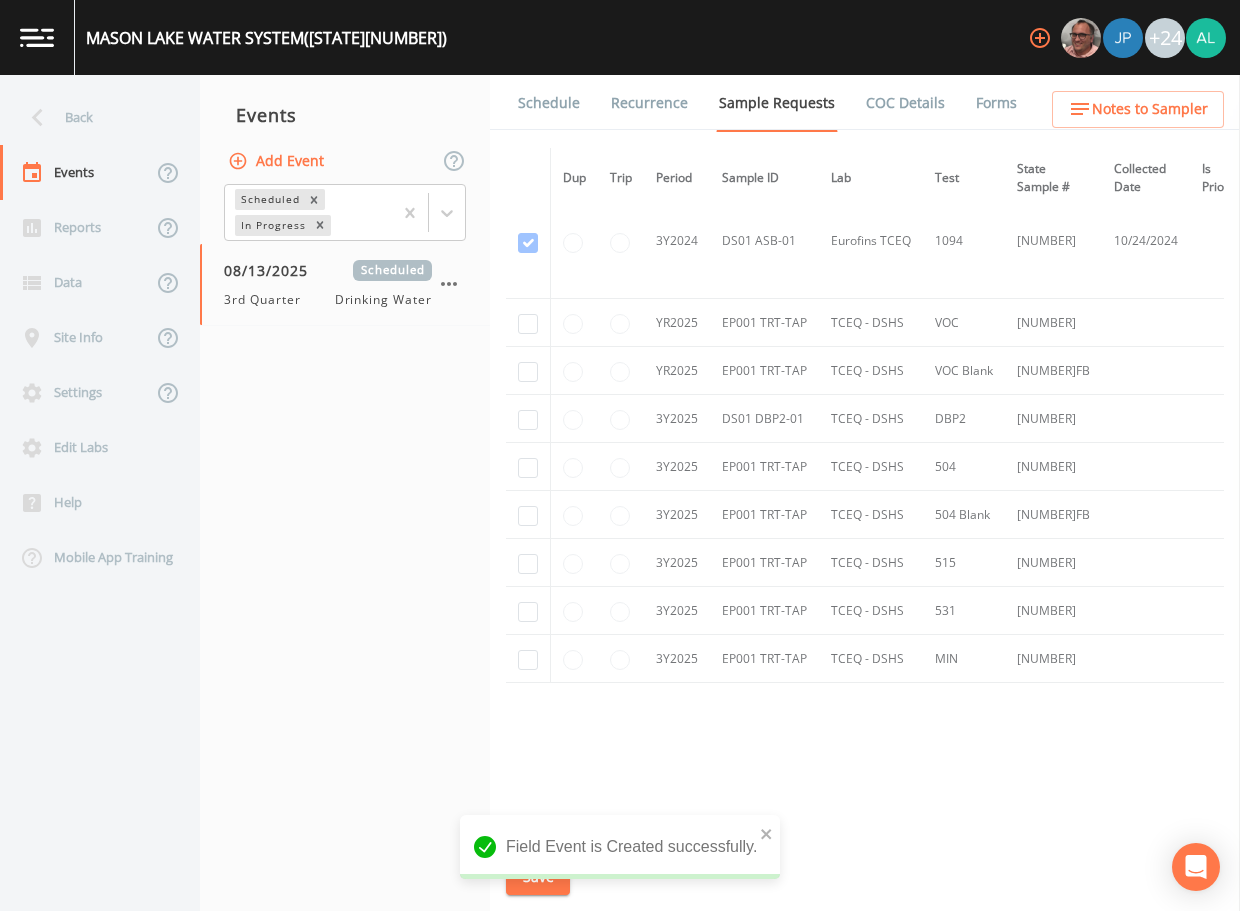 scroll, scrollTop: 387, scrollLeft: 0, axis: vertical 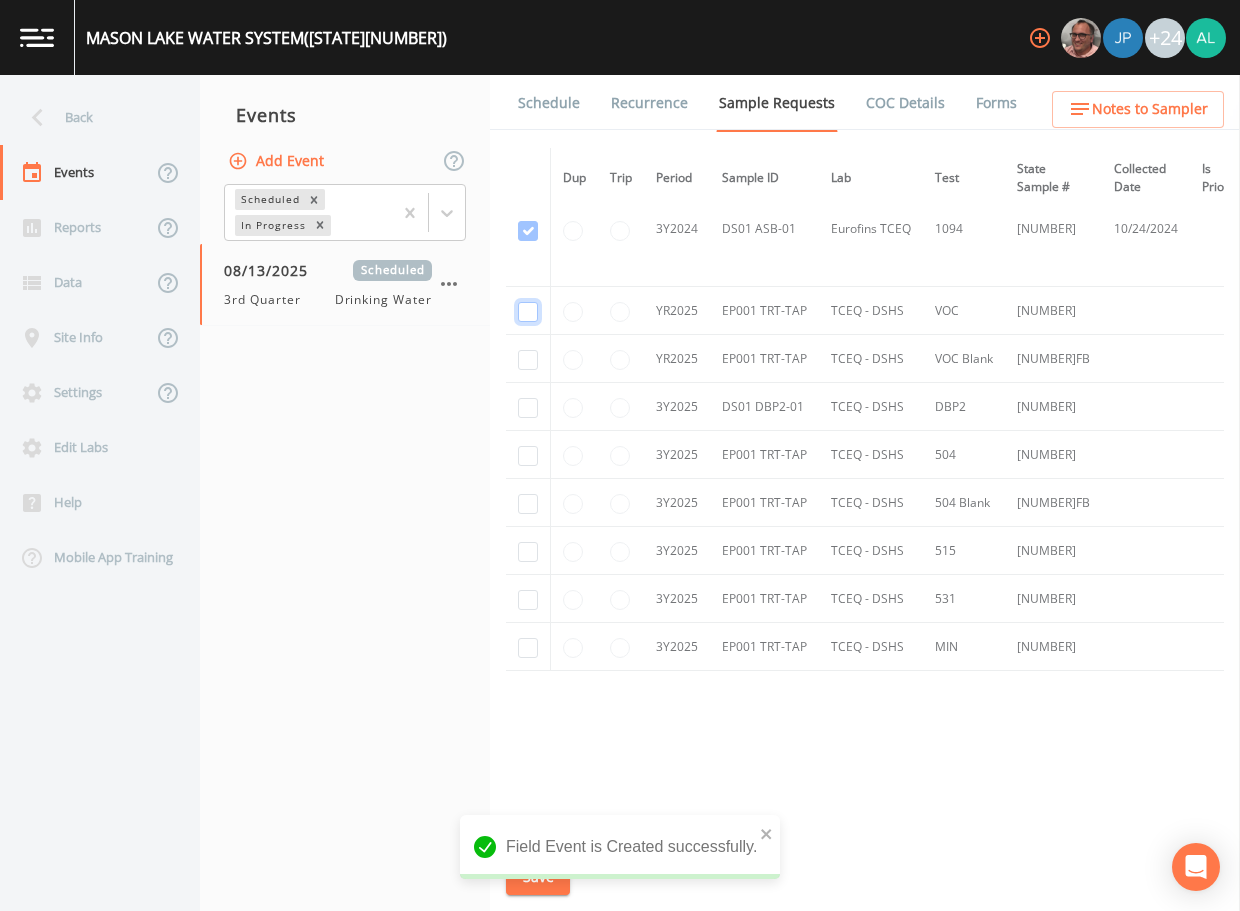 click at bounding box center [528, 1] 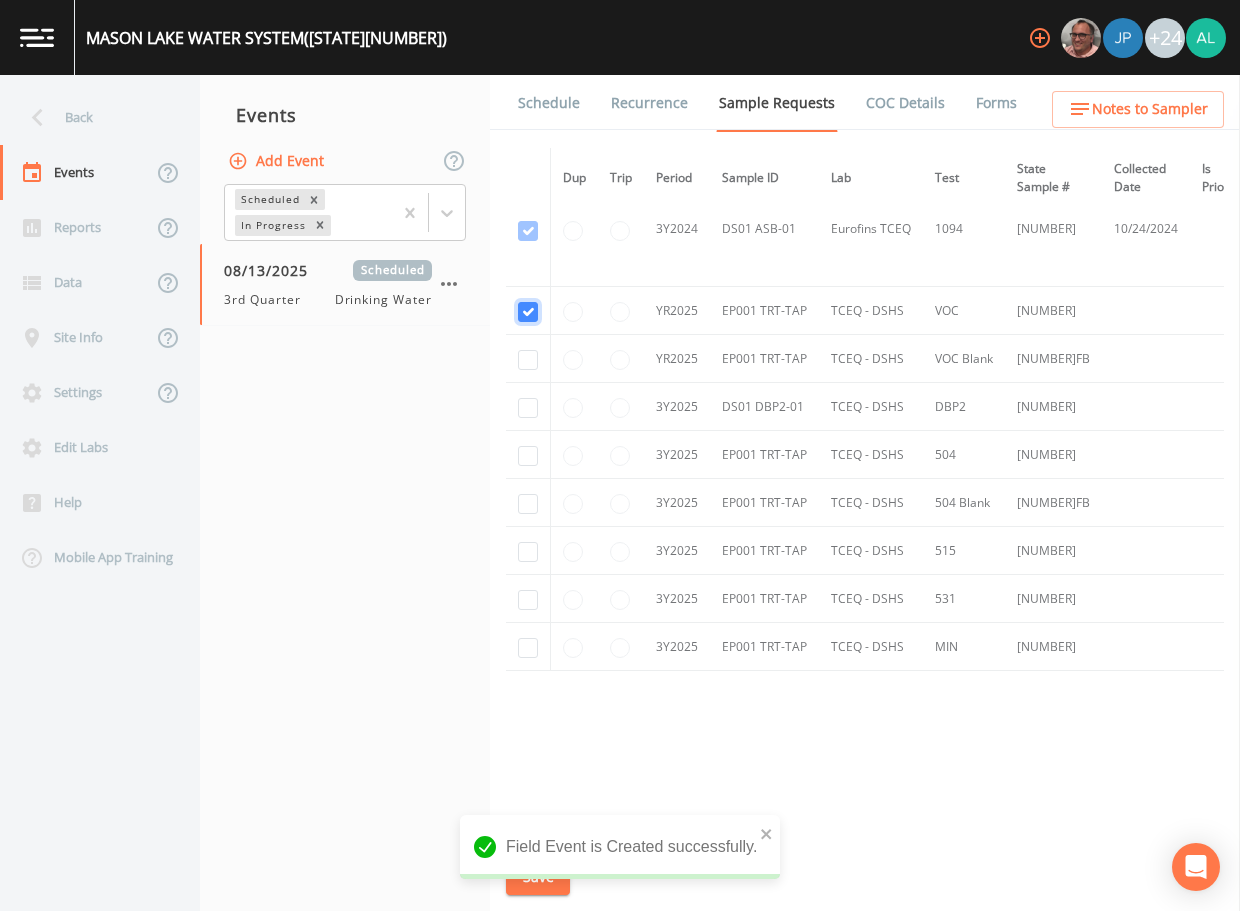 checkbox on "true" 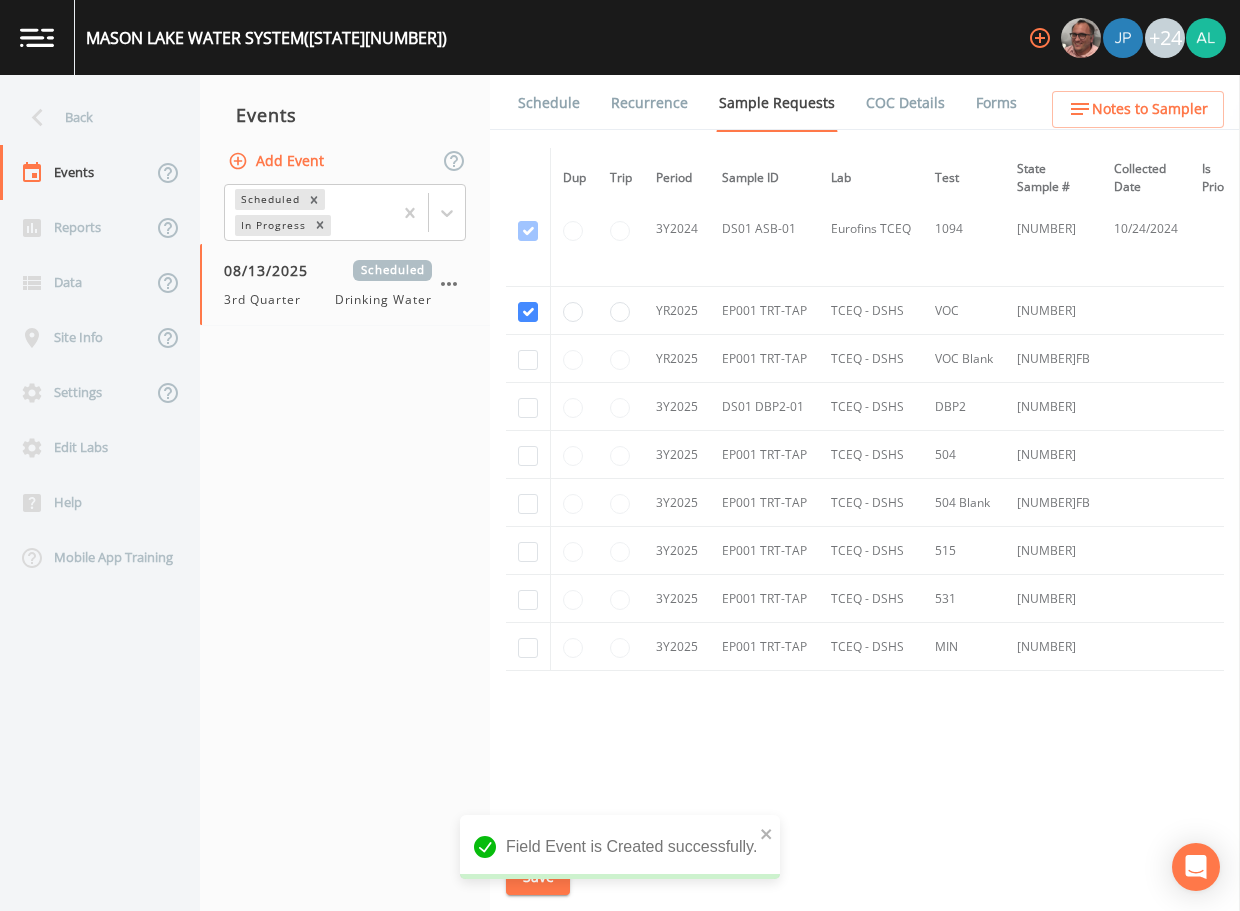 click at bounding box center [528, 359] 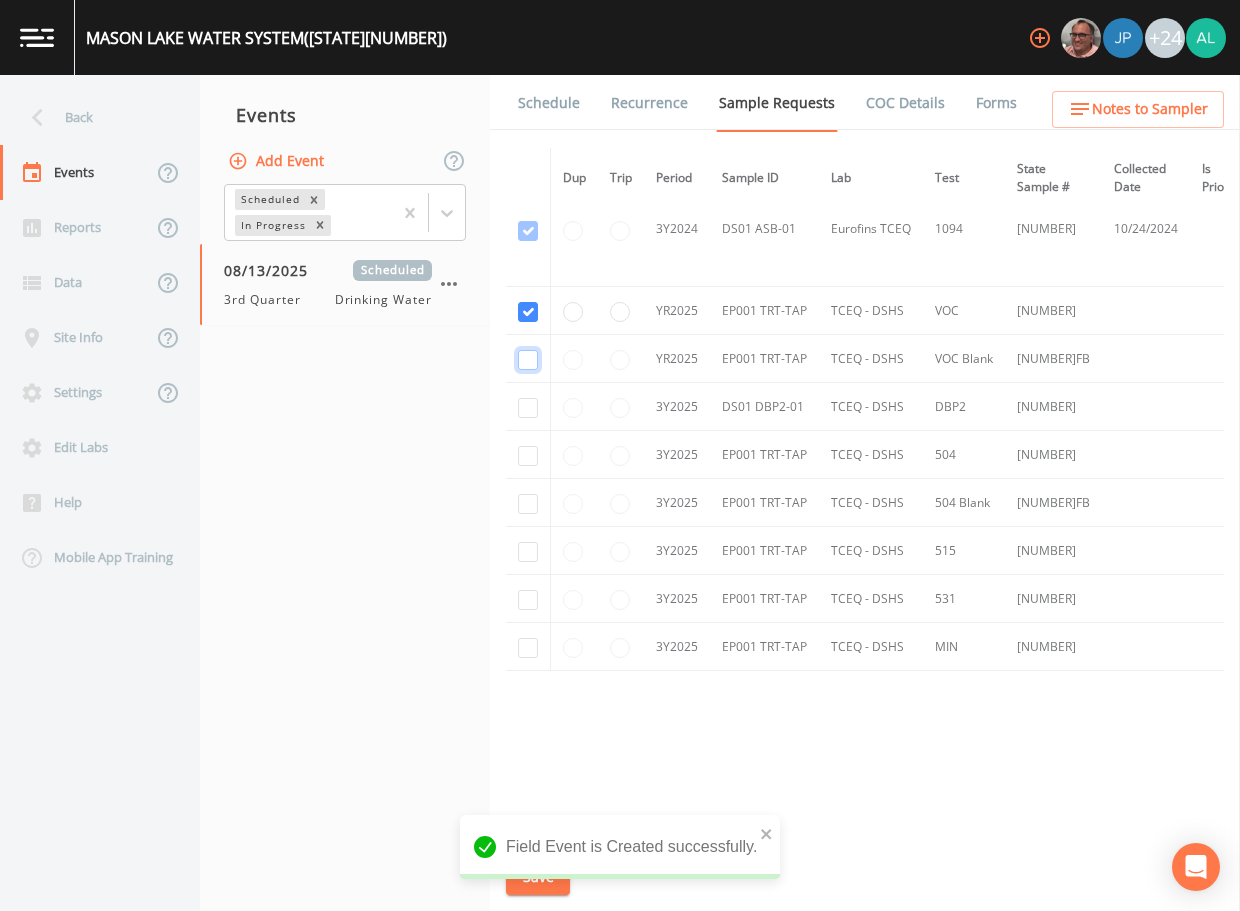 click at bounding box center (528, 116) 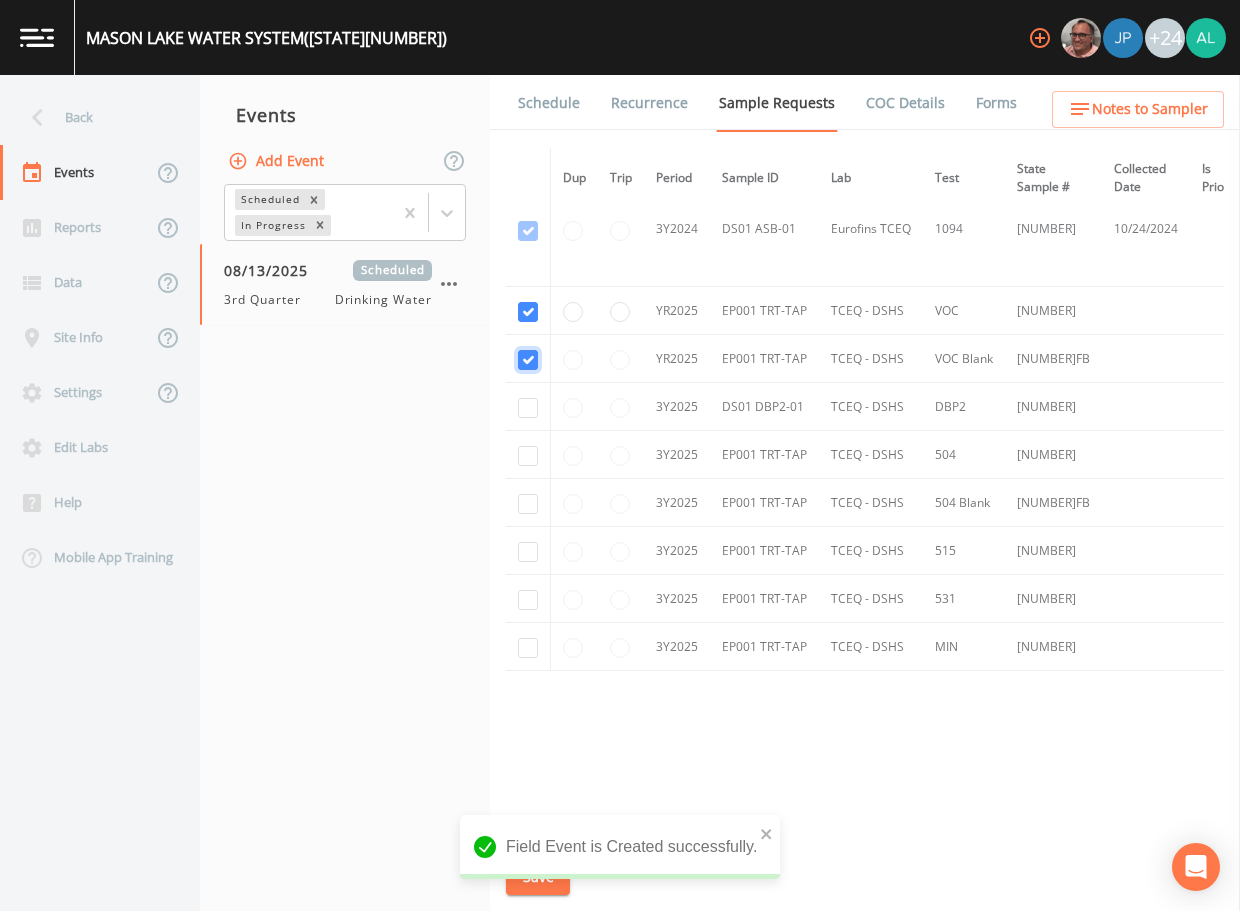 checkbox on "true" 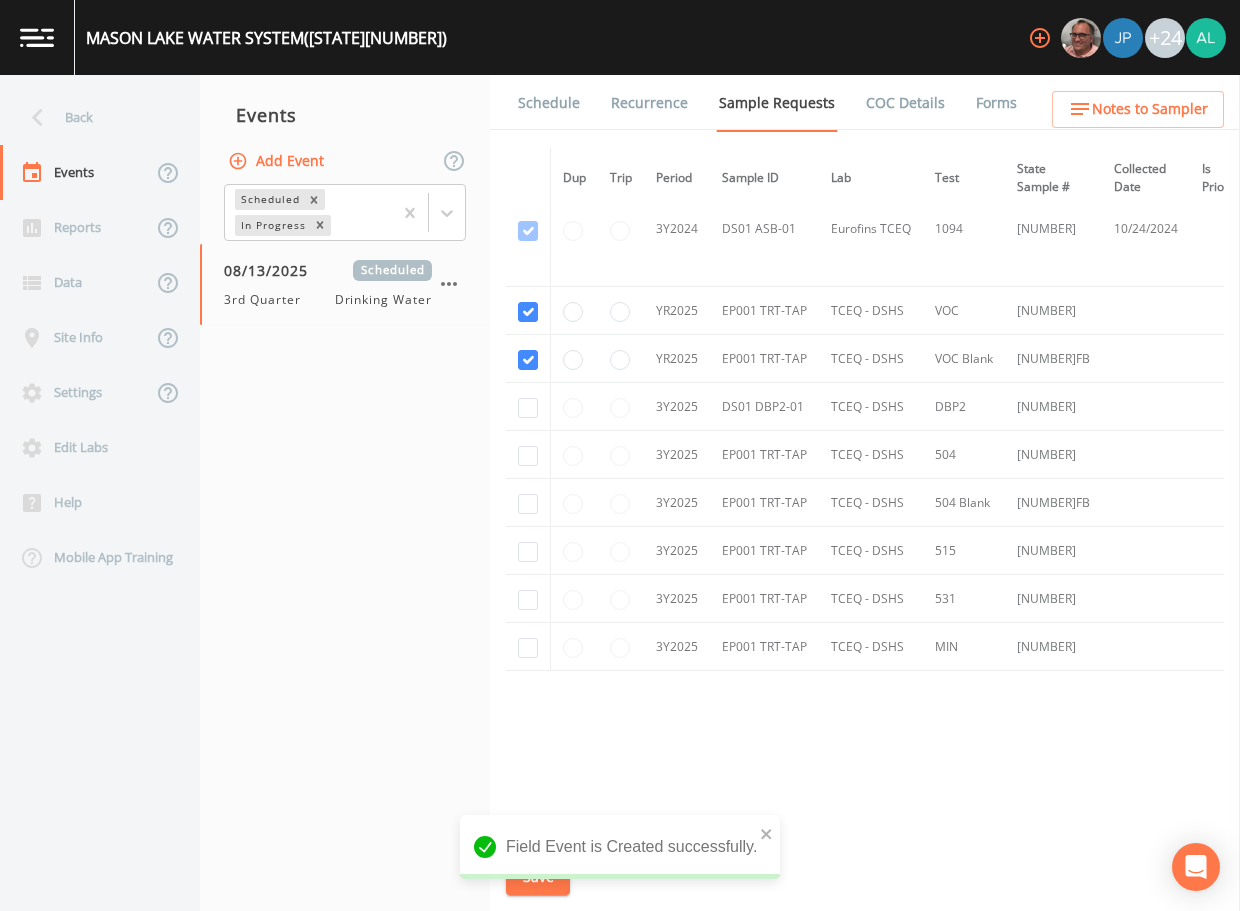 click at bounding box center [528, 455] 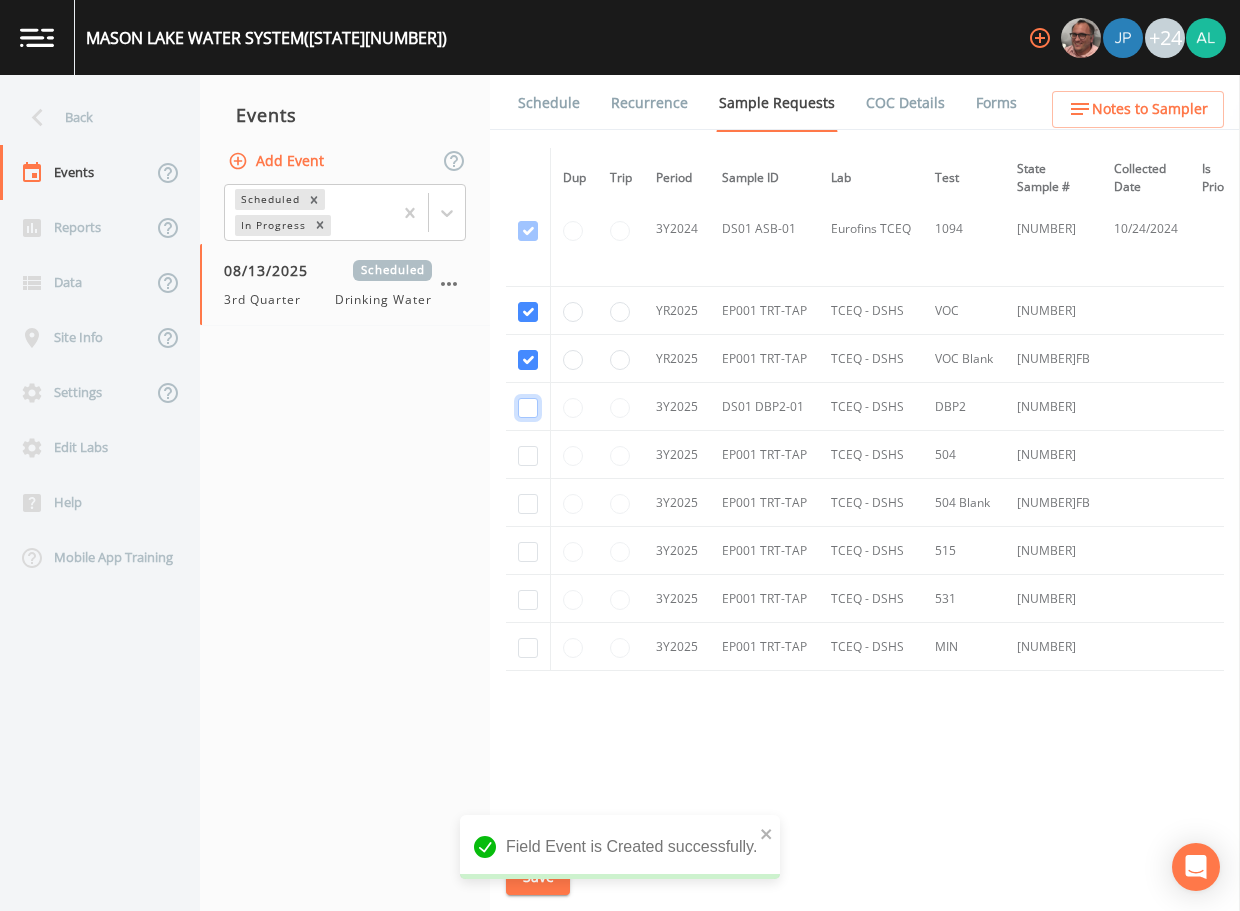 click at bounding box center (528, 408) 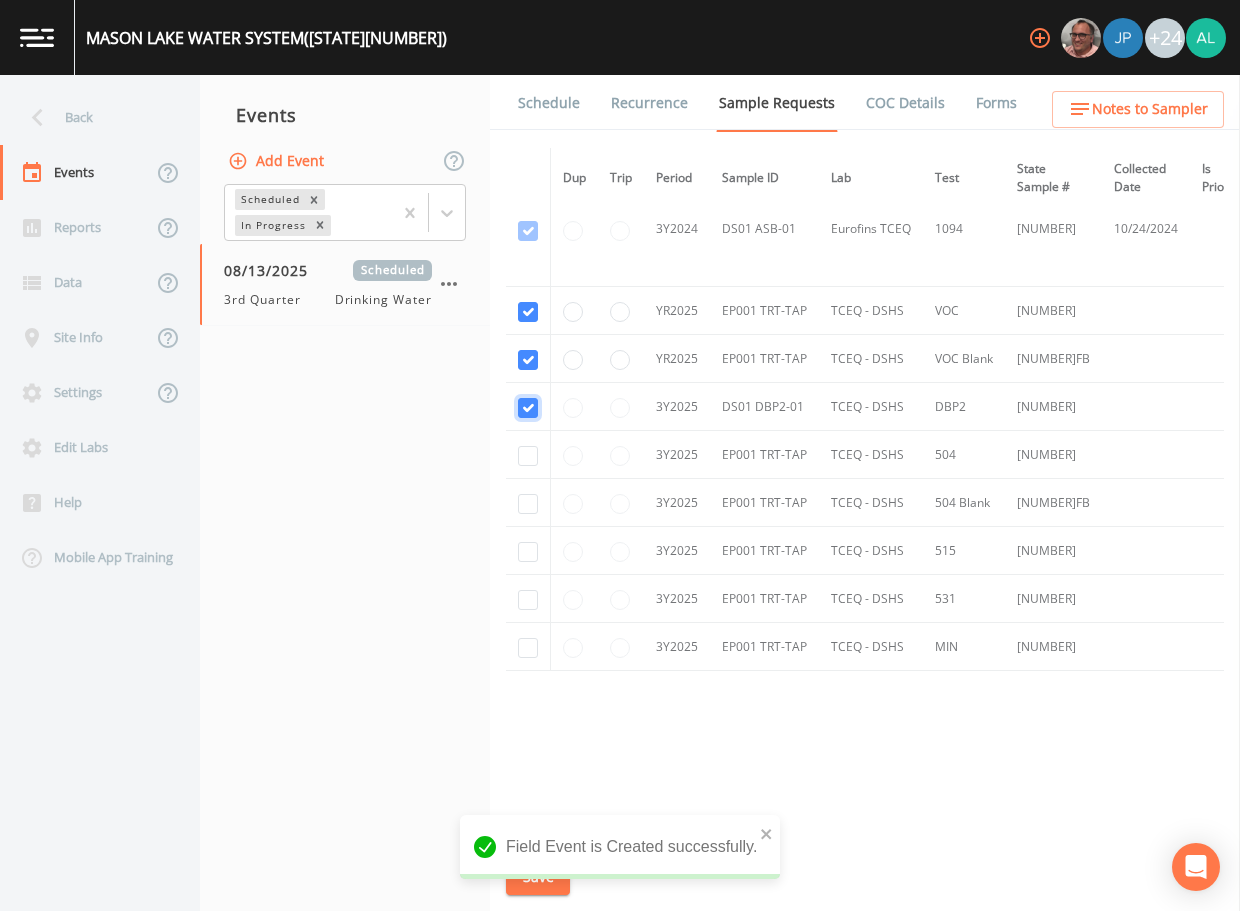 checkbox on "true" 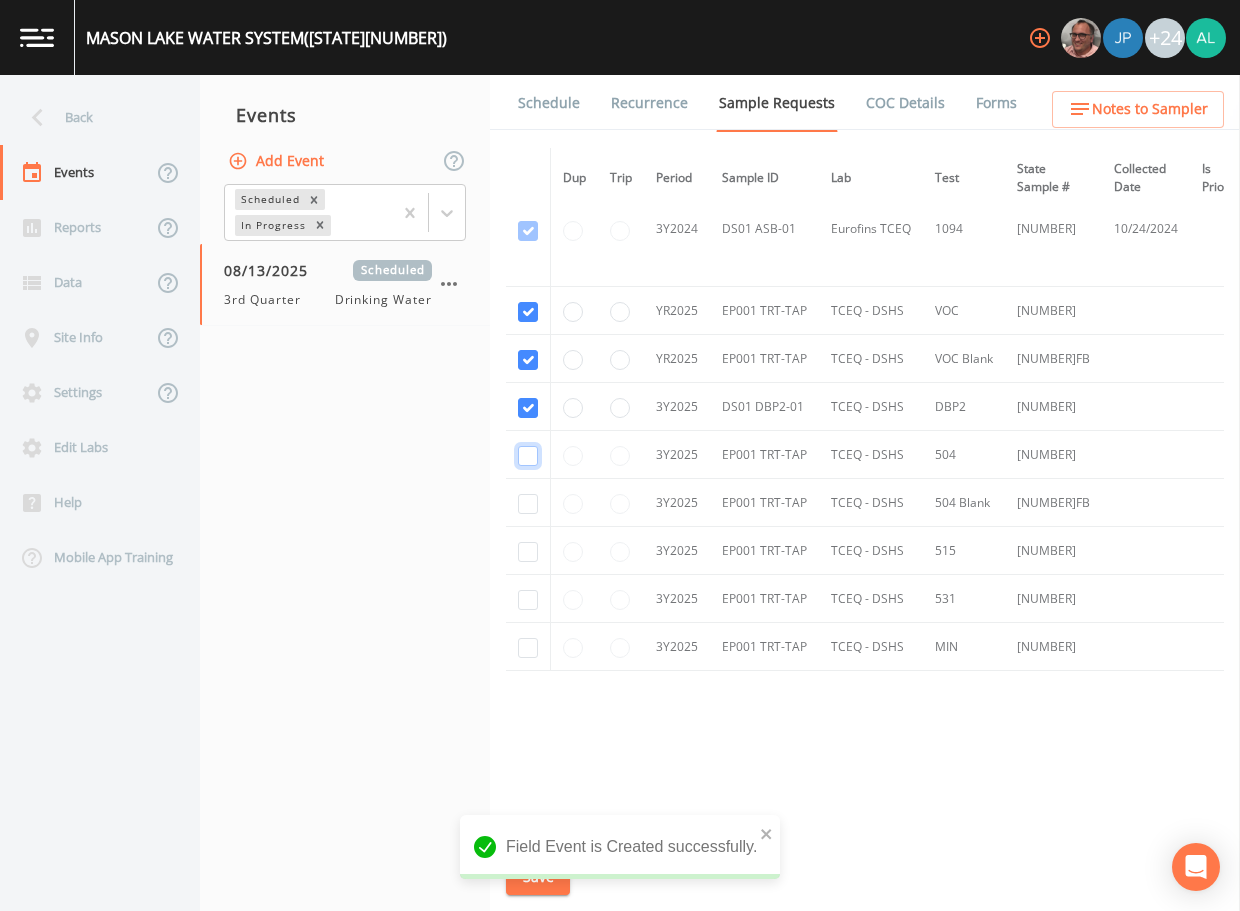 drag, startPoint x: 529, startPoint y: 443, endPoint x: 529, endPoint y: 454, distance: 11 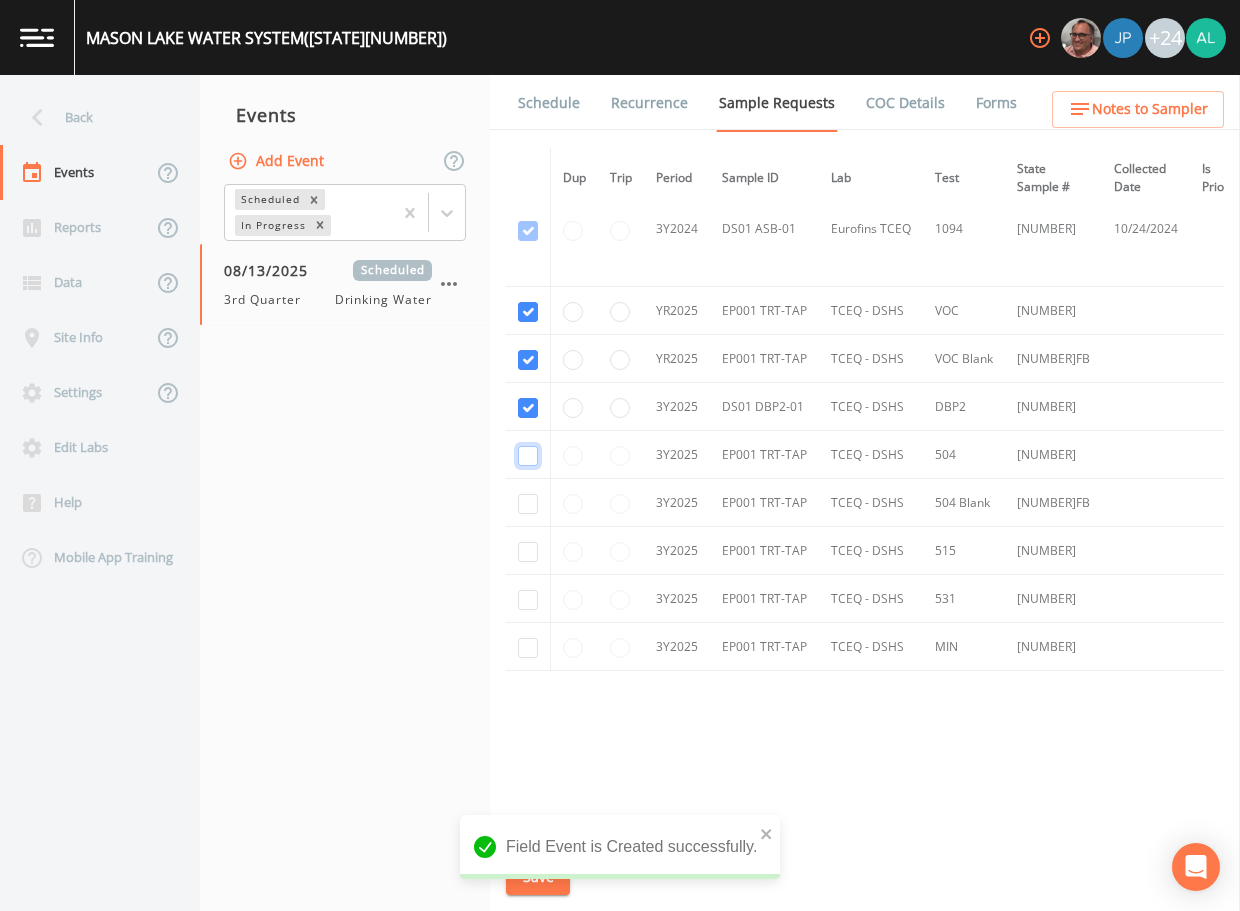 click at bounding box center [528, 456] 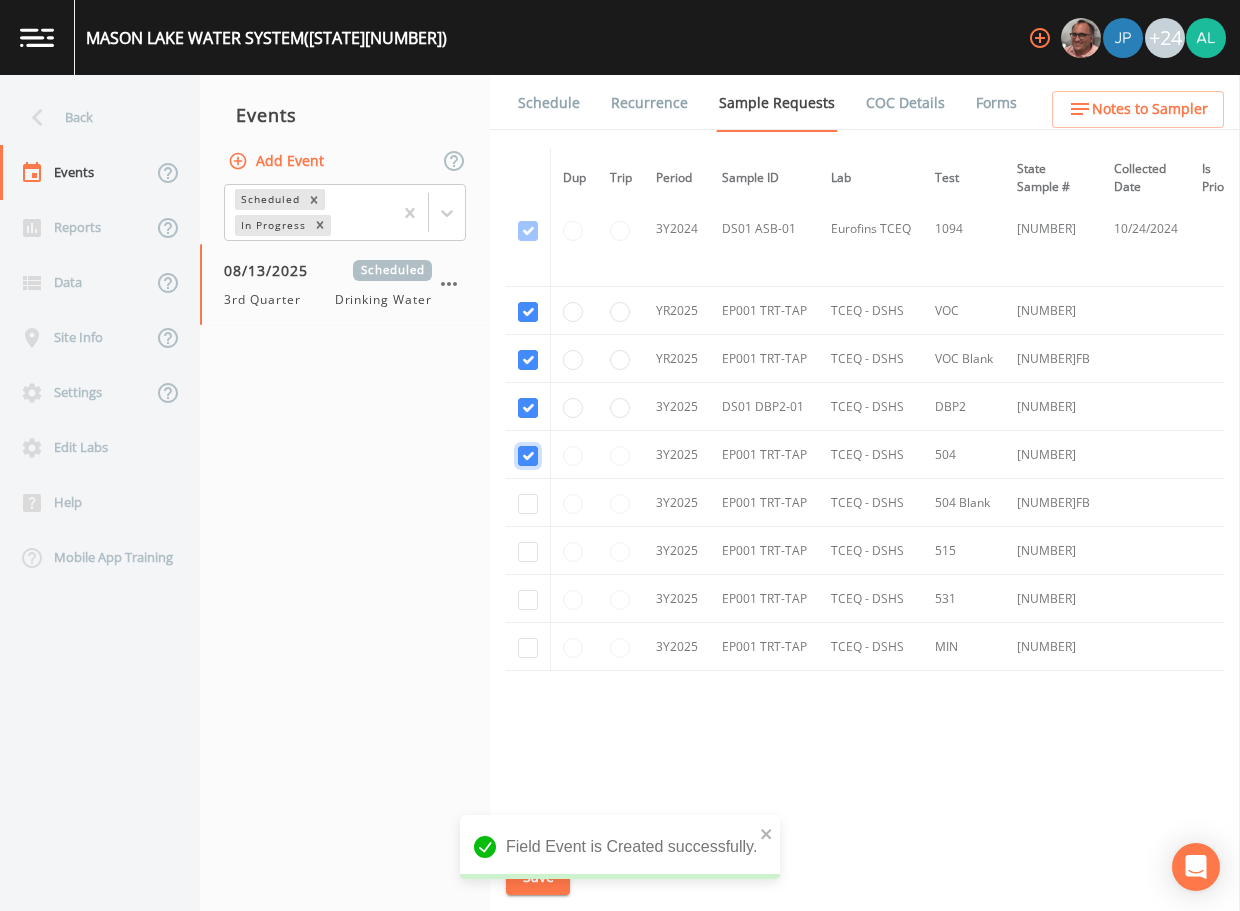 checkbox on "true" 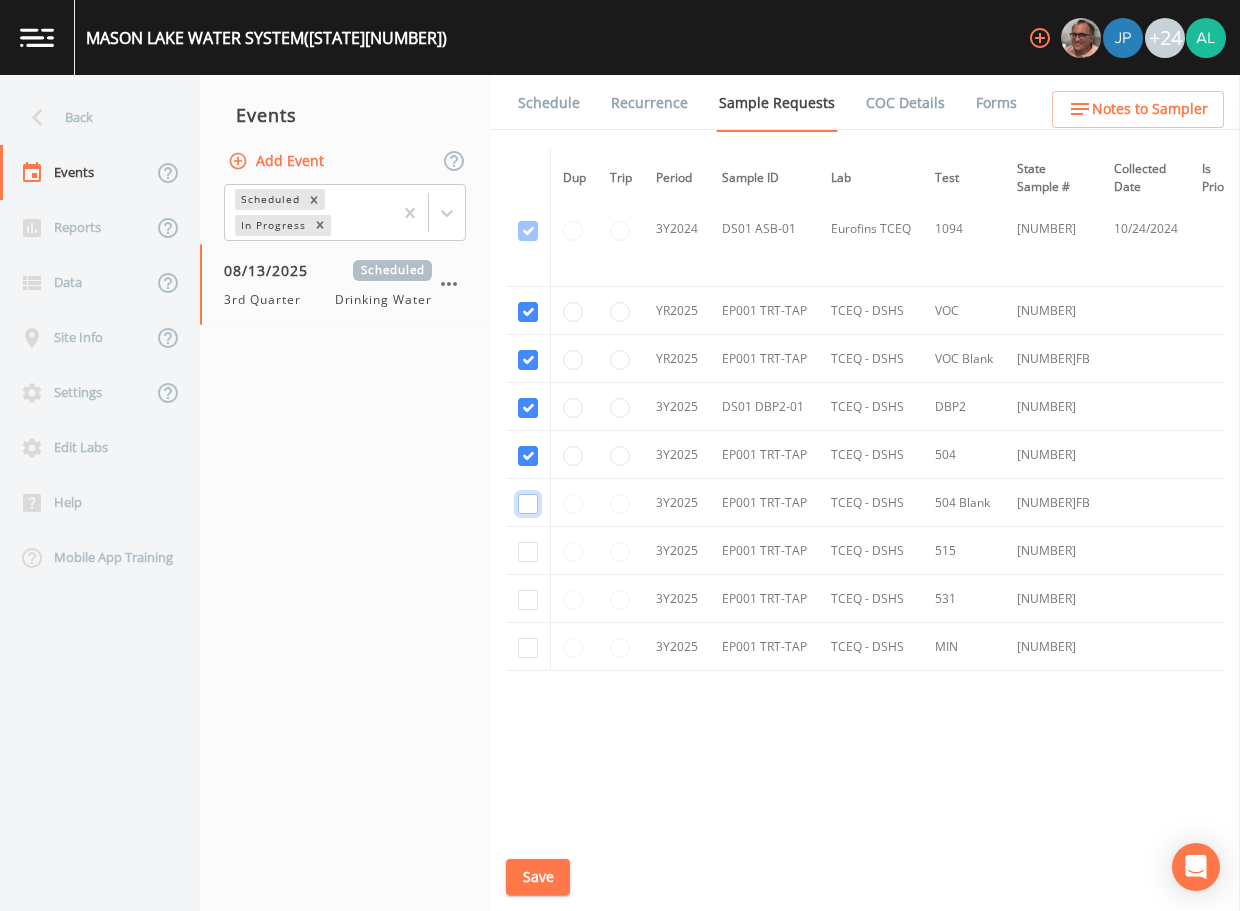 click at bounding box center (528, 504) 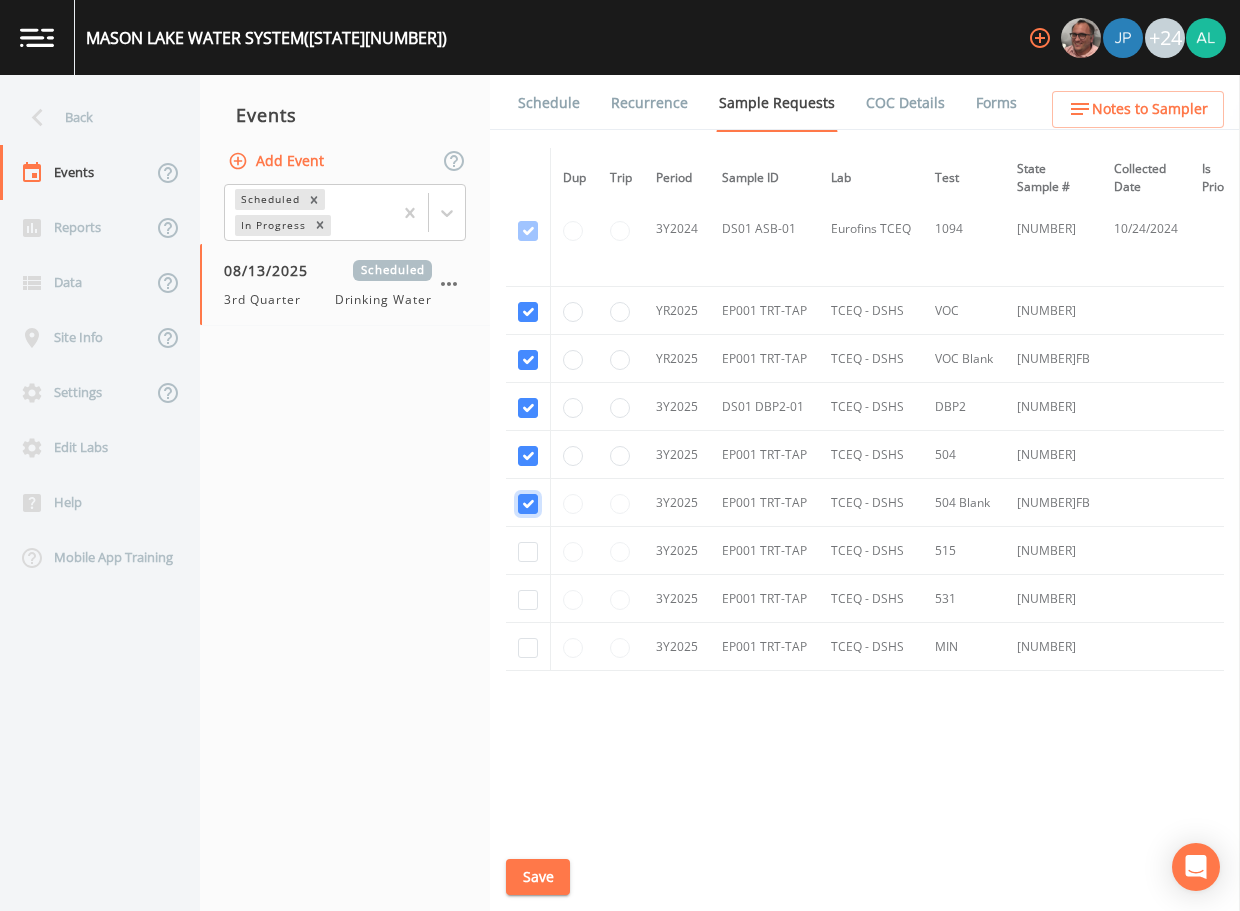 checkbox on "true" 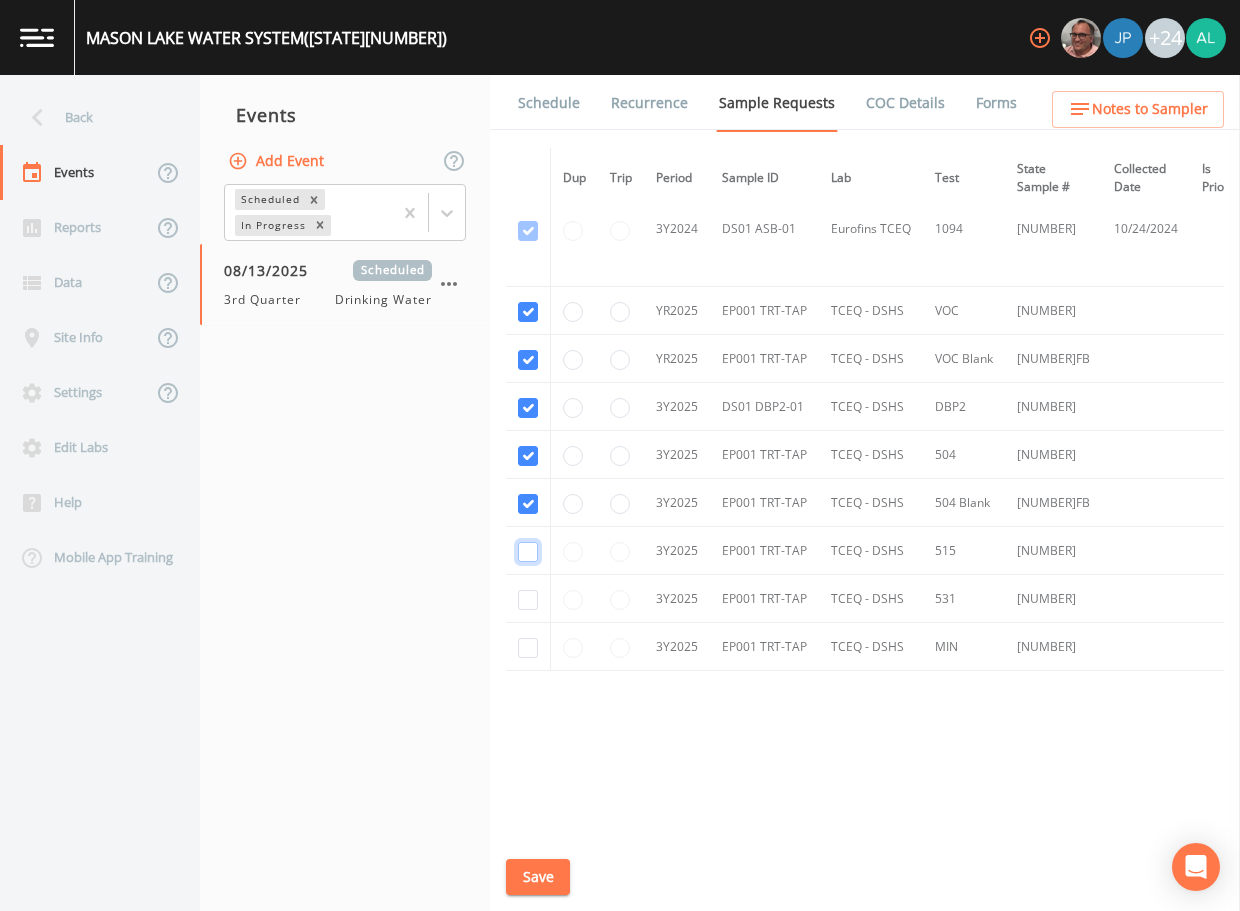 click at bounding box center (528, 552) 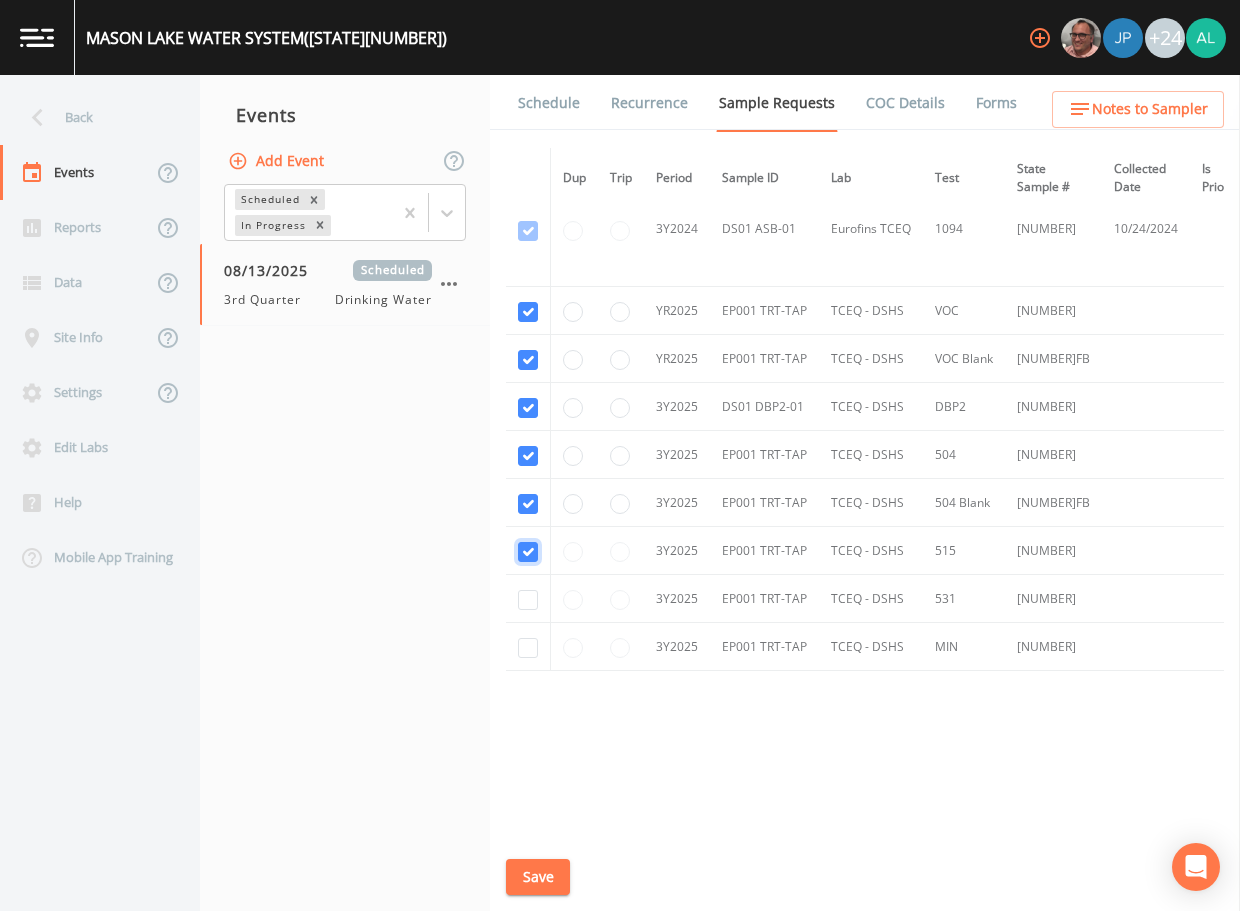 checkbox on "true" 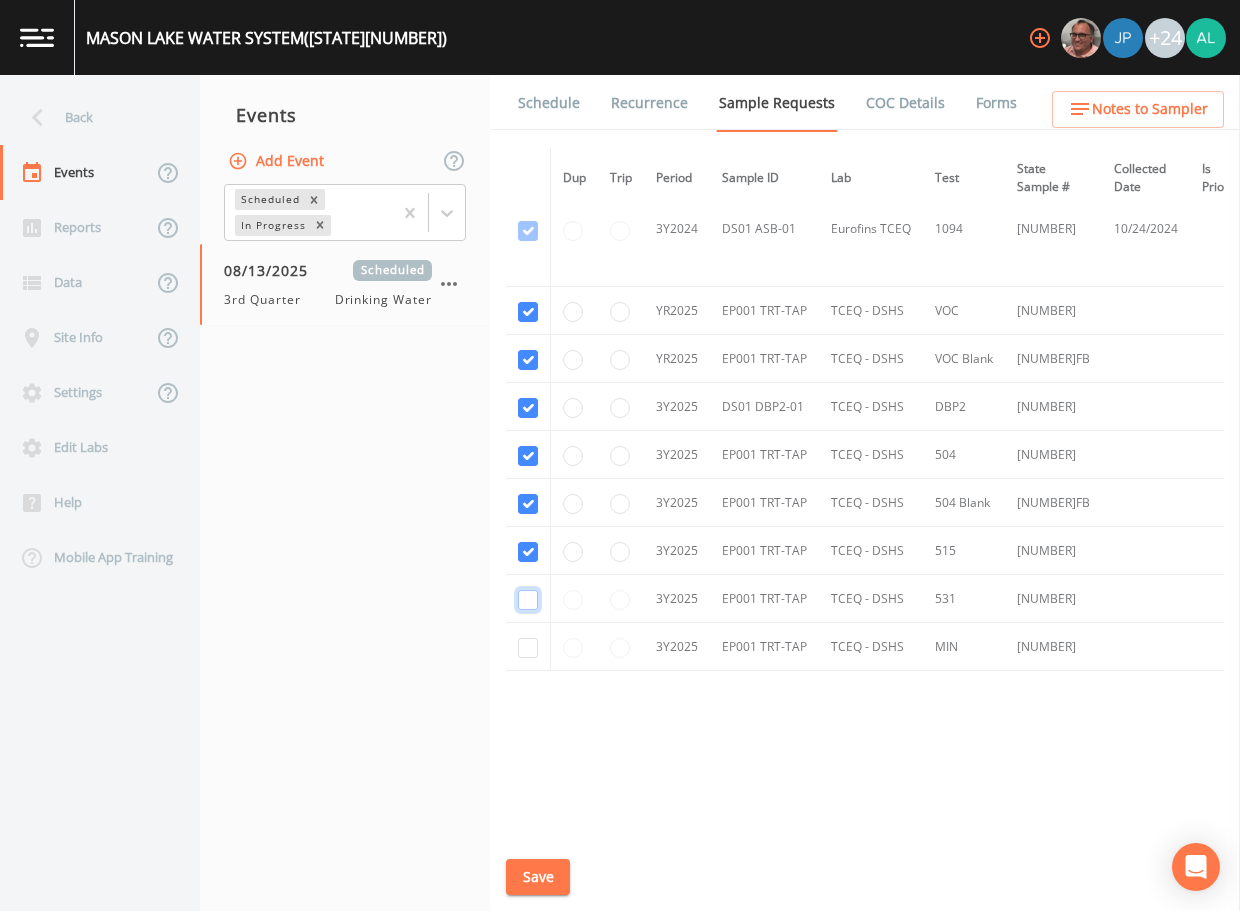 click at bounding box center (528, 600) 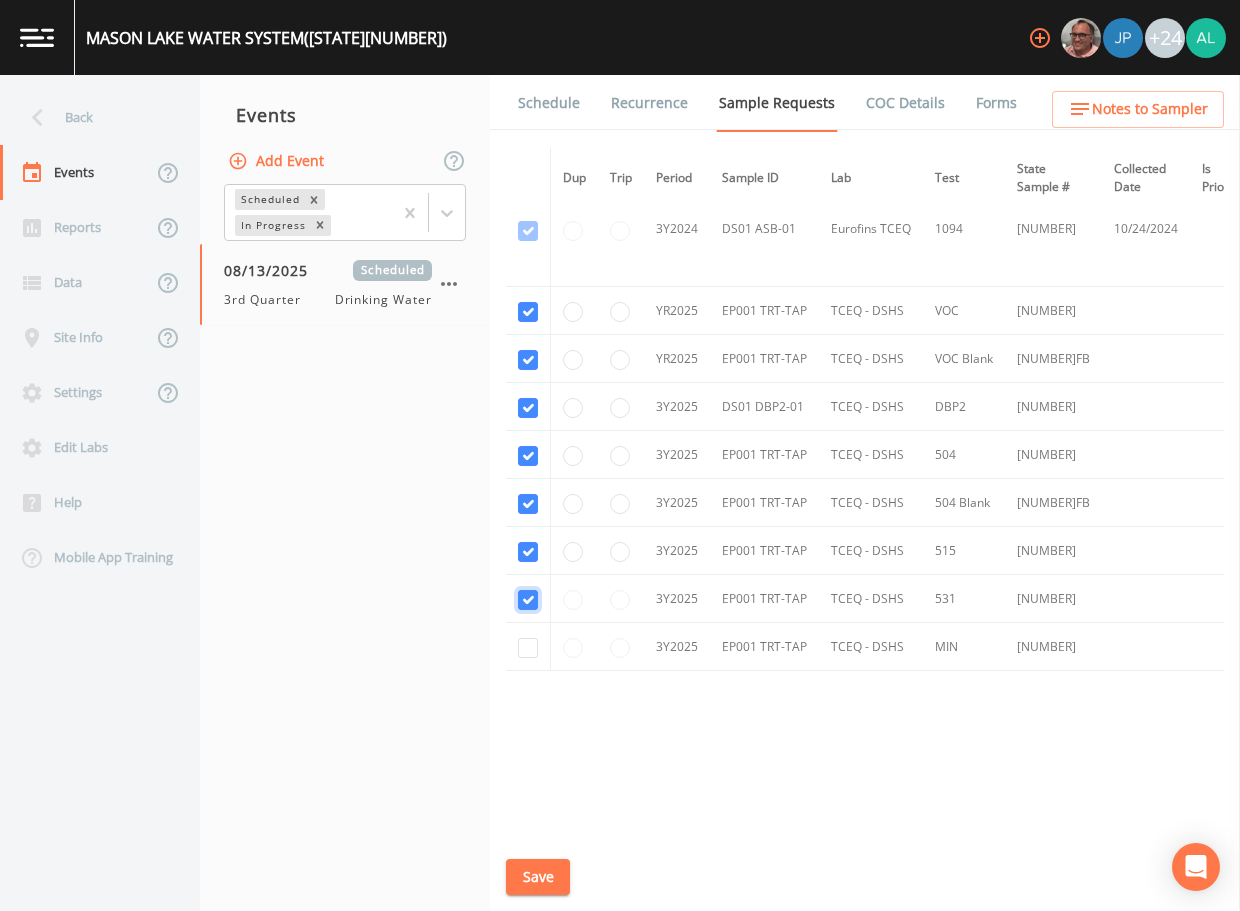 checkbox on "true" 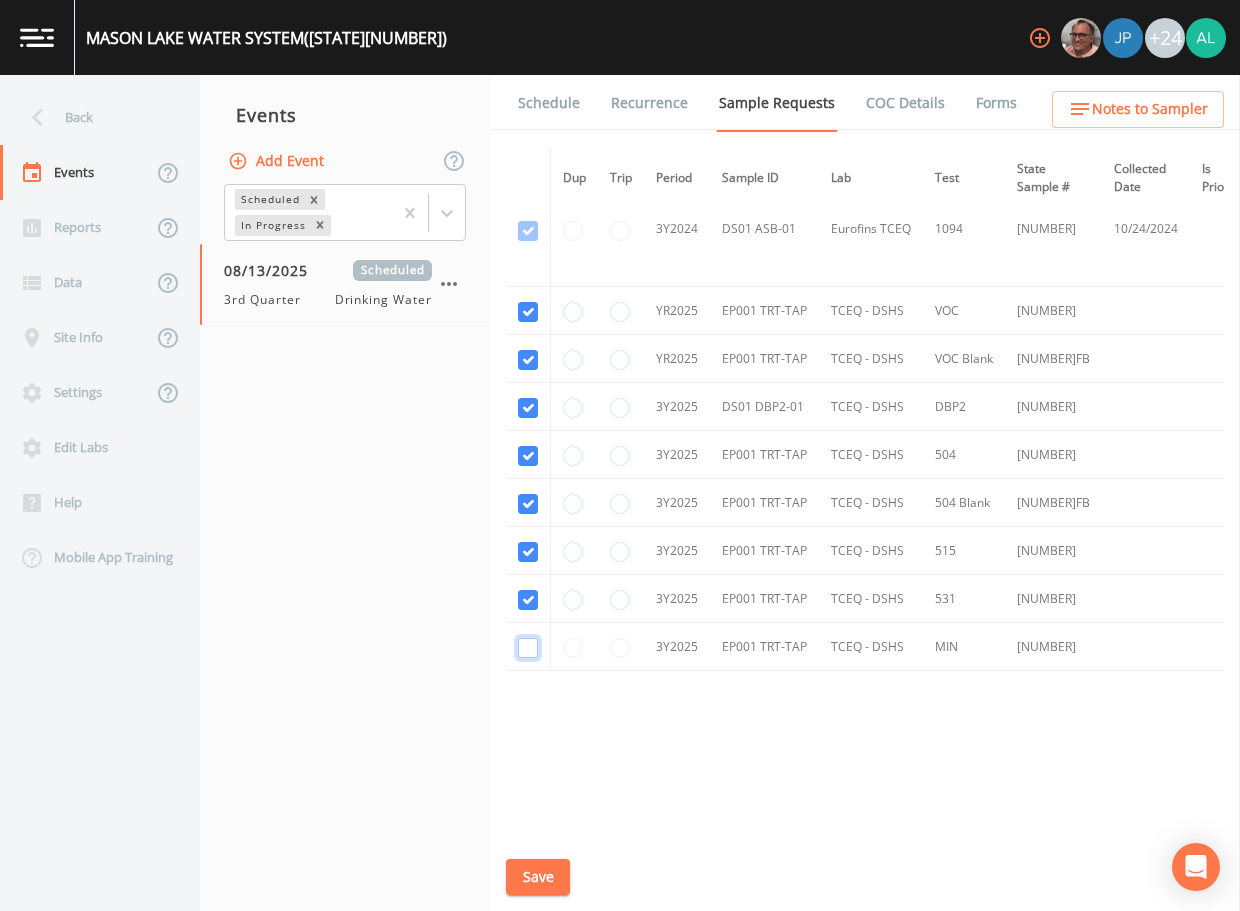 click at bounding box center [528, 648] 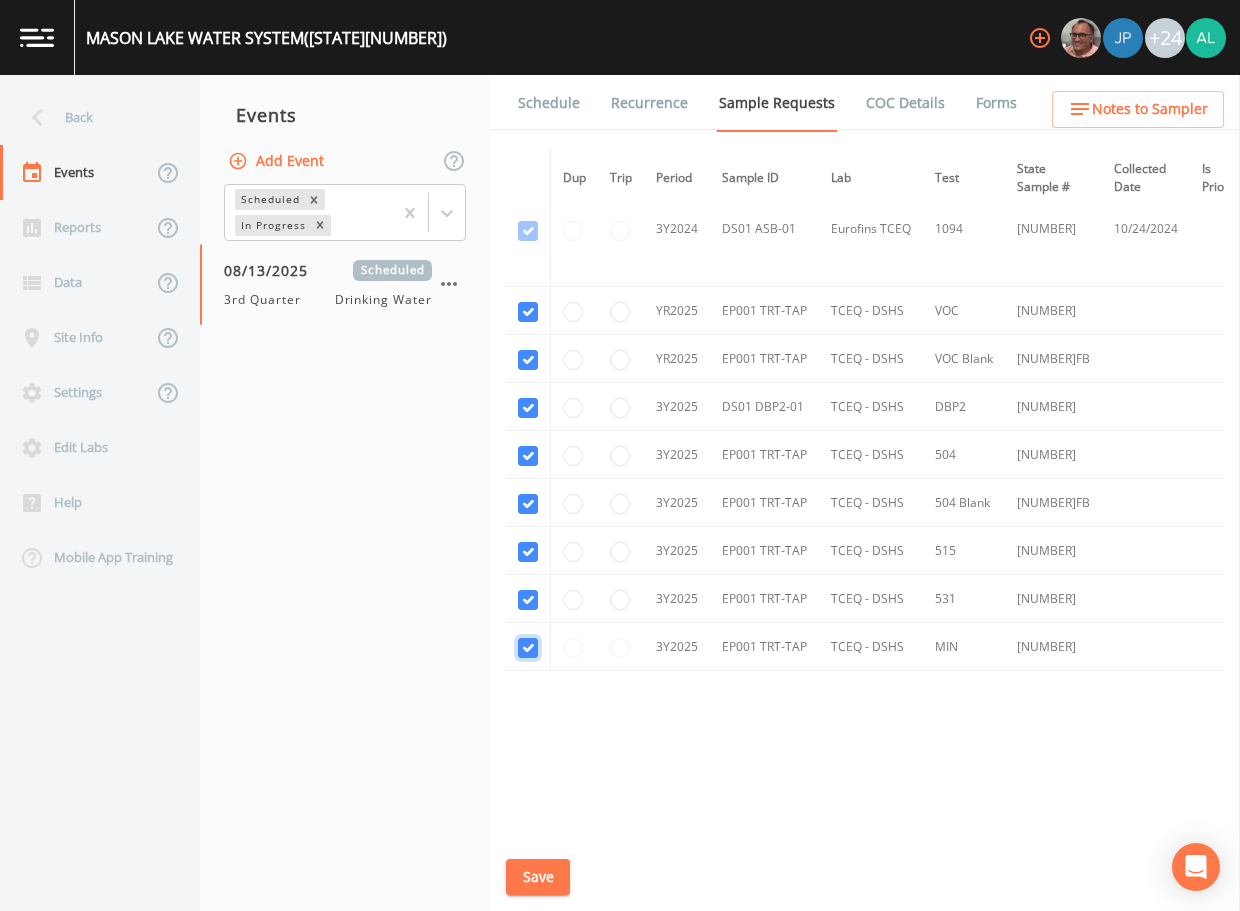 checkbox on "true" 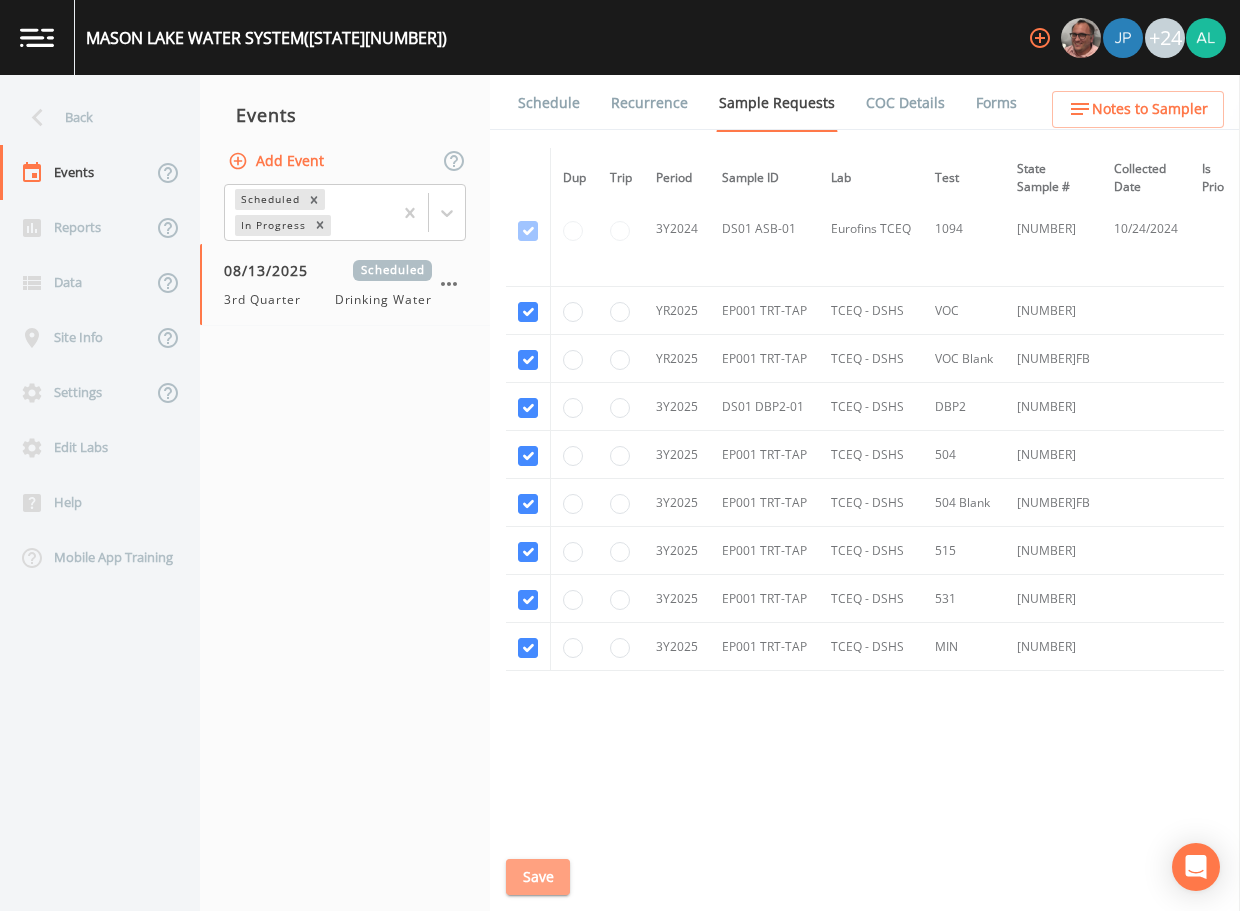 click on "Save" at bounding box center (538, 877) 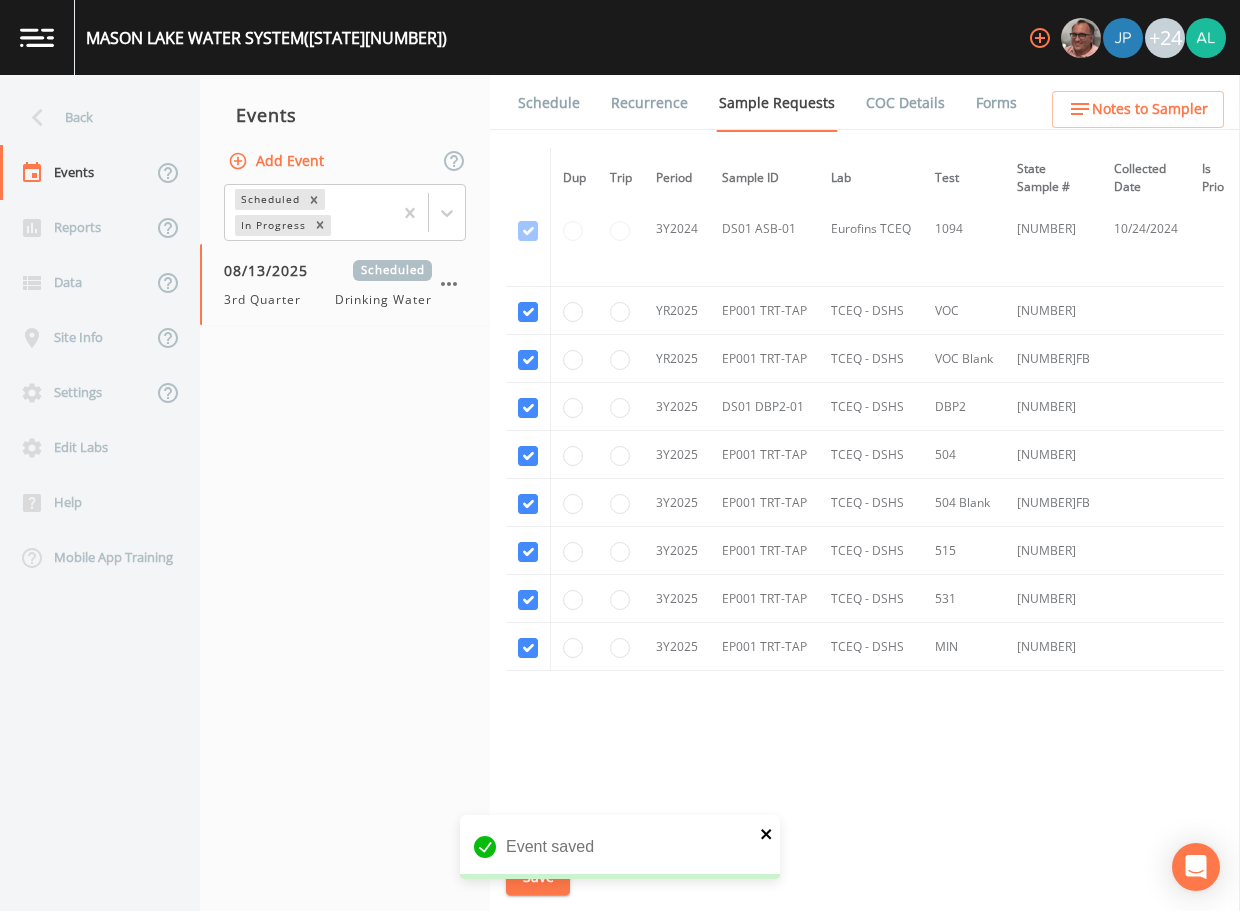 click 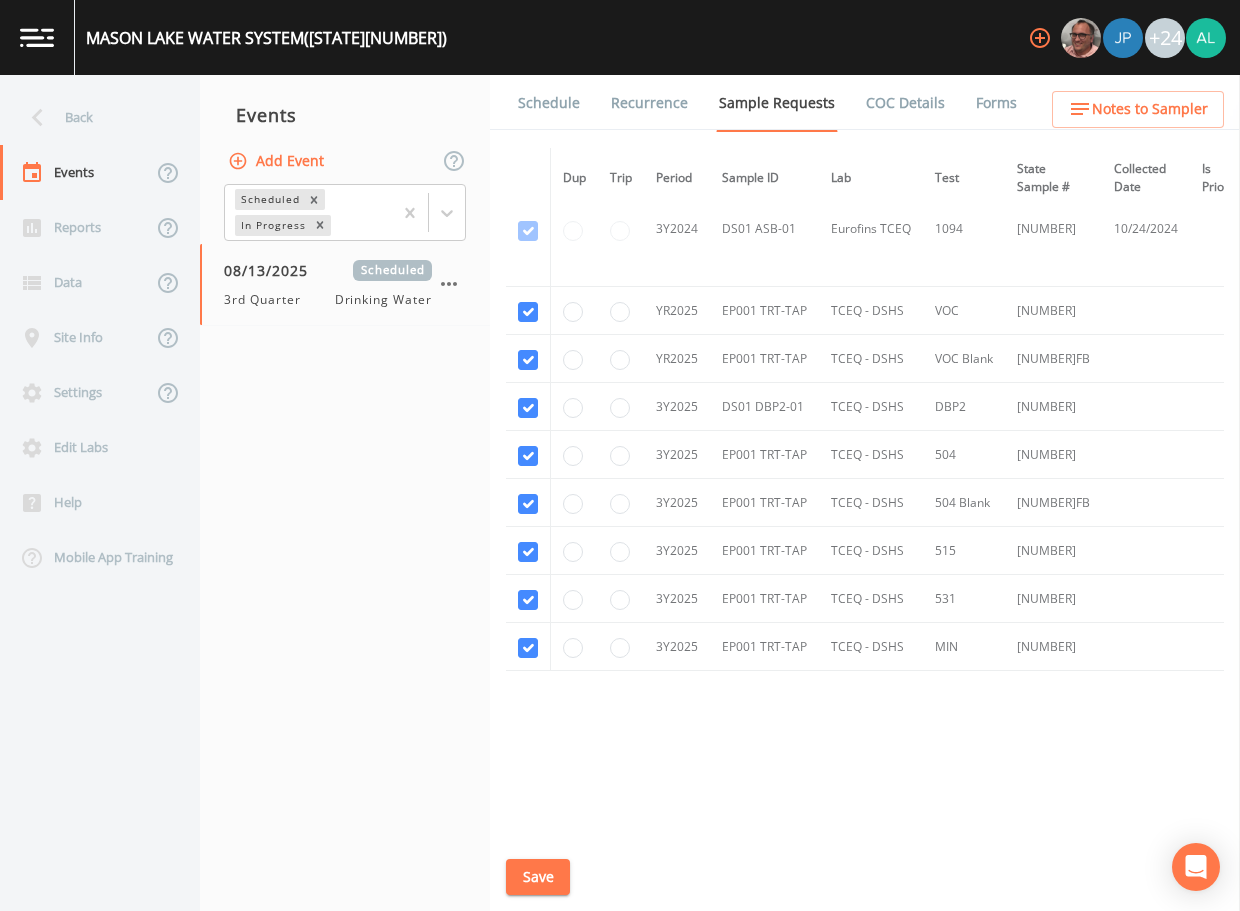 click on "Save" at bounding box center (538, 877) 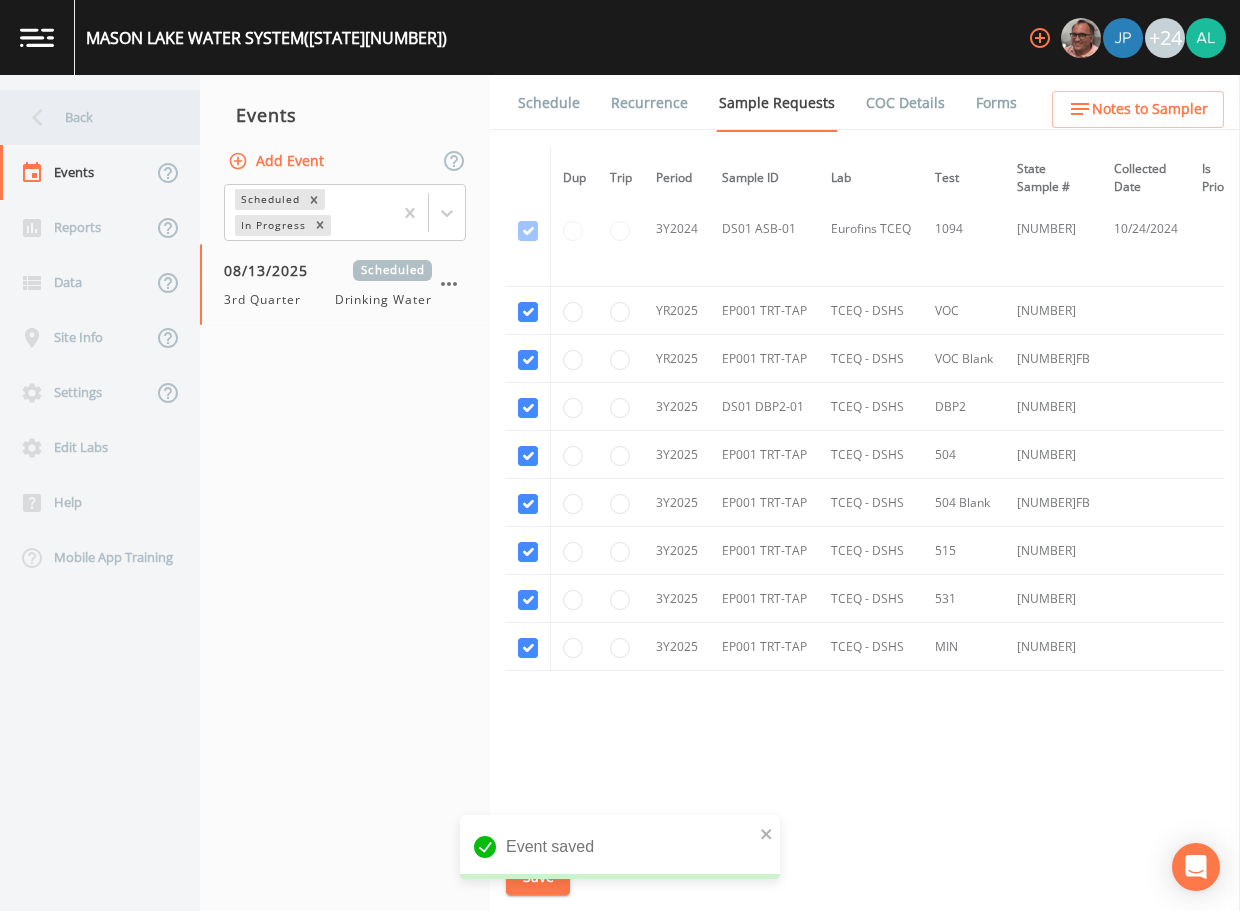 click on "Back" at bounding box center [90, 117] 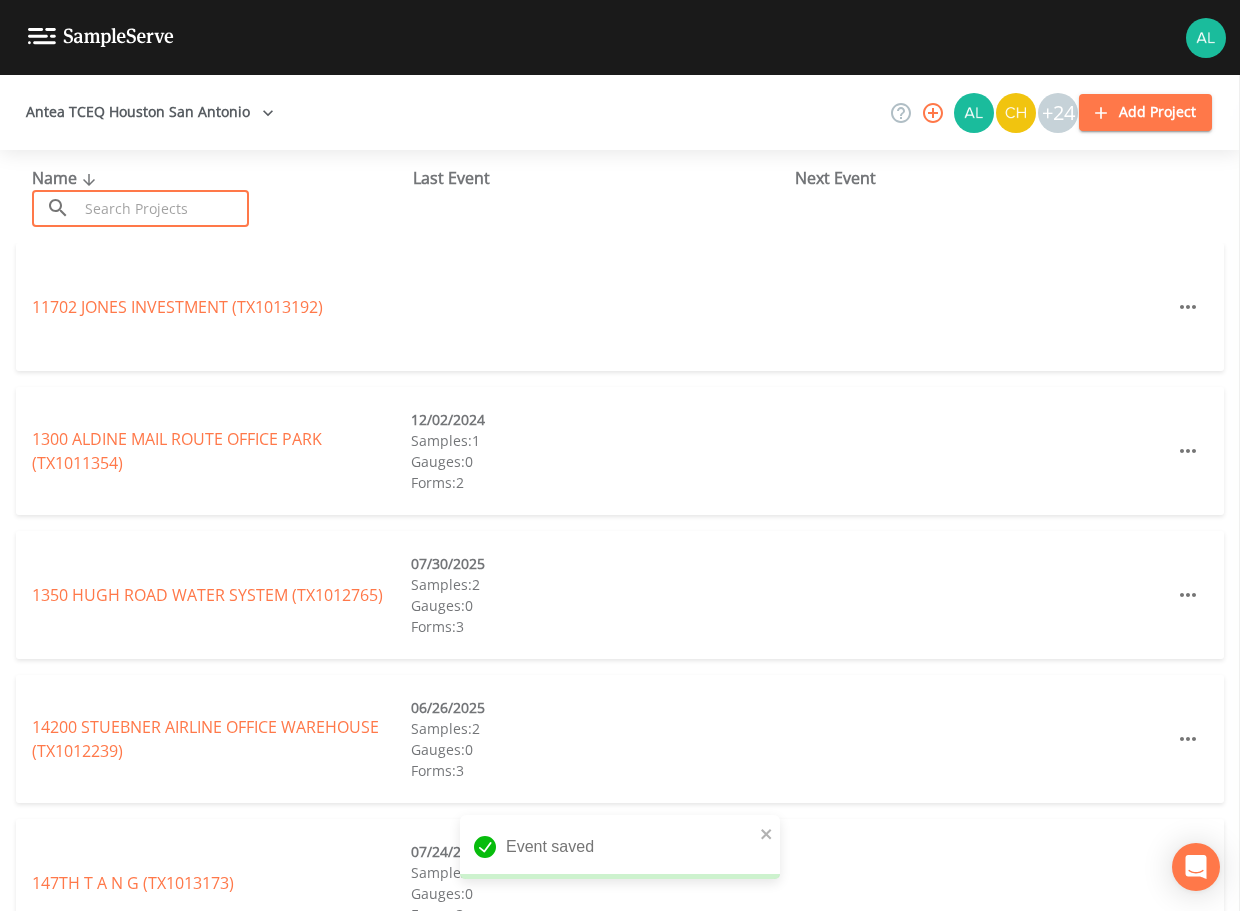 click at bounding box center (163, 208) 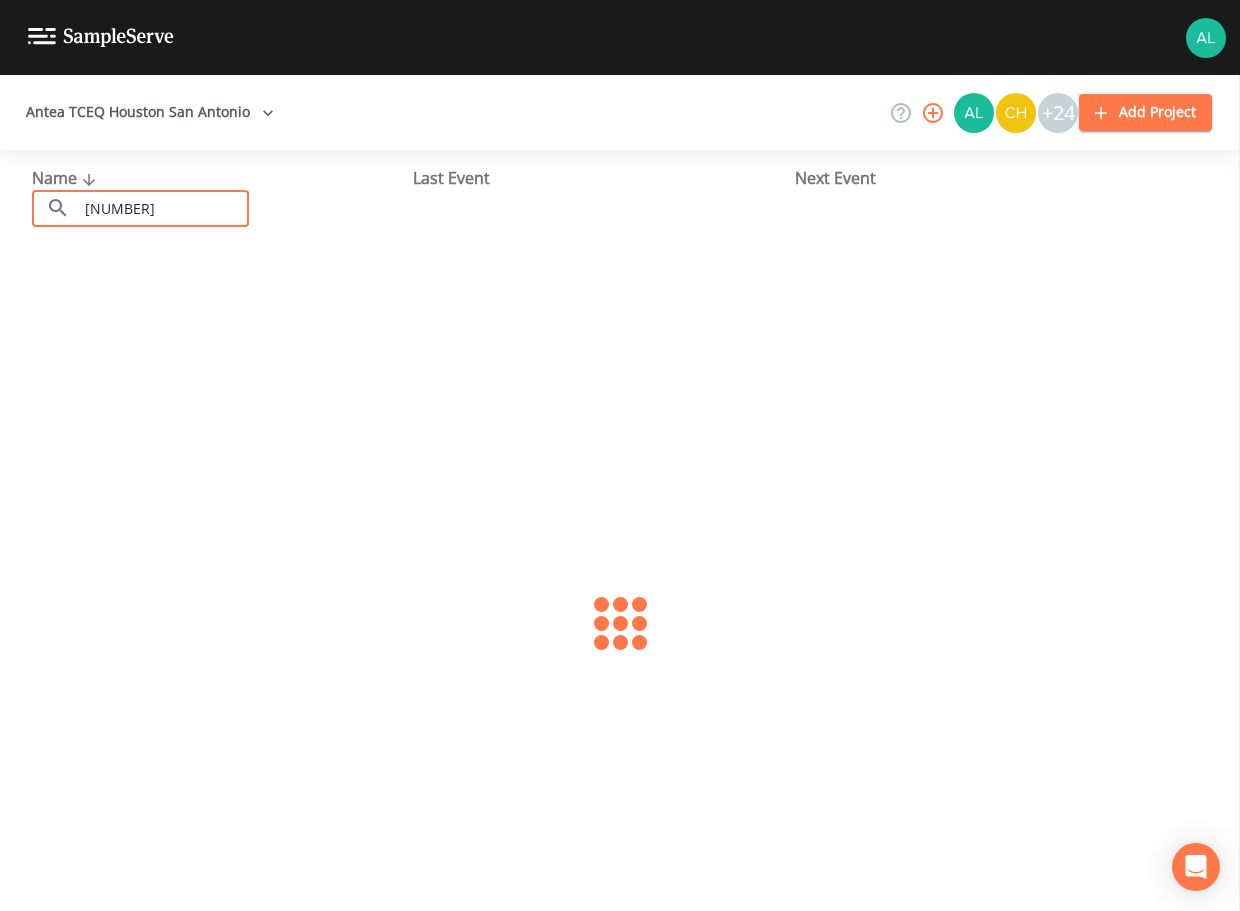 type on "[NUMBER]" 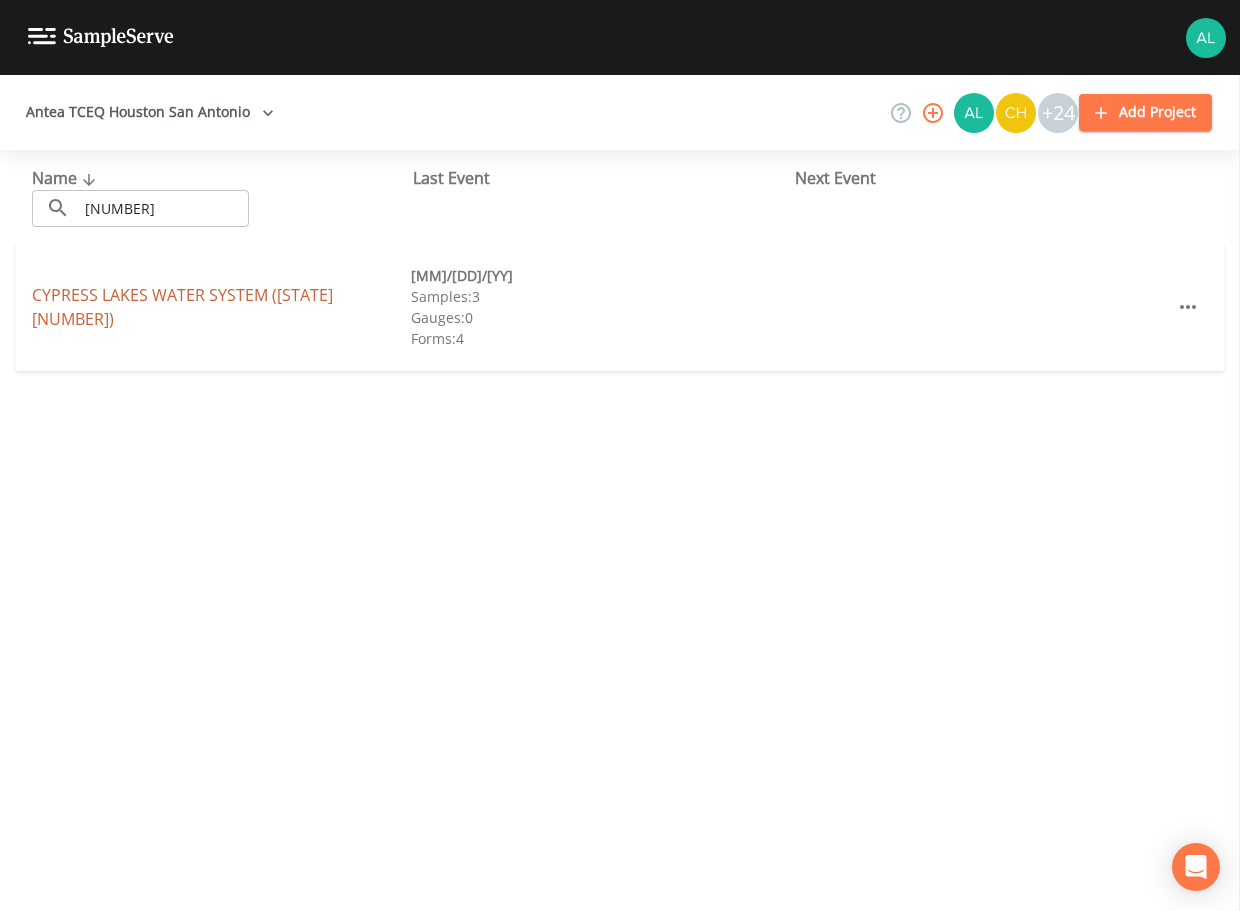 click on "CYPRESS LAKES WATER SYSTEM   ([STATE][NUMBER])" at bounding box center [182, 307] 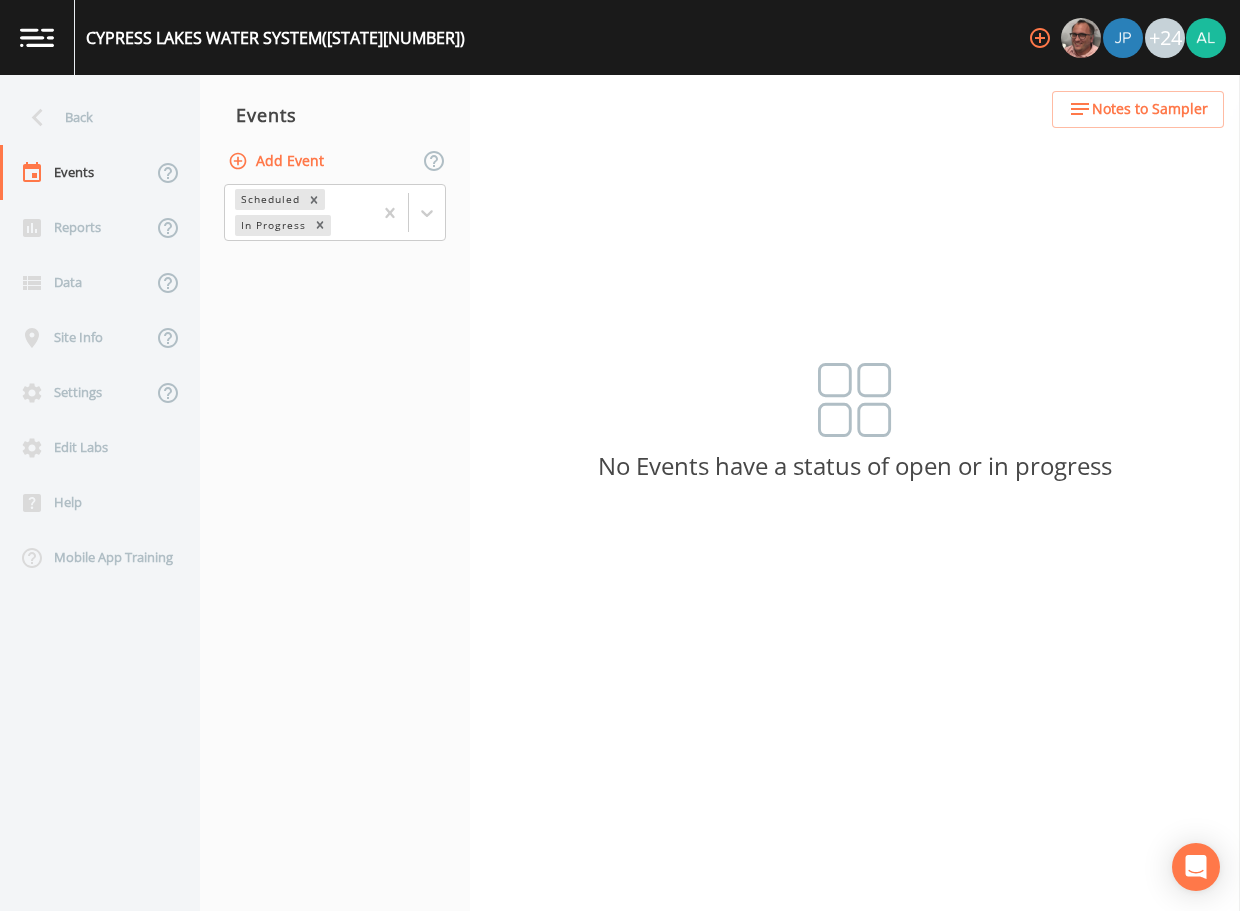 click on "Add Event" at bounding box center (278, 161) 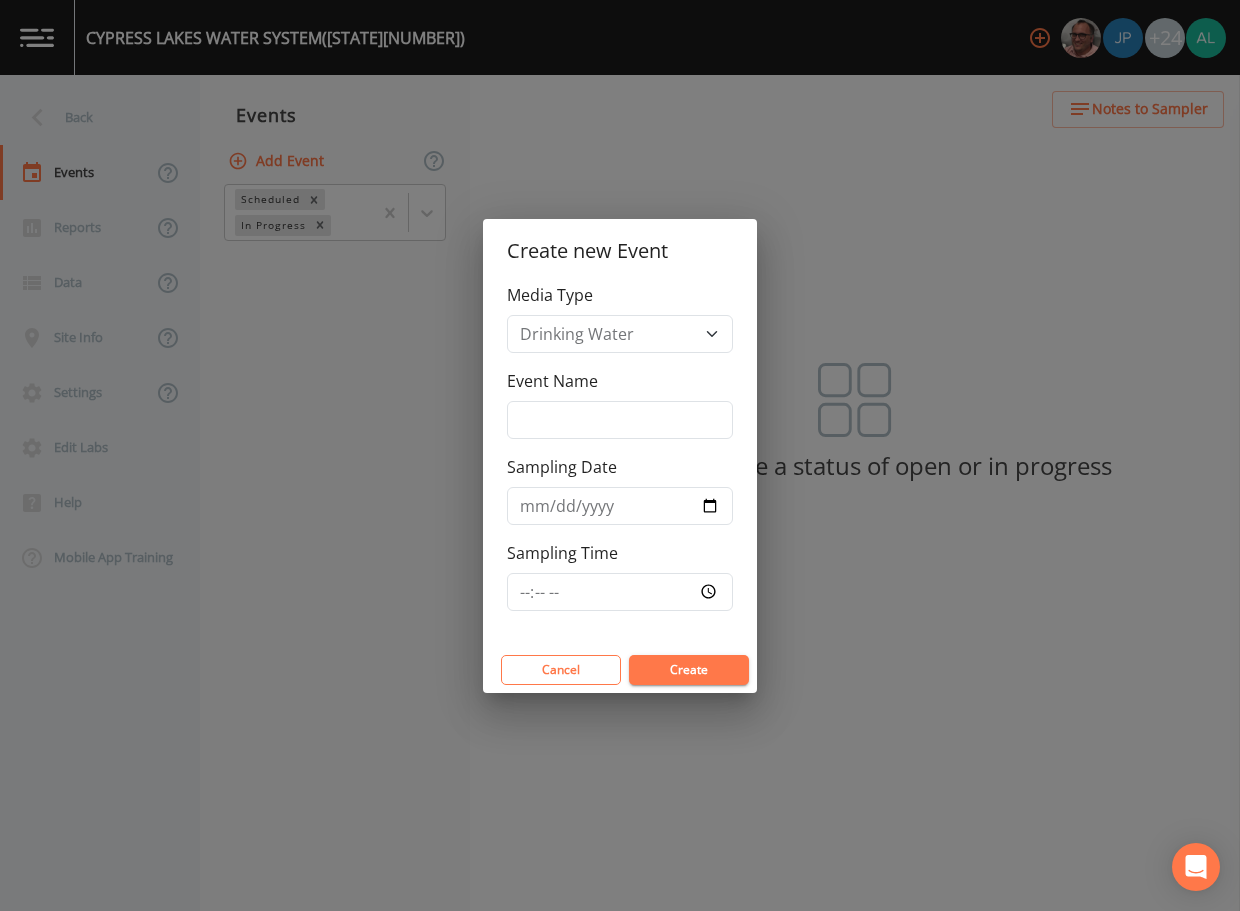 click on "Event Name" at bounding box center (620, 404) 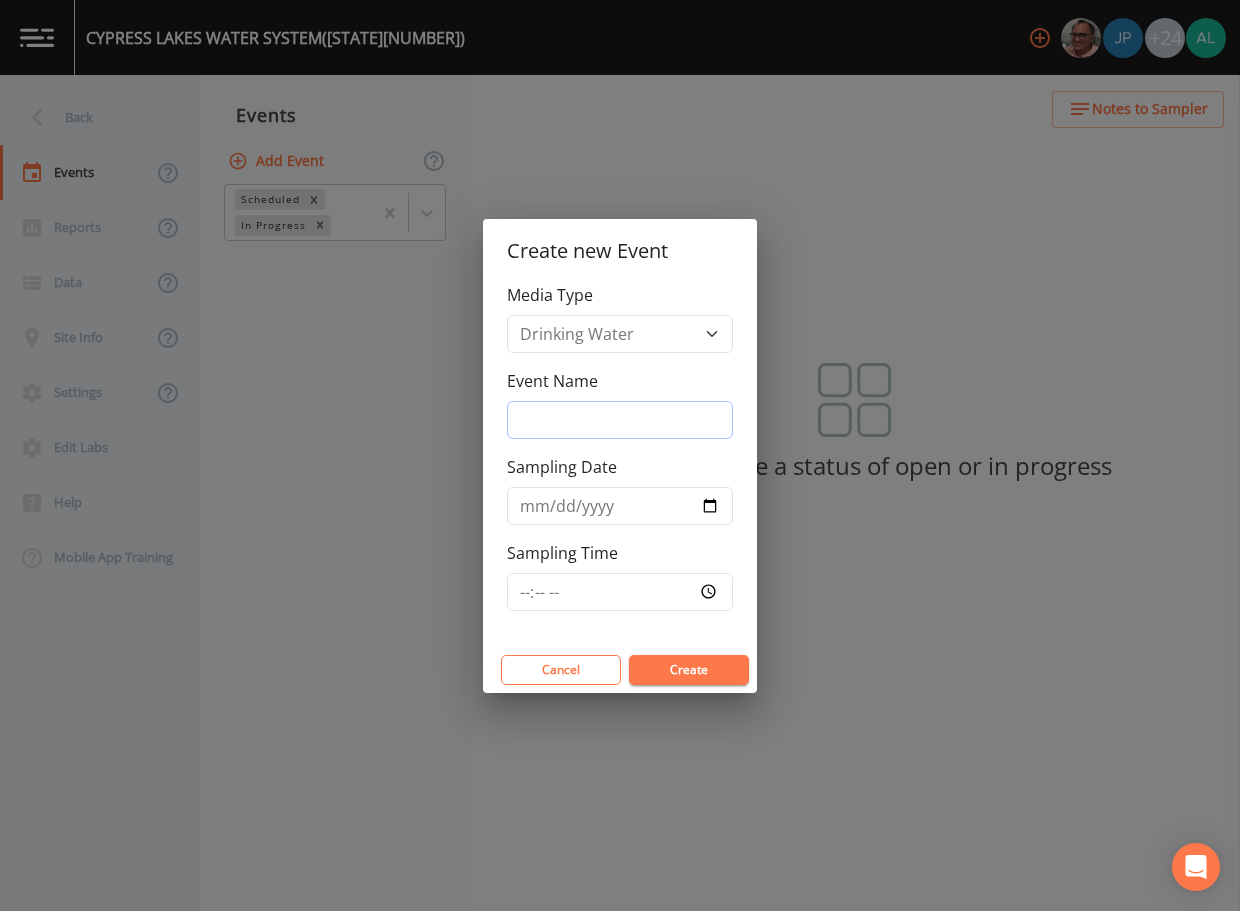 click on "Event Name" at bounding box center [620, 420] 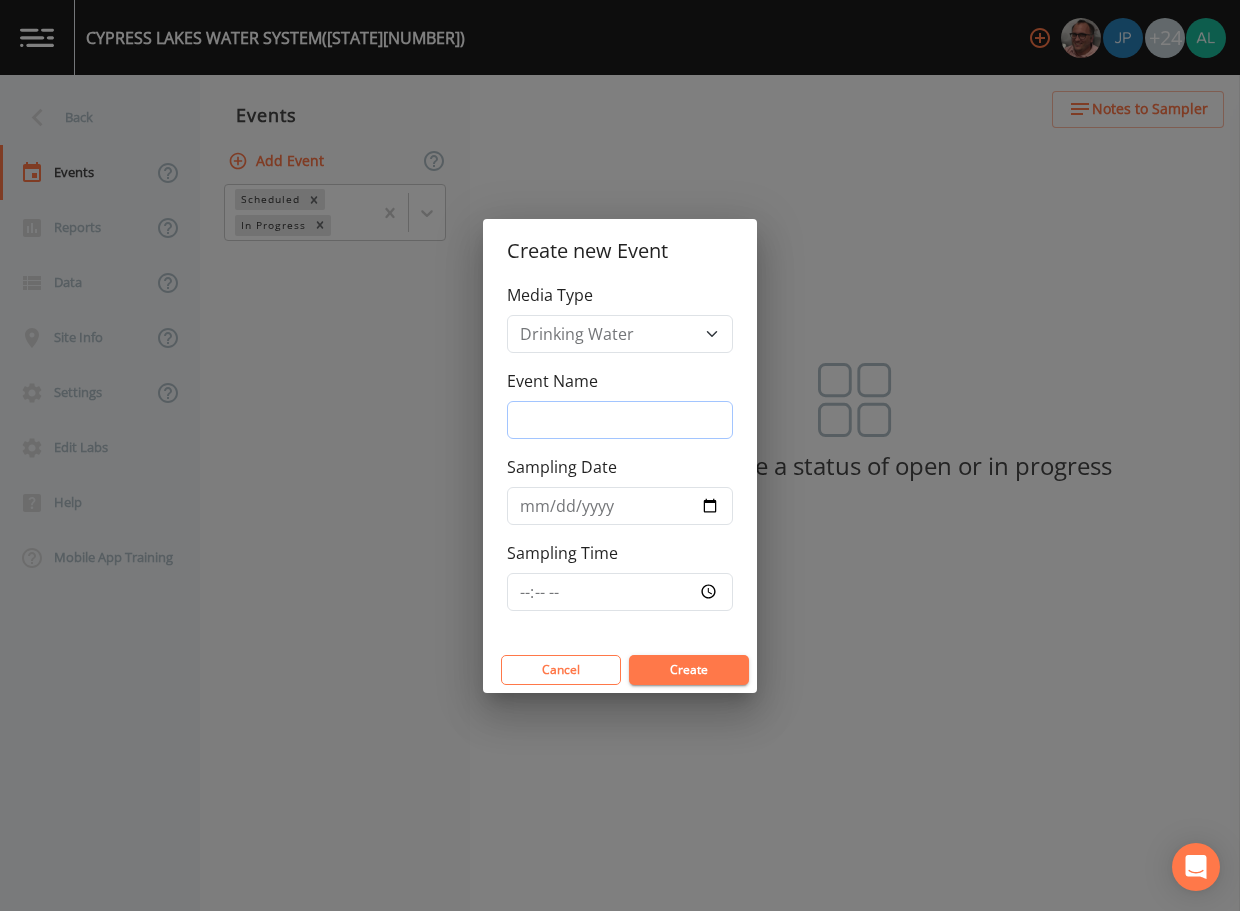 type on "3rd Quarter" 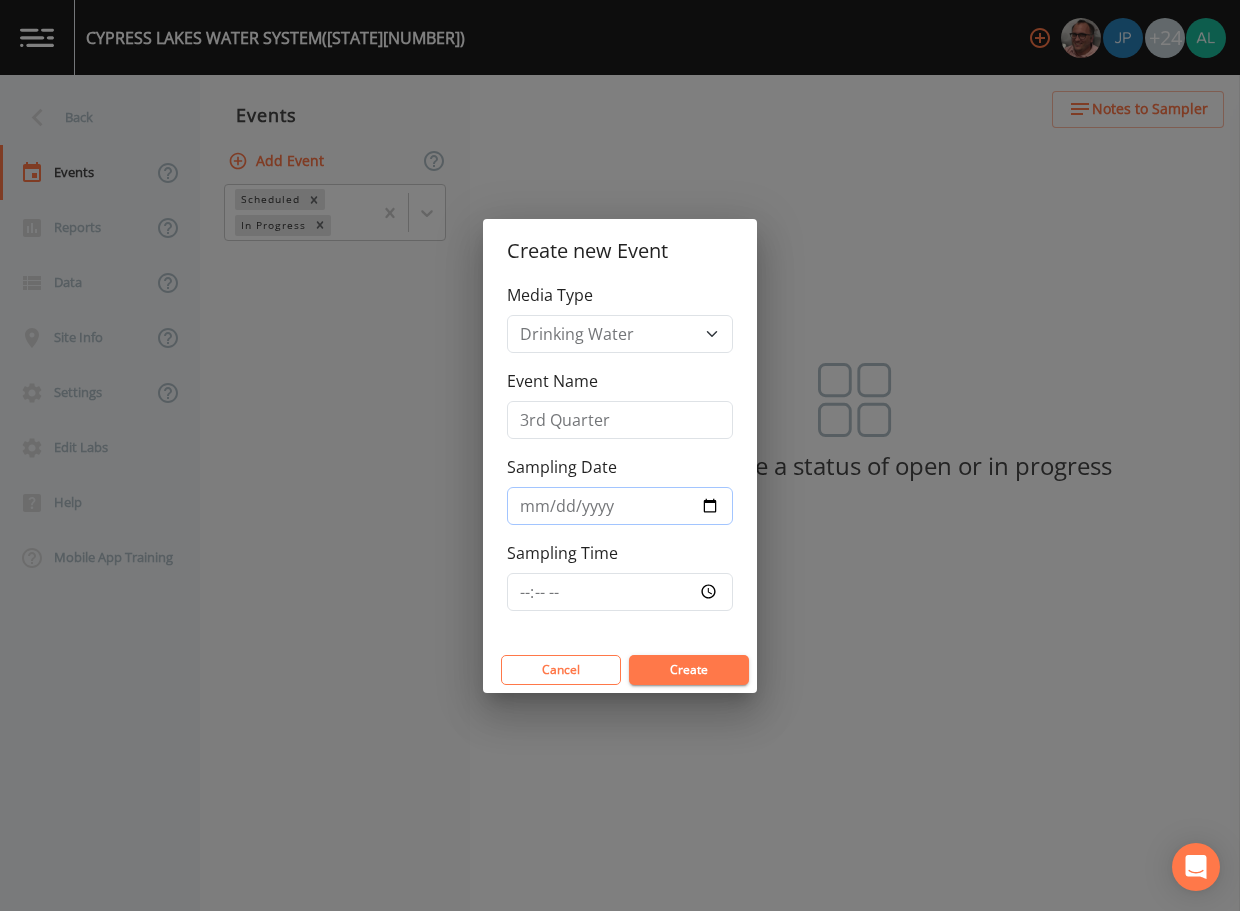 type on "[YY]-[MM]-[DD]" 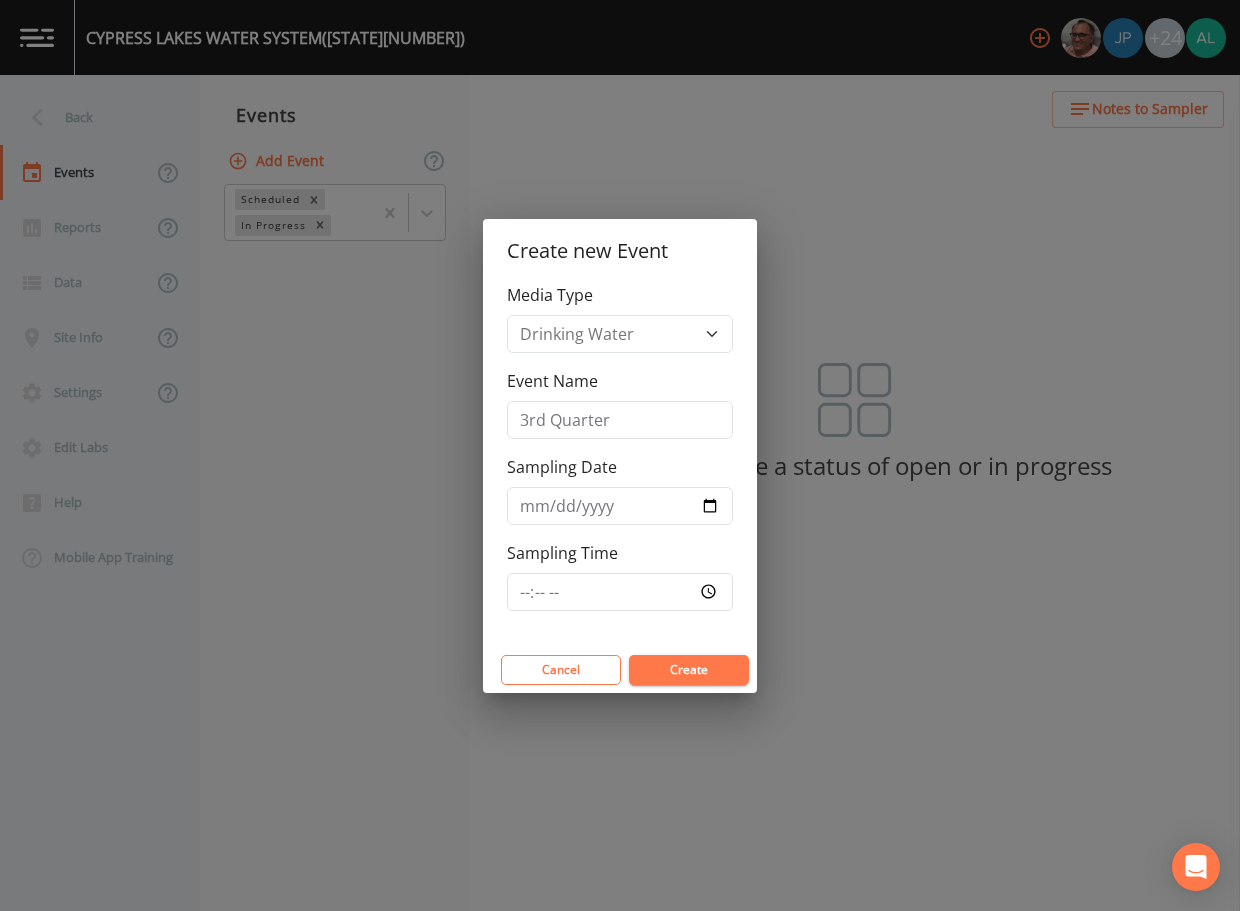 click on "Cancel Create" at bounding box center (620, 670) 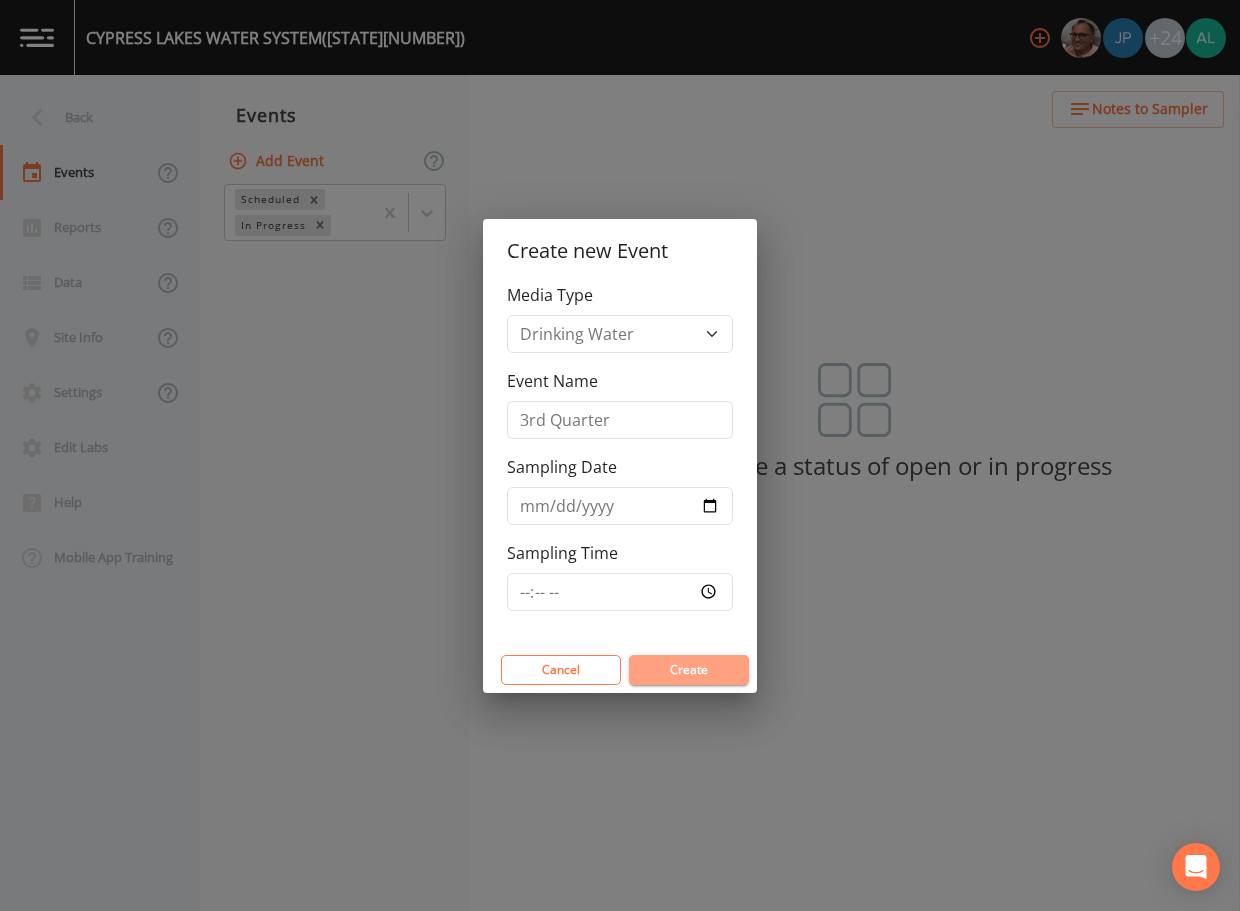 click on "Create" at bounding box center [689, 670] 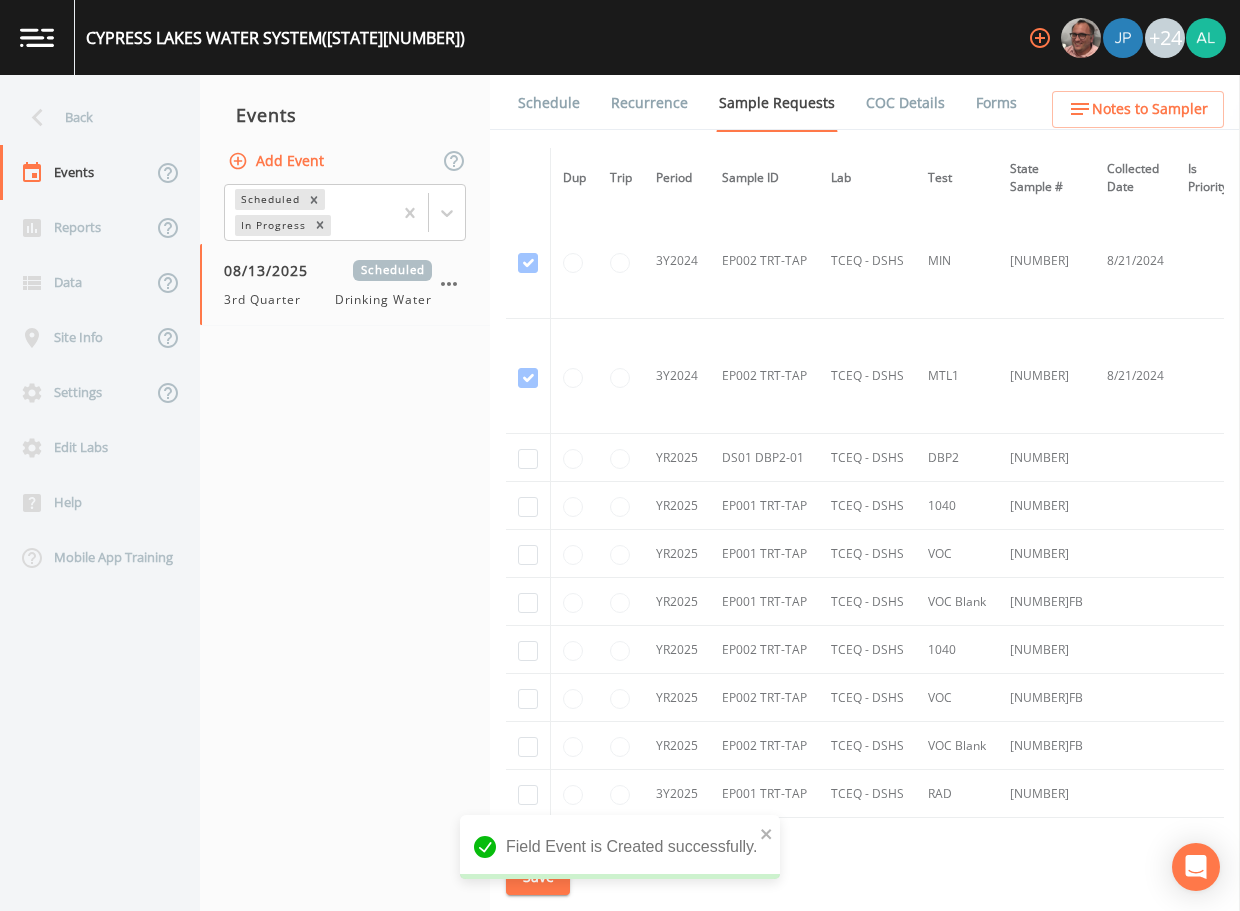 scroll, scrollTop: 2045, scrollLeft: 0, axis: vertical 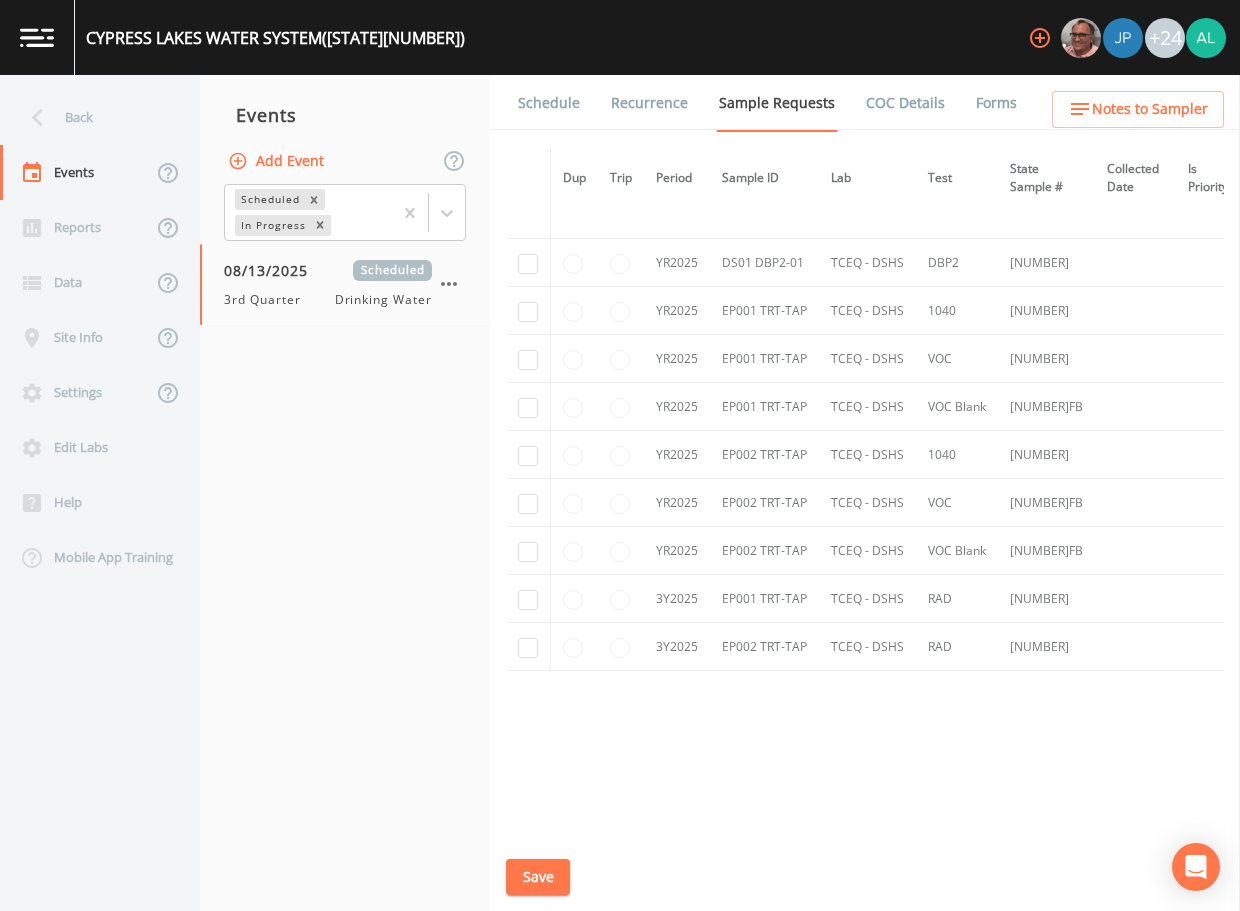 click at bounding box center (528, 263) 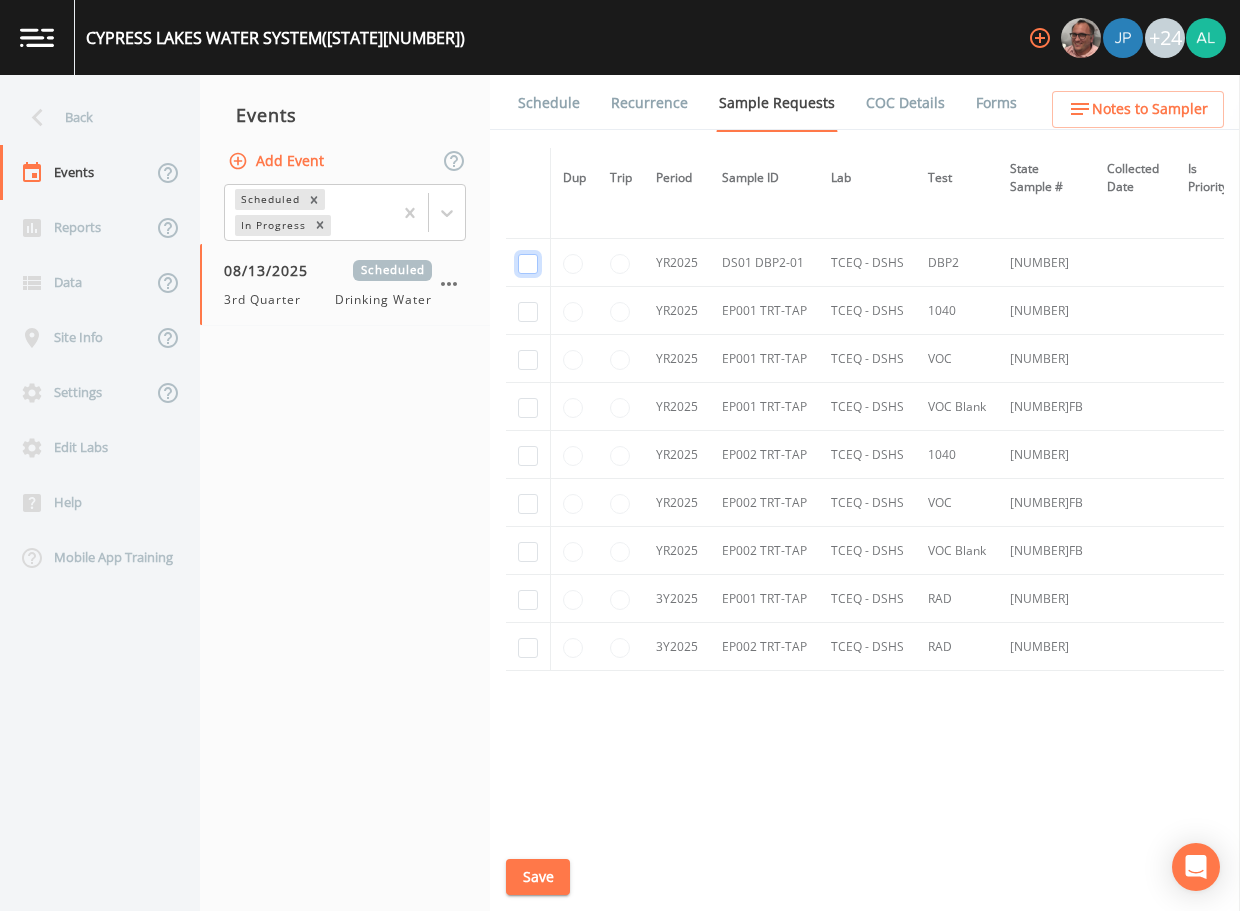 click at bounding box center (528, -1772) 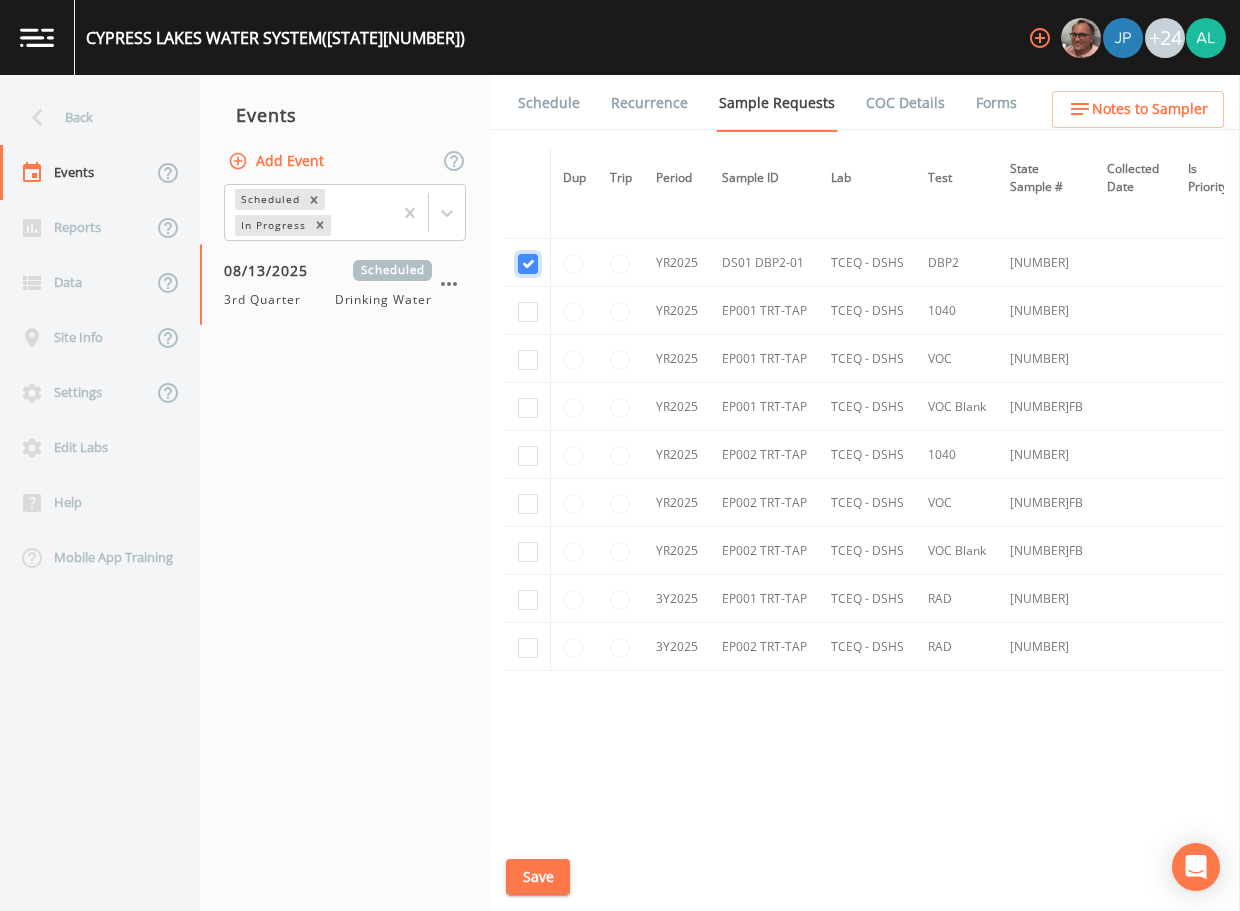 checkbox on "true" 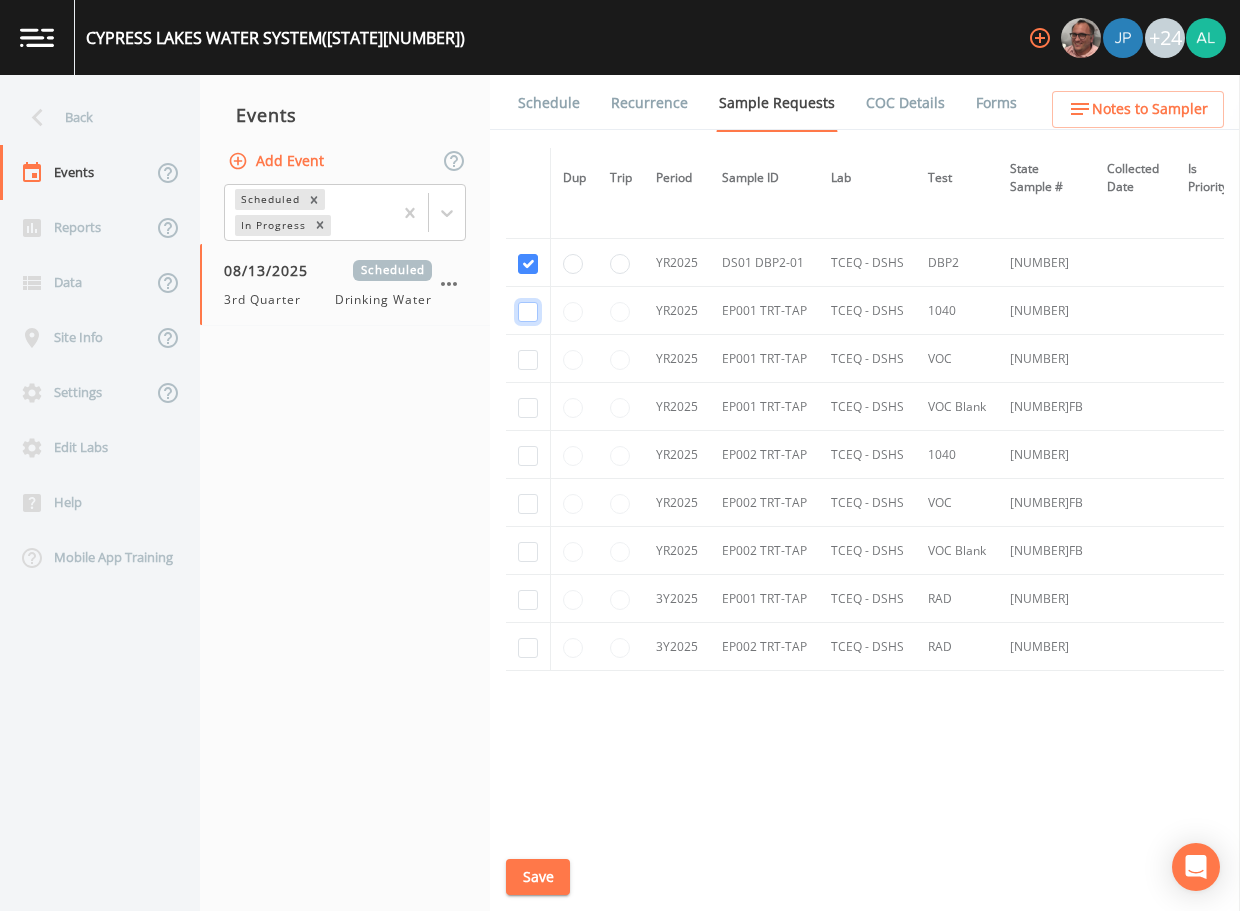 click at bounding box center [528, 312] 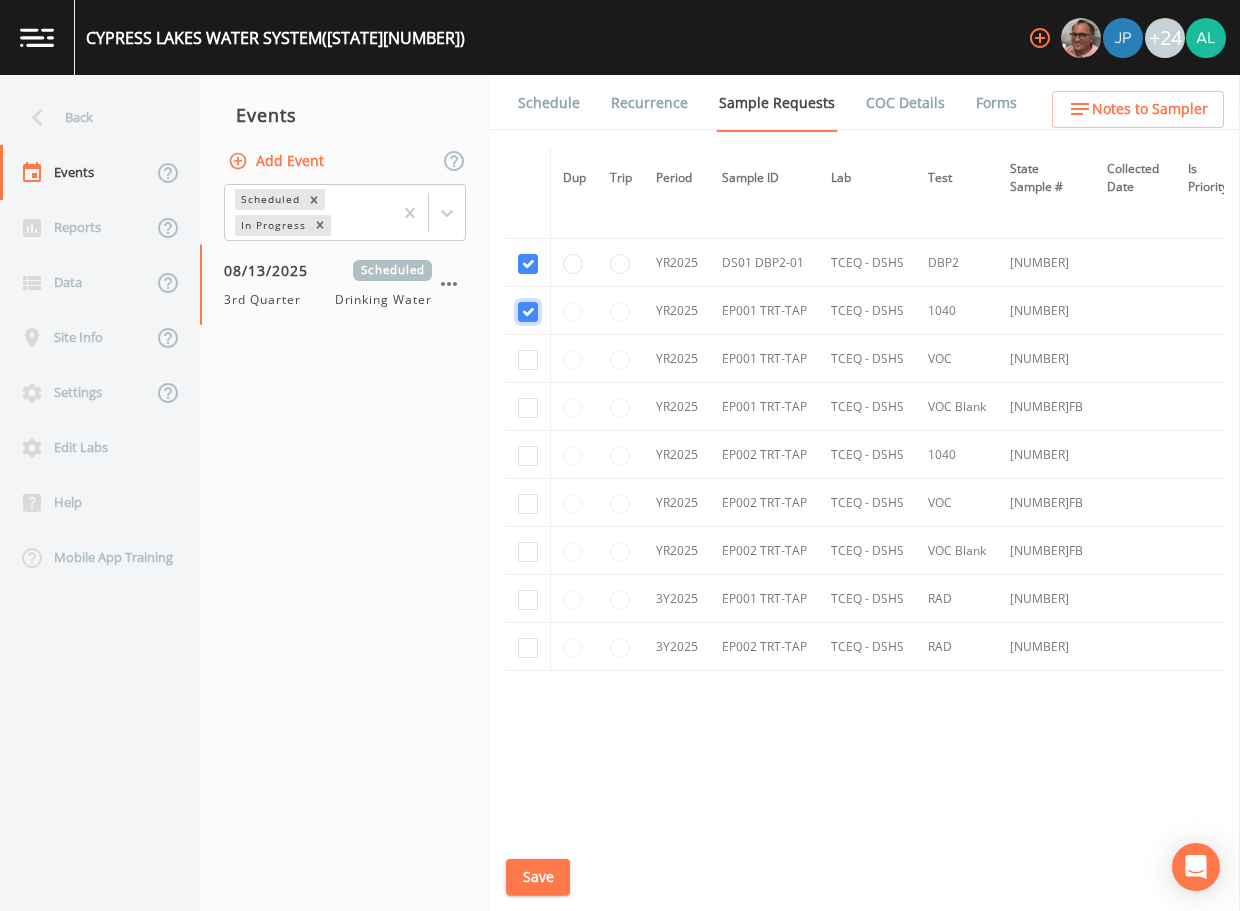 checkbox on "true" 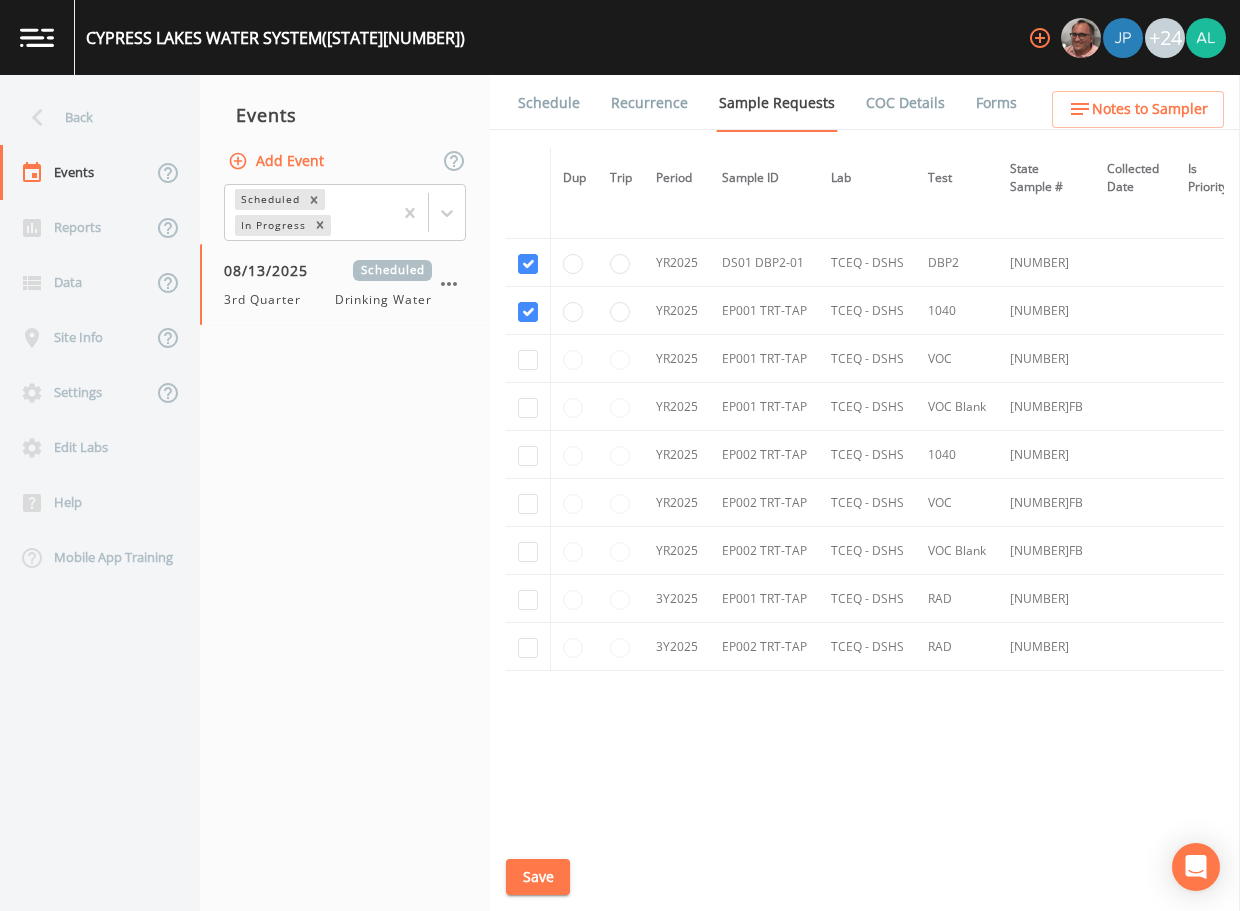 click at bounding box center (528, 359) 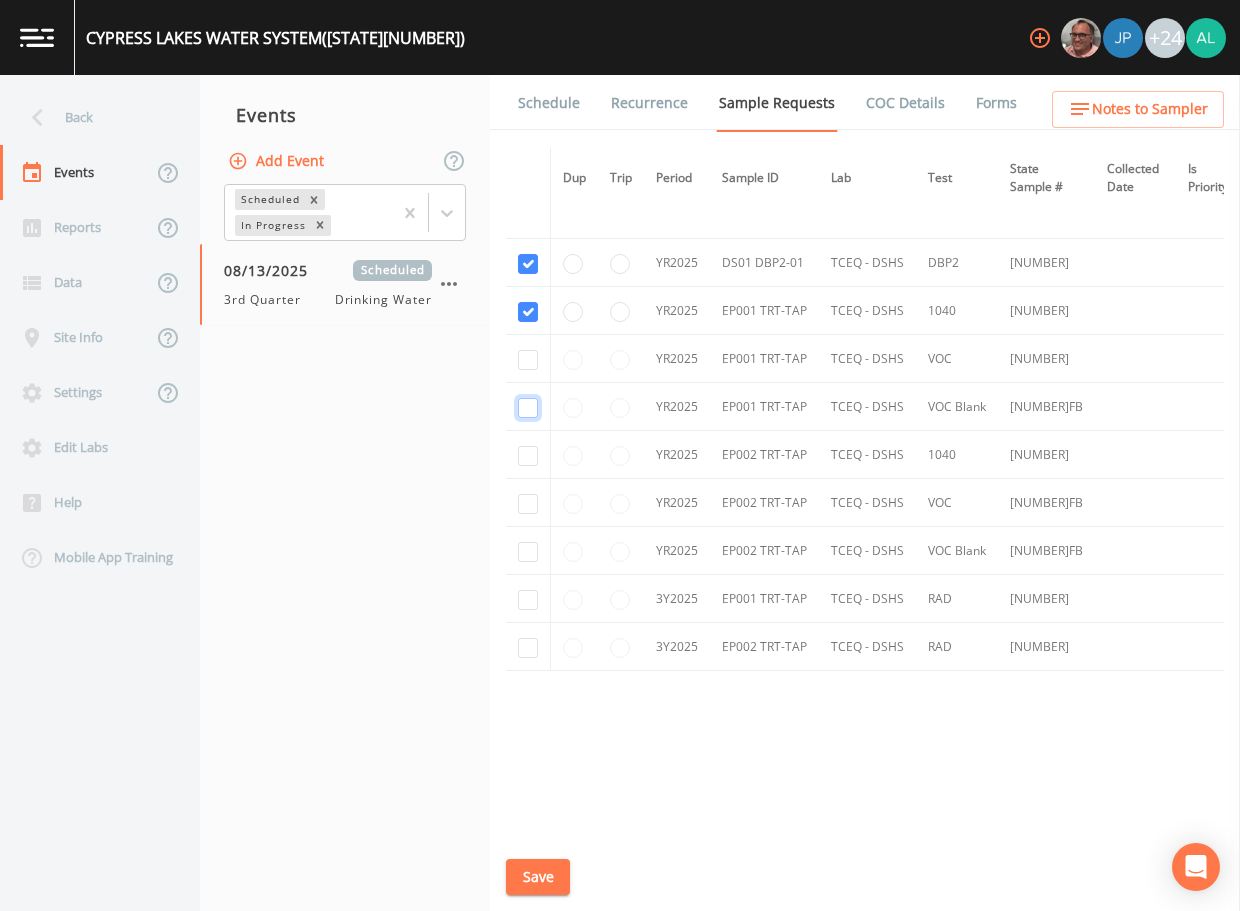click at bounding box center [528, -1542] 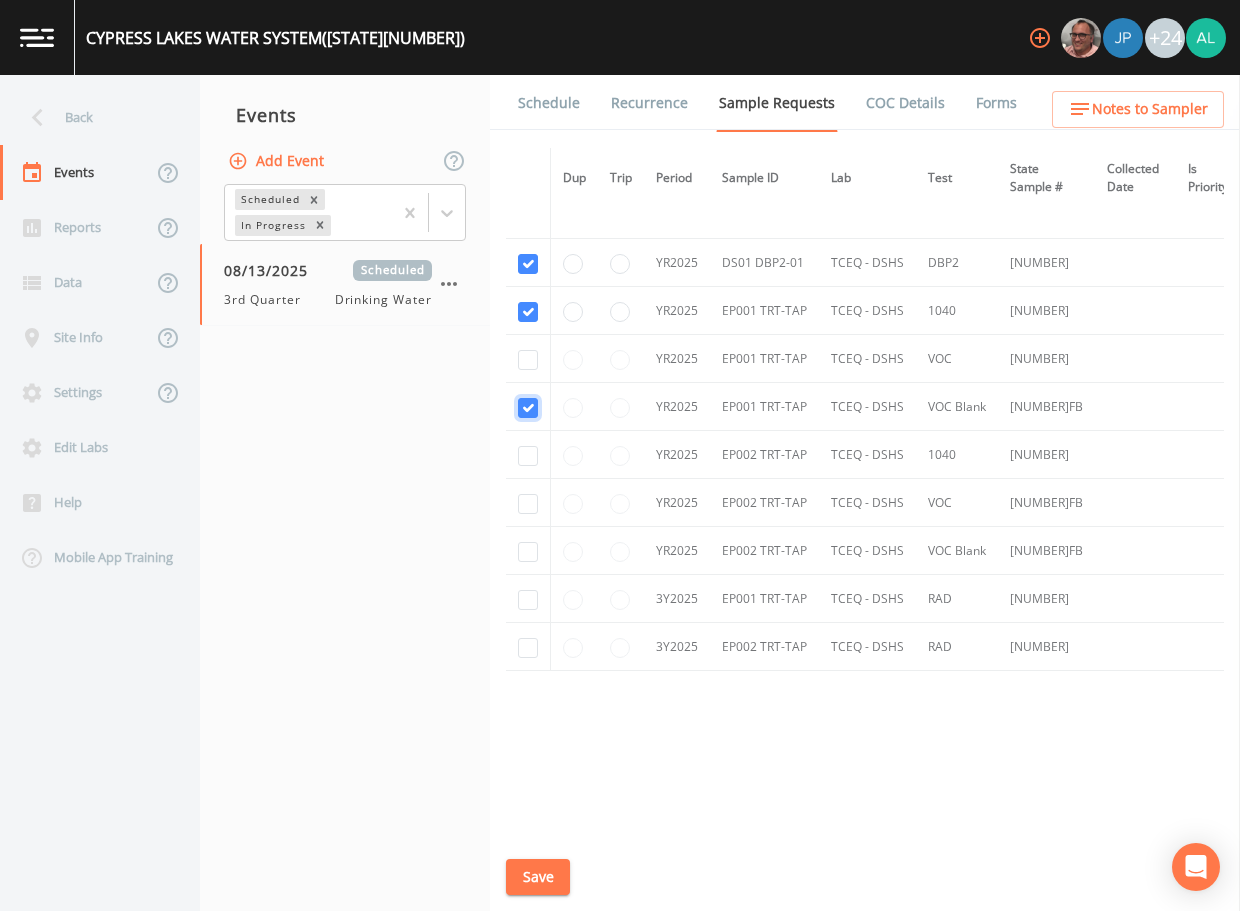 checkbox on "true" 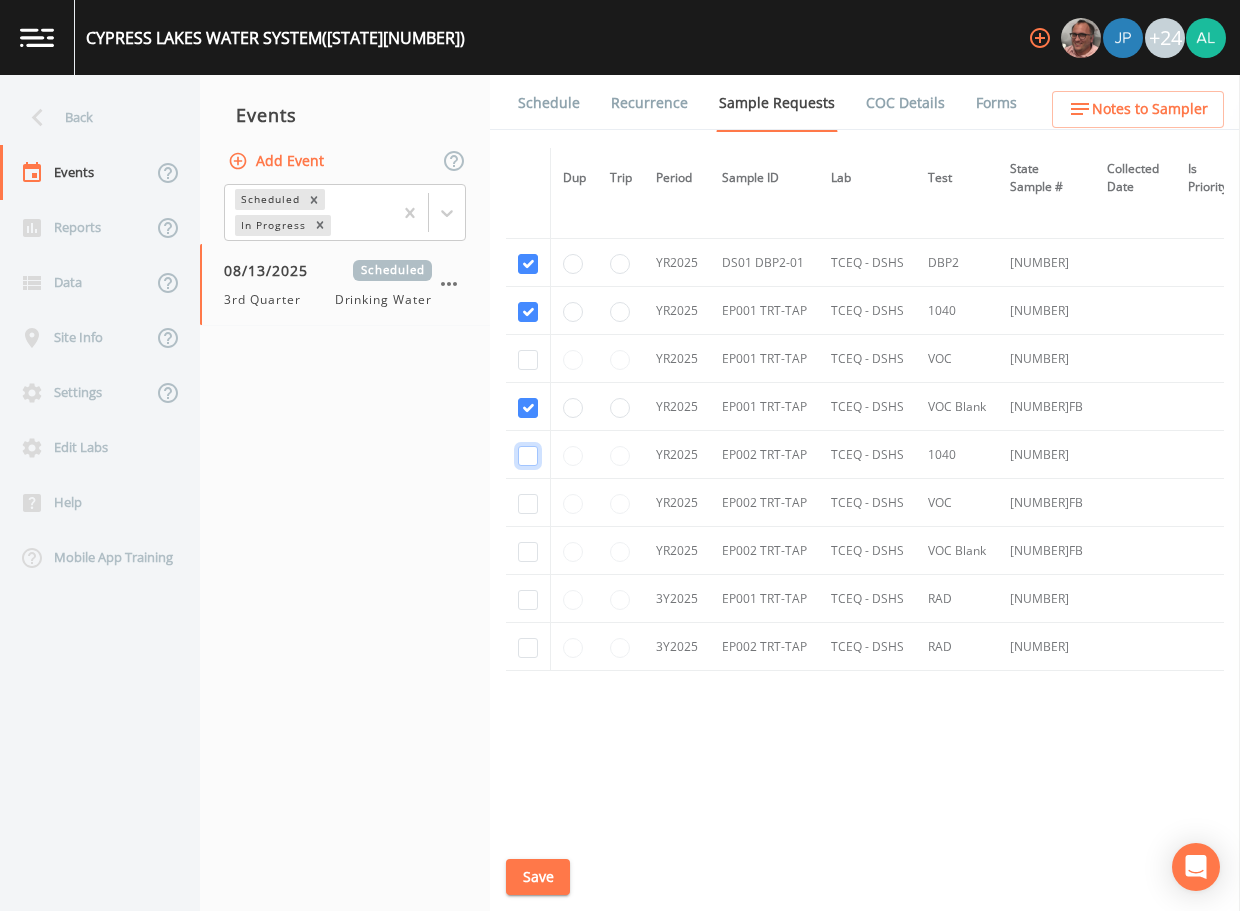 click at bounding box center [528, 456] 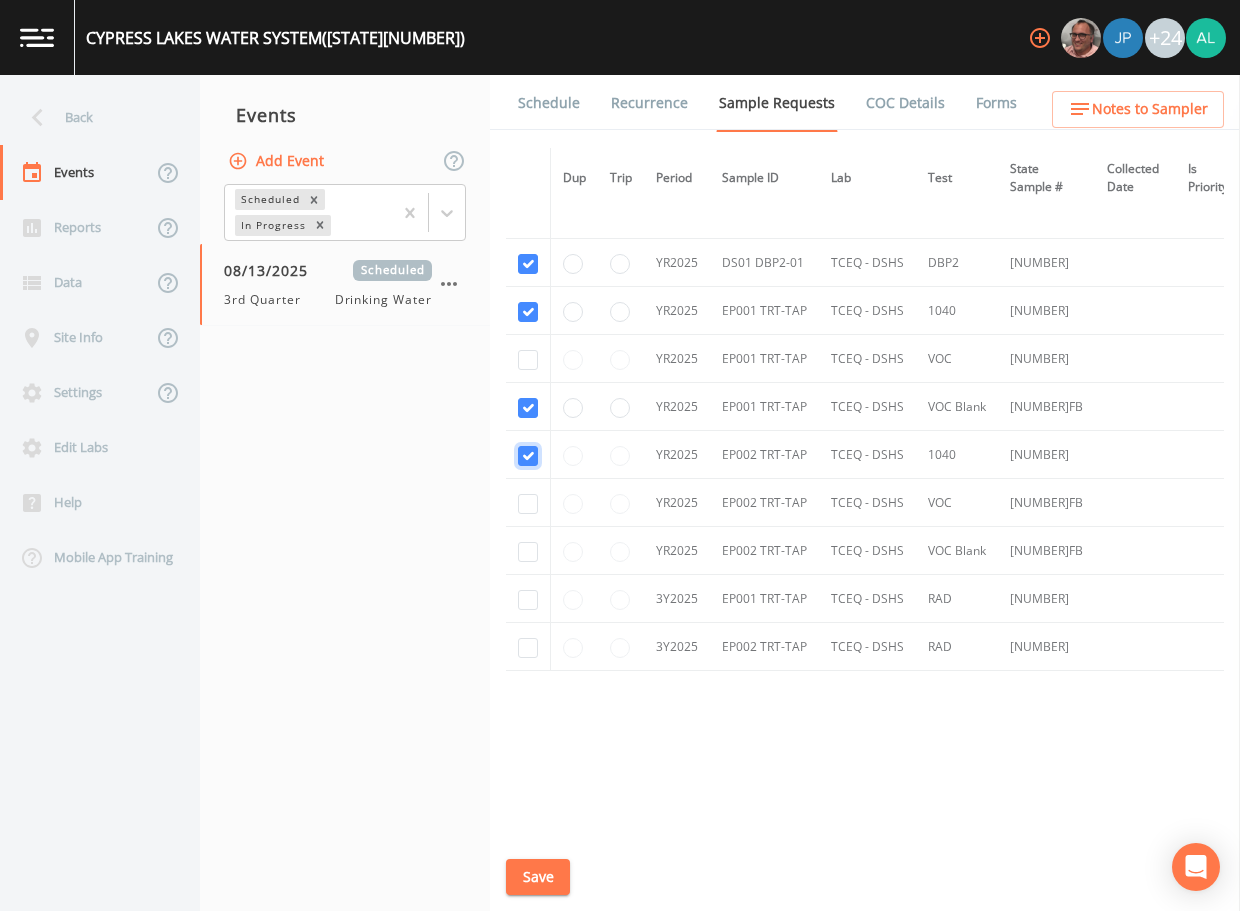 checkbox on "true" 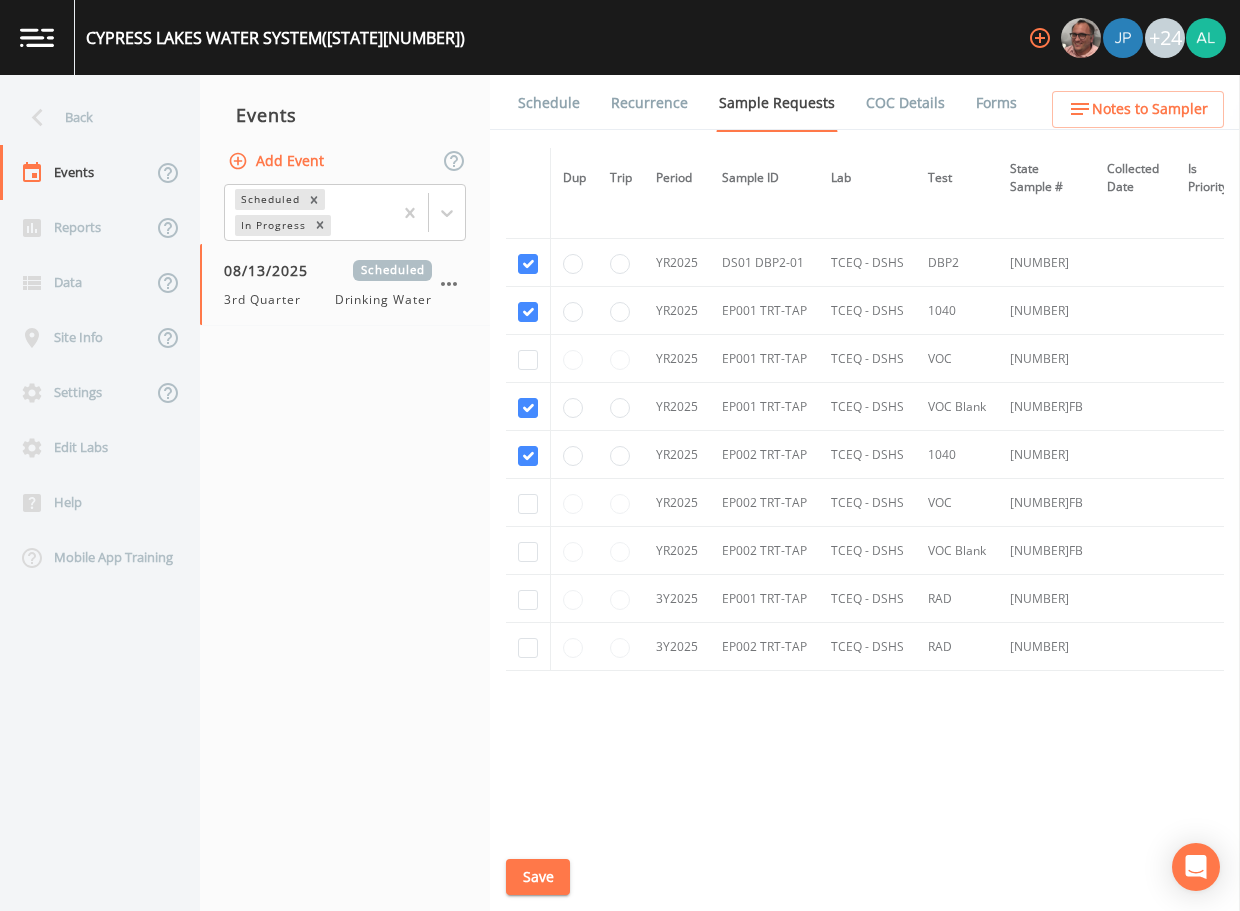 click at bounding box center (528, 359) 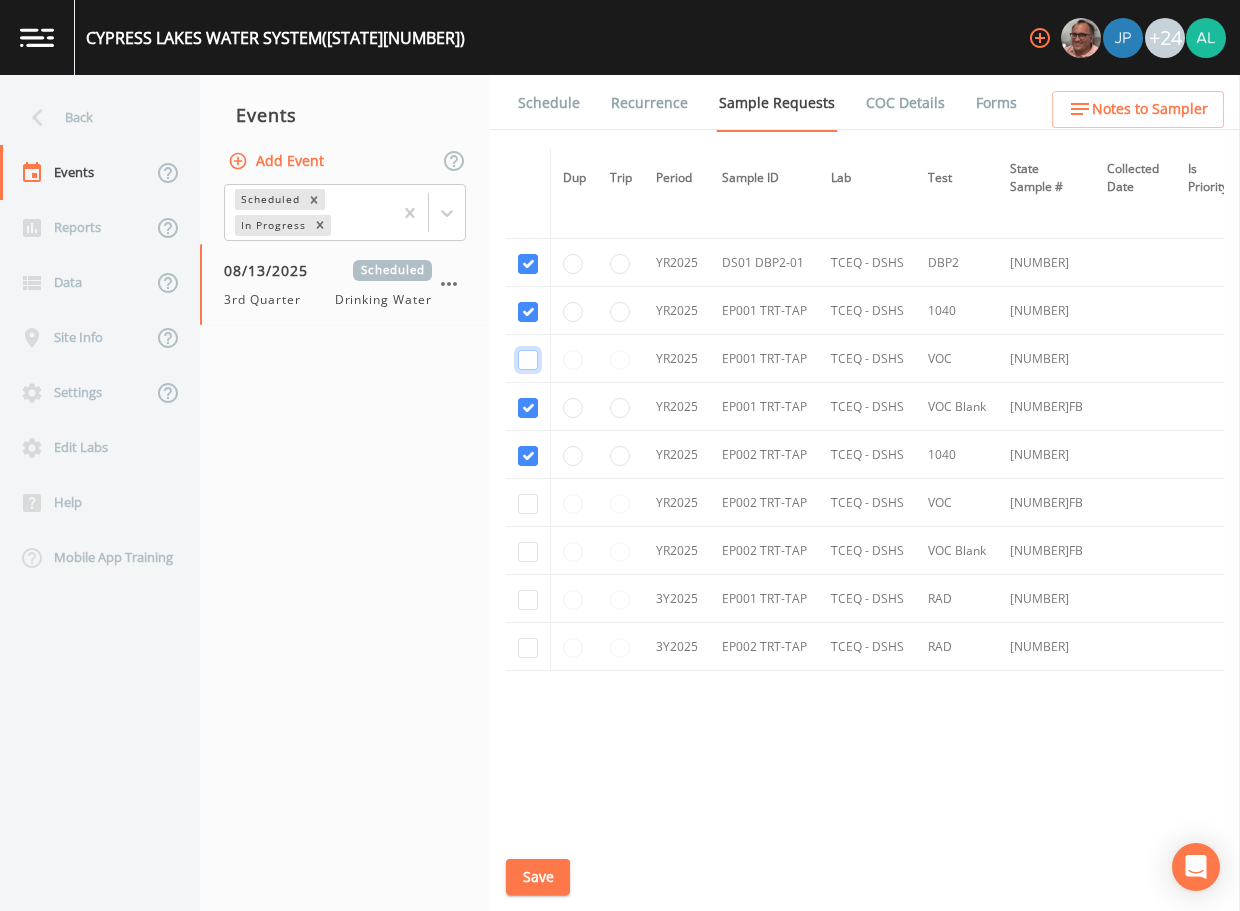click at bounding box center [528, -1657] 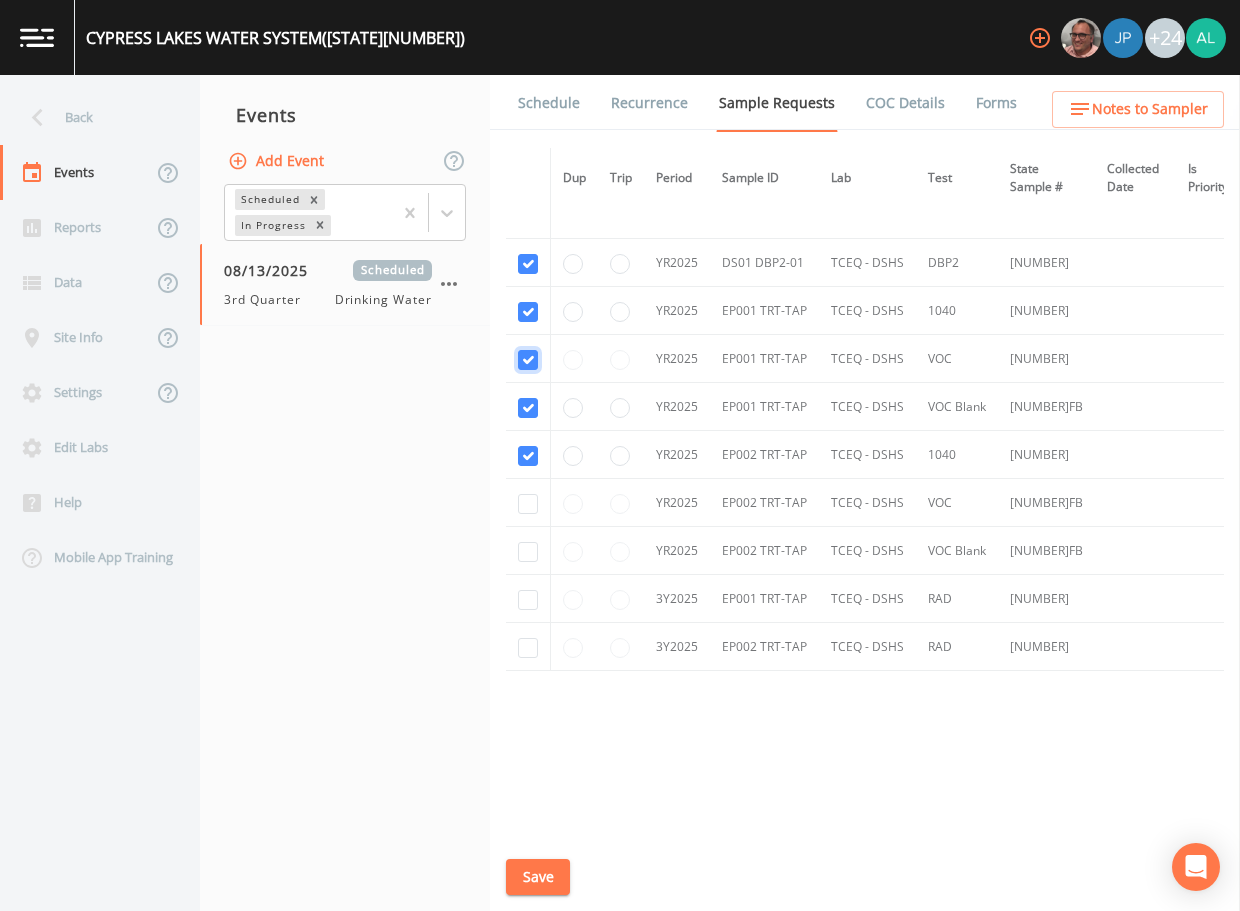 checkbox on "true" 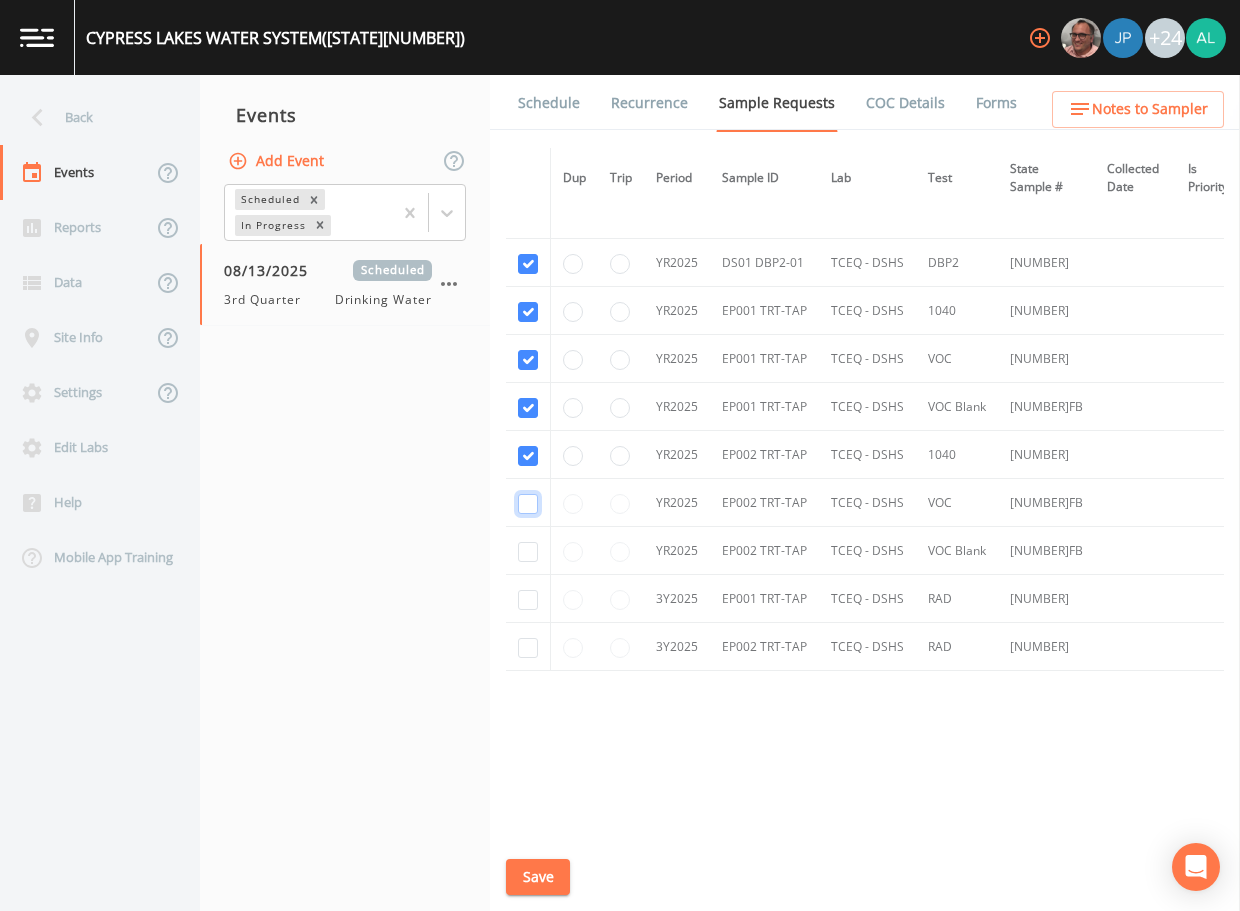 click at bounding box center [528, -1427] 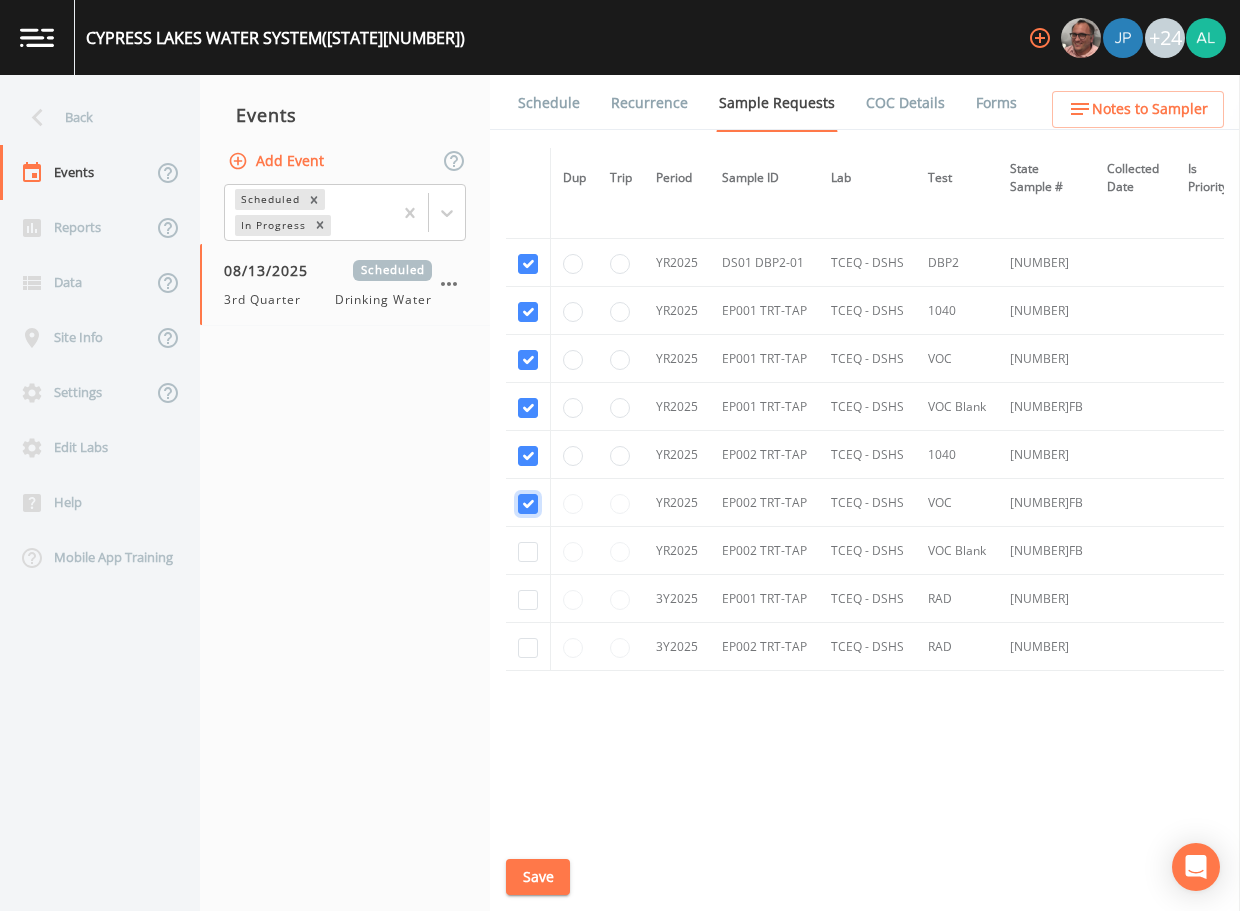 checkbox on "true" 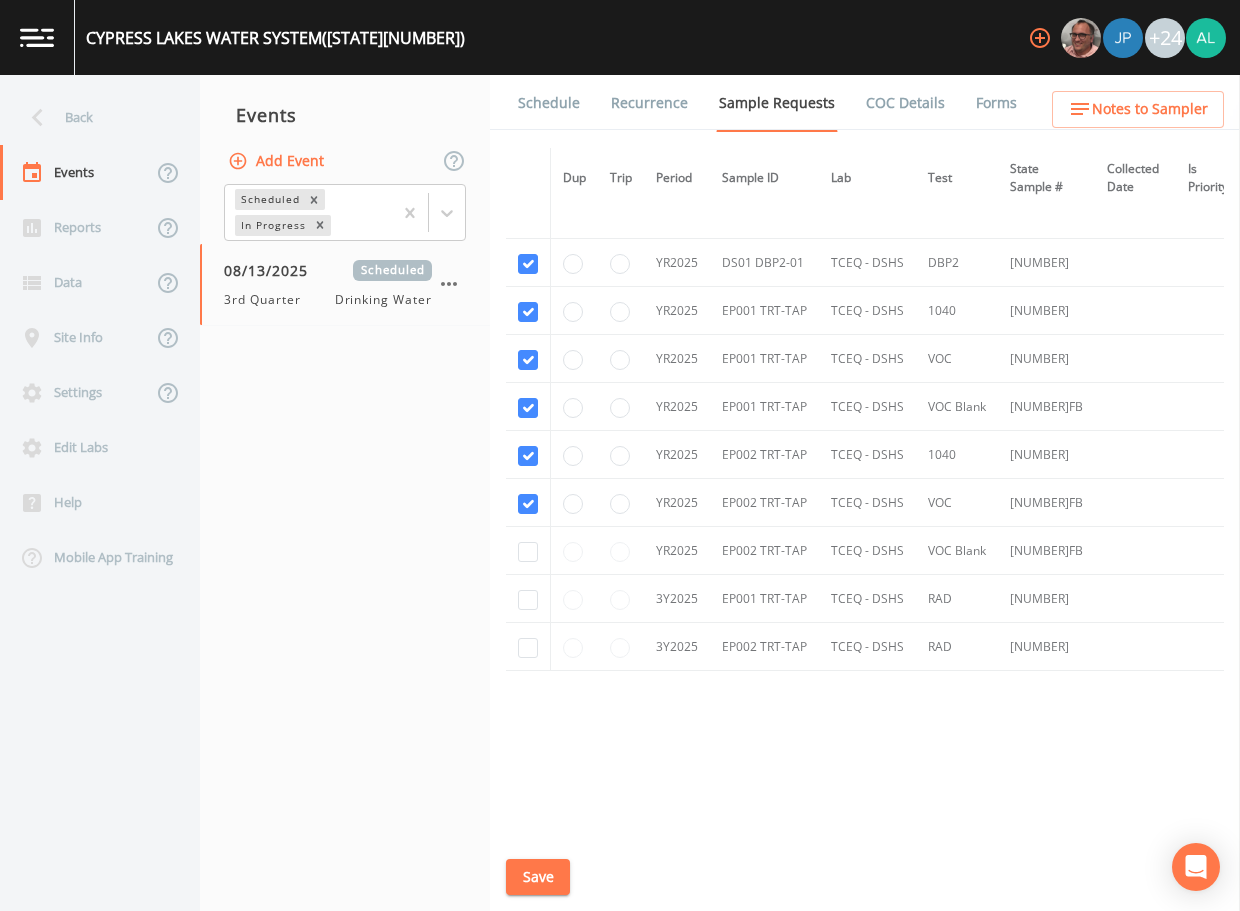 click at bounding box center [528, 551] 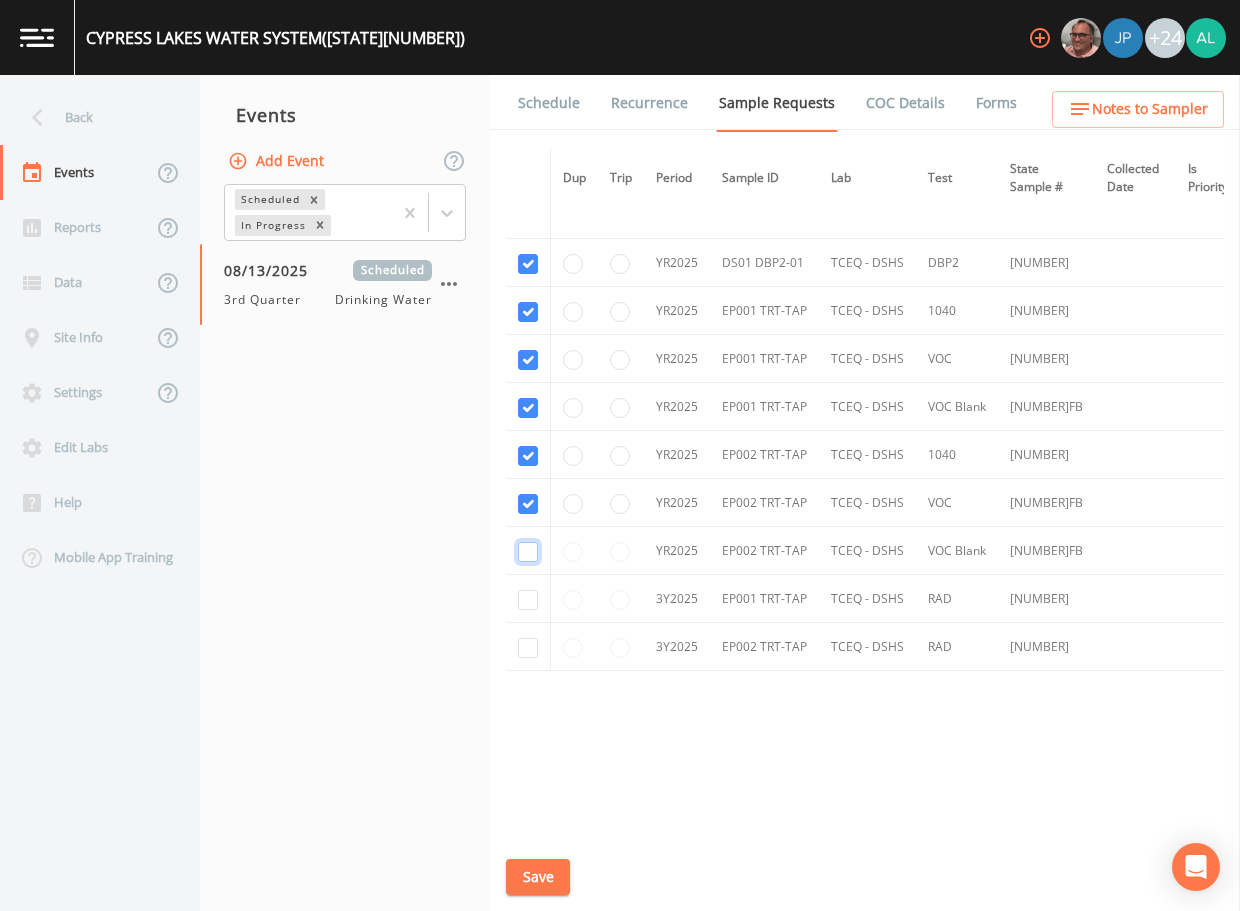 click at bounding box center [528, -1312] 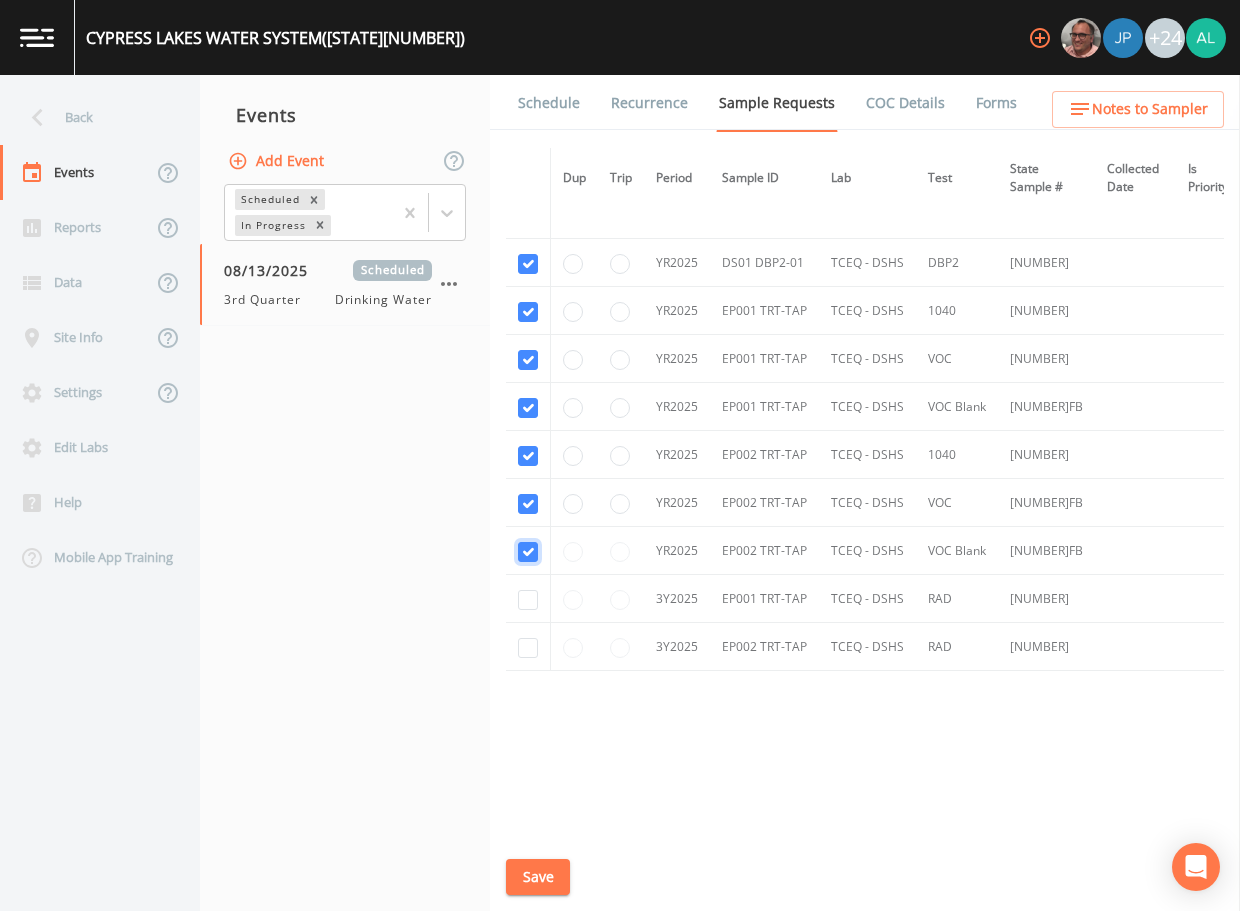 checkbox on "true" 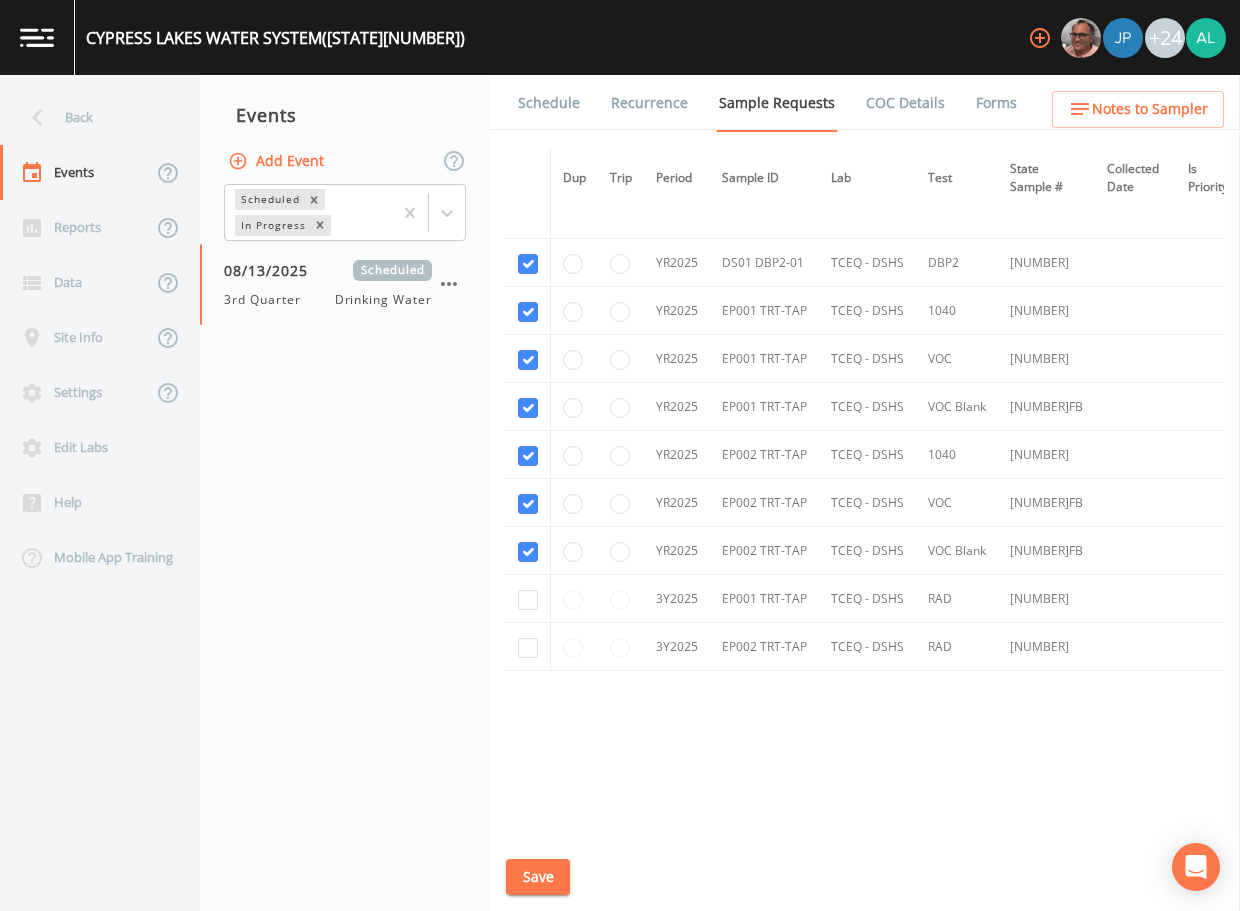 click at bounding box center [528, 599] 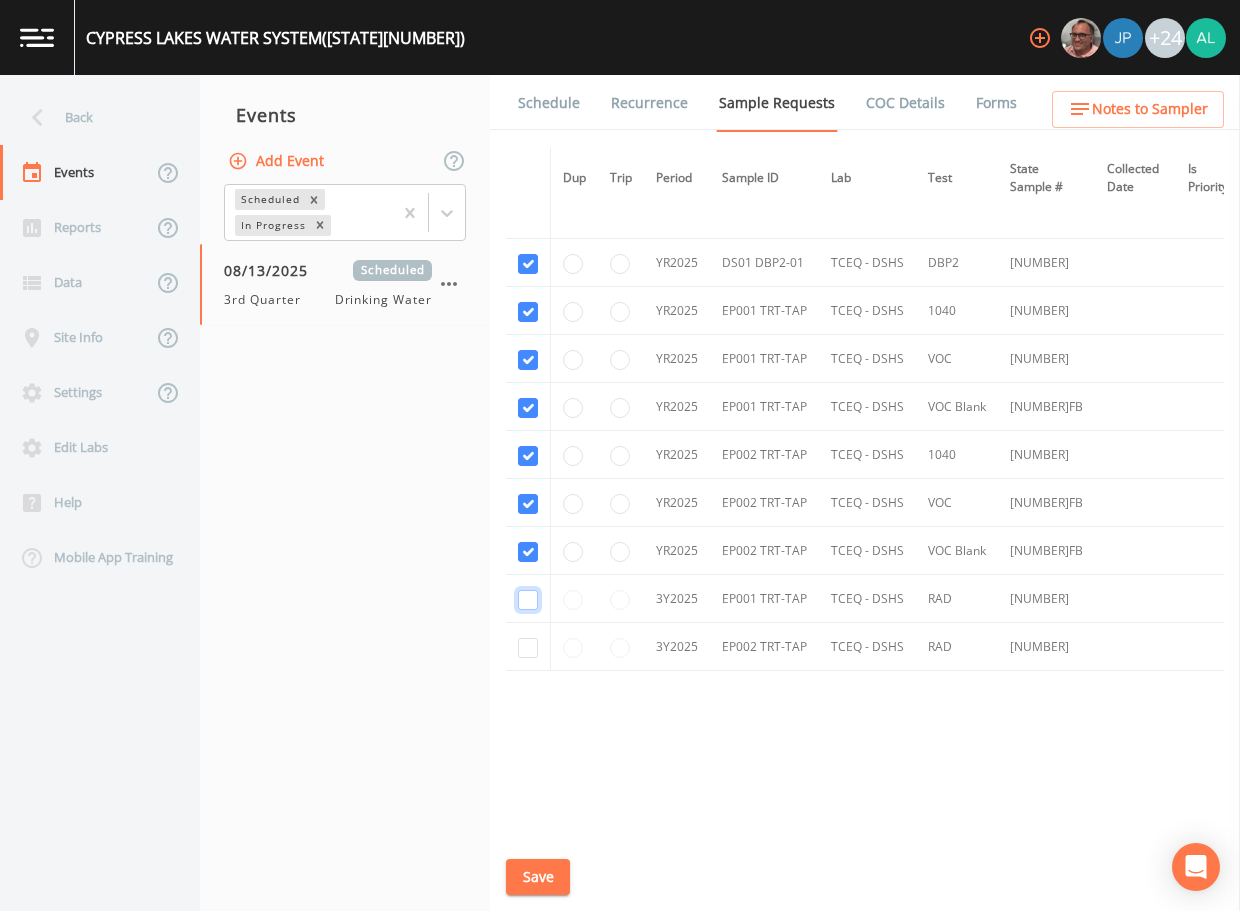 click at bounding box center (528, 600) 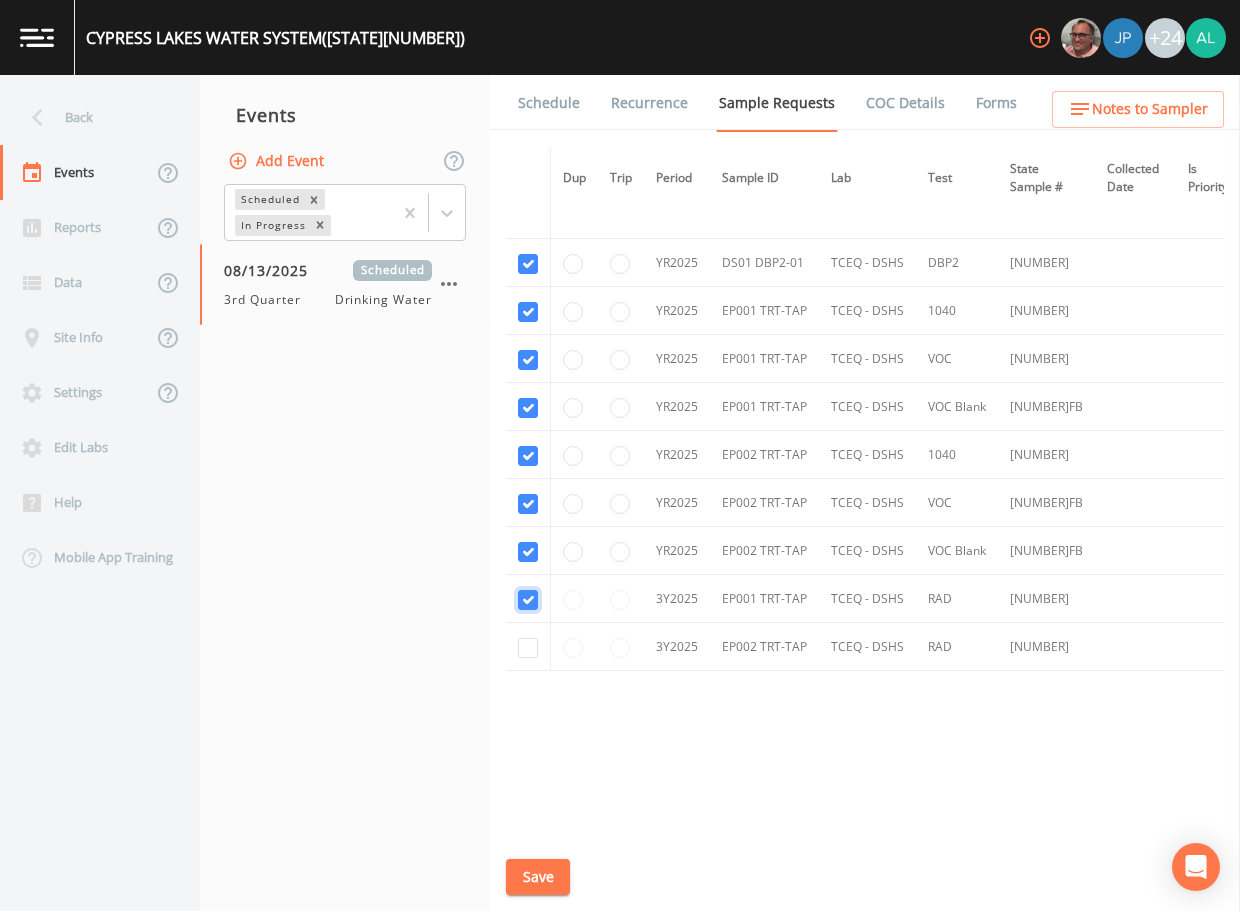 checkbox on "true" 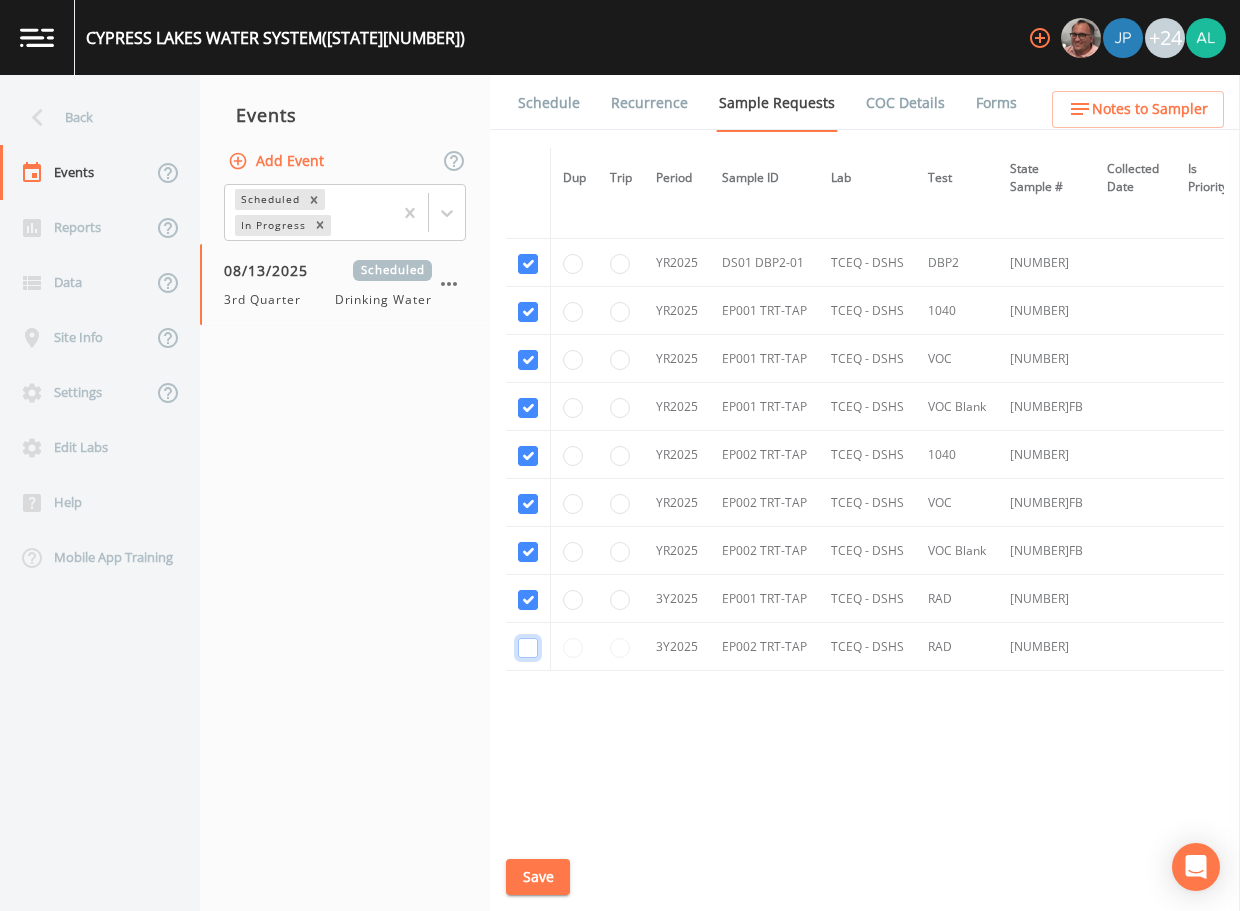 click at bounding box center (528, 648) 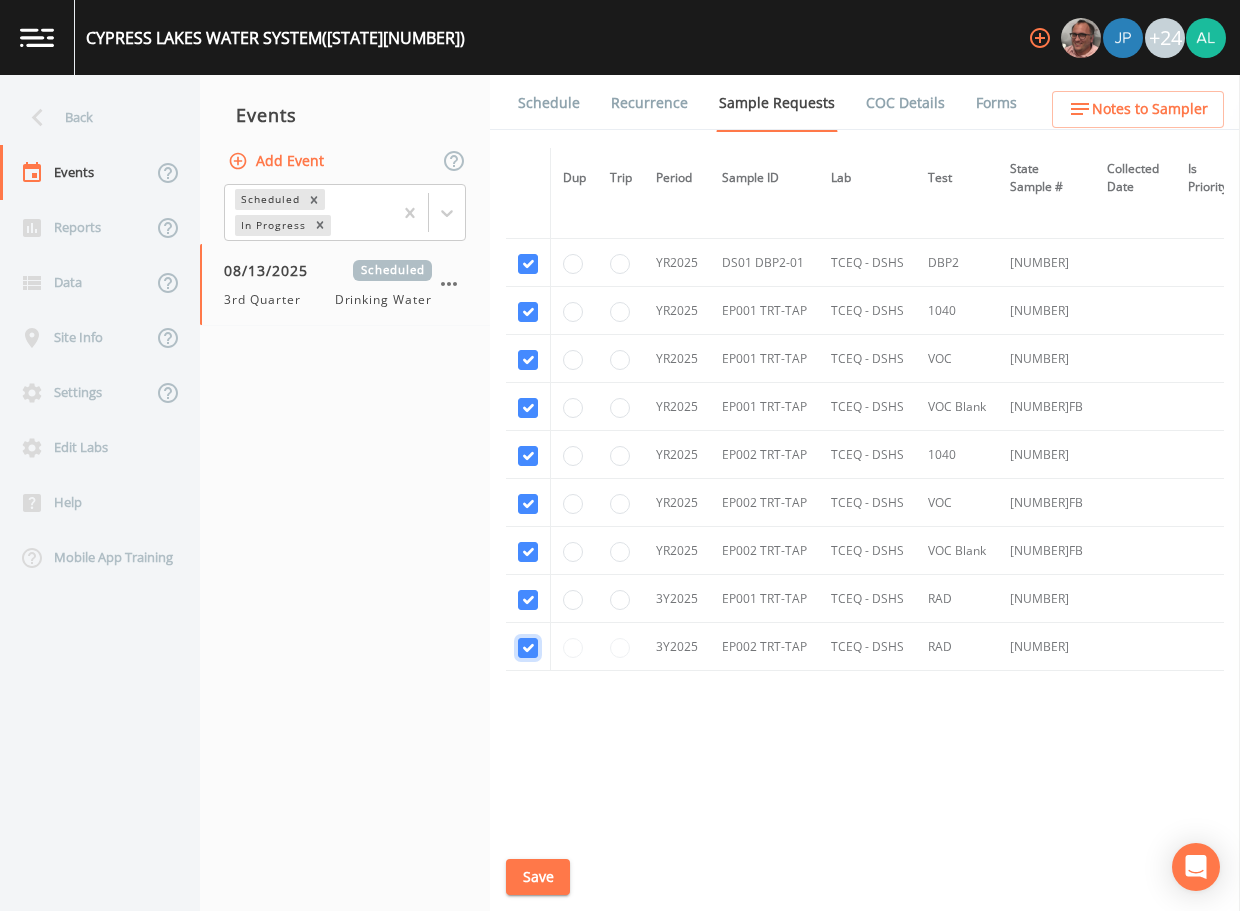checkbox on "true" 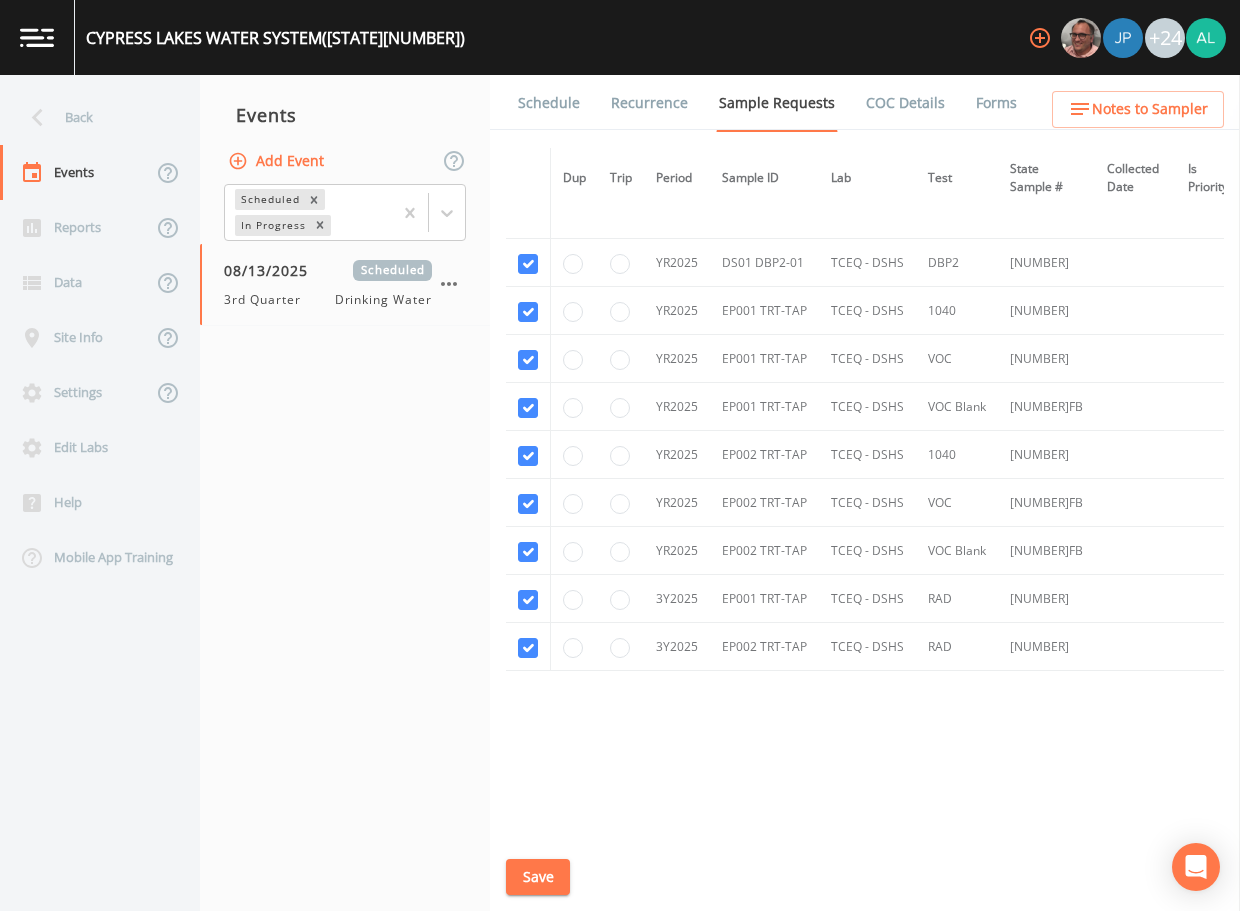 click on "Save" at bounding box center [538, 877] 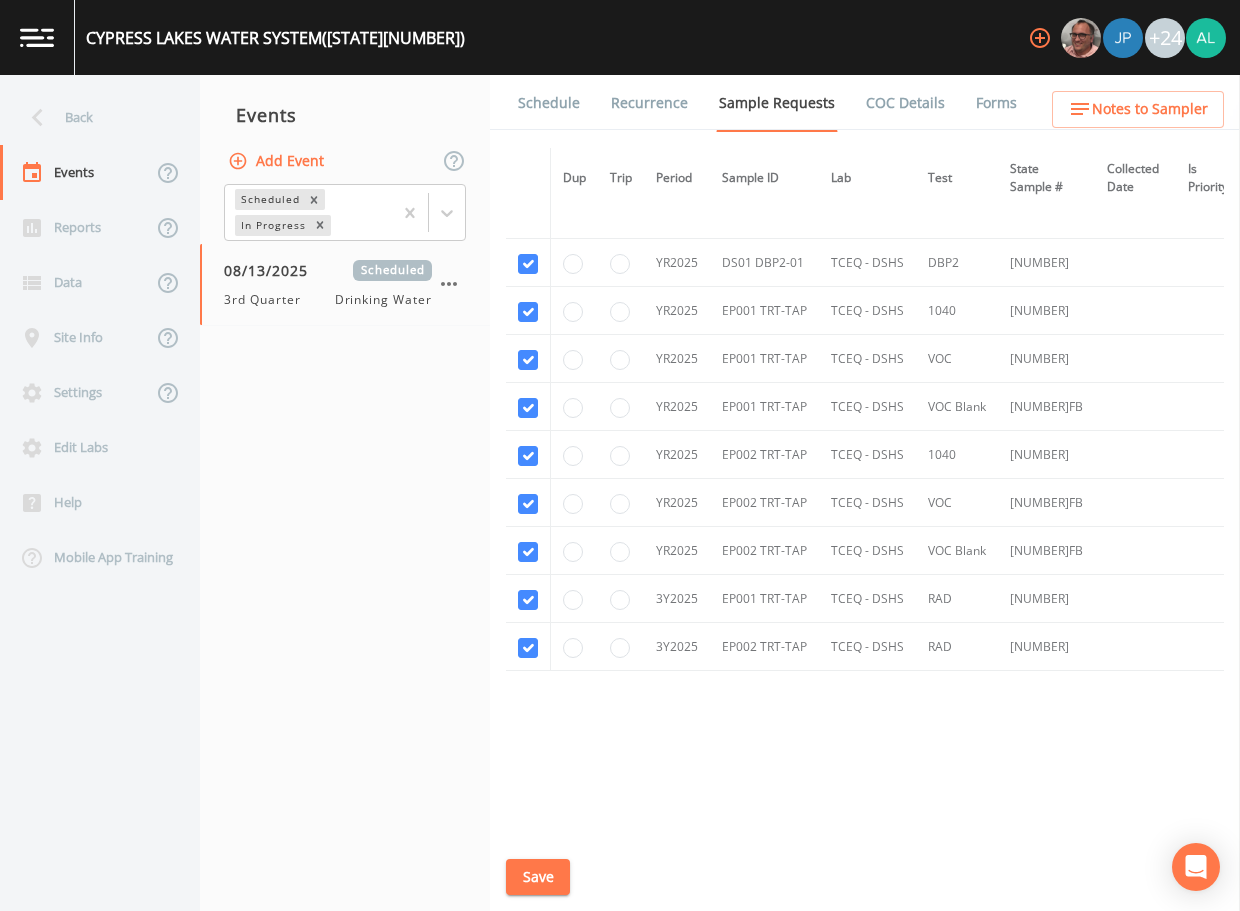 click on "Save" at bounding box center (538, 877) 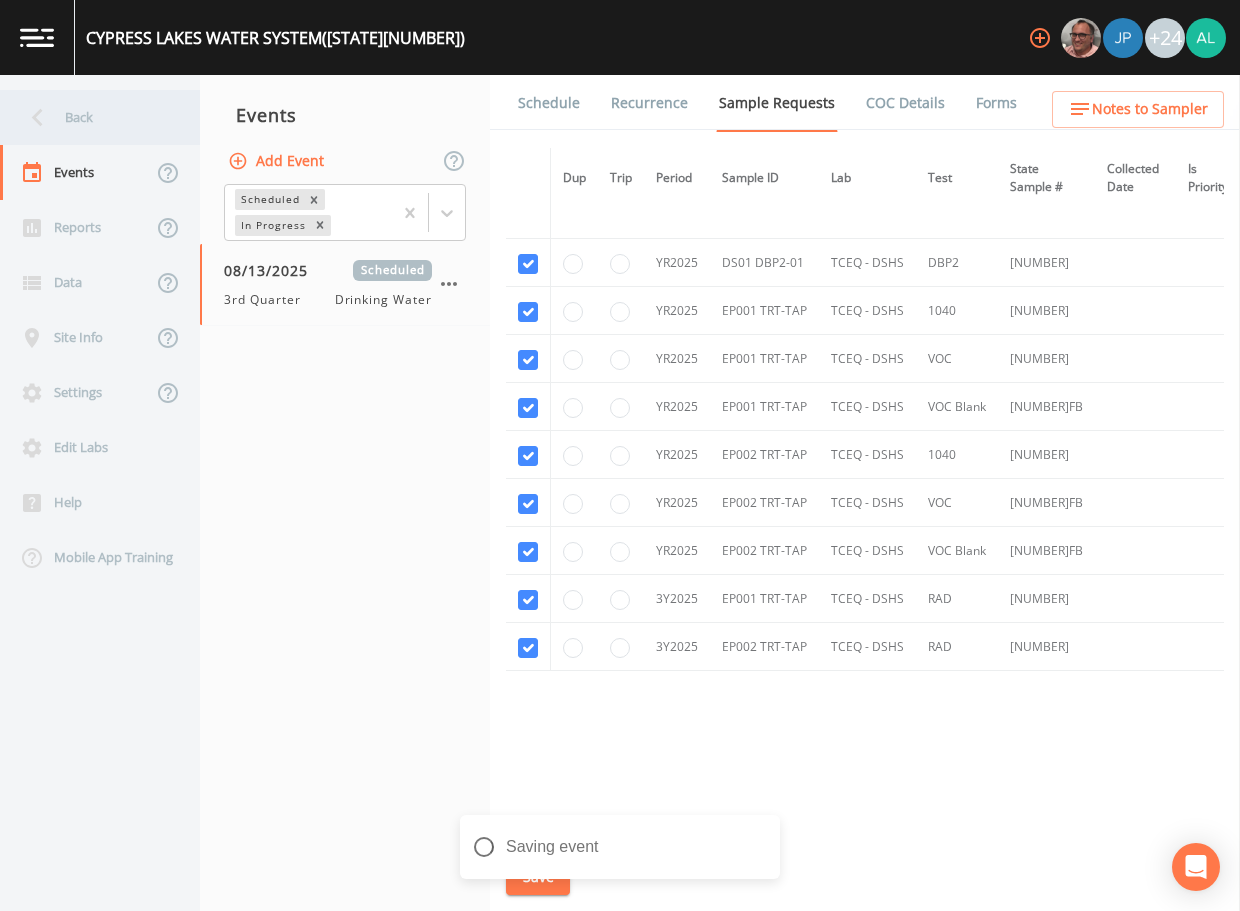 click on "Back" at bounding box center [90, 117] 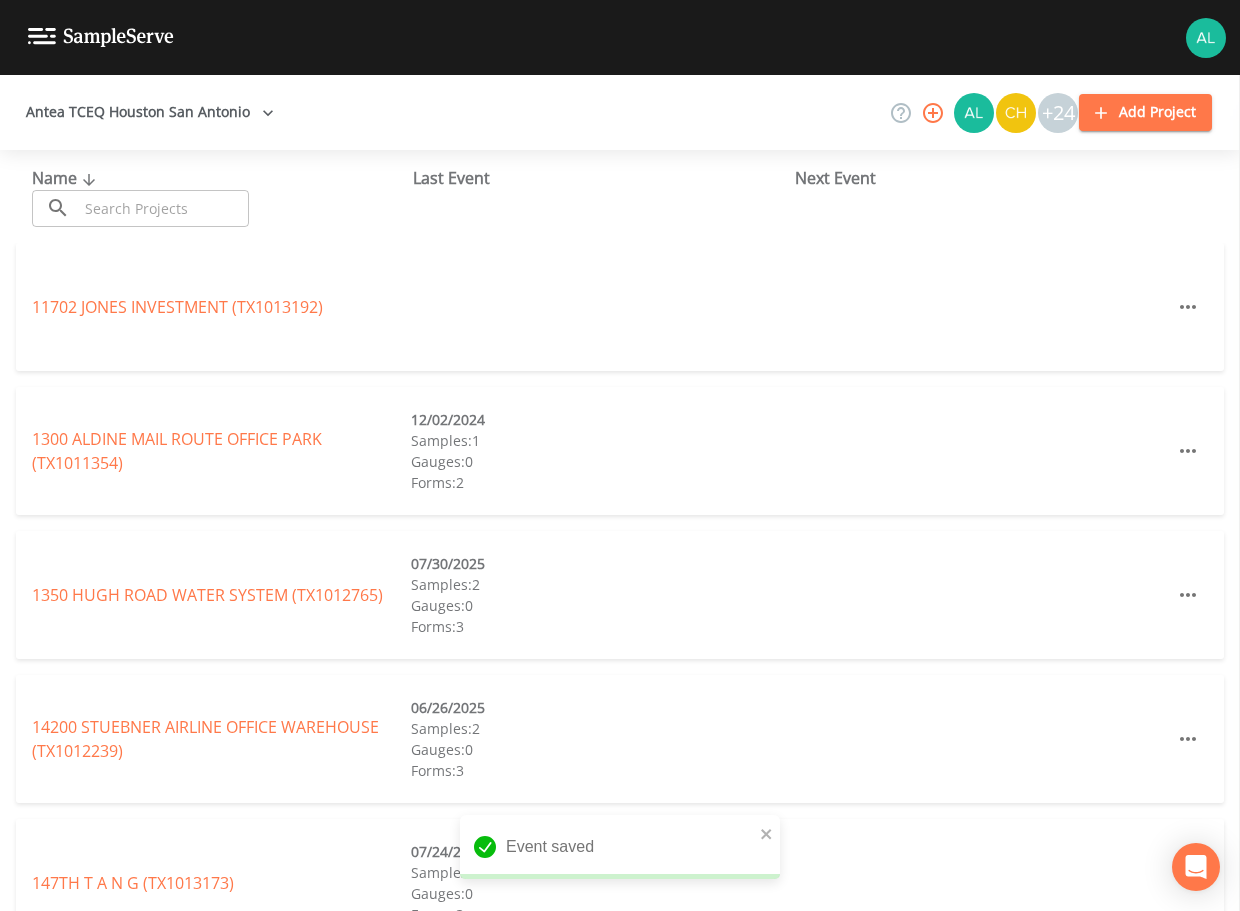 click on "Name ​ ​ Last Event Next Event" at bounding box center (620, 196) 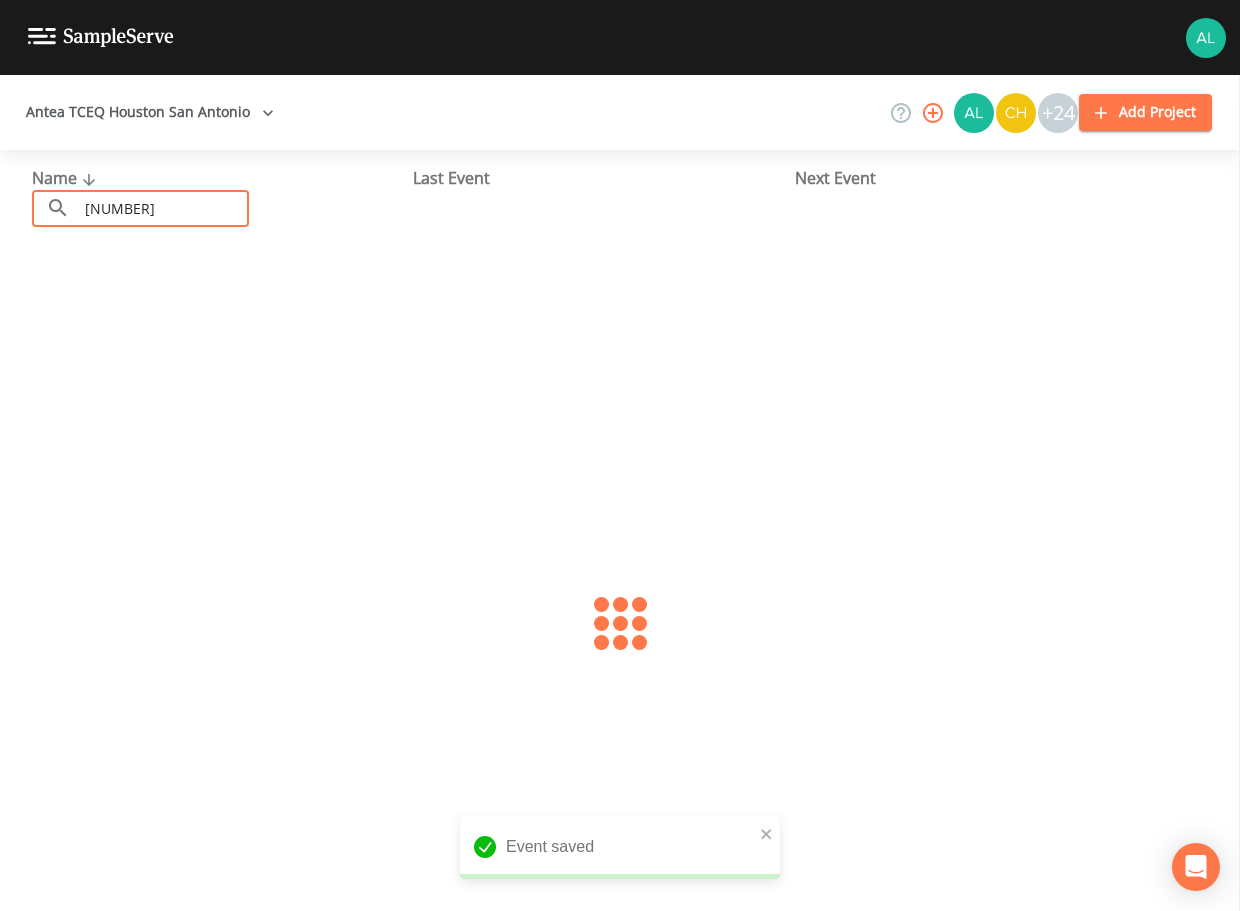 type on "[NUMBER]" 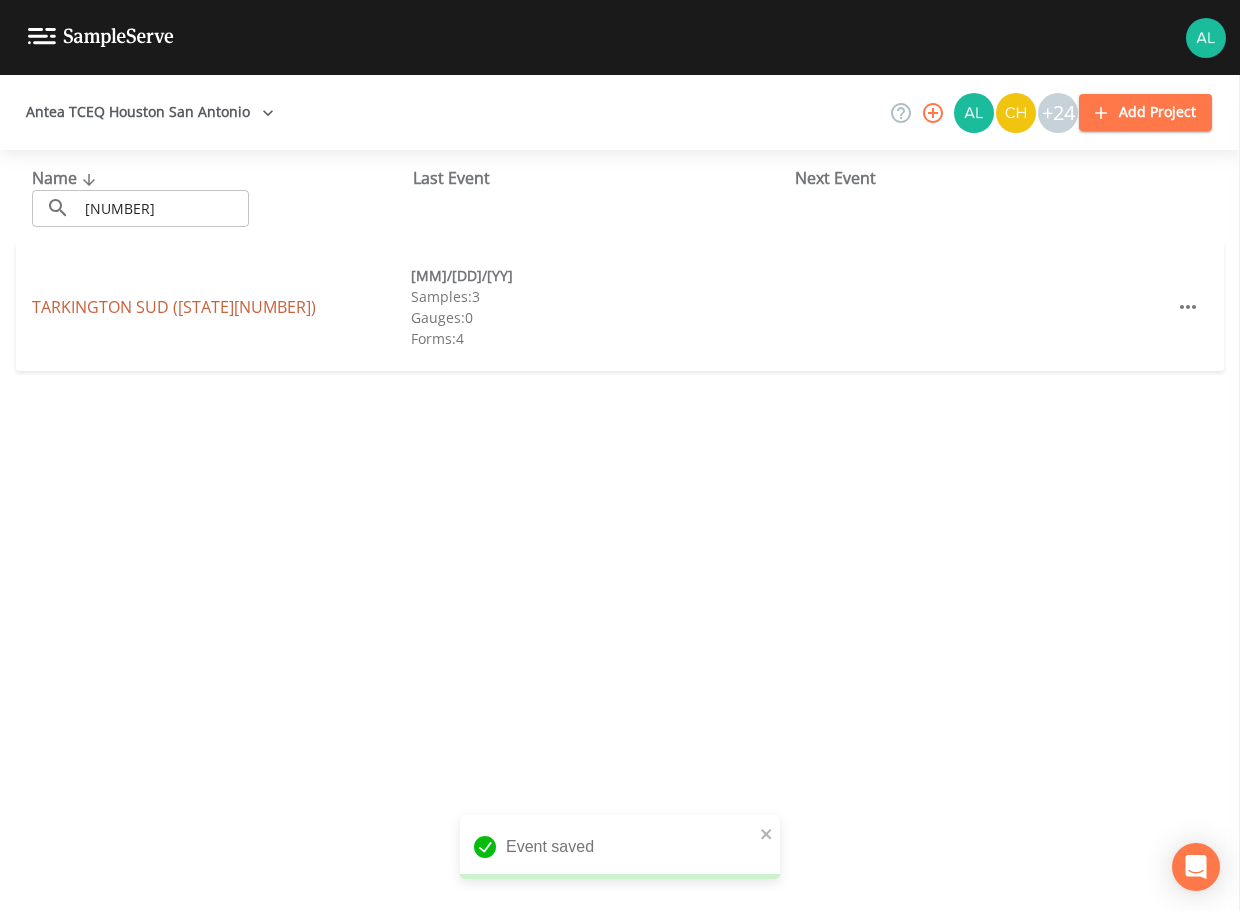 click on "TARKINGTON SUD   ([STATE][NUMBER])" at bounding box center (174, 307) 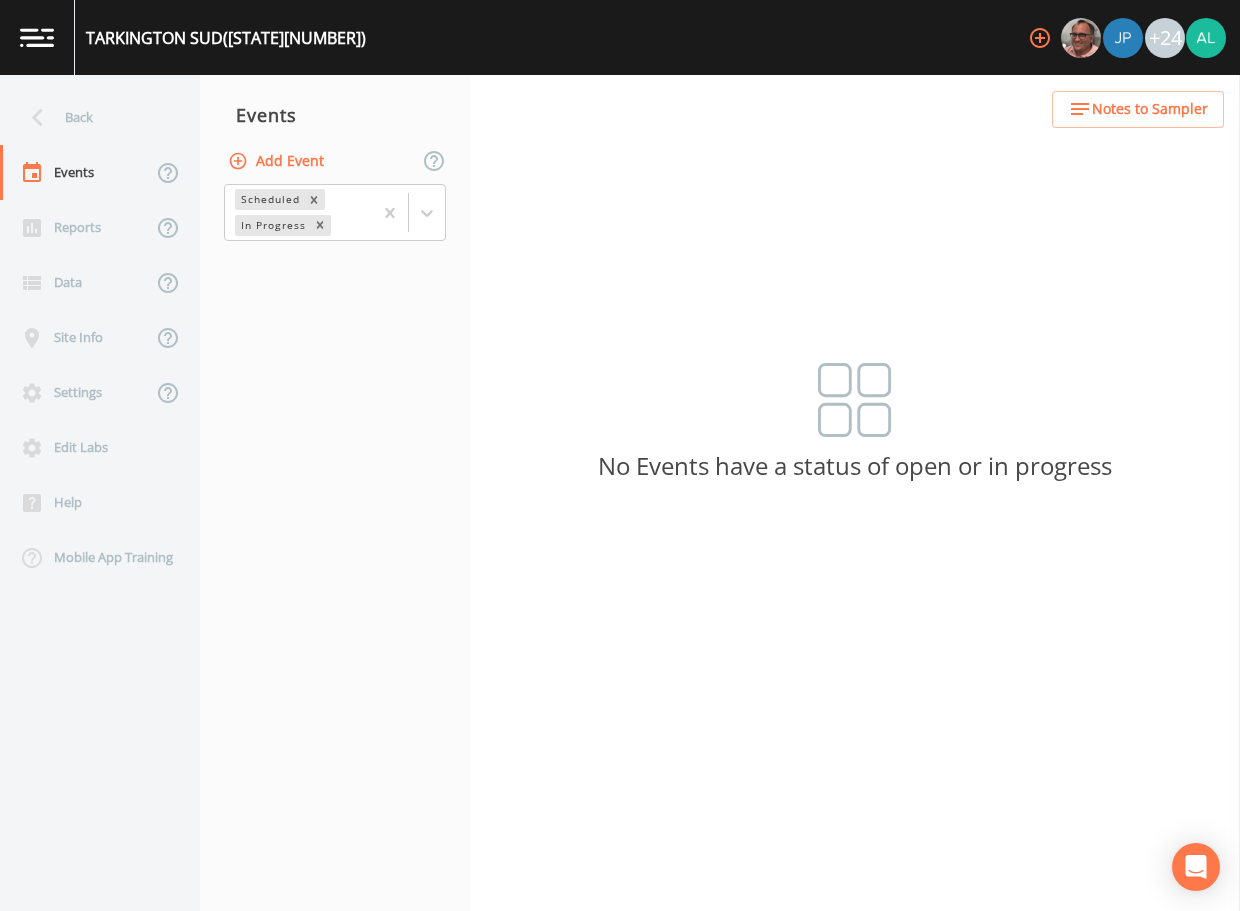 click on "Add Event" at bounding box center [335, 161] 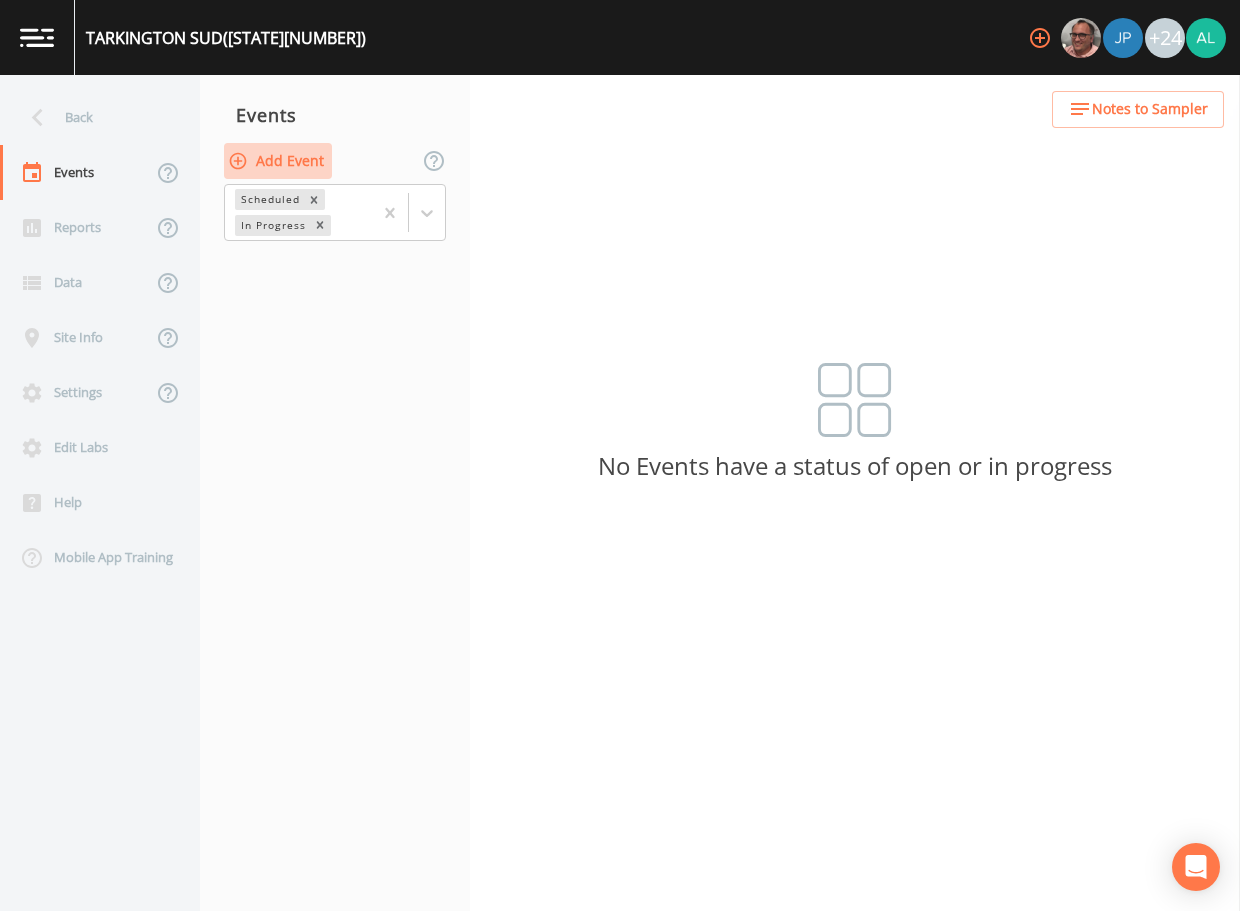 click on "Add Event" at bounding box center (278, 161) 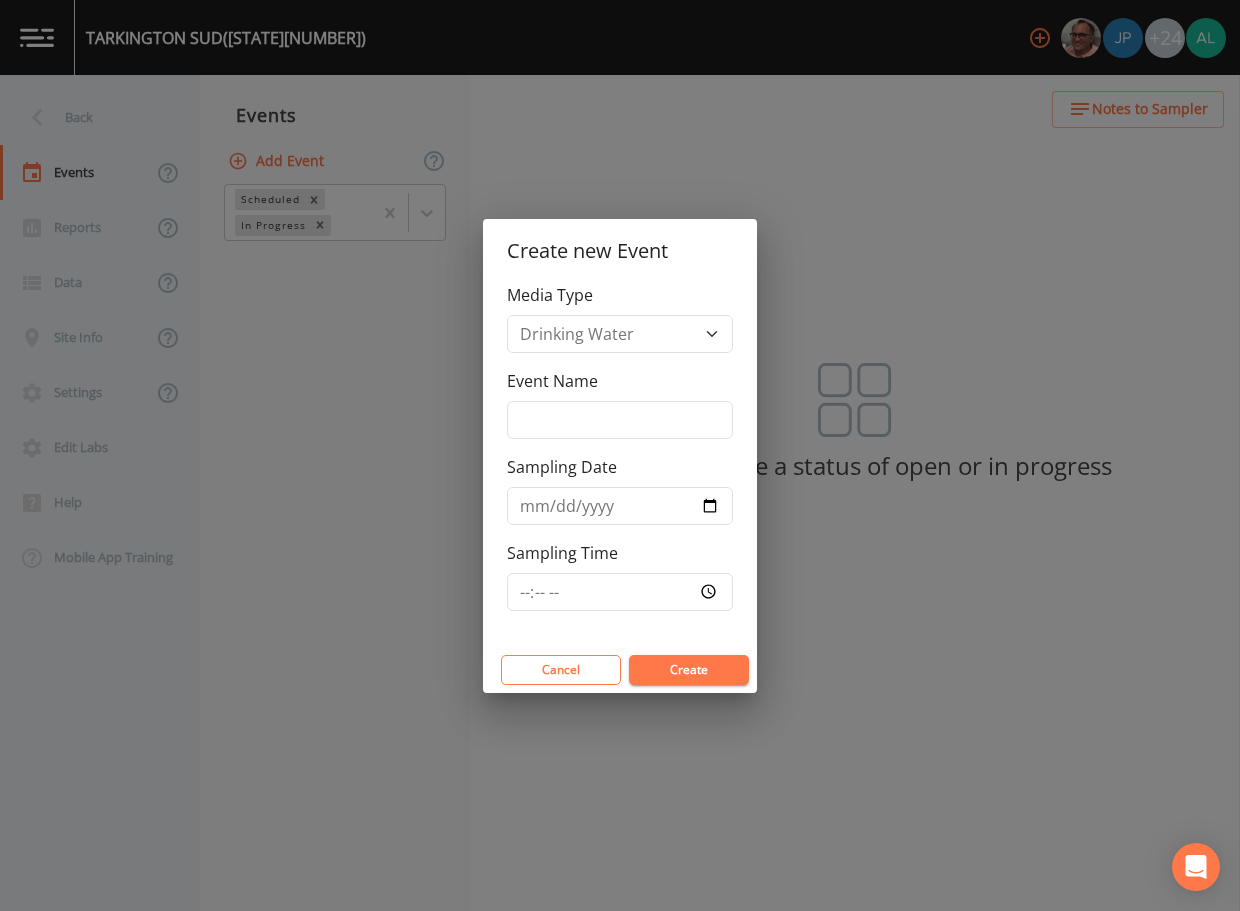 click on "Event Name" at bounding box center [620, 404] 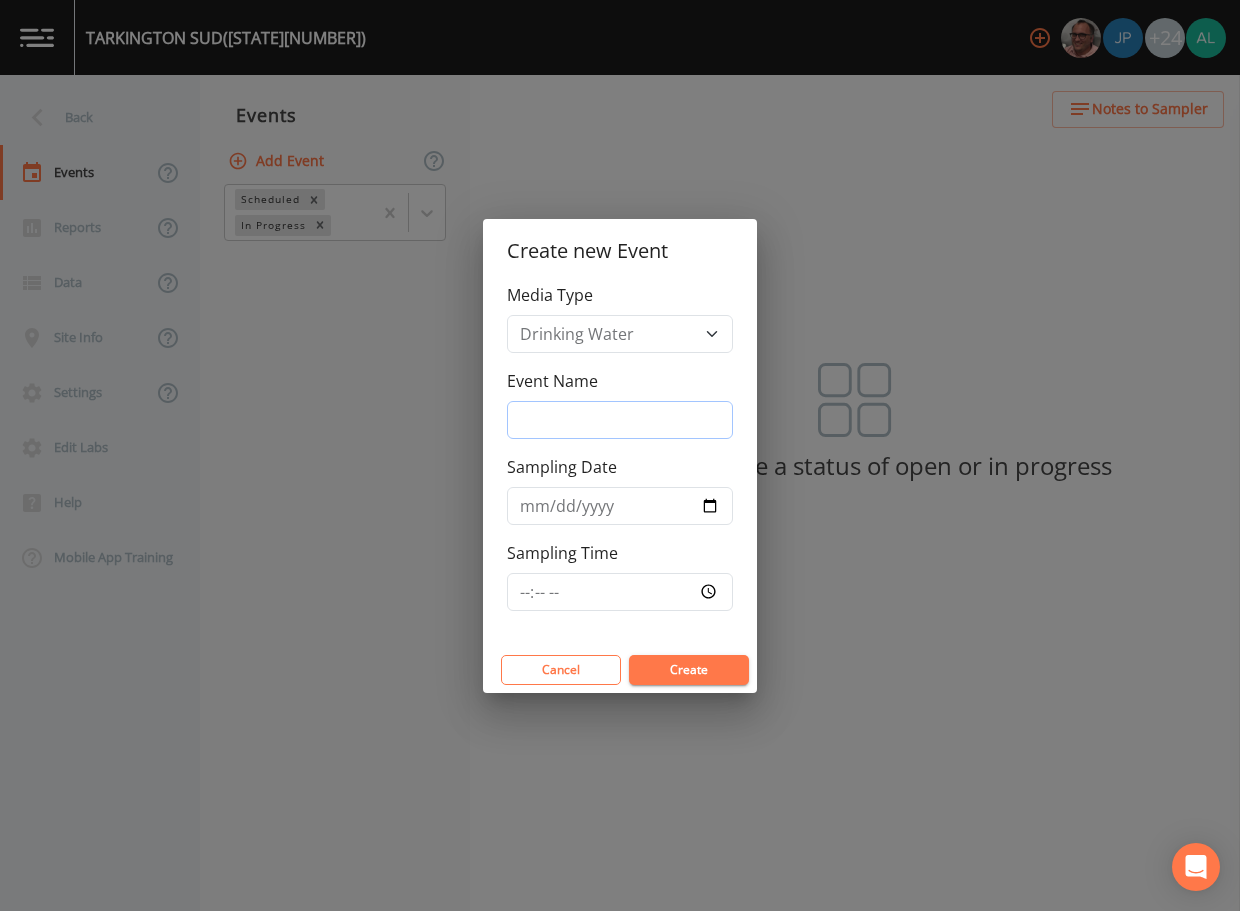 click on "Event Name" at bounding box center (620, 420) 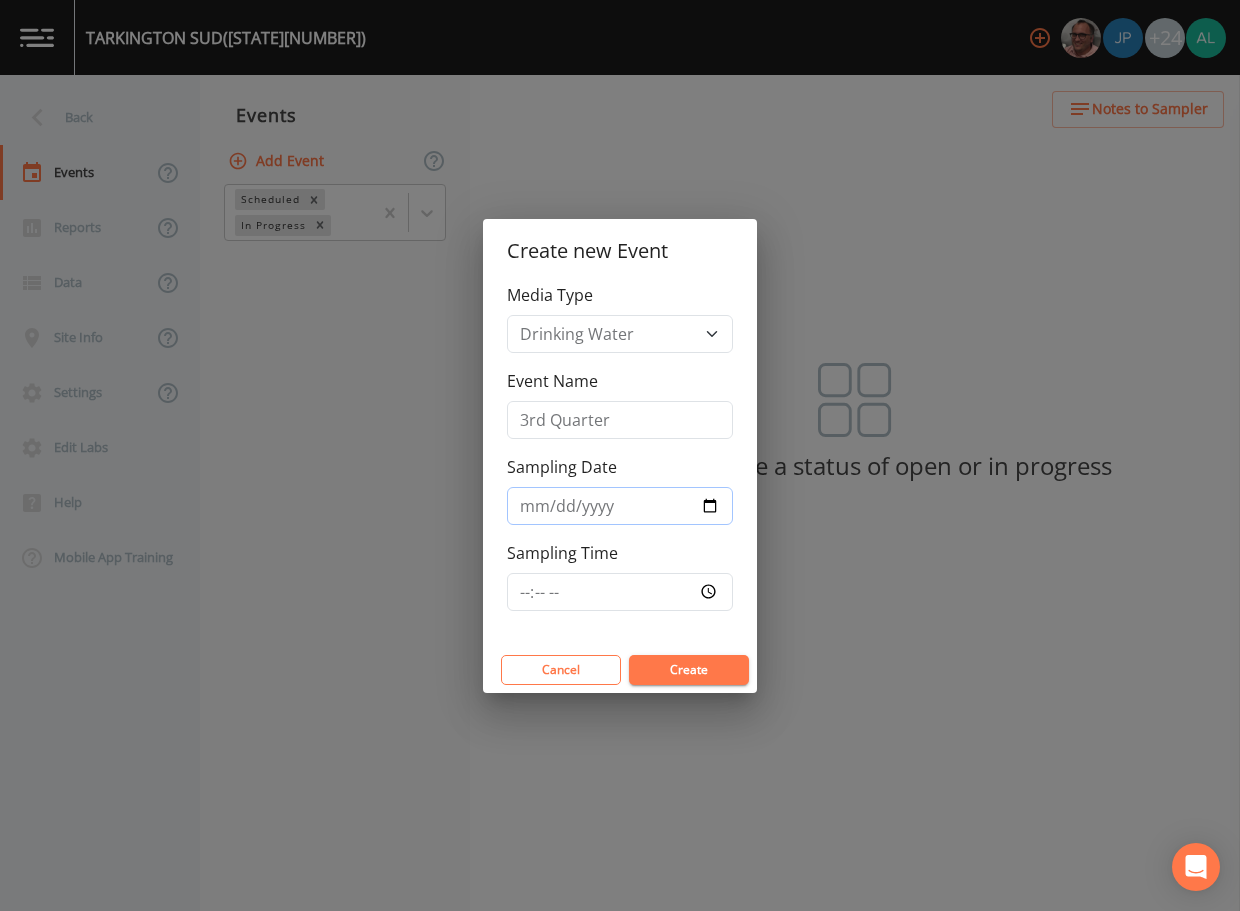 type on "[YY]-[MM]-[DD]" 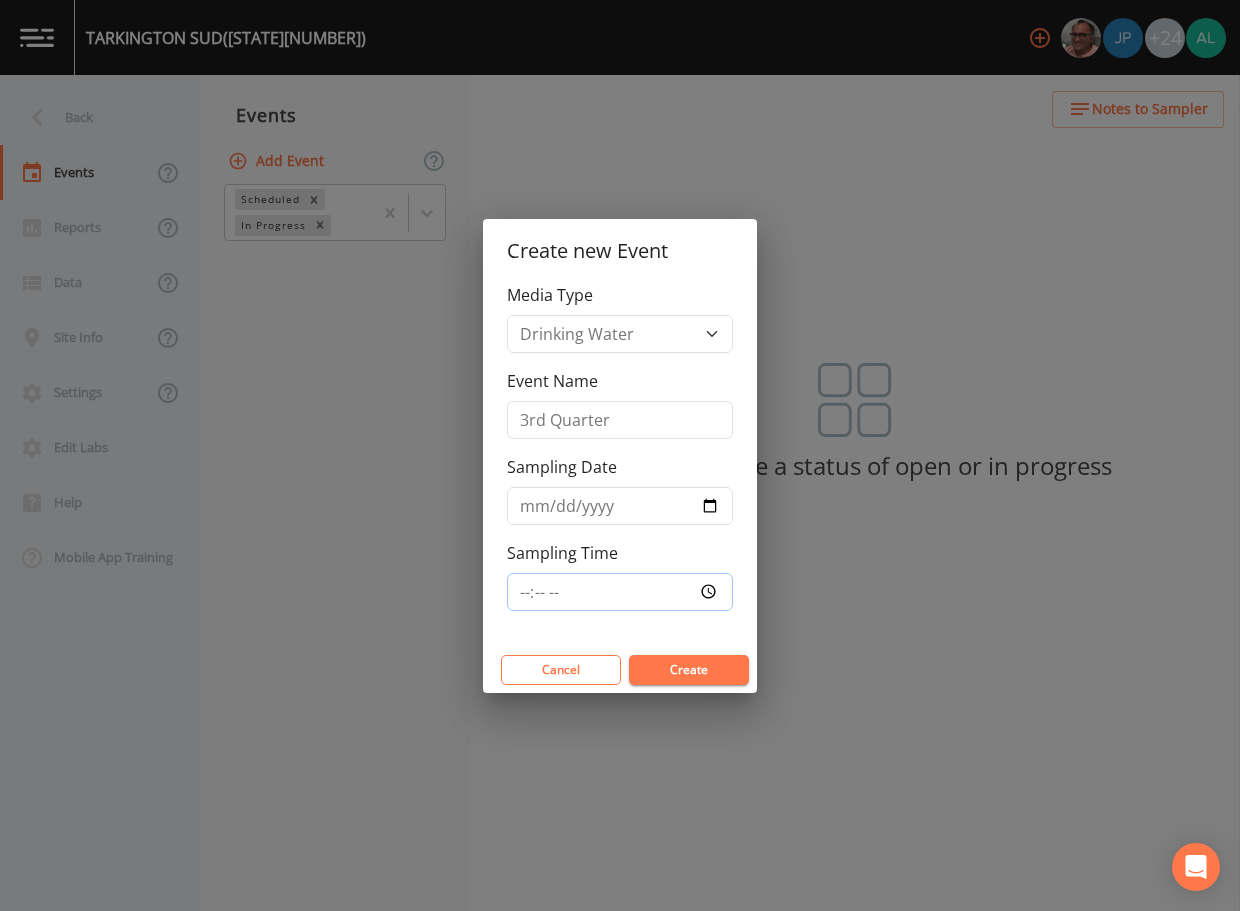 click on "Sampling Time" at bounding box center [620, 592] 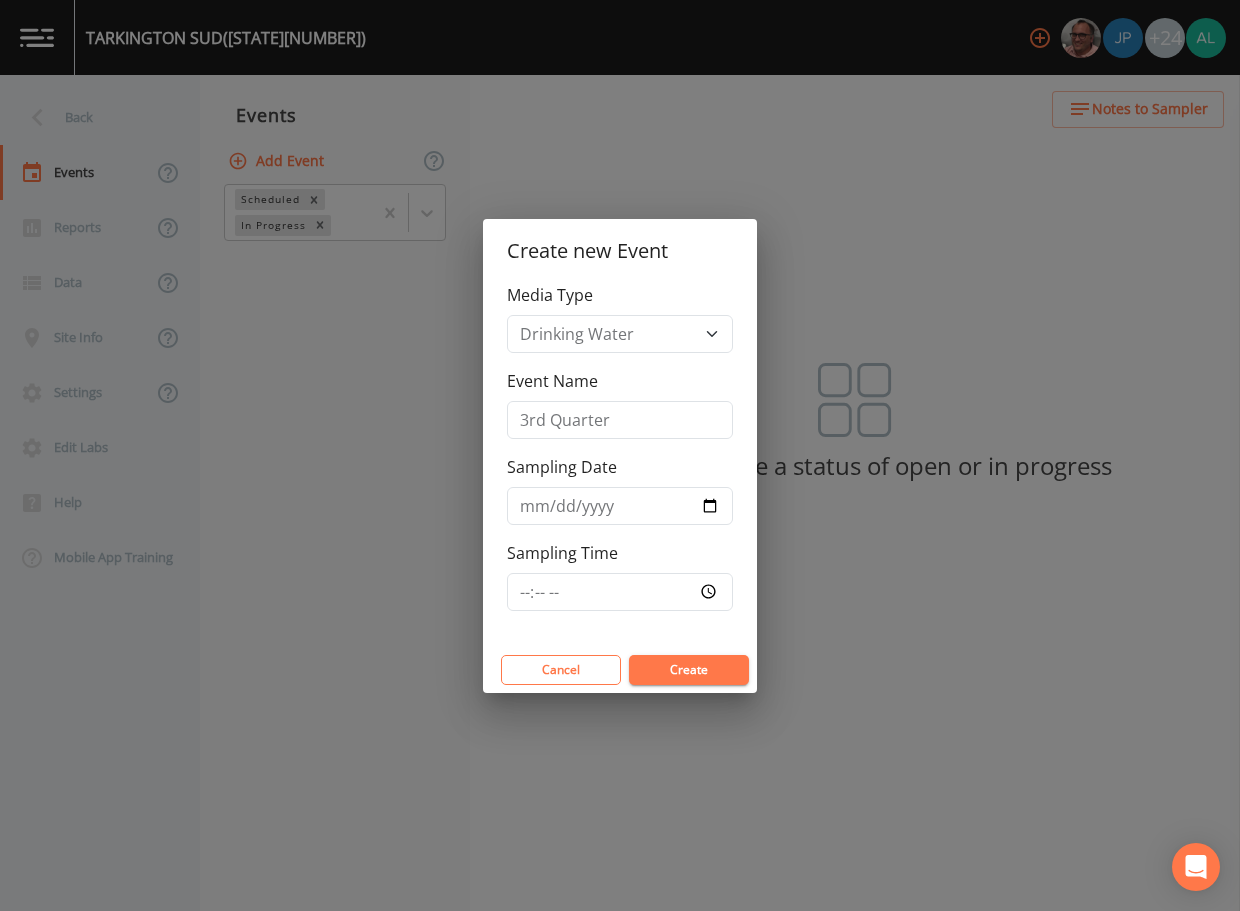 click on "Create" at bounding box center [689, 670] 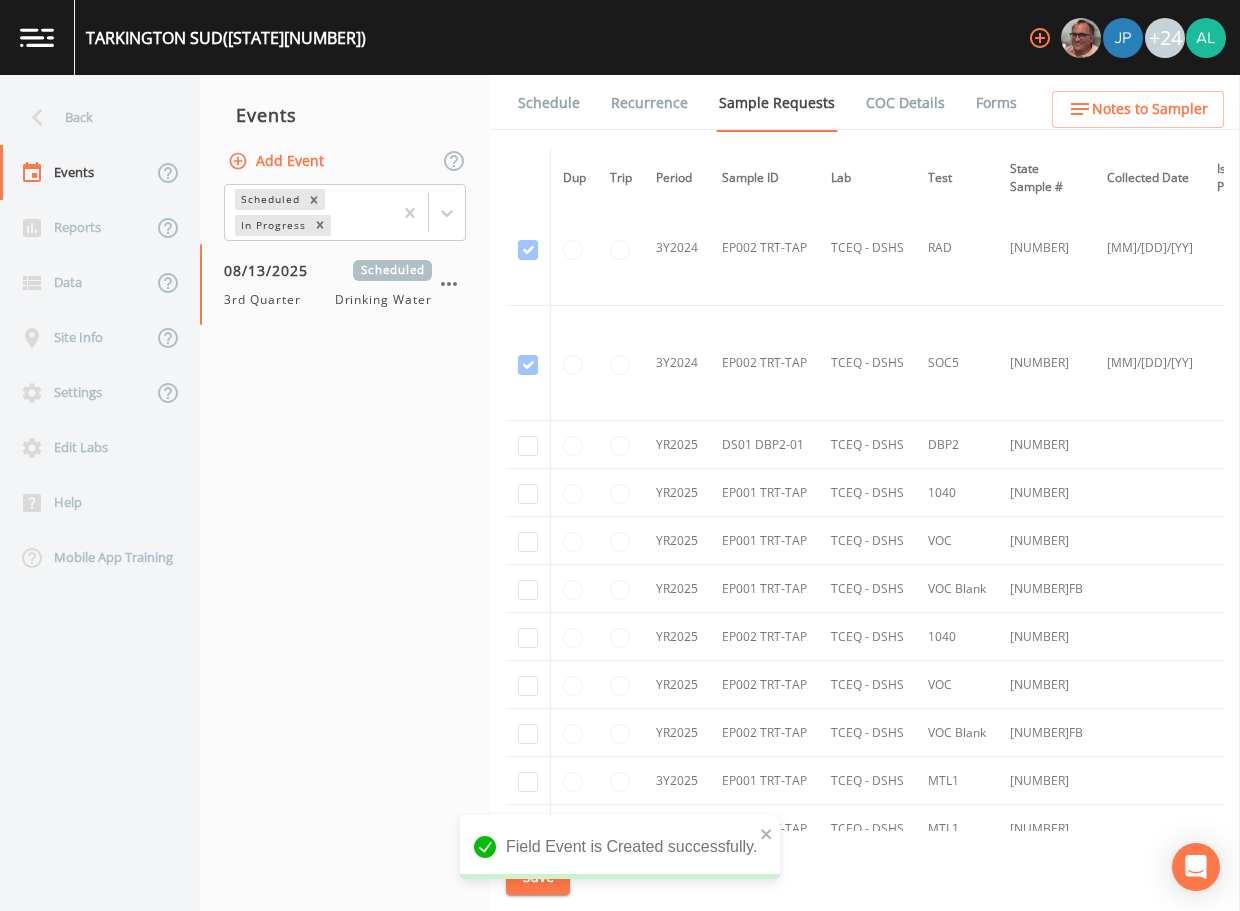 scroll, scrollTop: 1040, scrollLeft: 0, axis: vertical 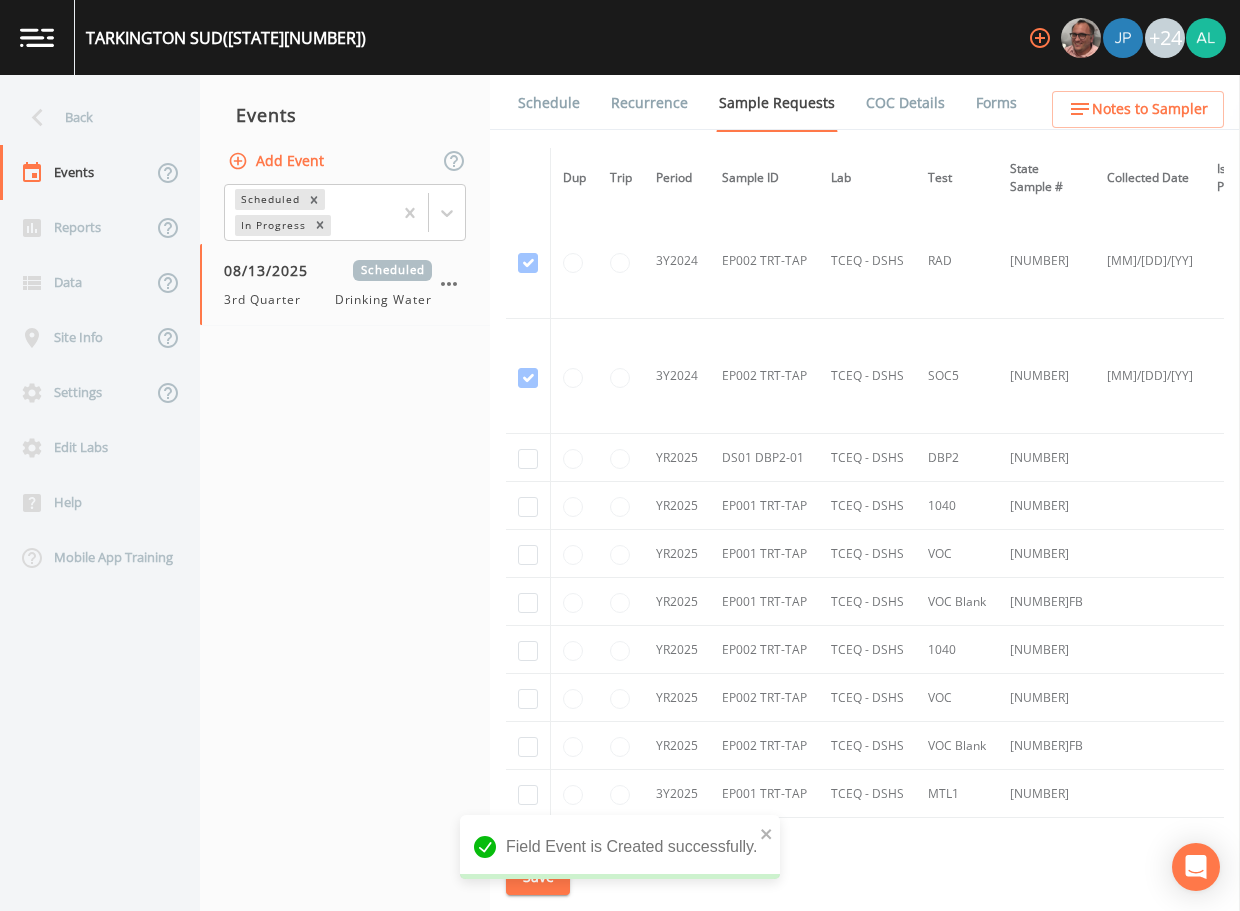 click at bounding box center [528, 458] 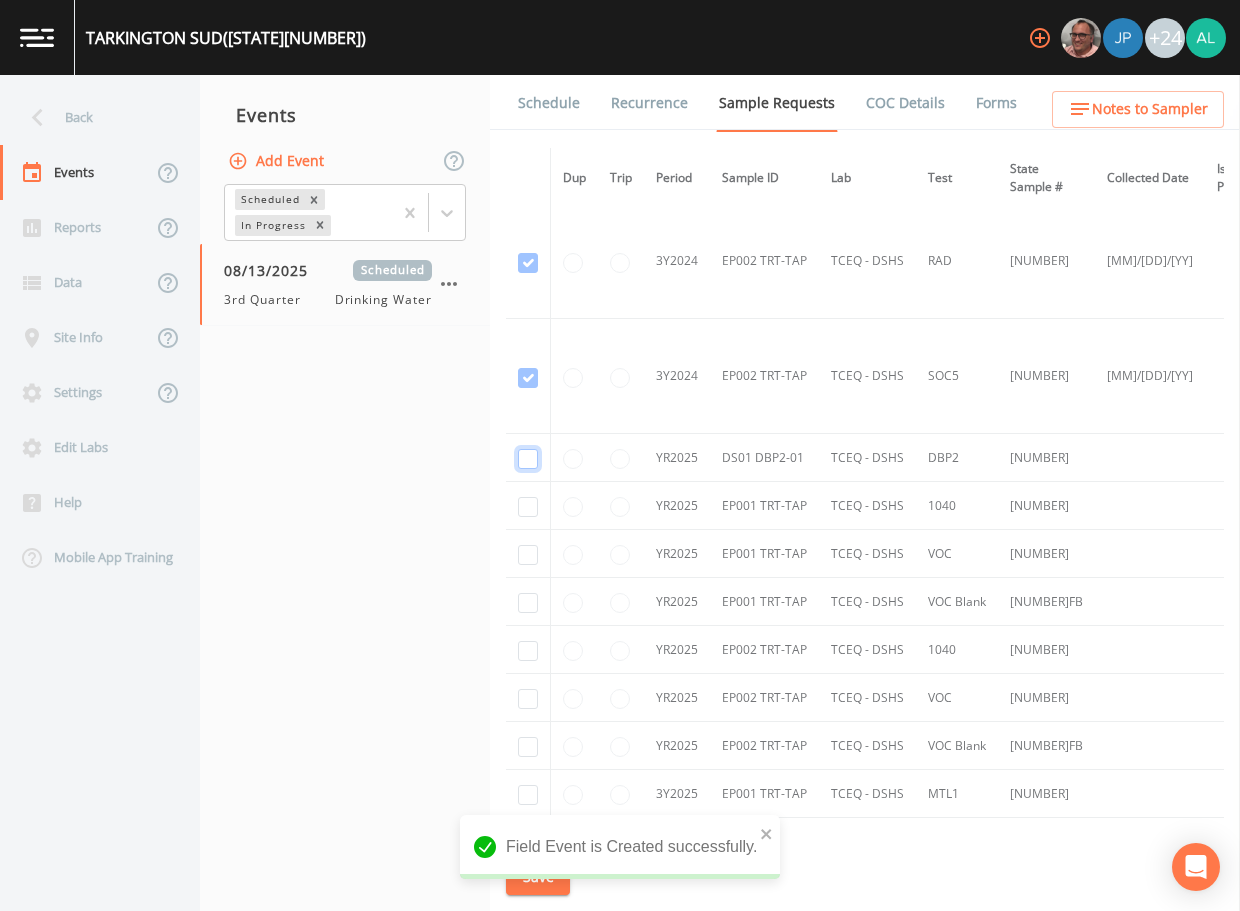 click at bounding box center [528, -772] 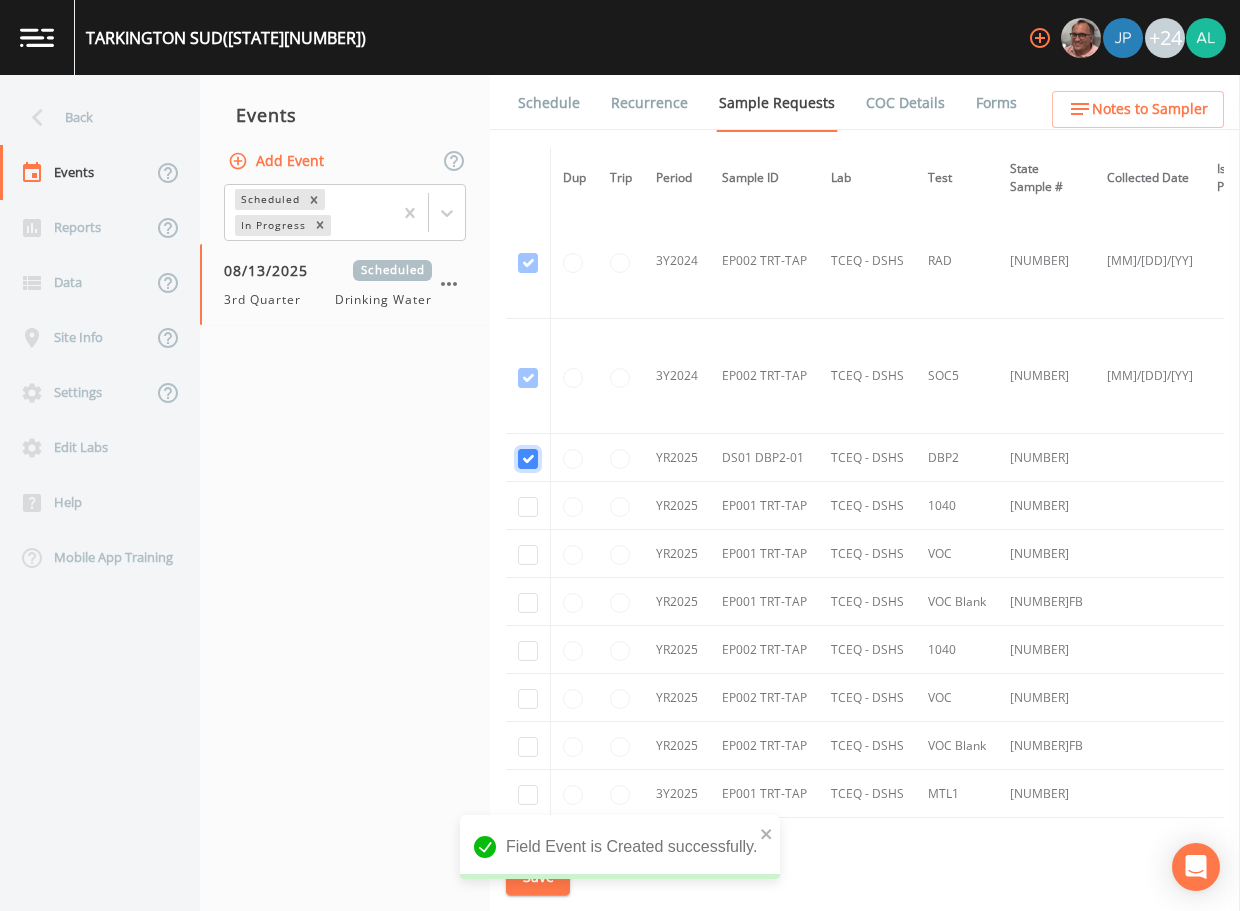 checkbox on "true" 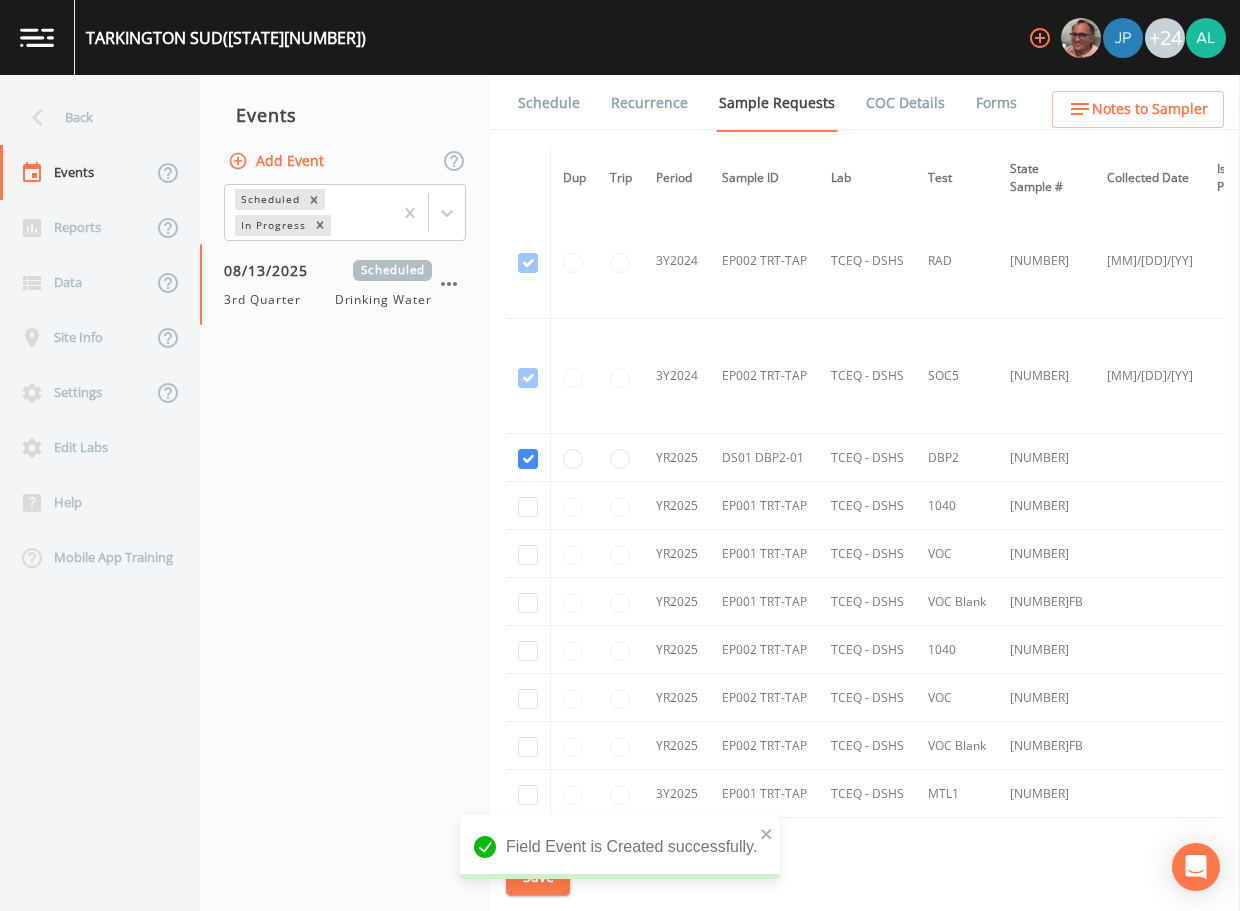 drag, startPoint x: 529, startPoint y: 495, endPoint x: 533, endPoint y: 514, distance: 19.416489 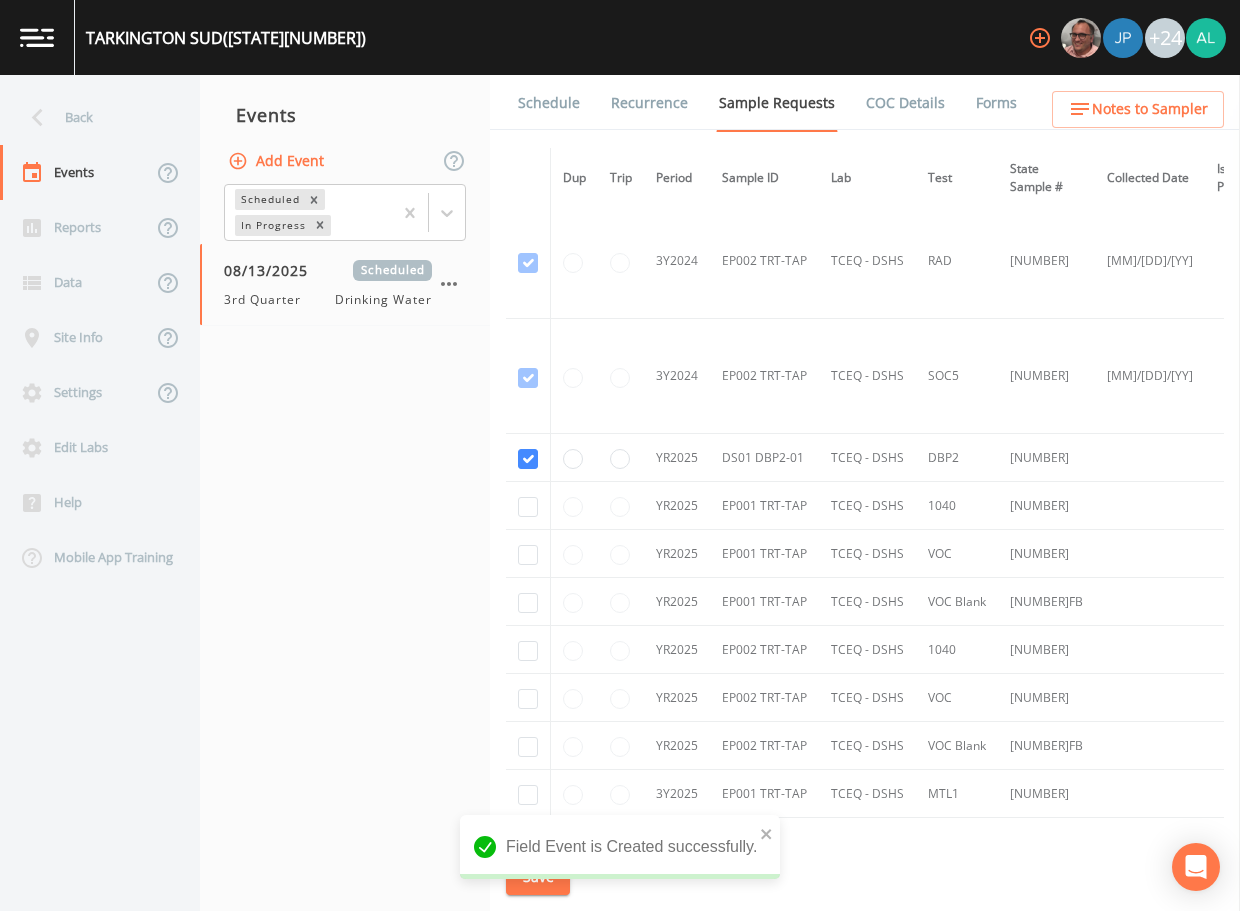 click at bounding box center [528, 506] 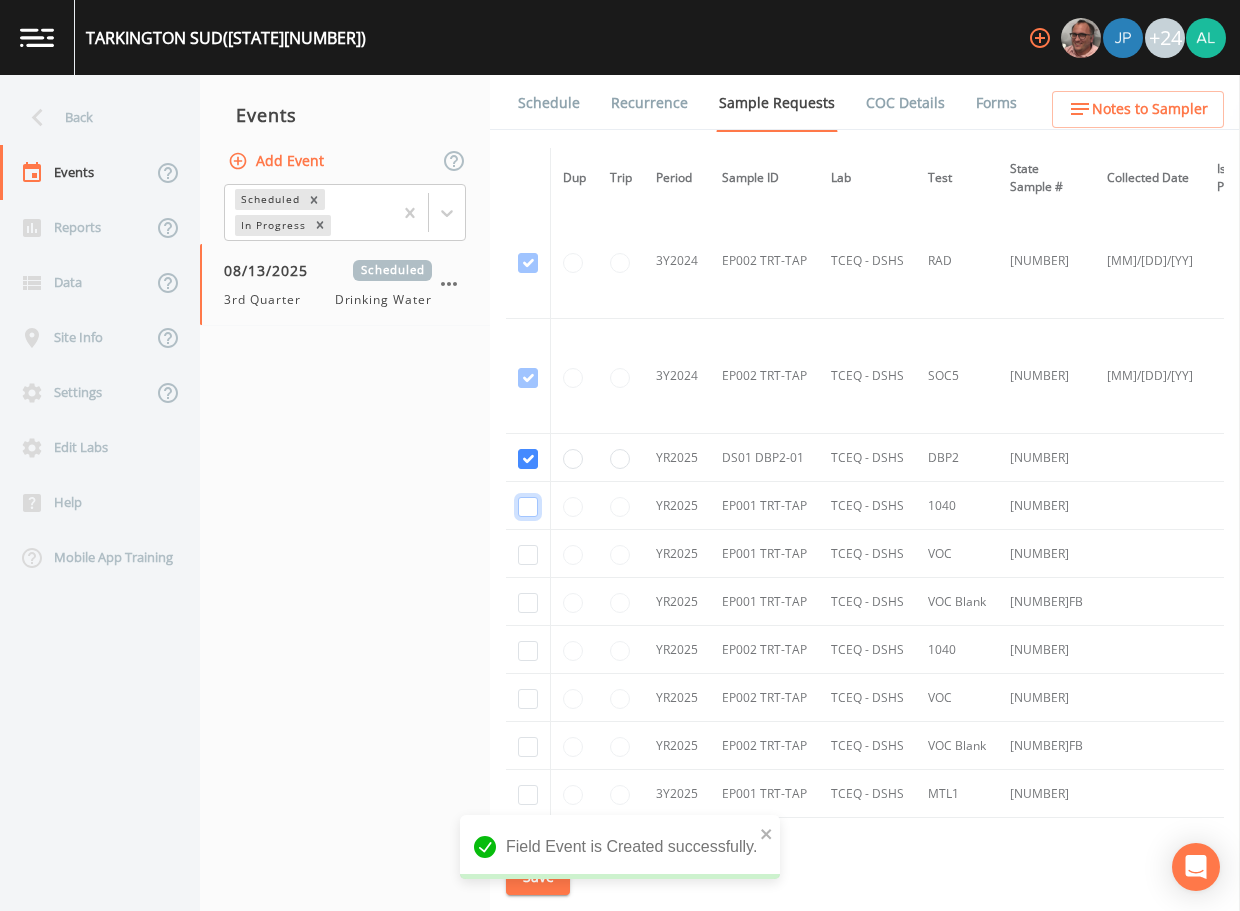 click at bounding box center [528, -657] 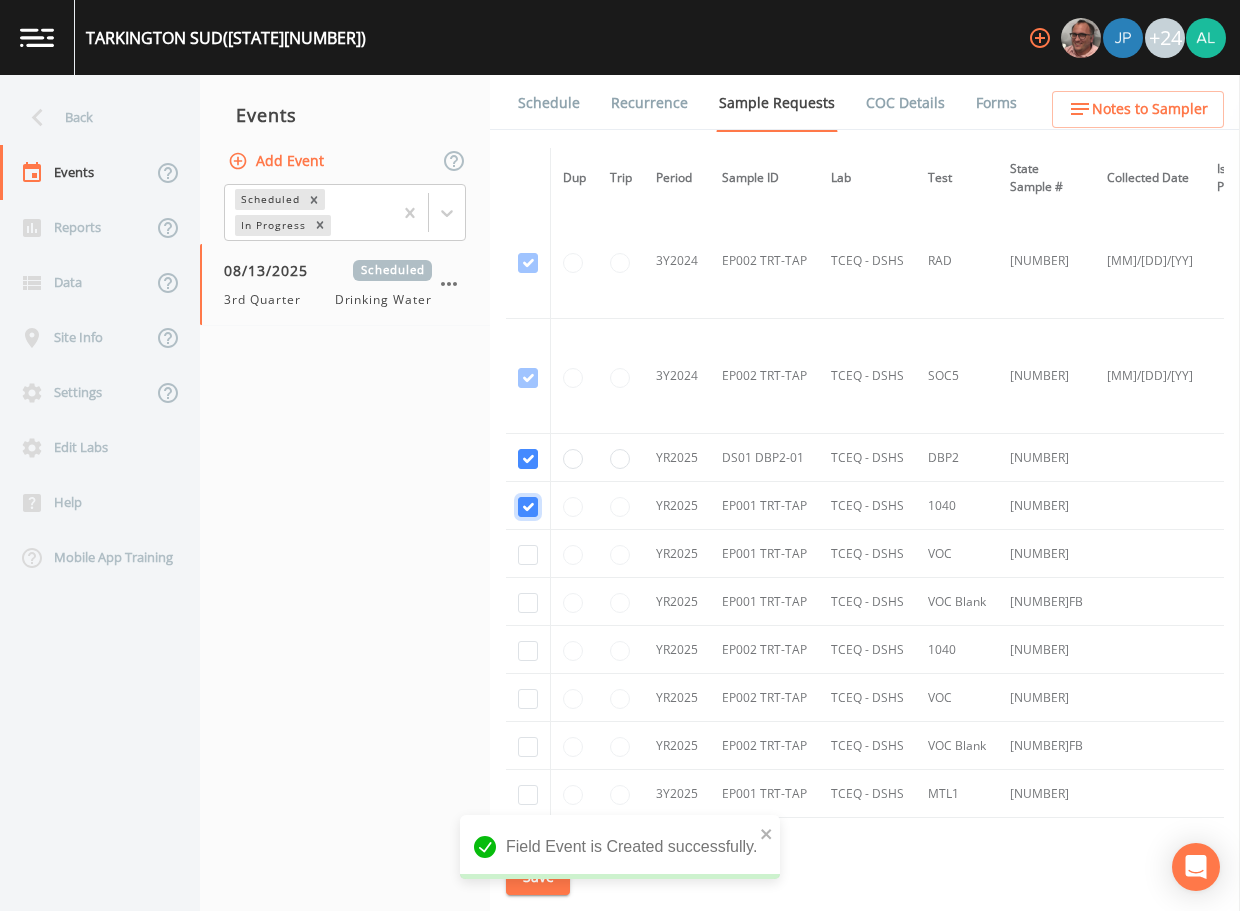 checkbox on "true" 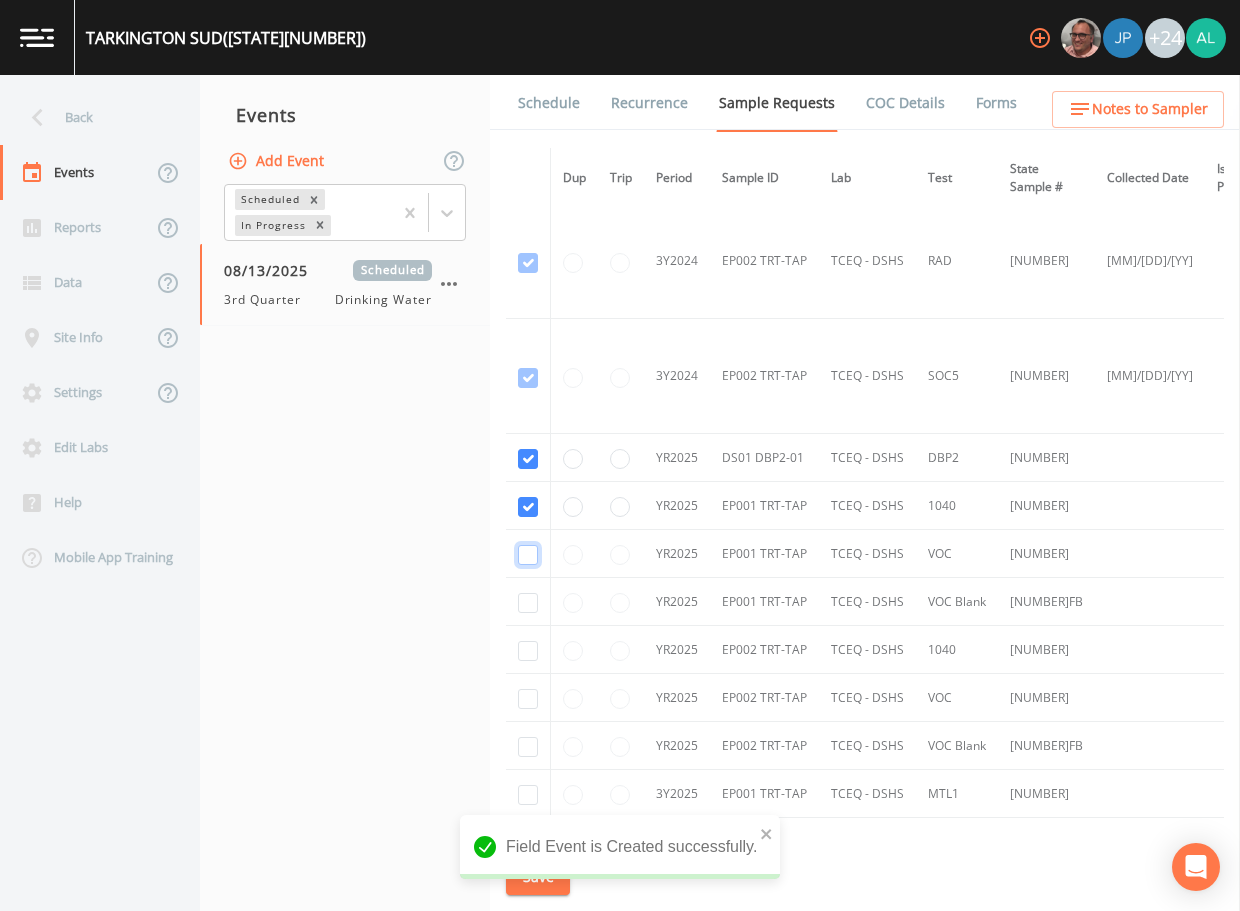 click at bounding box center (528, -542) 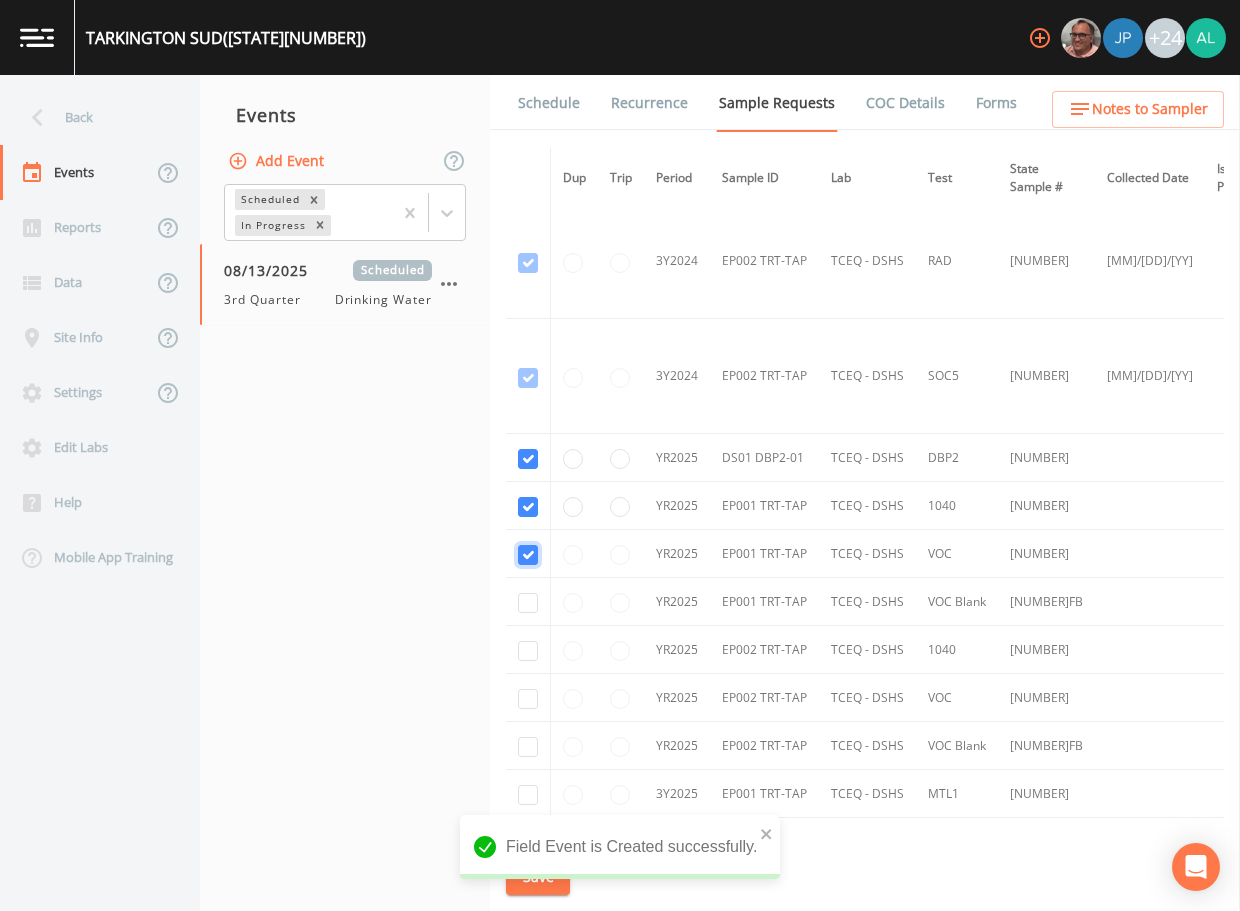 checkbox on "true" 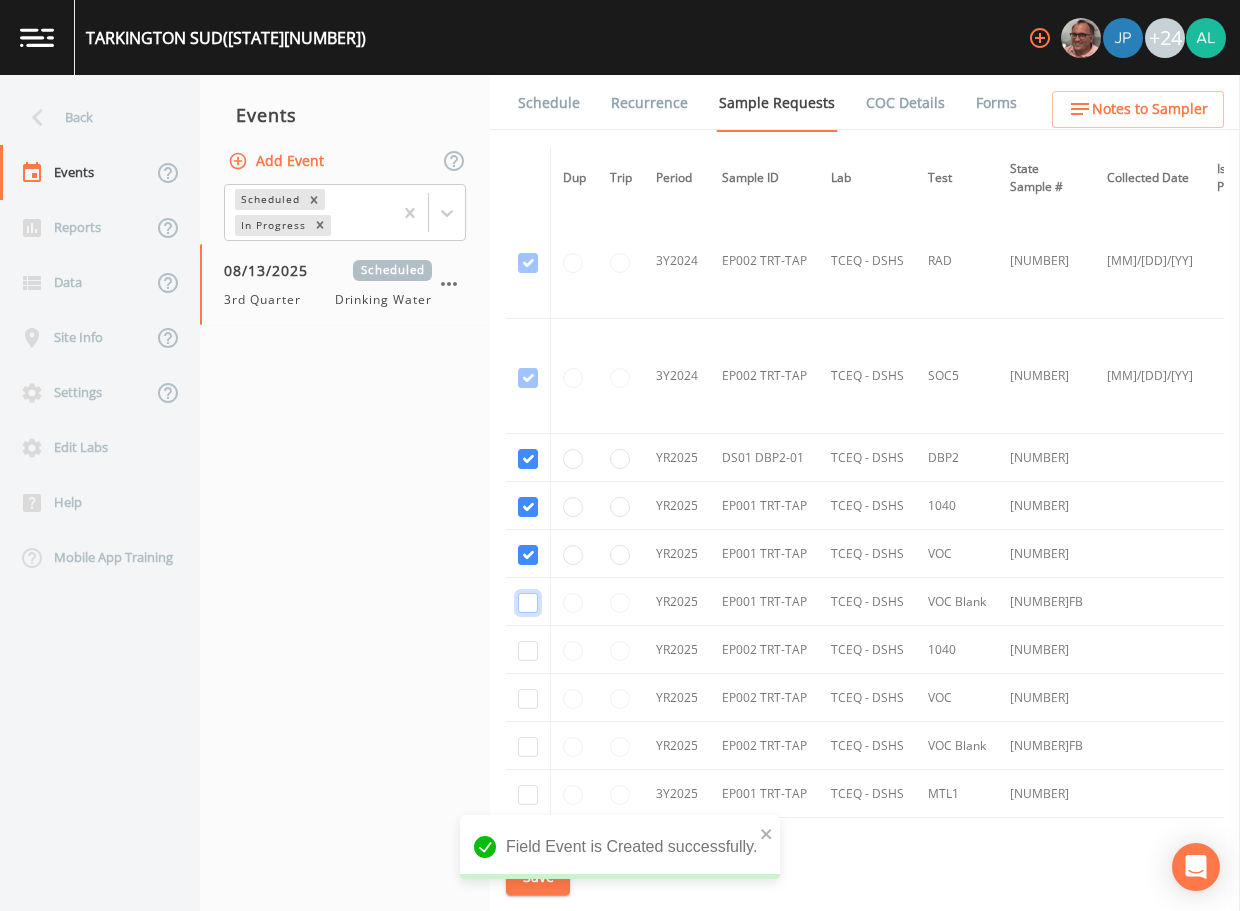 click at bounding box center [528, -427] 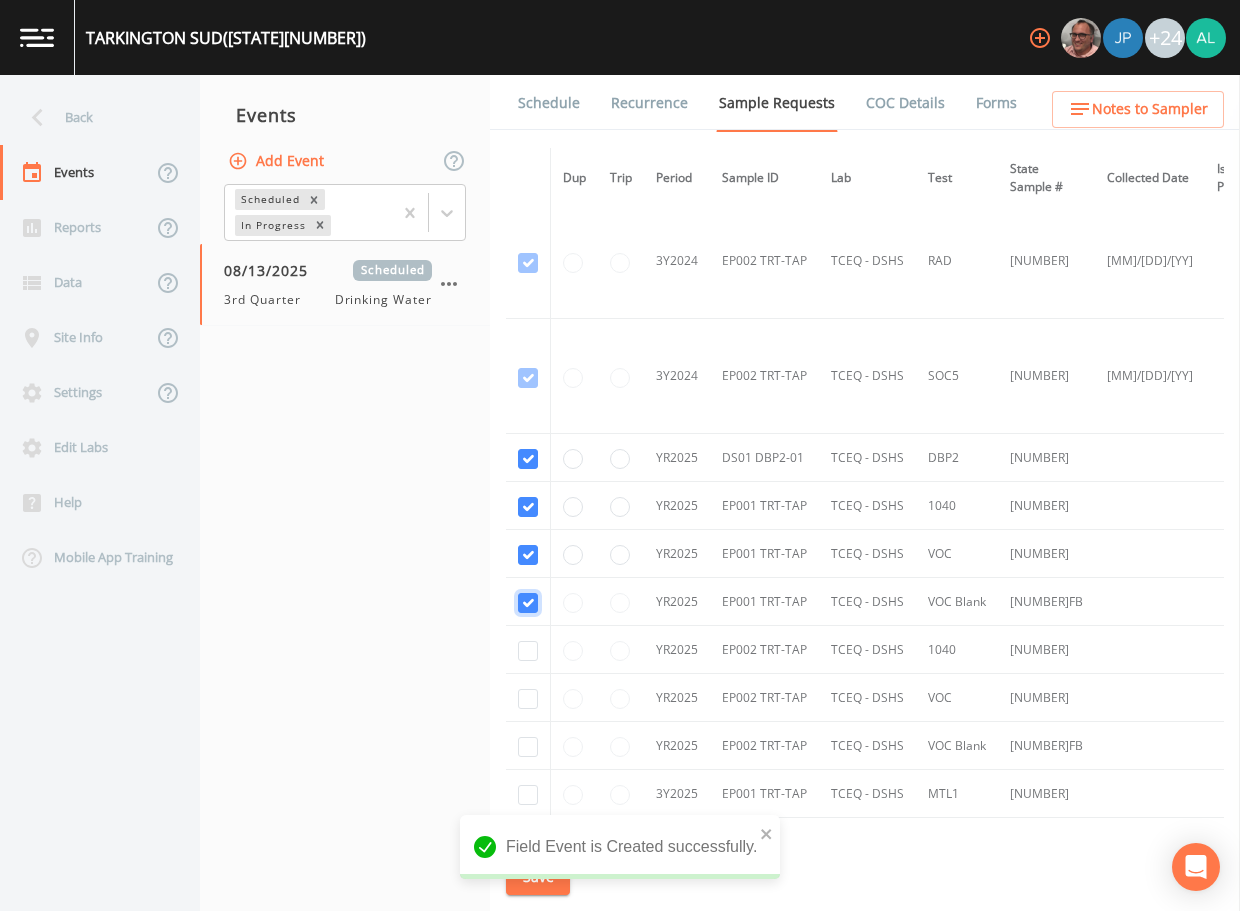 checkbox on "true" 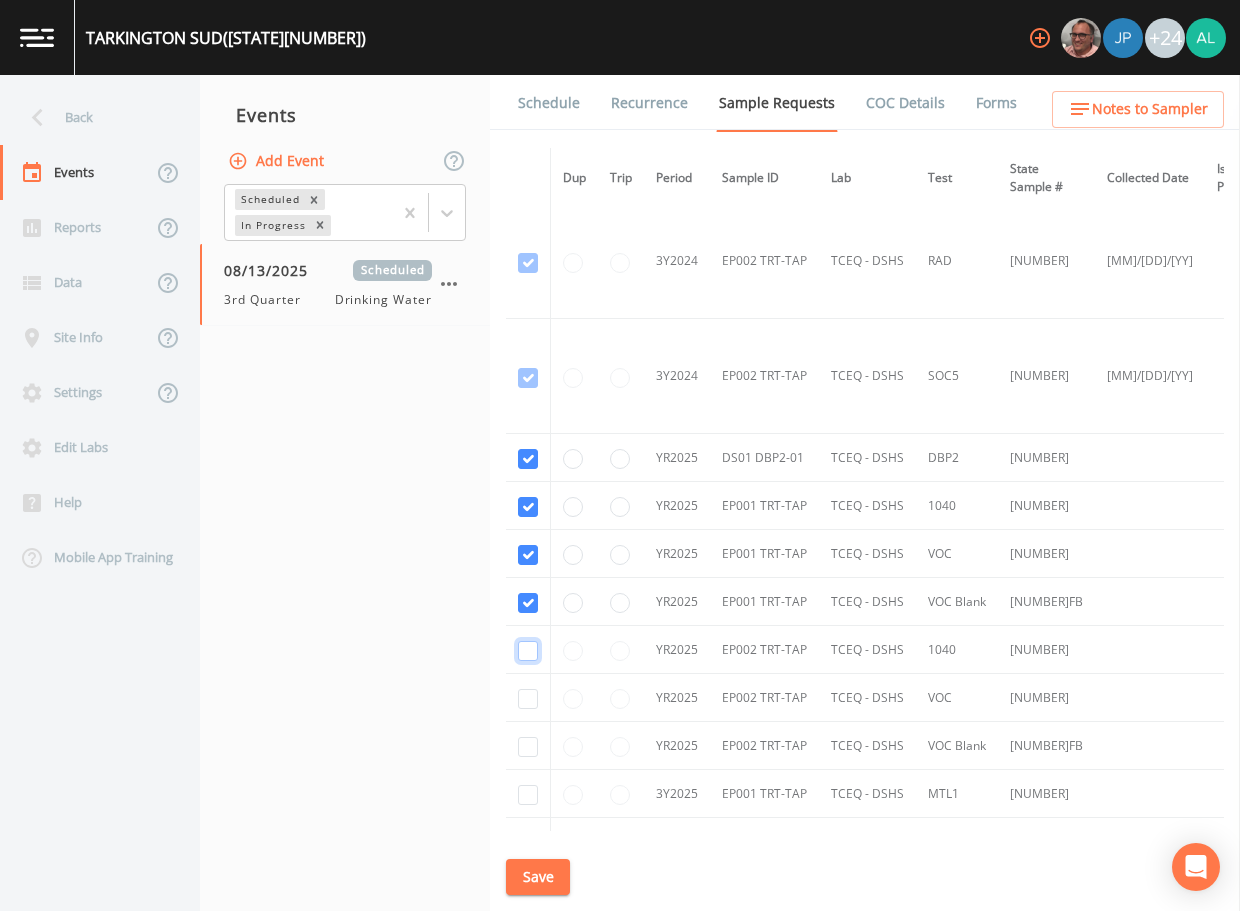 click at bounding box center (528, -312) 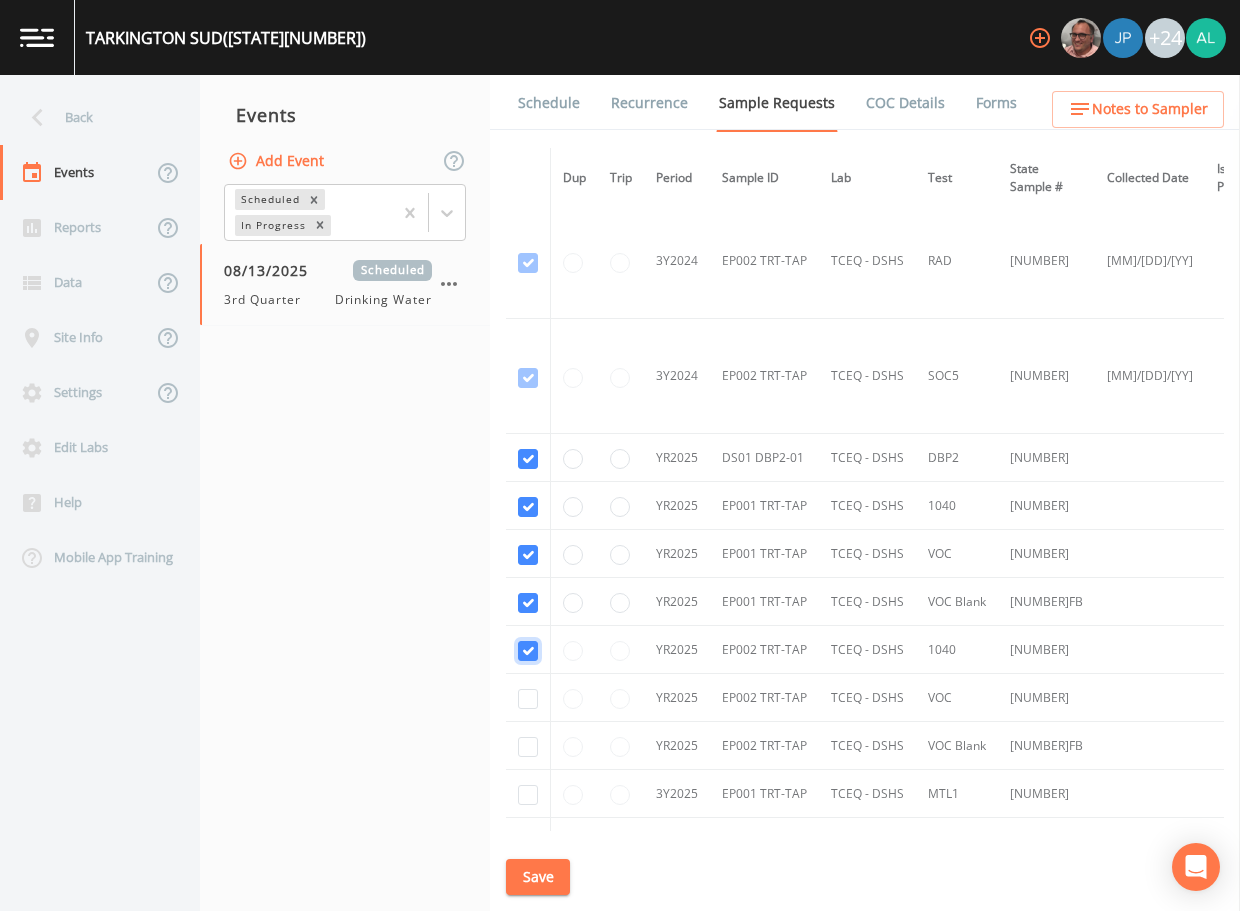 checkbox on "true" 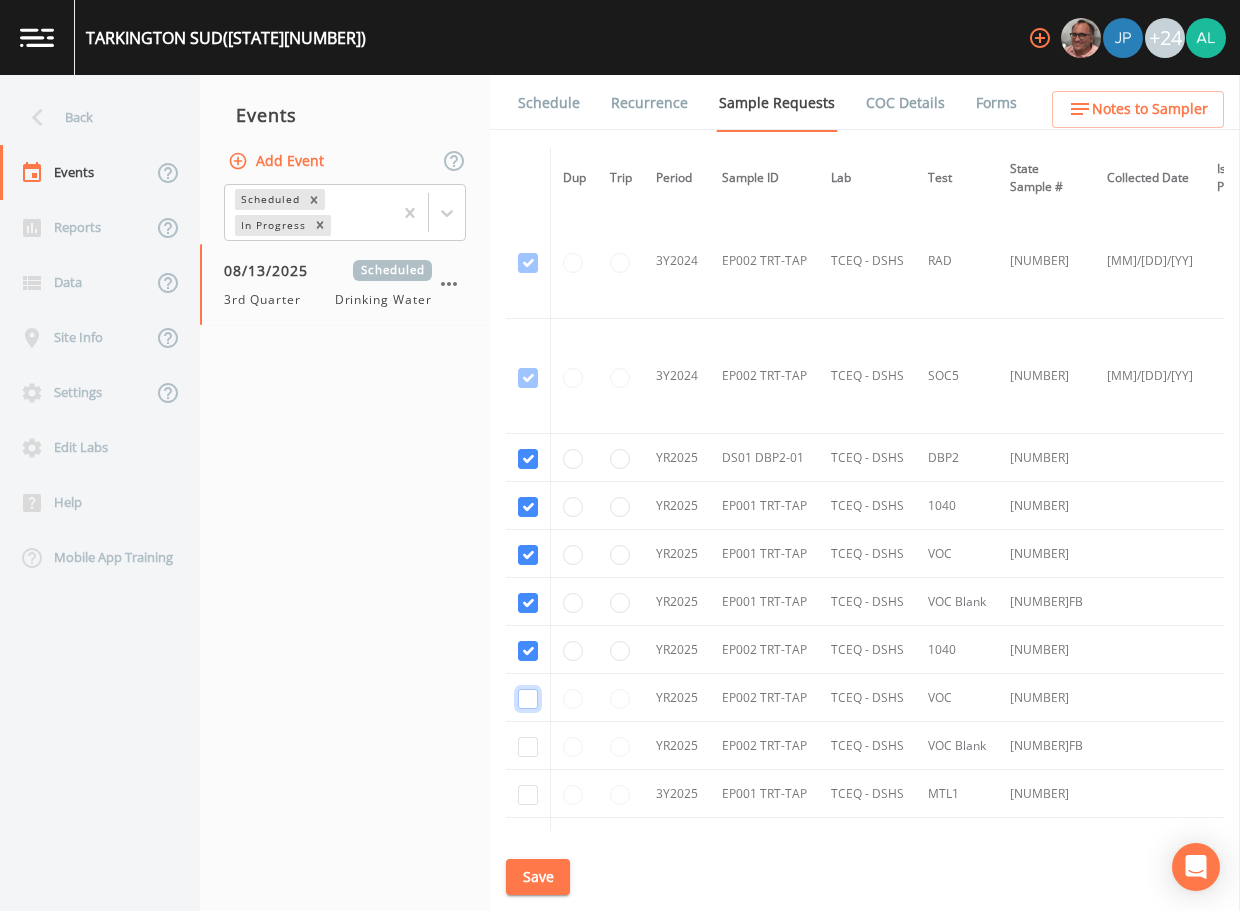 click at bounding box center [528, -197] 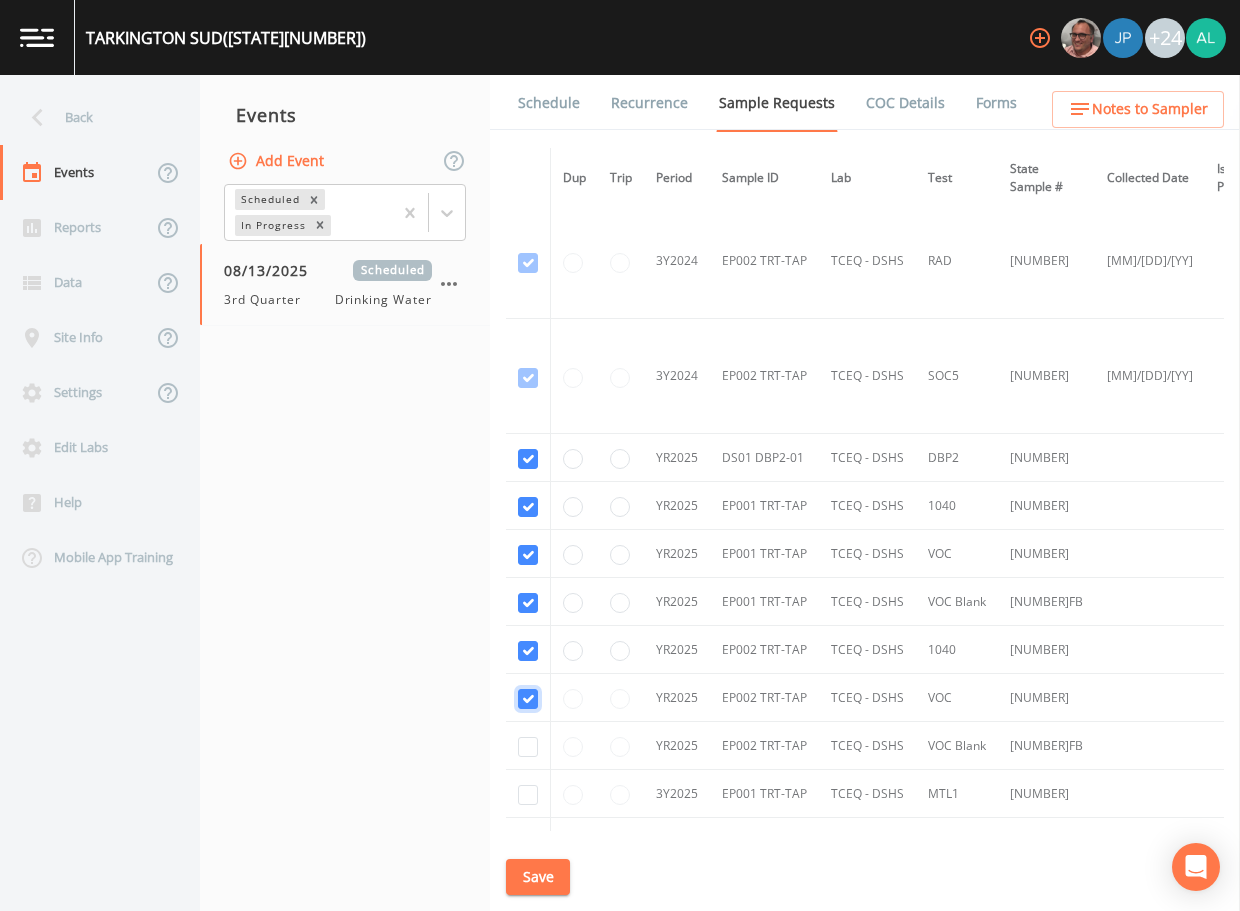 checkbox on "true" 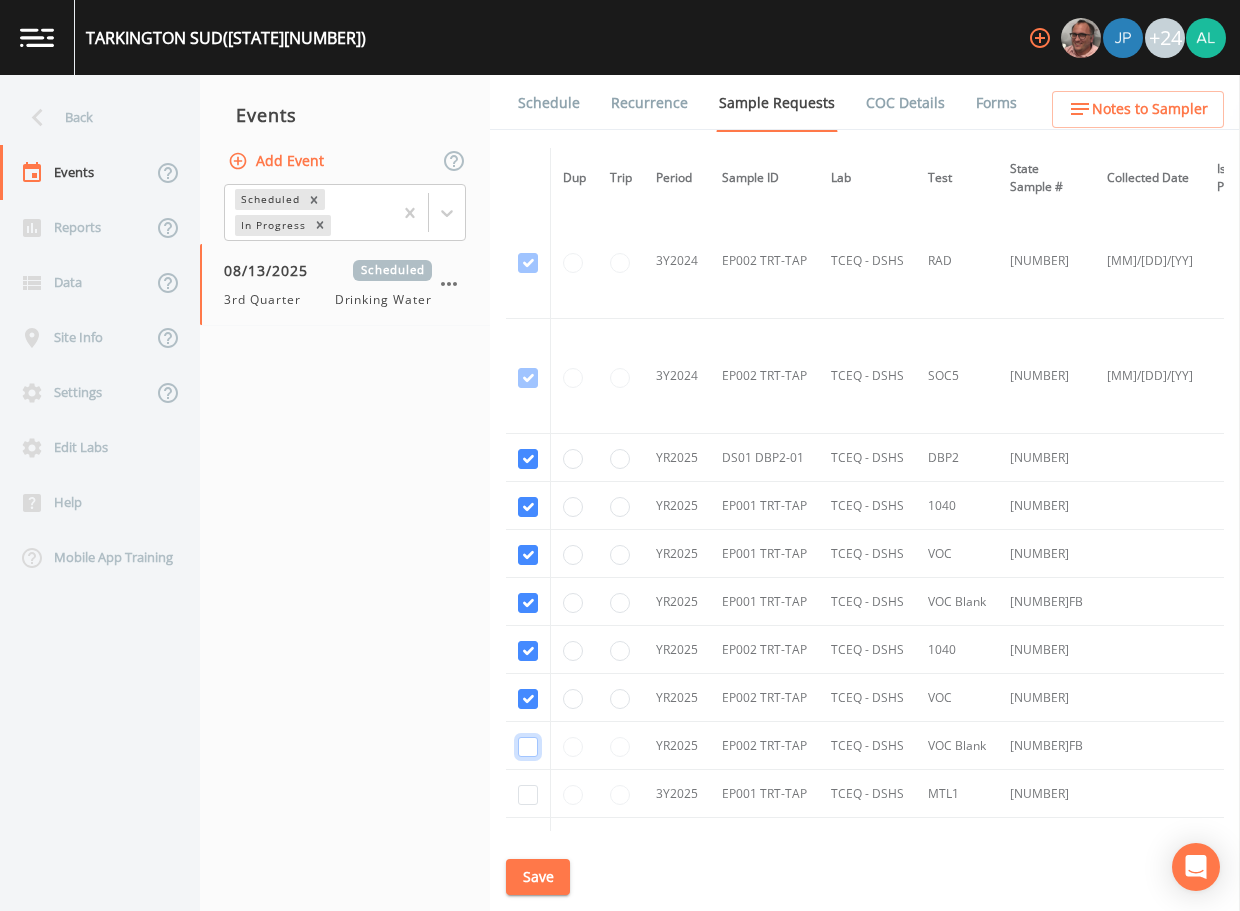 click at bounding box center [528, -82] 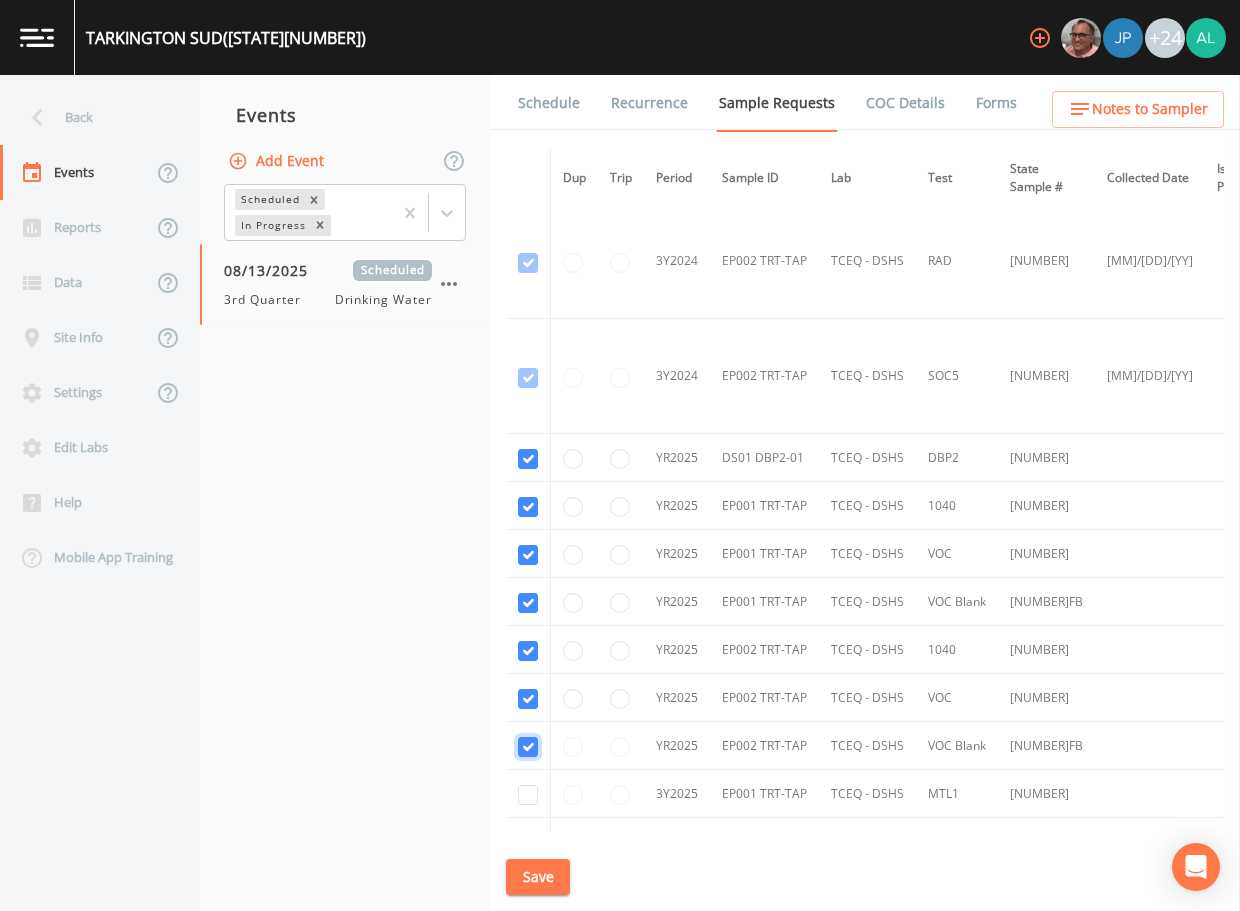 checkbox on "true" 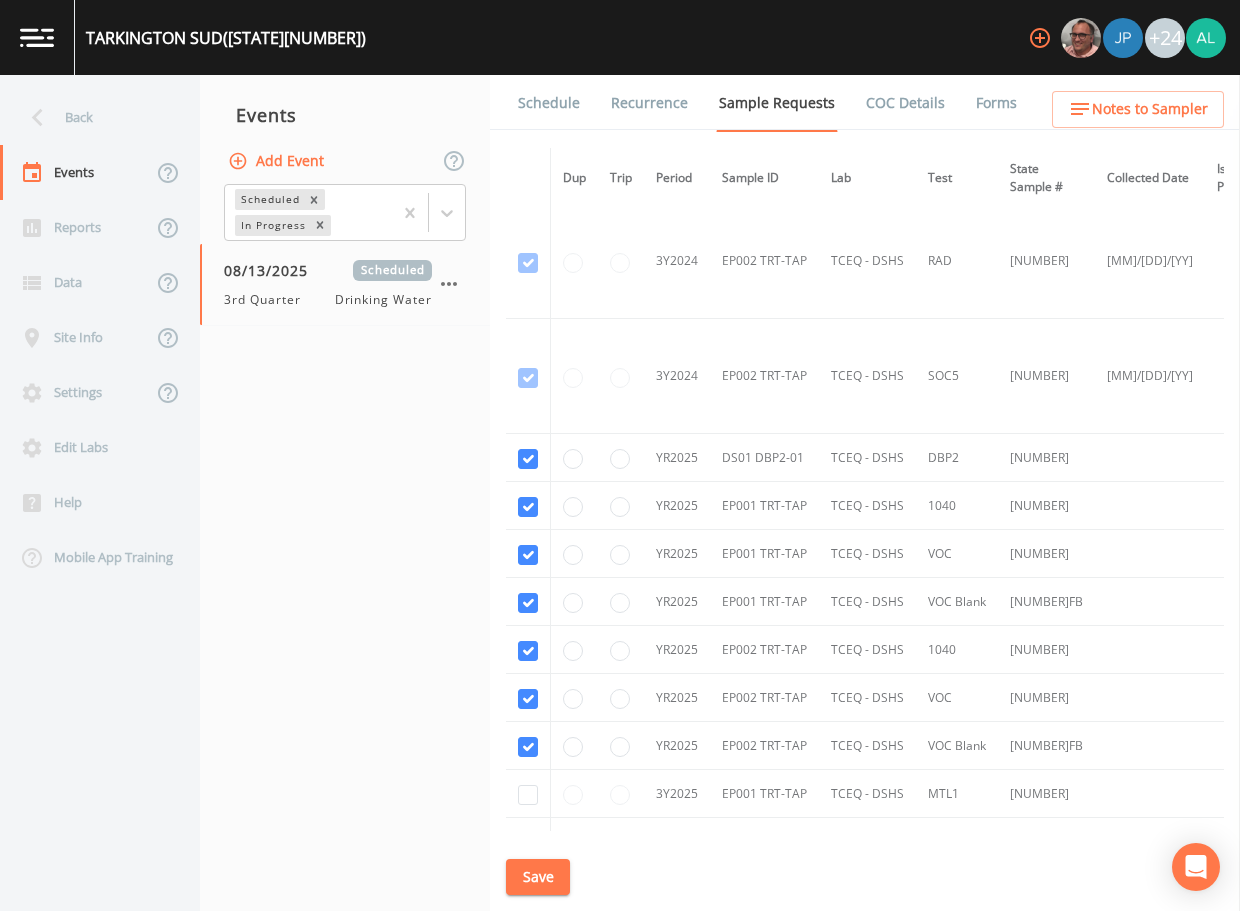 click at bounding box center [528, 794] 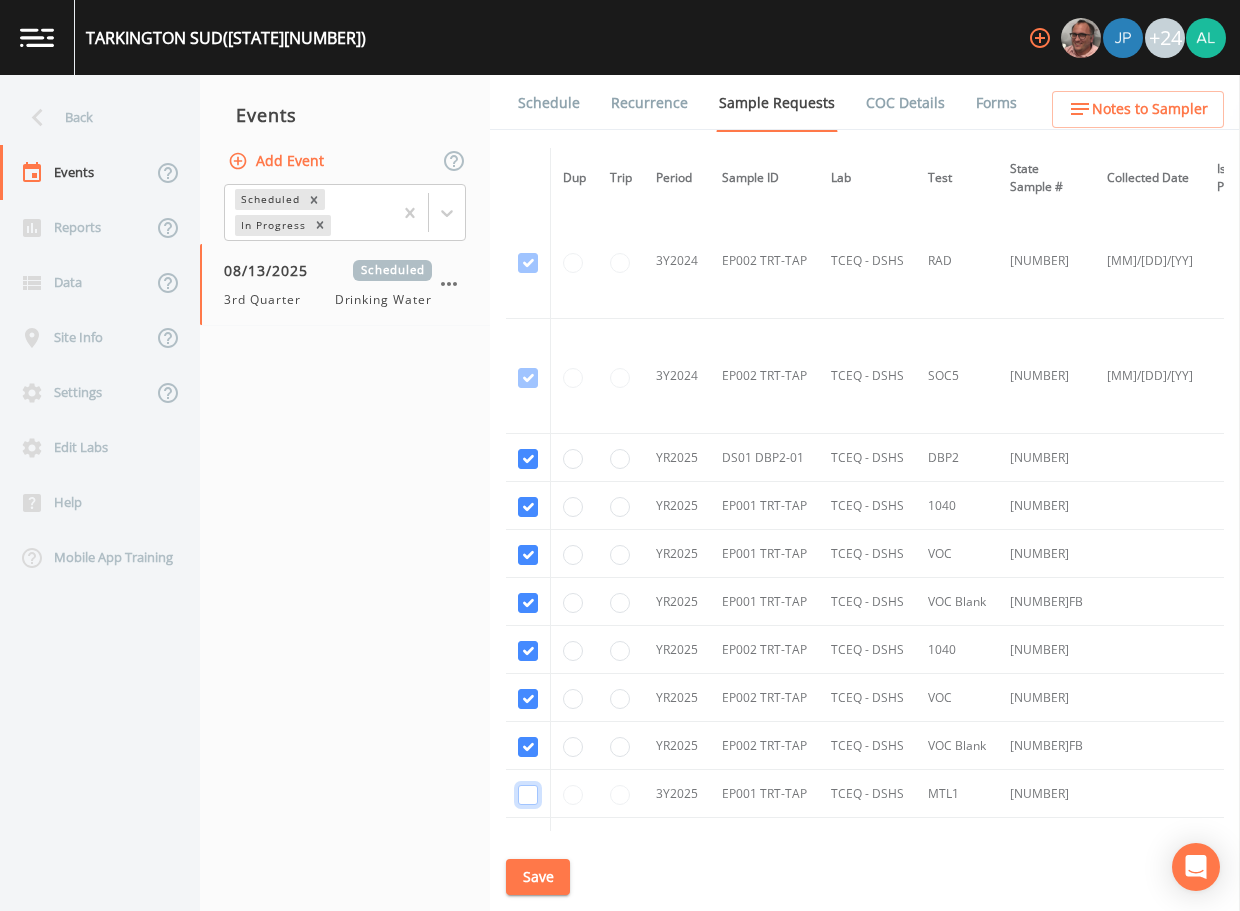 click at bounding box center [528, 795] 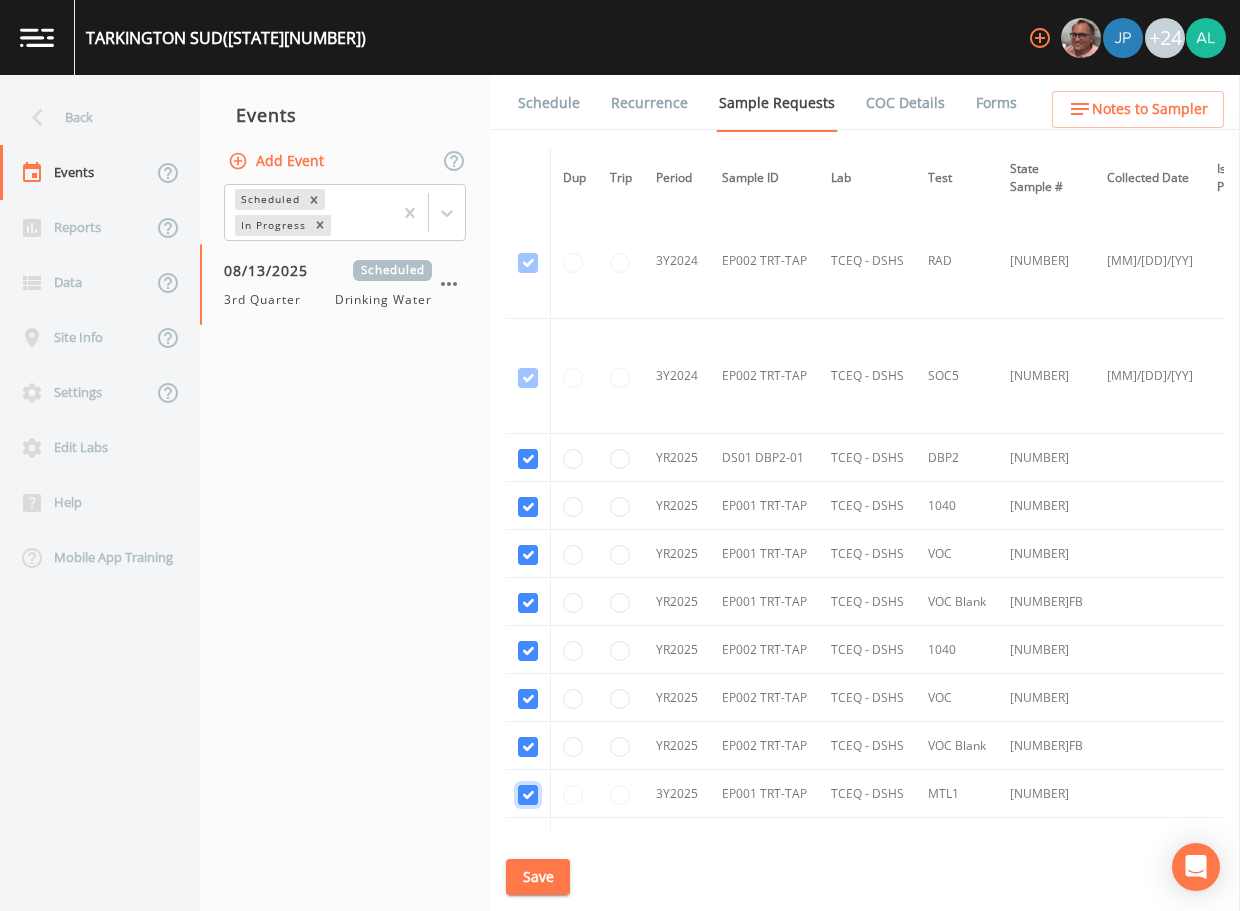 checkbox on "true" 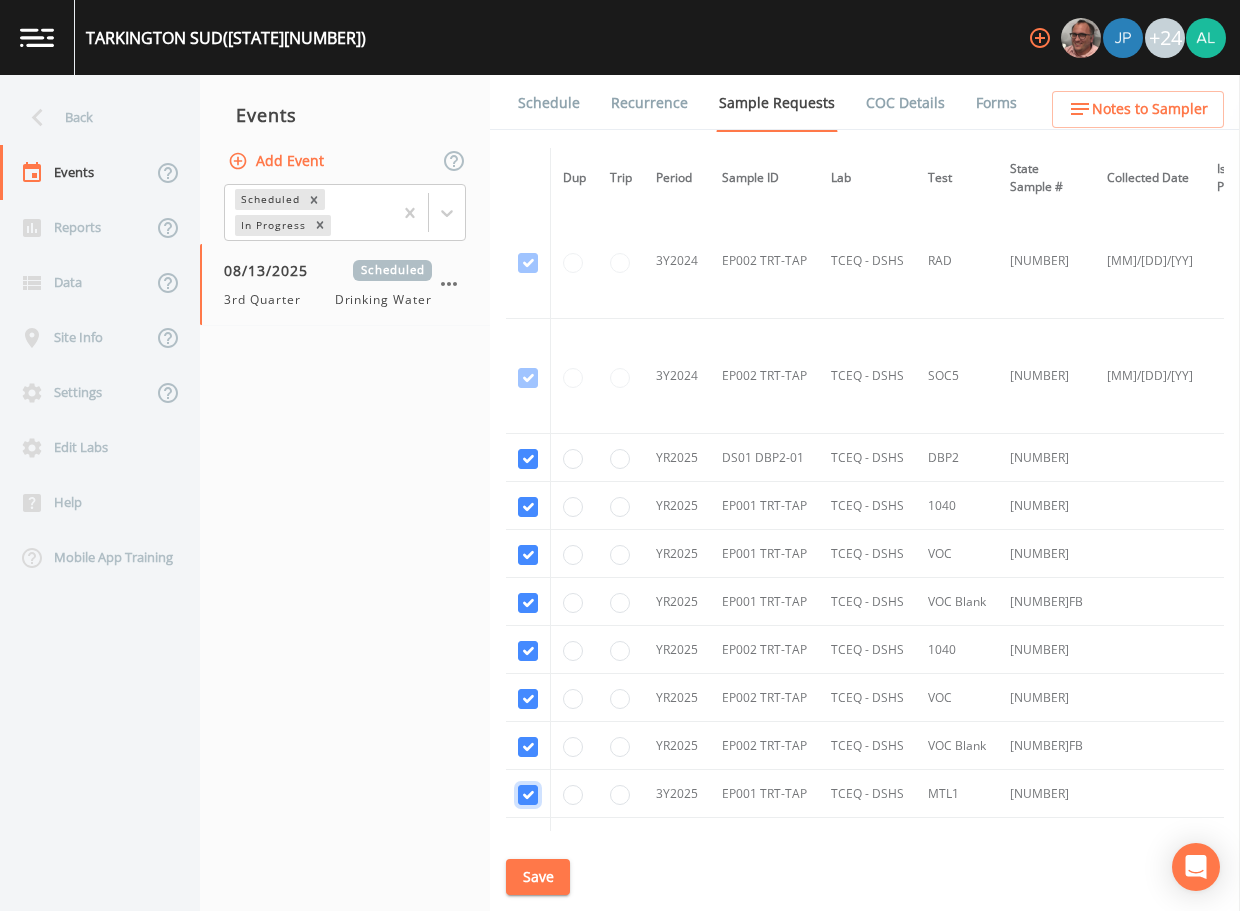 scroll, scrollTop: 1240, scrollLeft: 0, axis: vertical 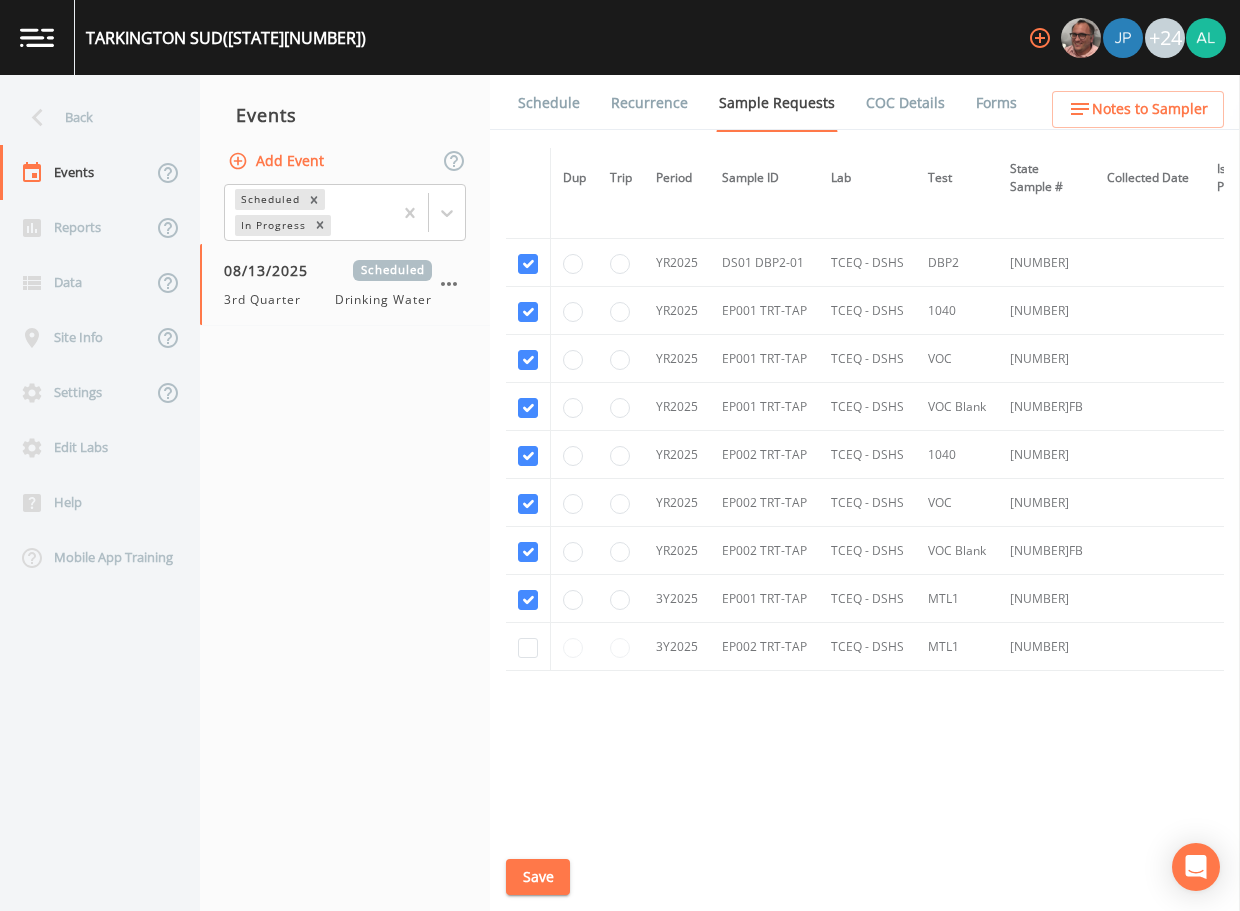 click at bounding box center [528, 647] 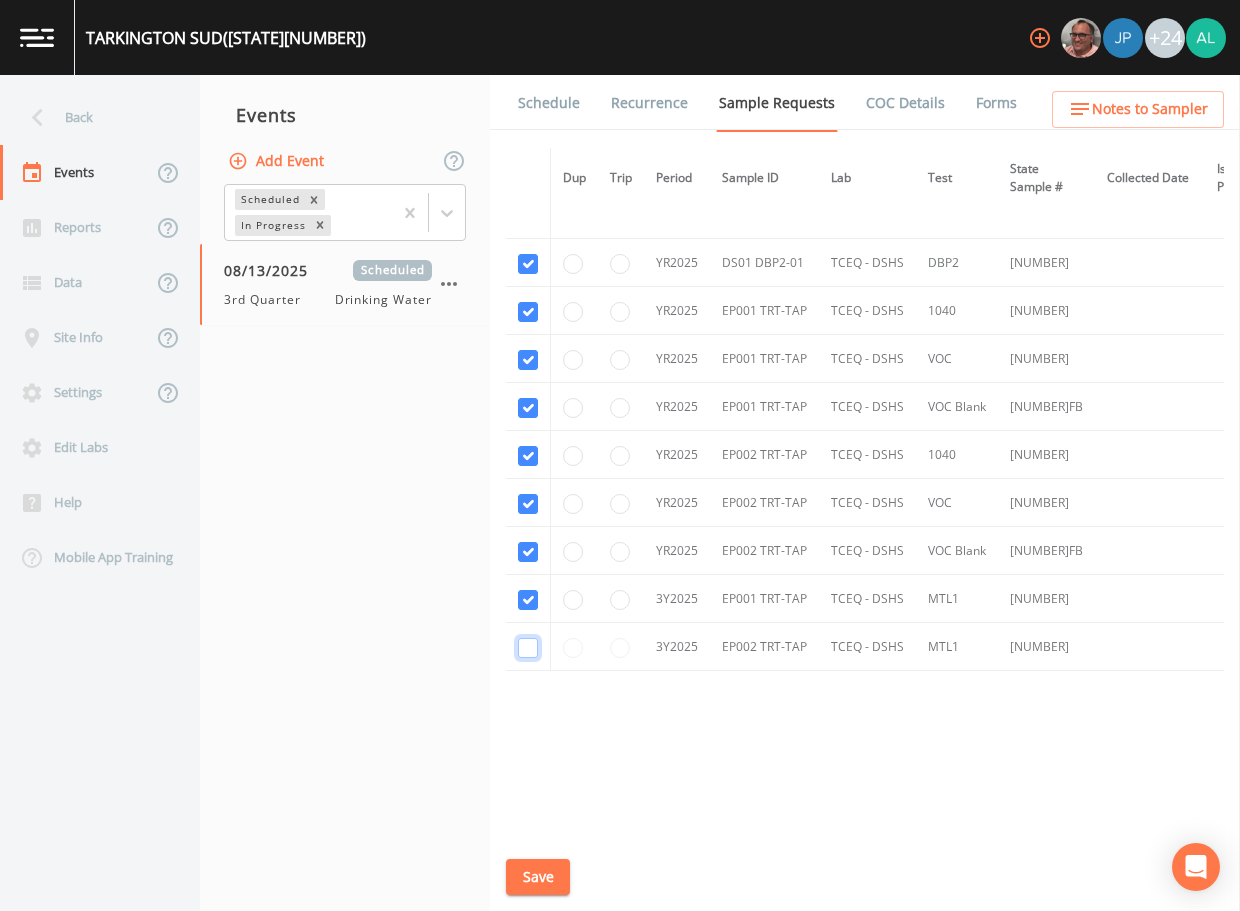 click at bounding box center (528, 648) 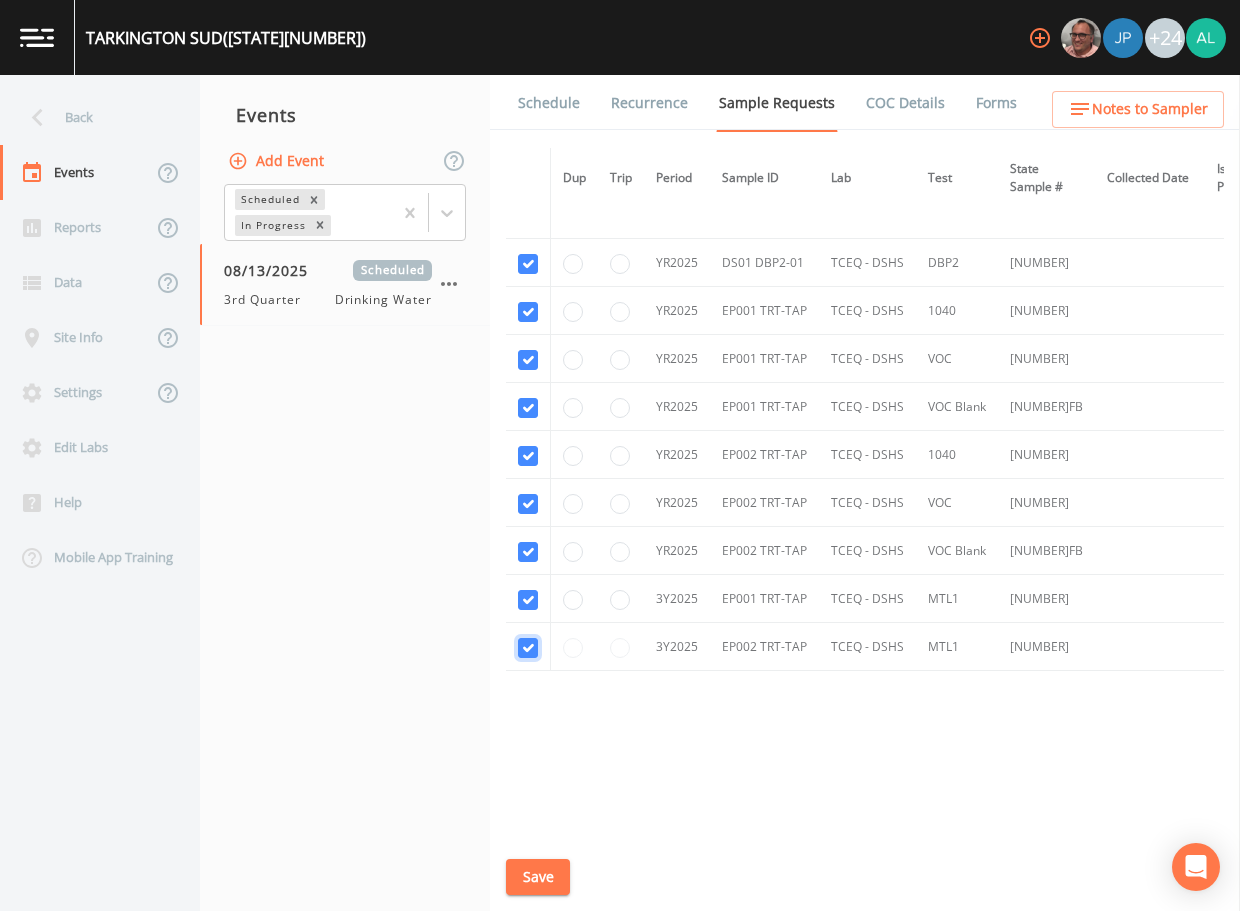 checkbox on "true" 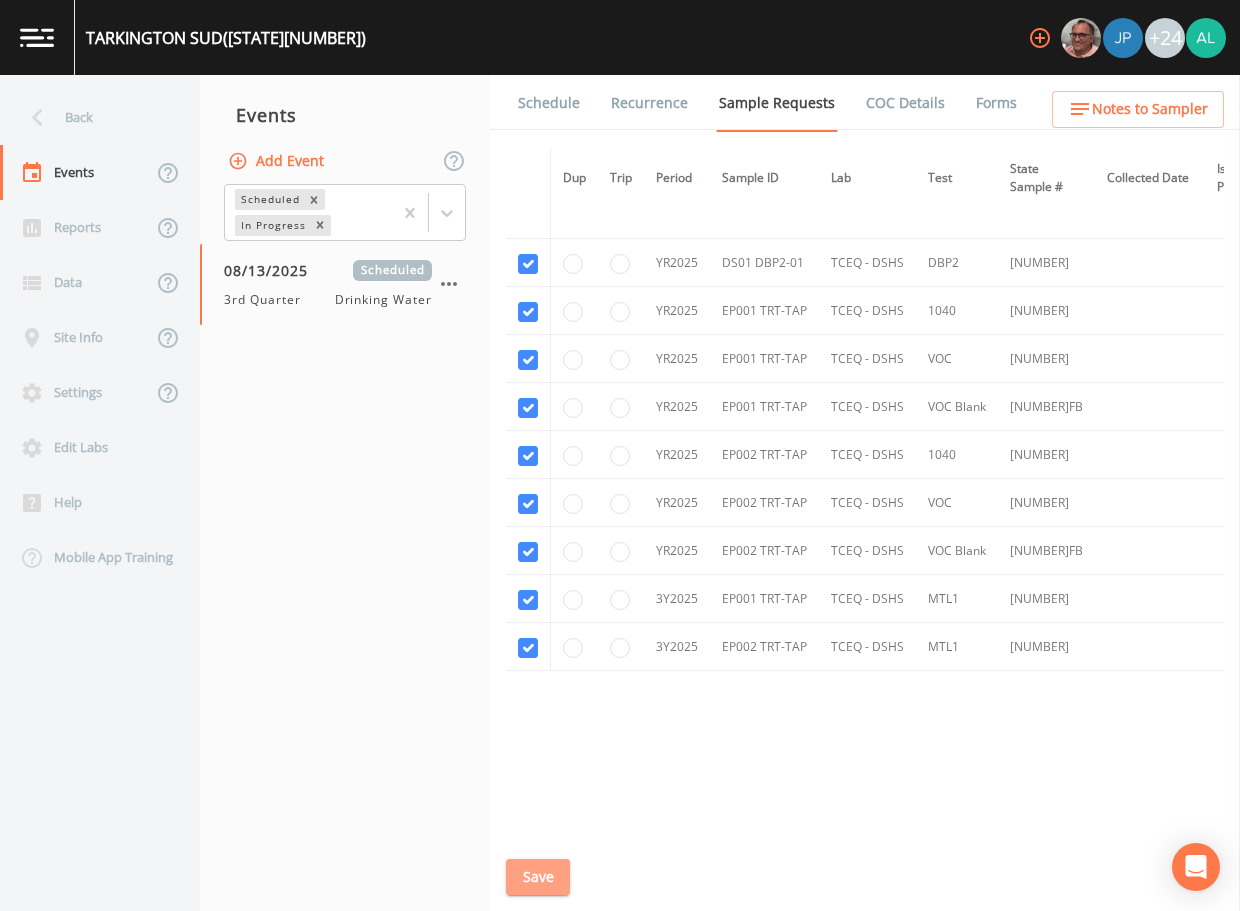 click on "Save" at bounding box center [538, 877] 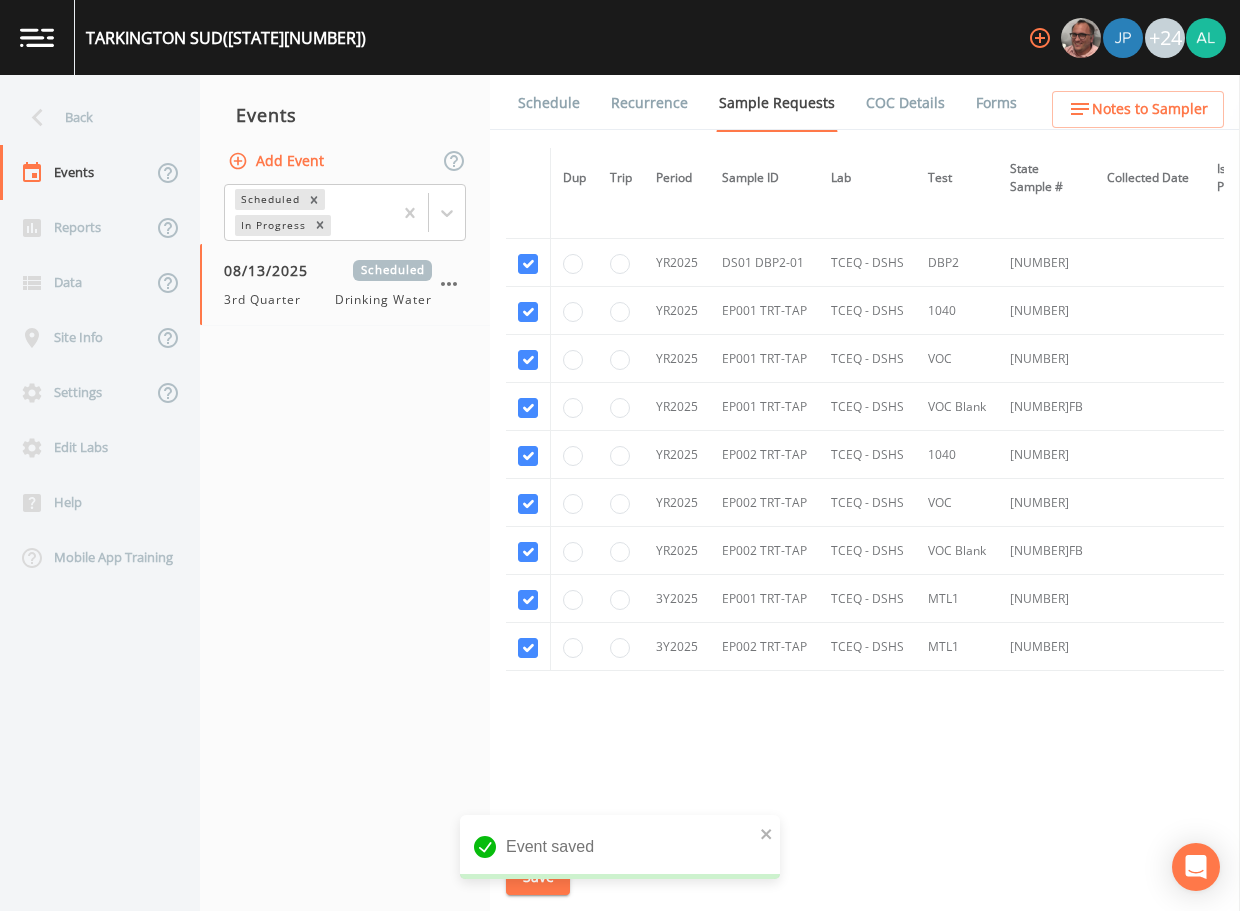 click on "Back" at bounding box center [90, 117] 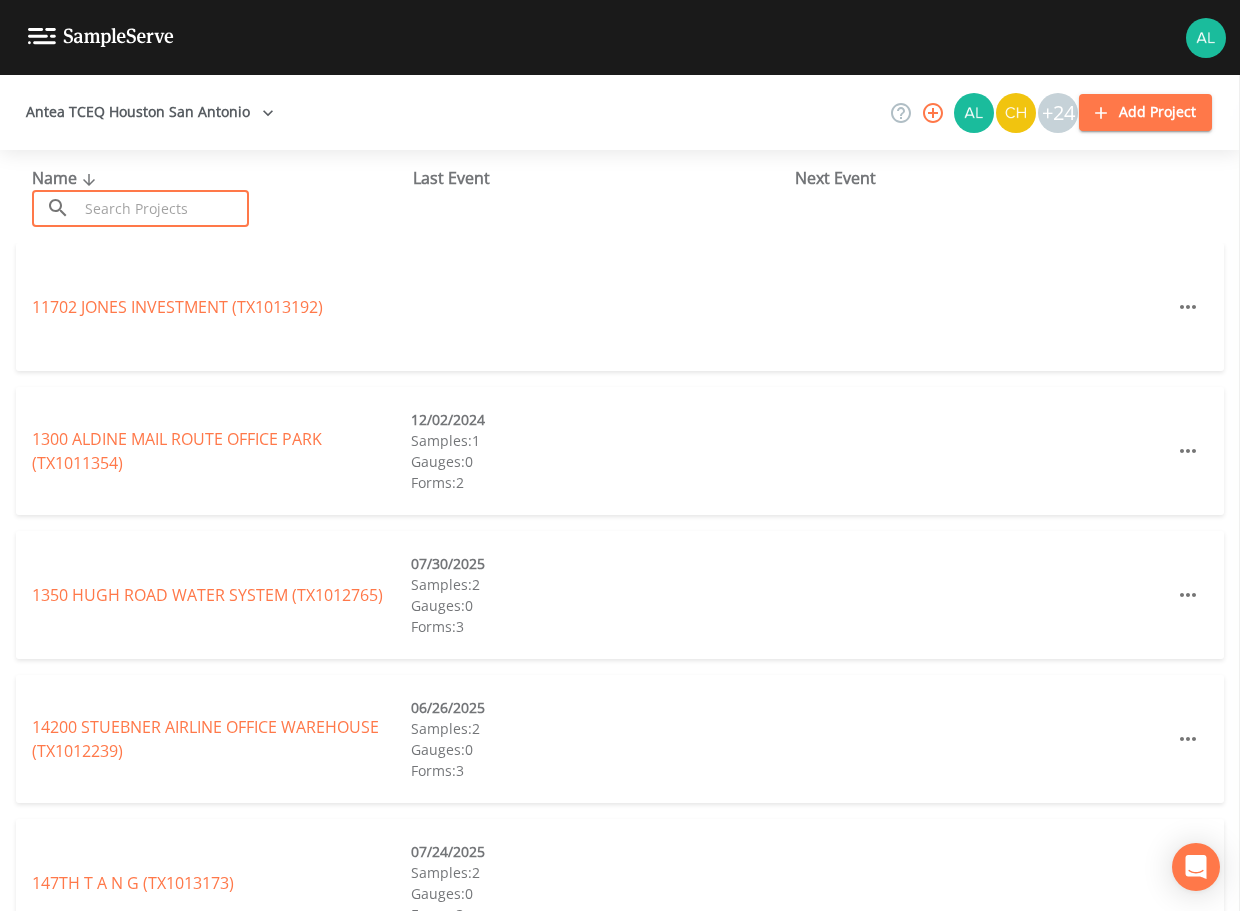 click at bounding box center [163, 208] 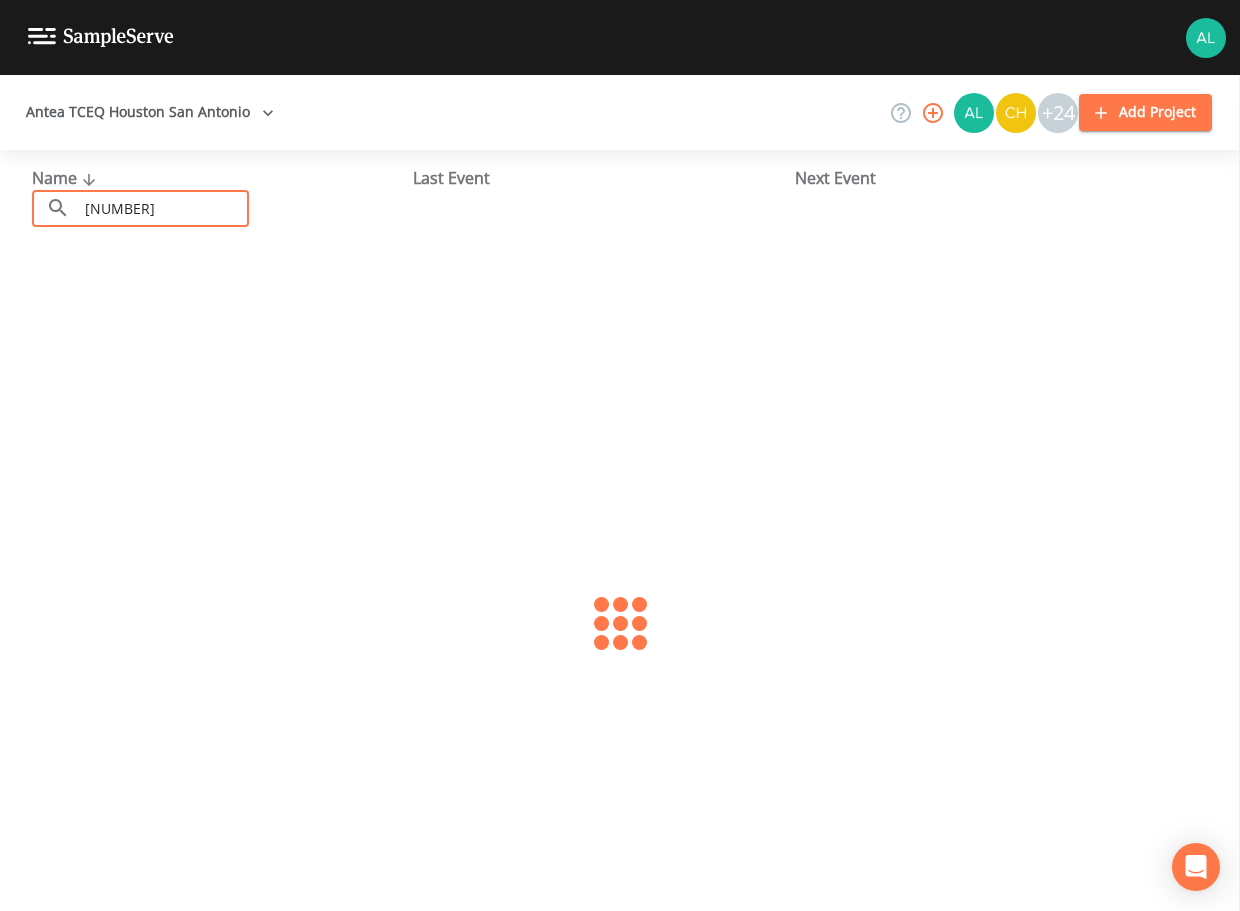 type on "[NUMBER]" 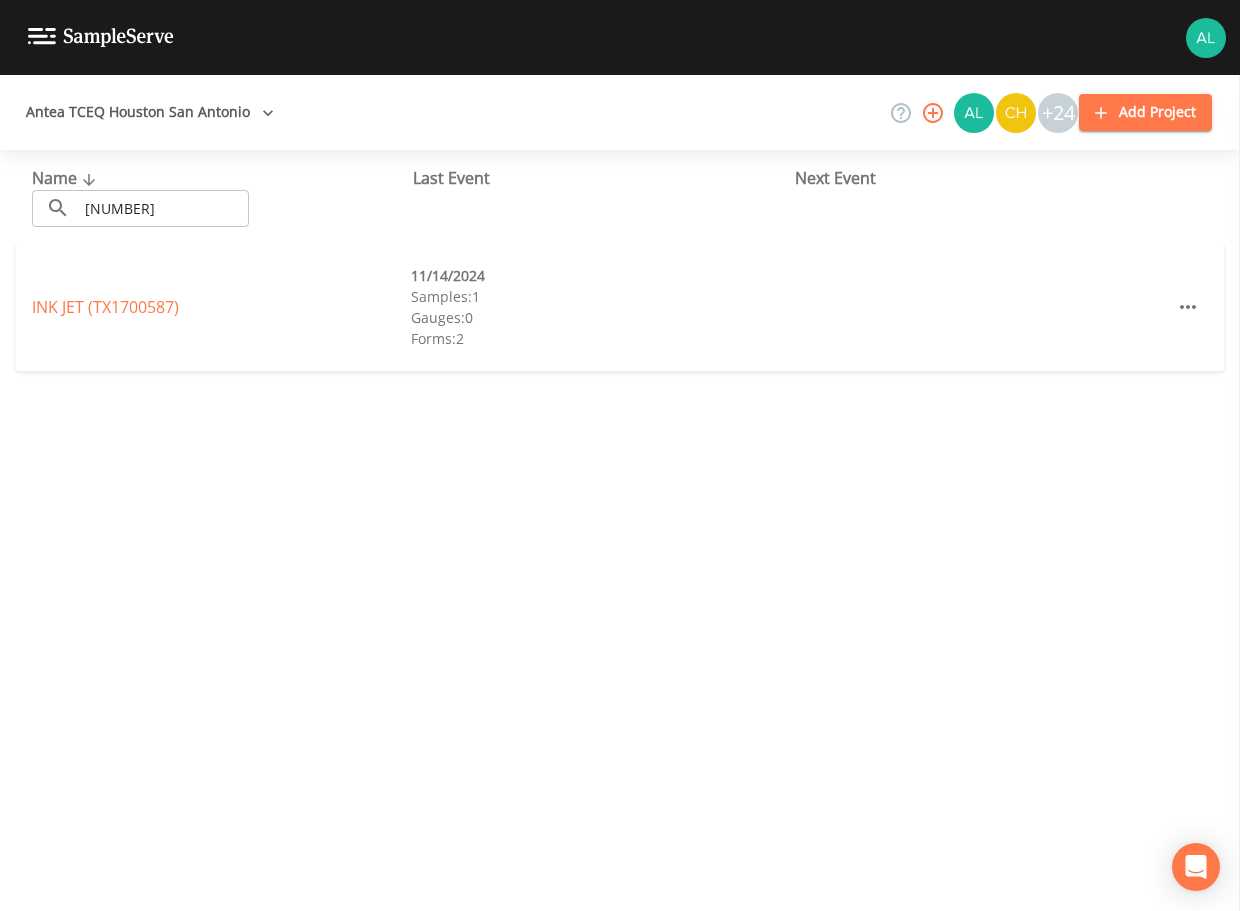 drag, startPoint x: 123, startPoint y: 315, endPoint x: 111, endPoint y: 316, distance: 12.0415945 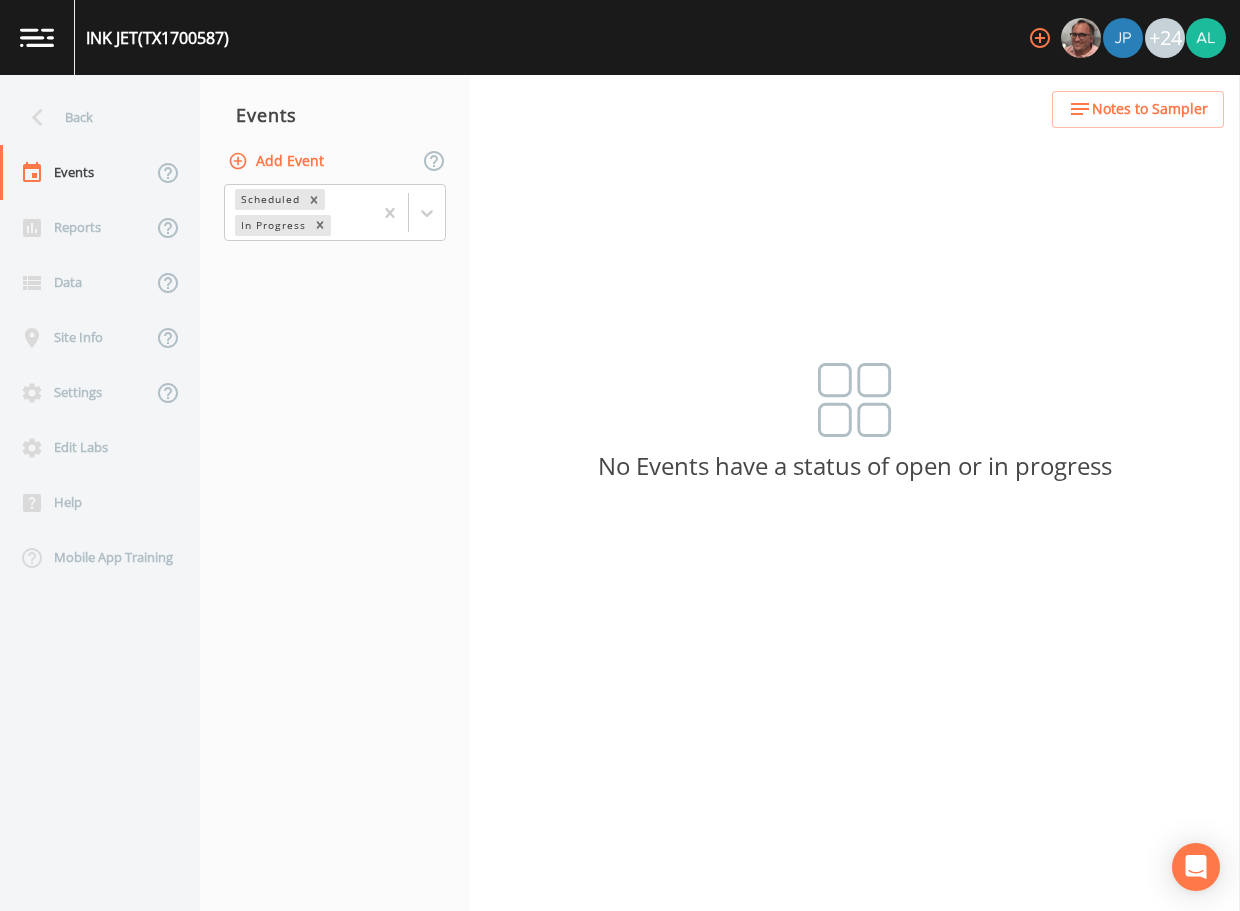 click on "Add Event" at bounding box center (278, 161) 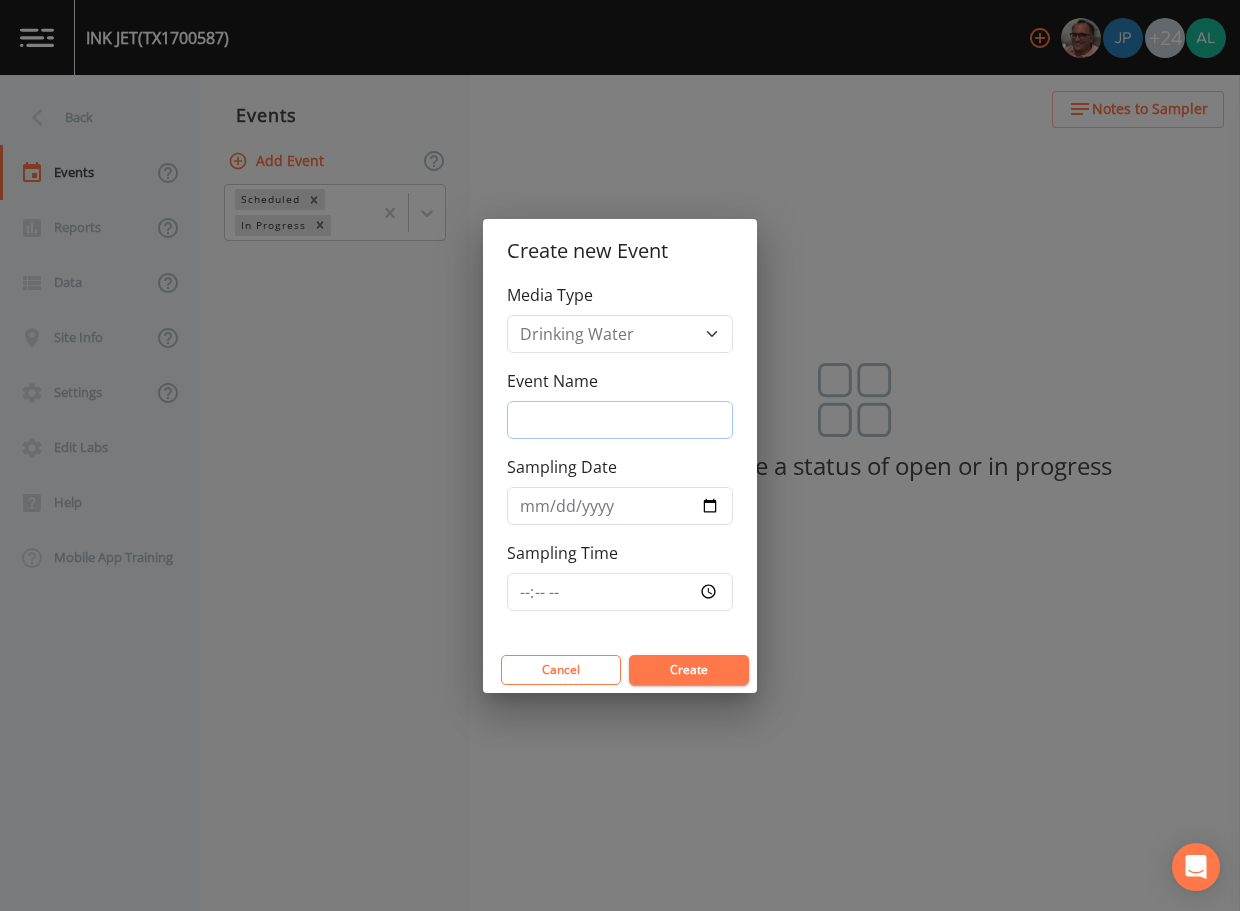 click on "Event Name" at bounding box center [620, 420] 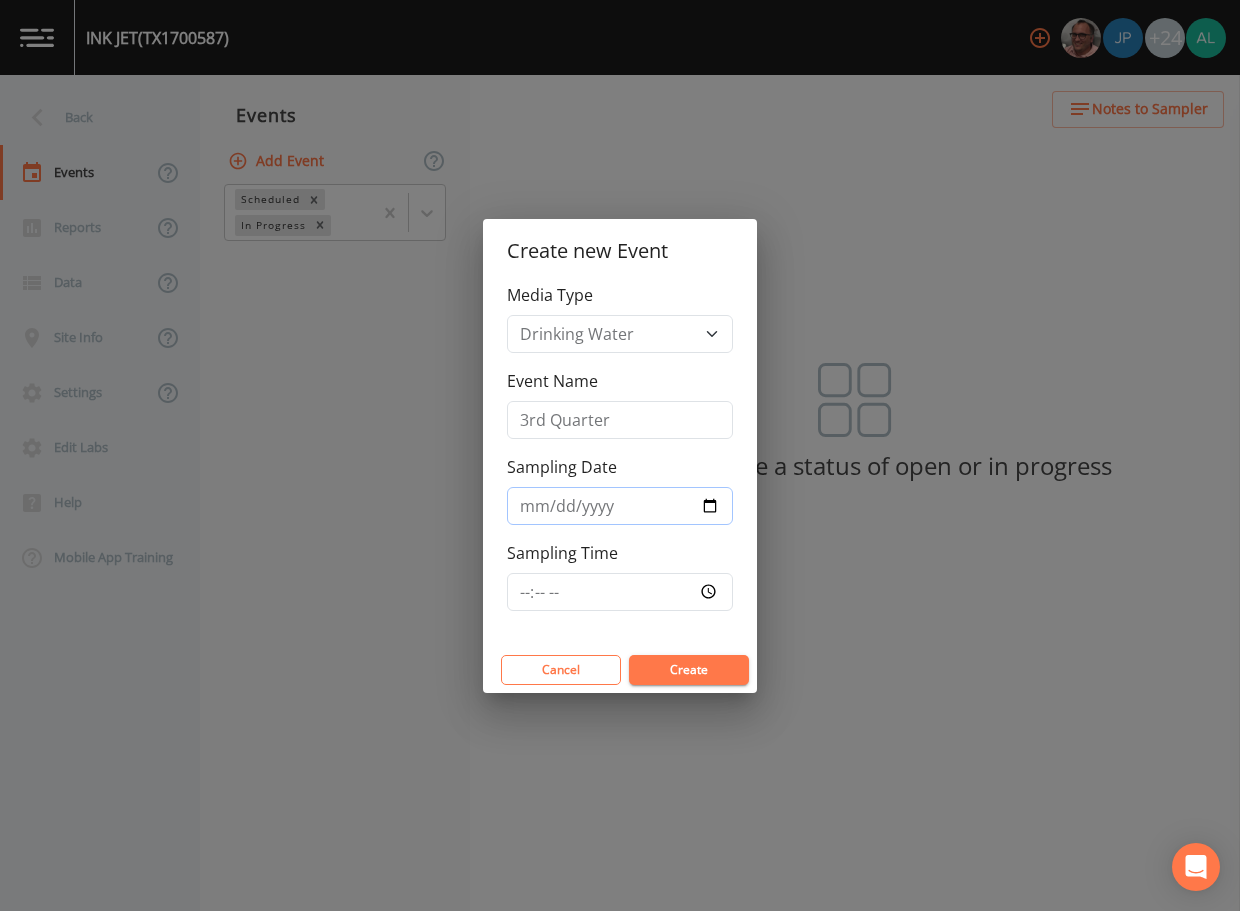 click on "[YY]-[MM]-[DD]" at bounding box center (620, 506) 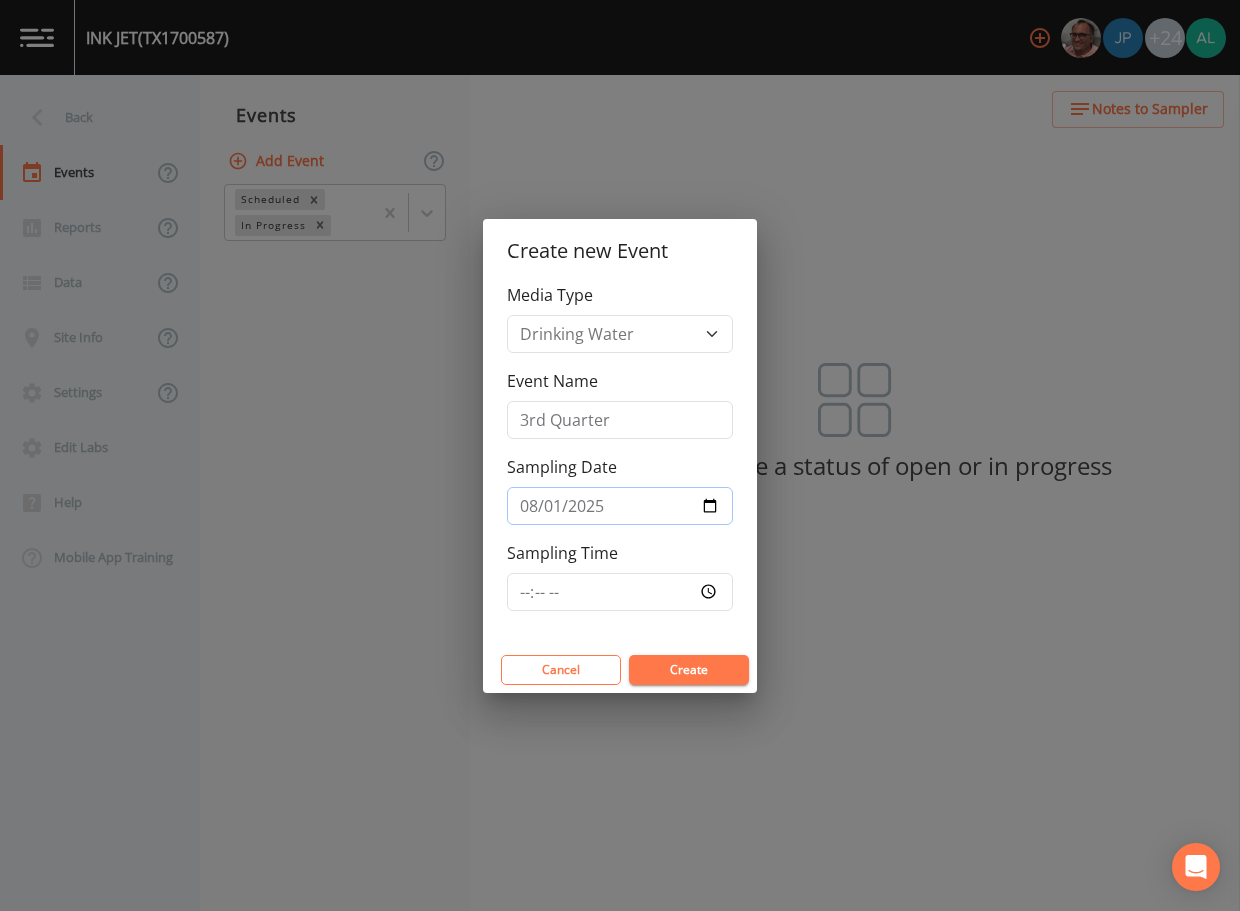 type on "2025-08-14" 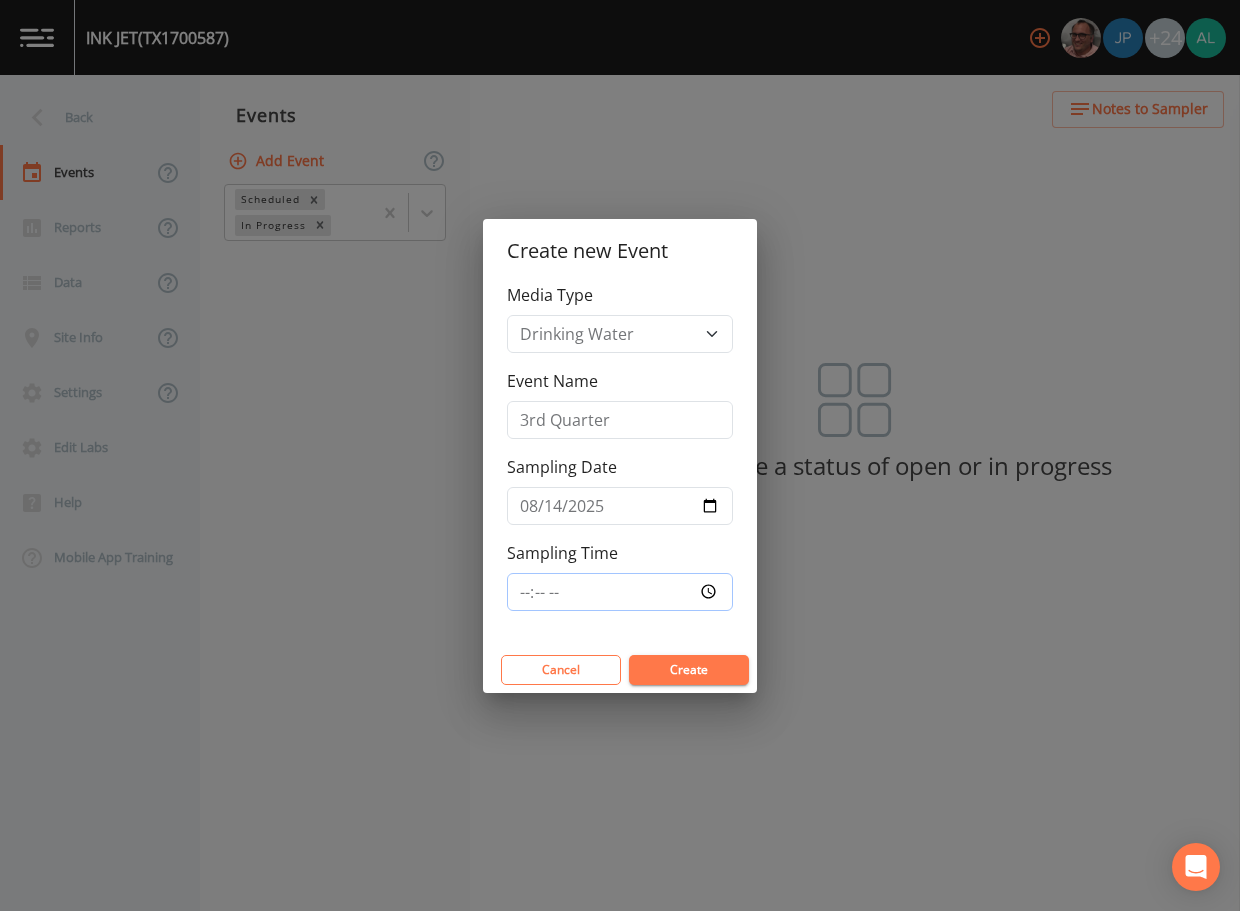 click on "Sampling Time" at bounding box center (620, 592) 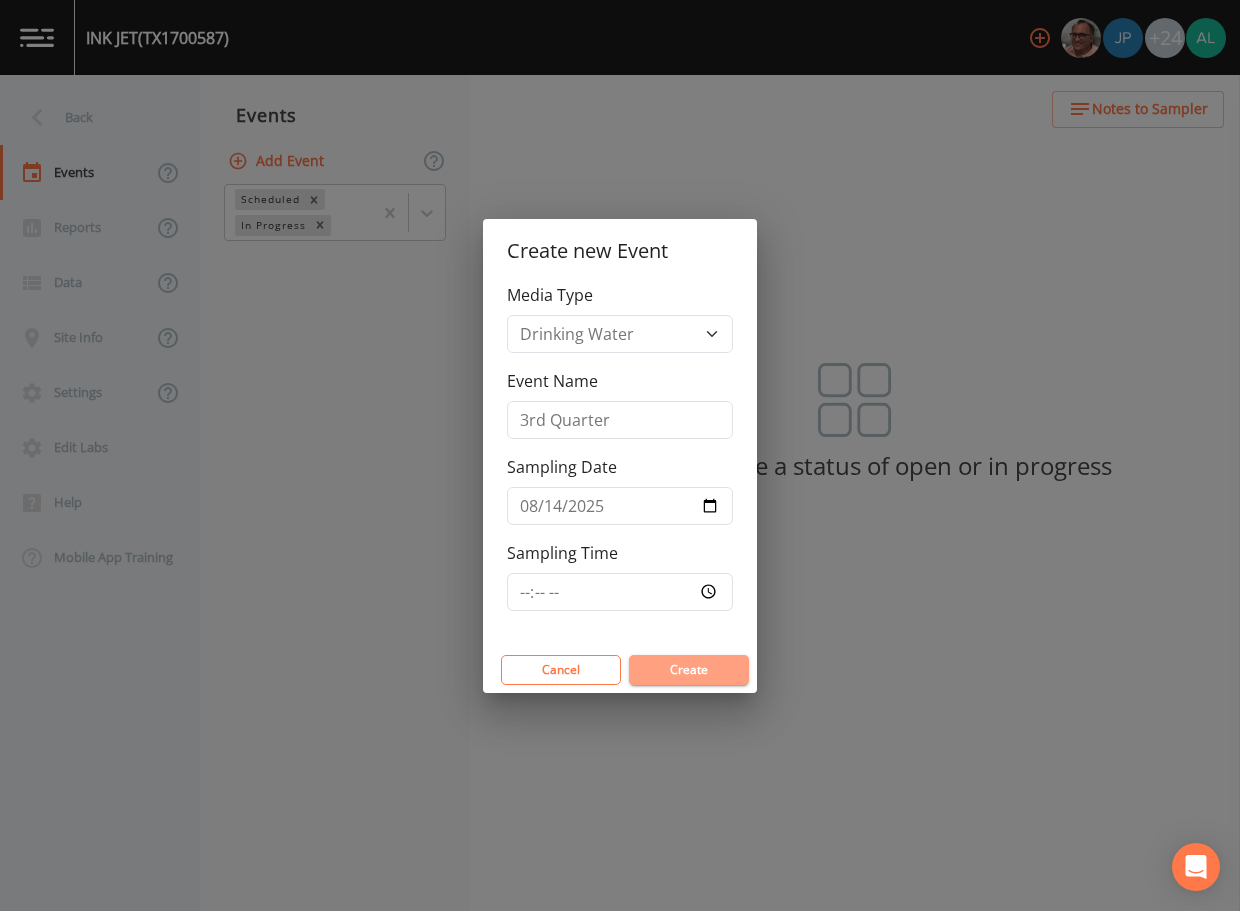 click on "Create" at bounding box center [689, 670] 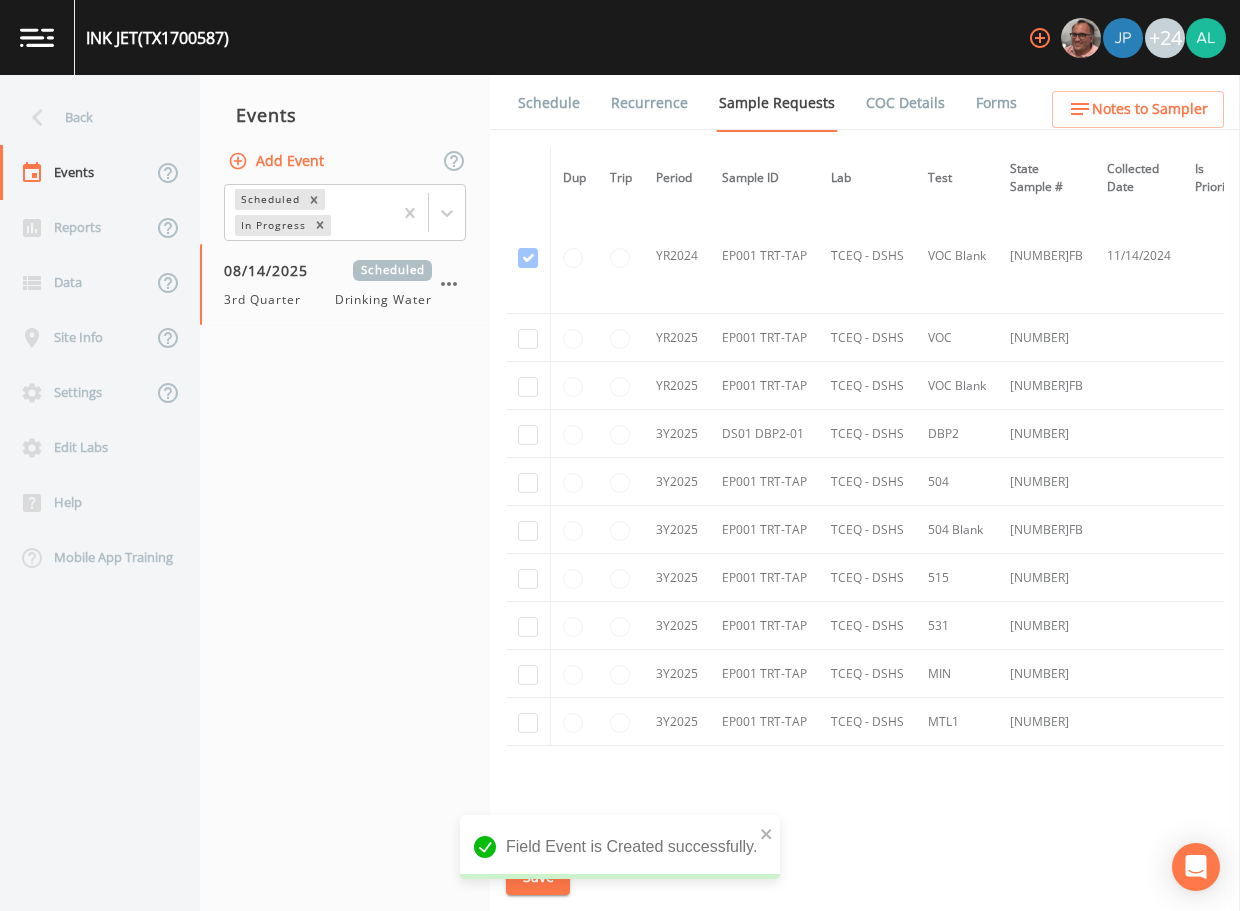 scroll, scrollTop: 300, scrollLeft: 0, axis: vertical 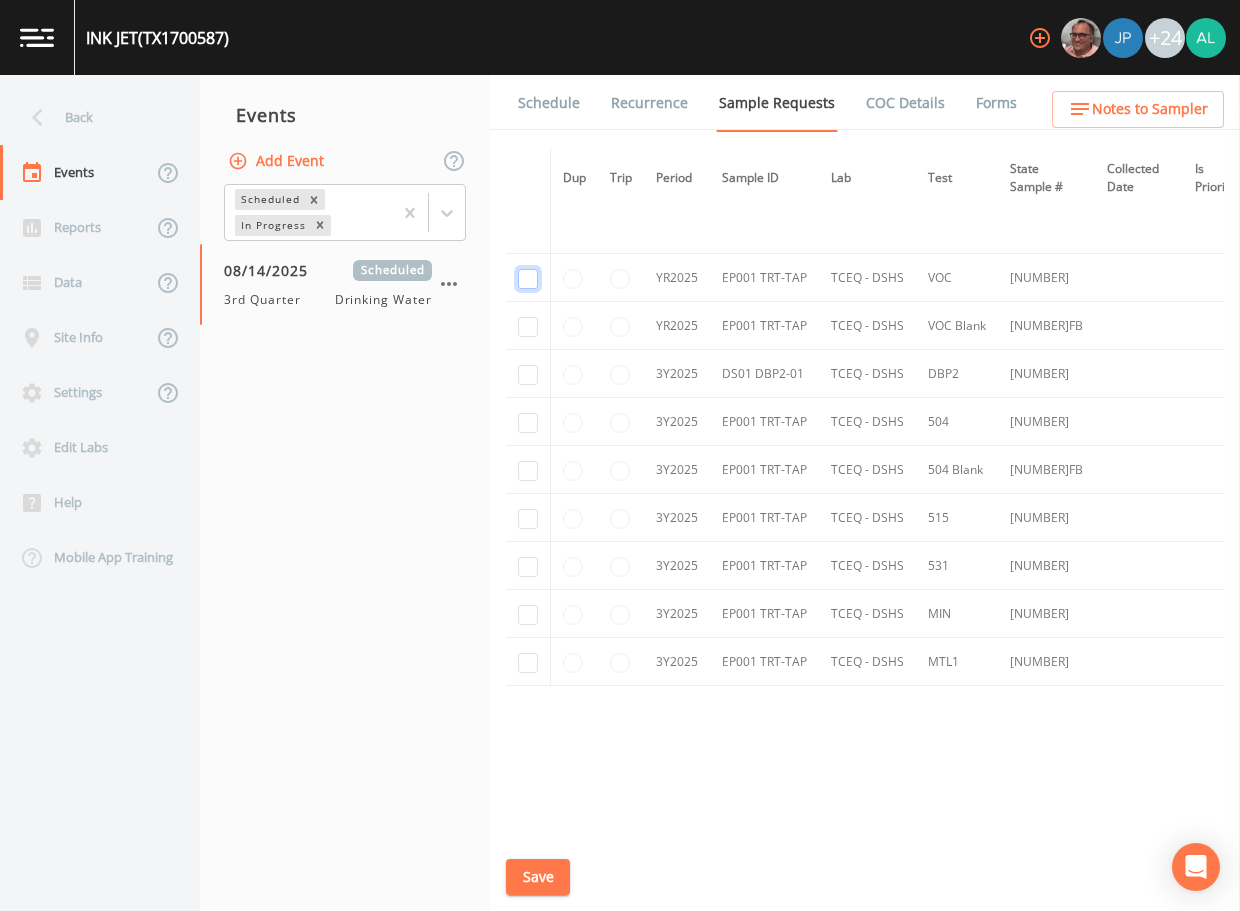 click at bounding box center [528, 83] 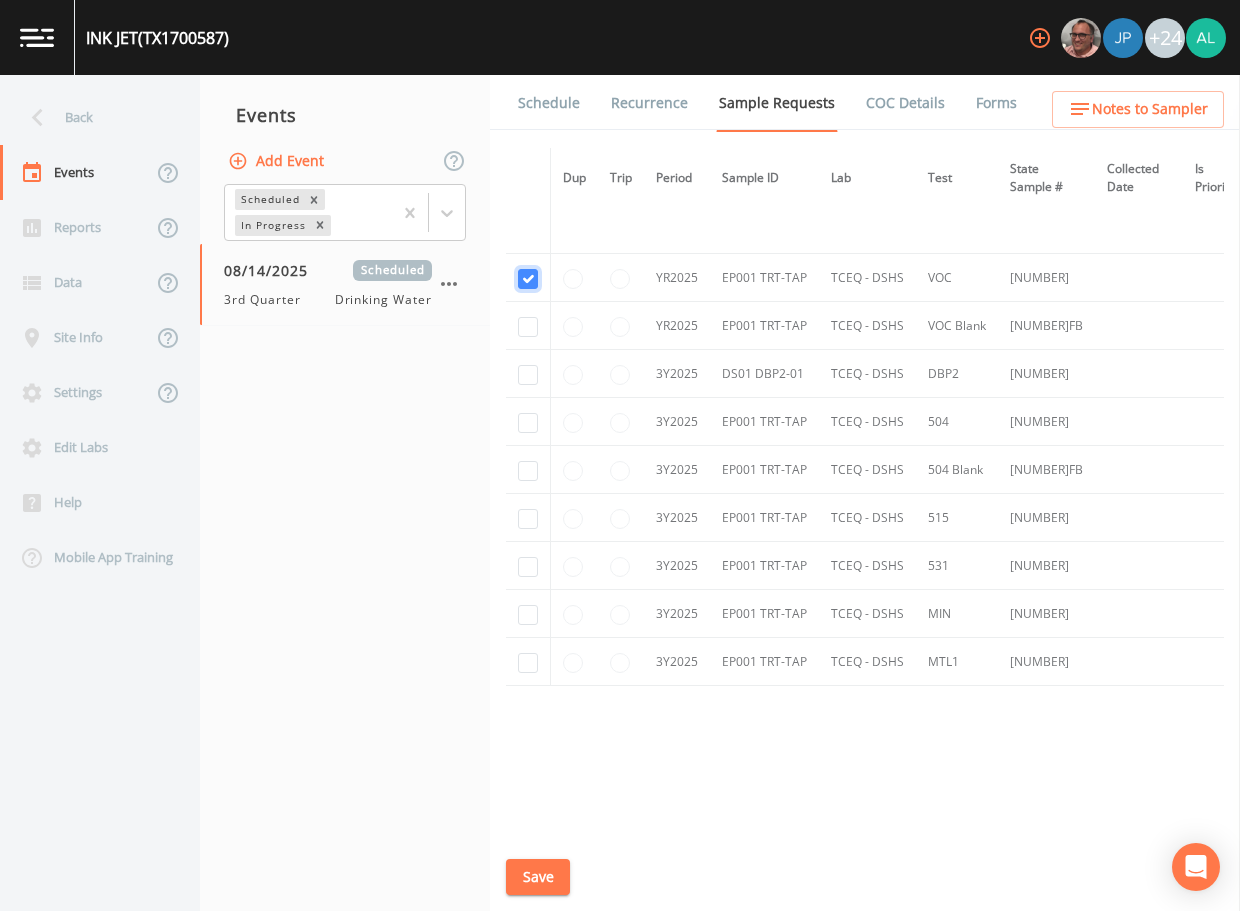 checkbox on "true" 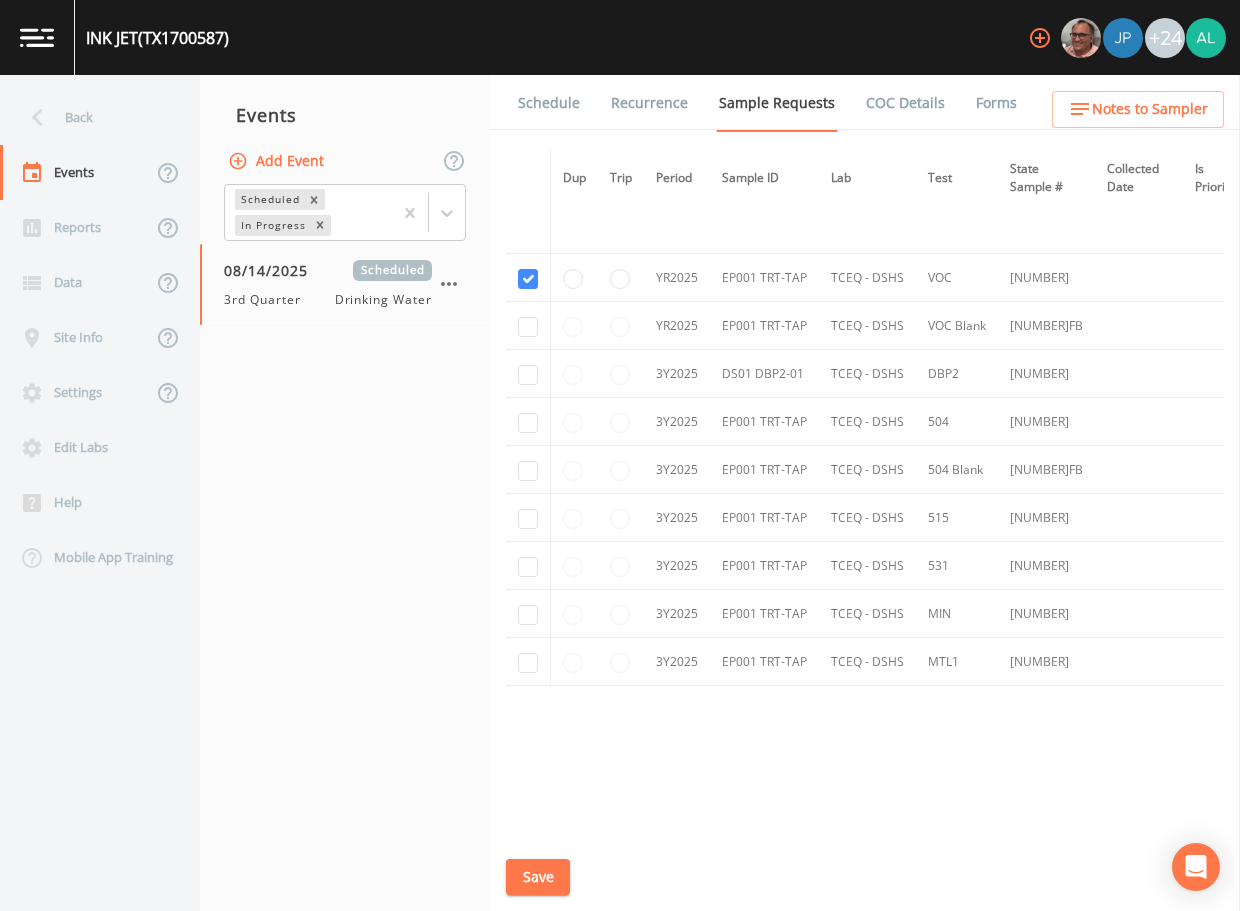 click at bounding box center (528, 326) 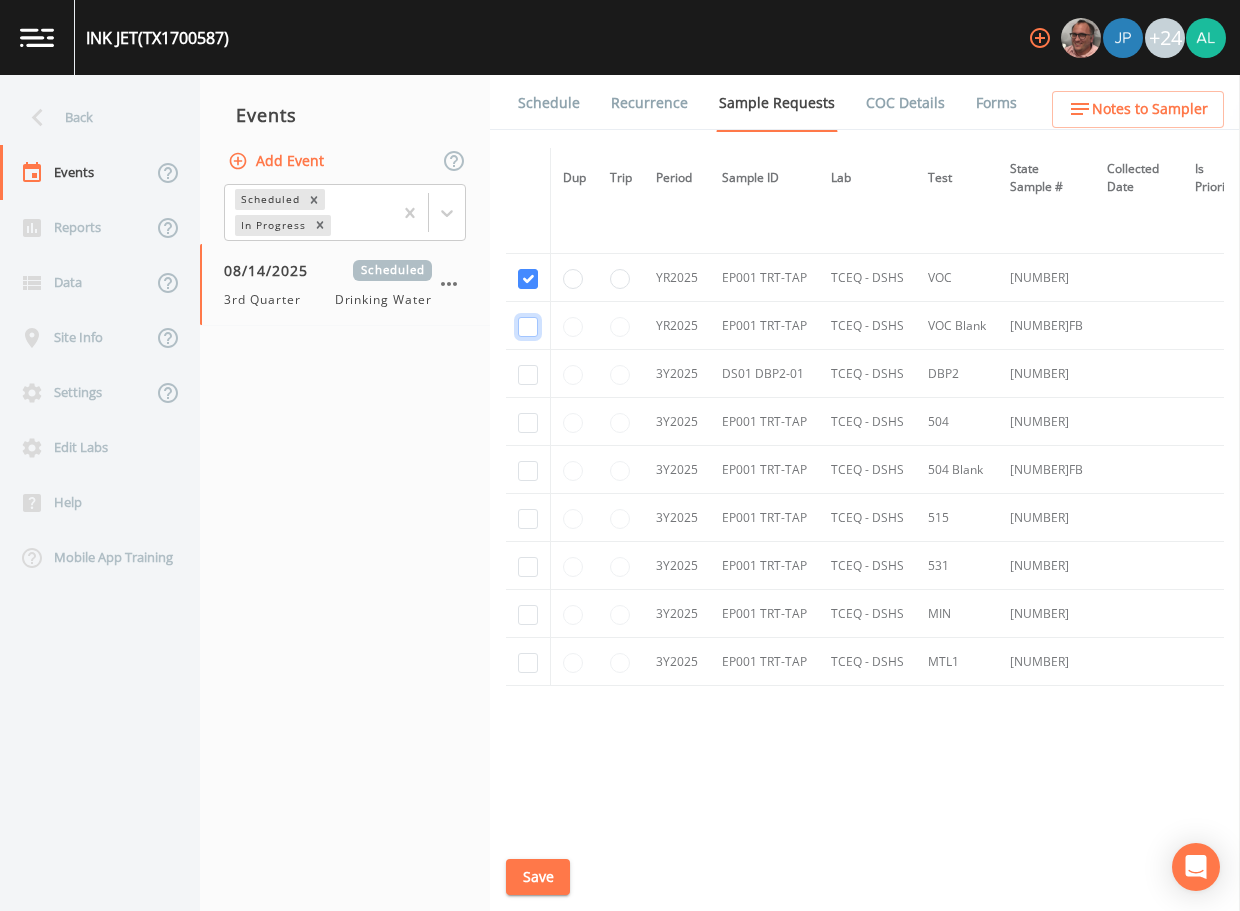 click at bounding box center (528, 198) 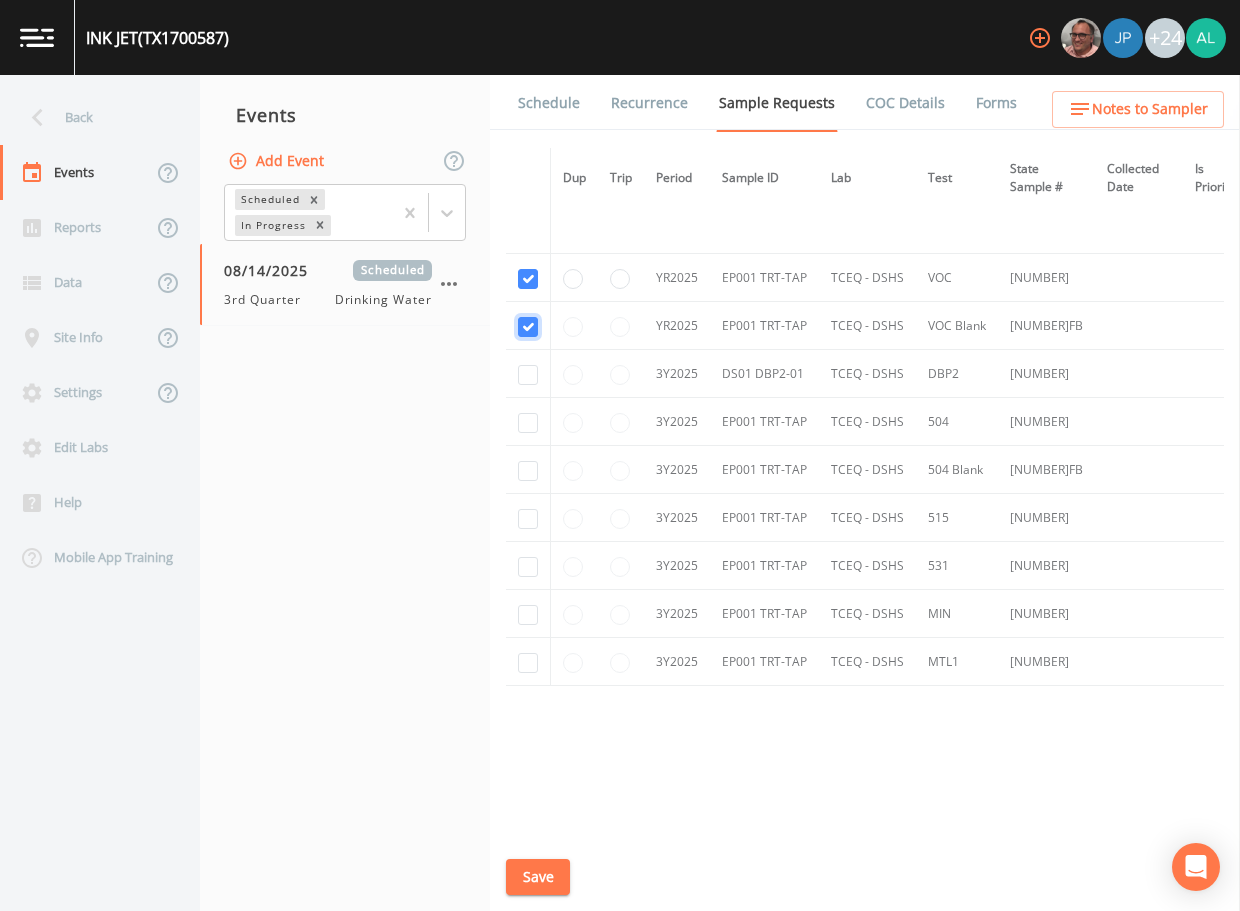 checkbox on "true" 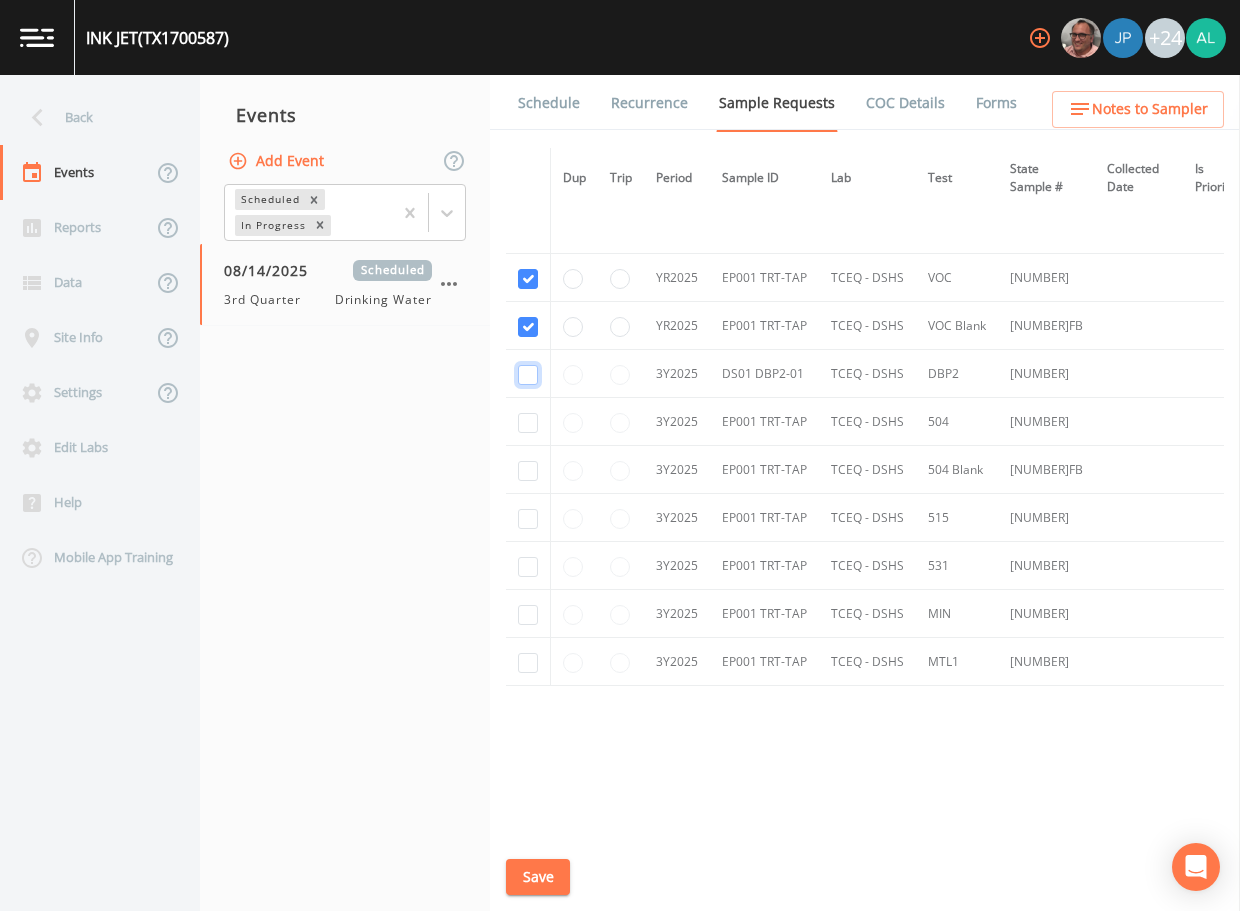 click at bounding box center (528, 375) 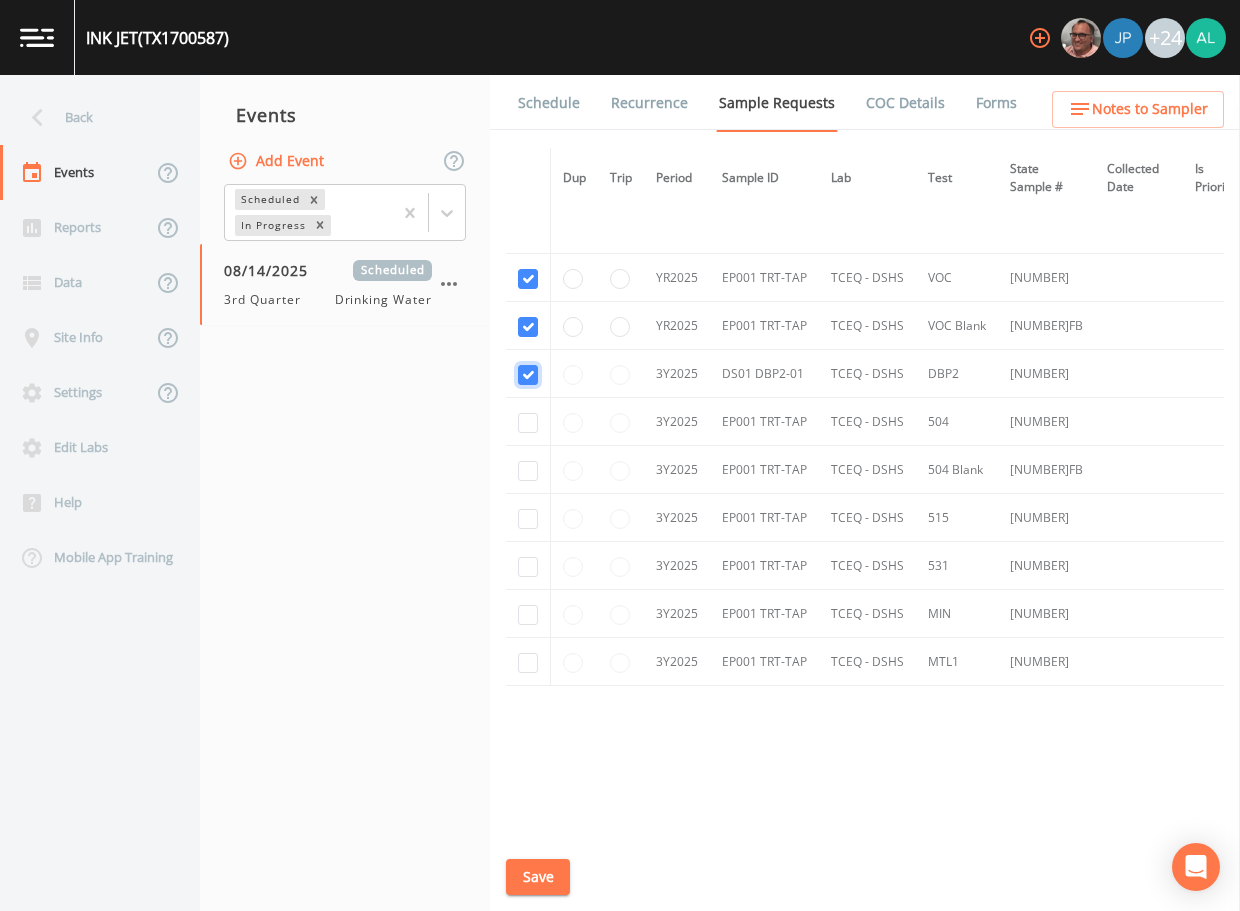 checkbox on "true" 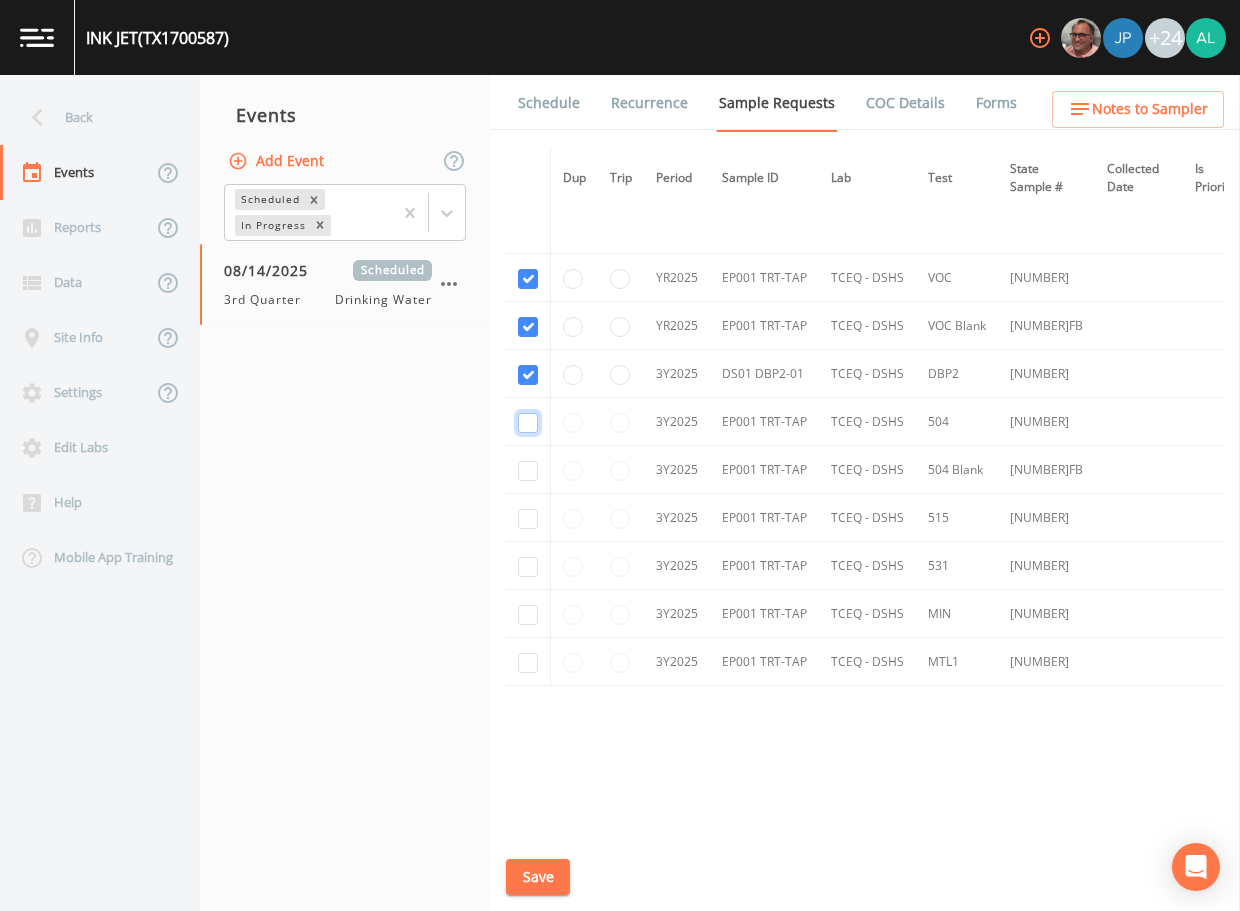 click at bounding box center [528, 423] 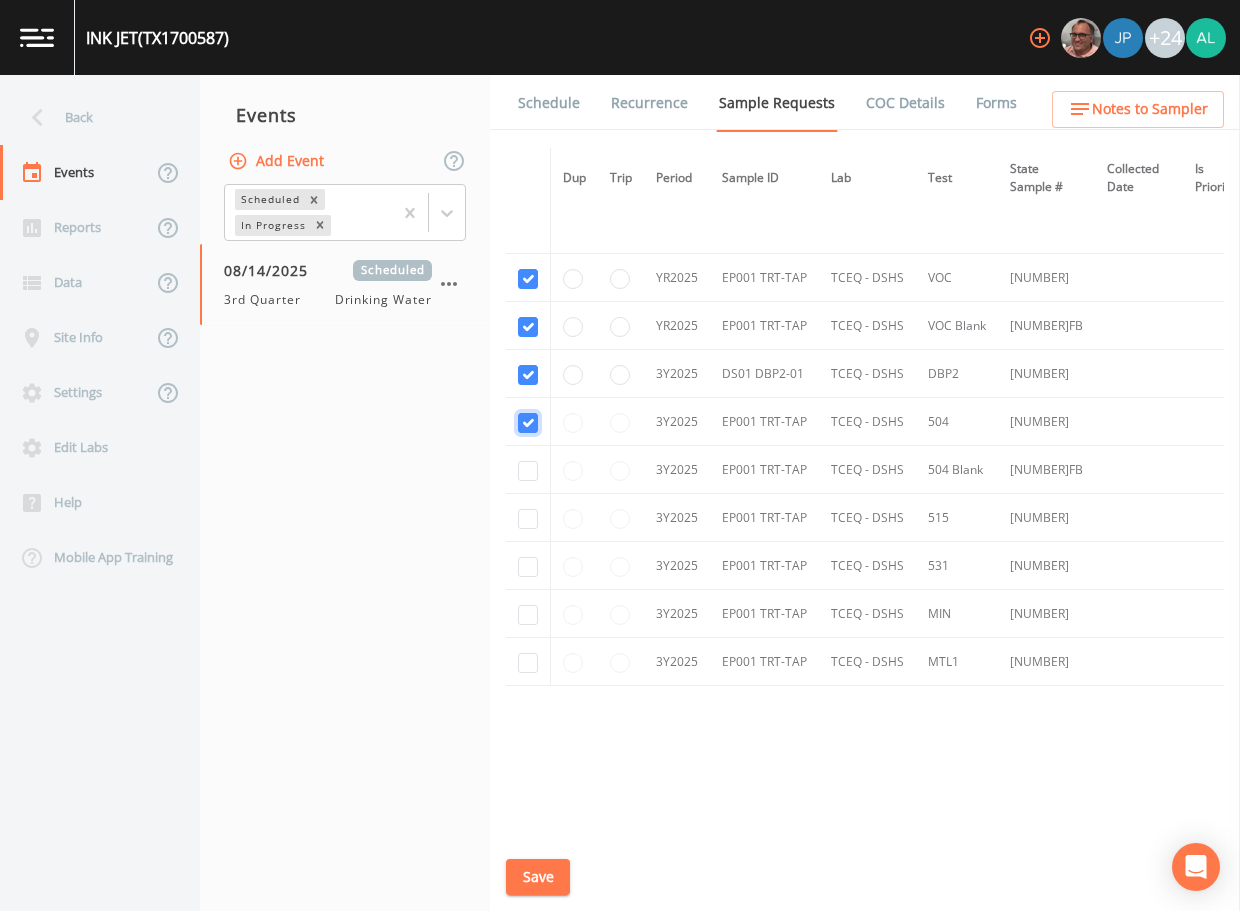 checkbox on "true" 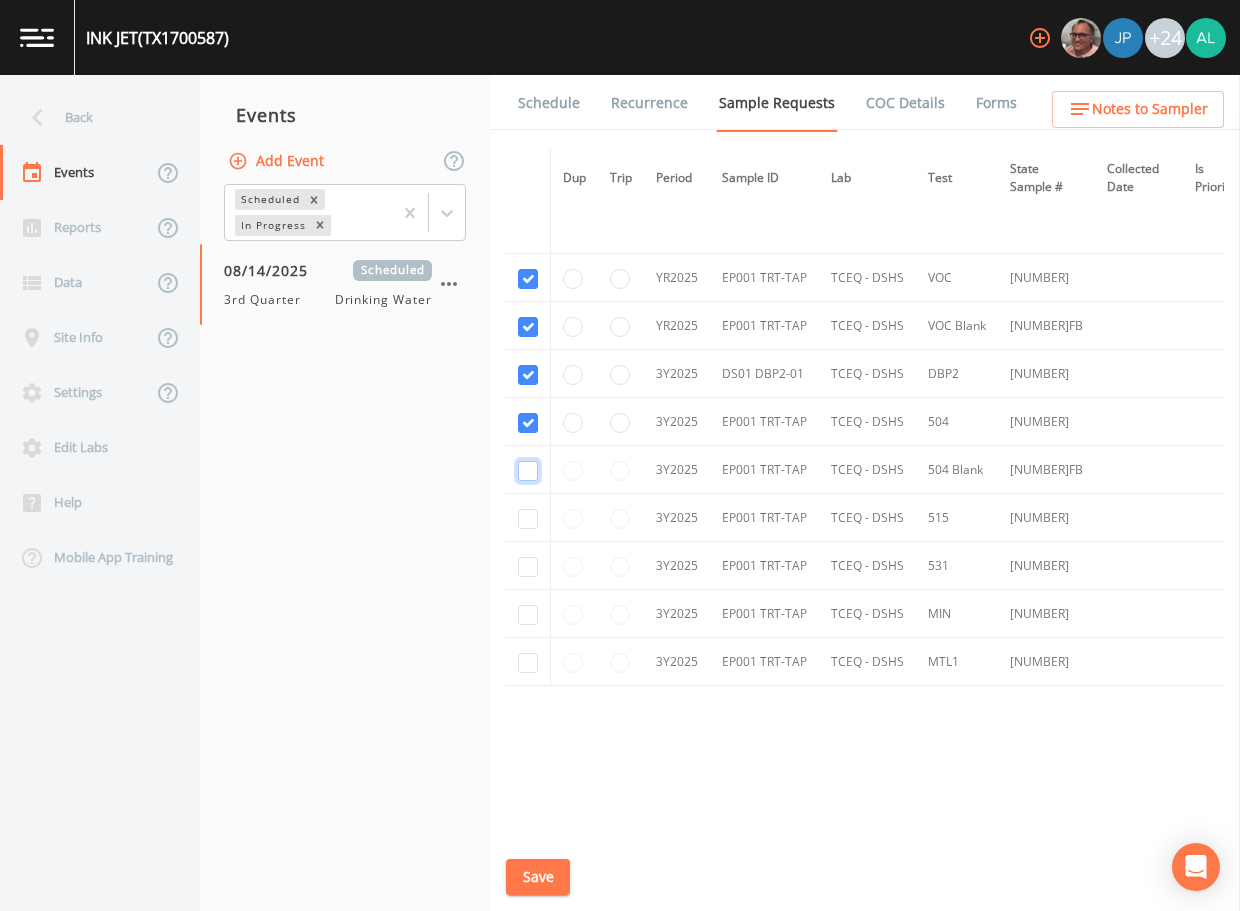 click at bounding box center (528, 471) 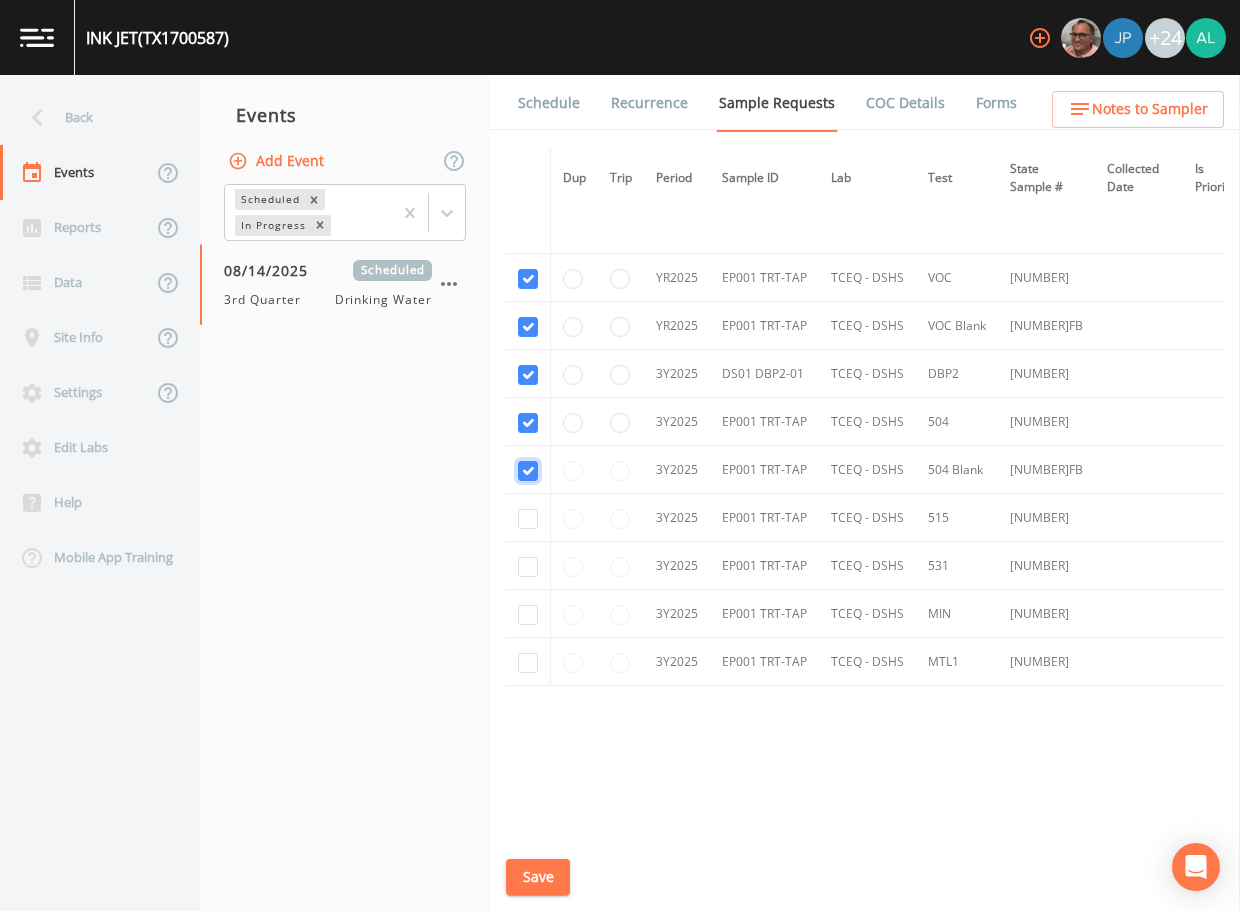 checkbox on "true" 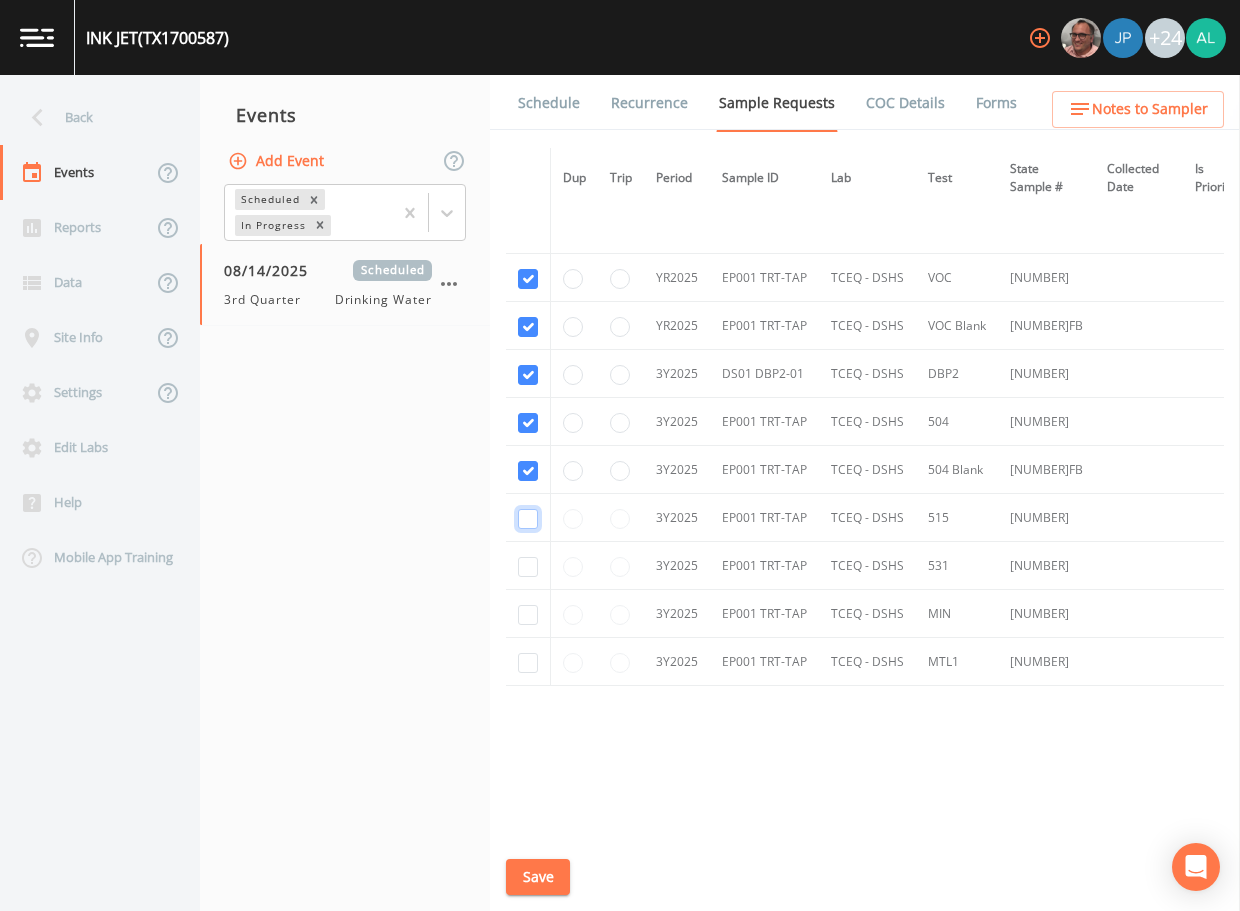 click at bounding box center (528, 519) 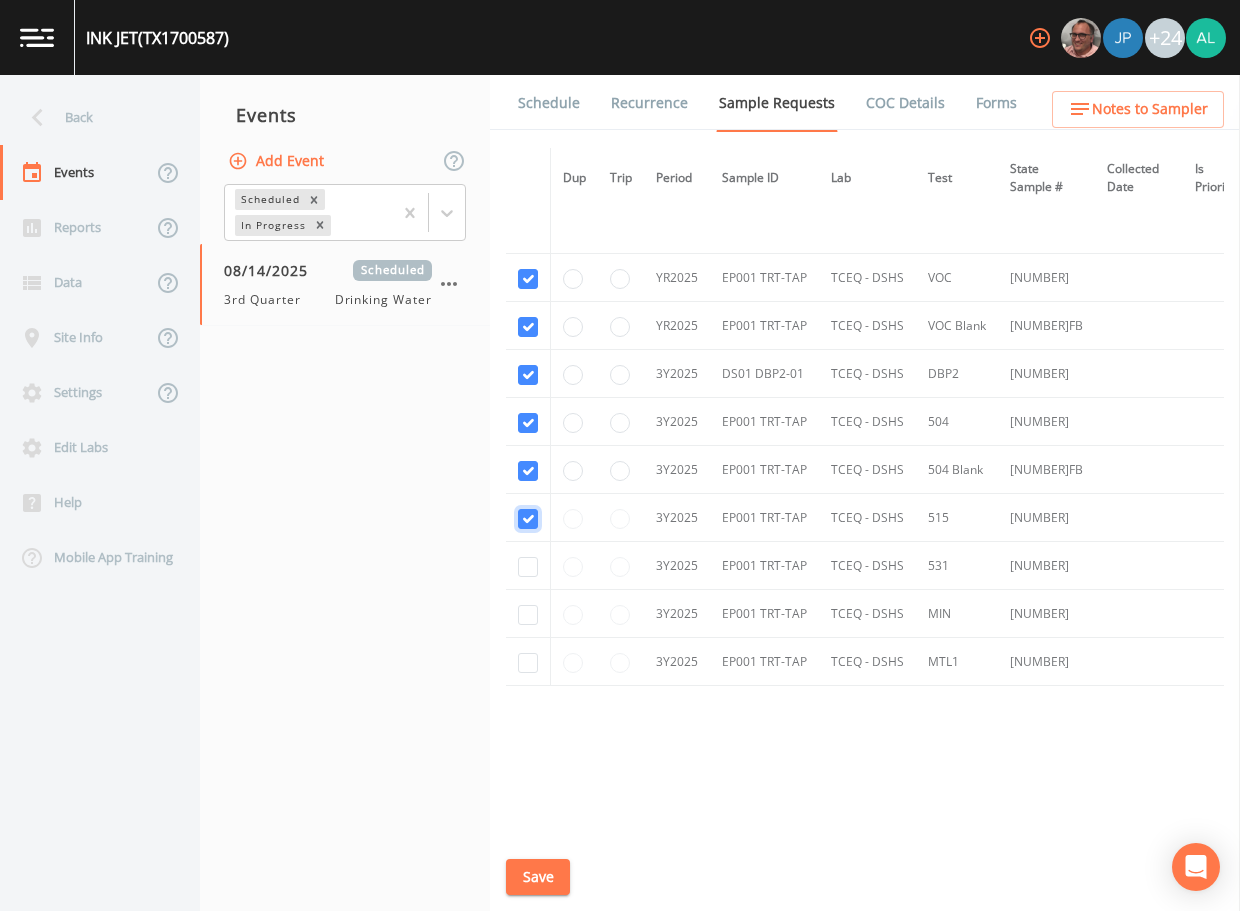 checkbox on "true" 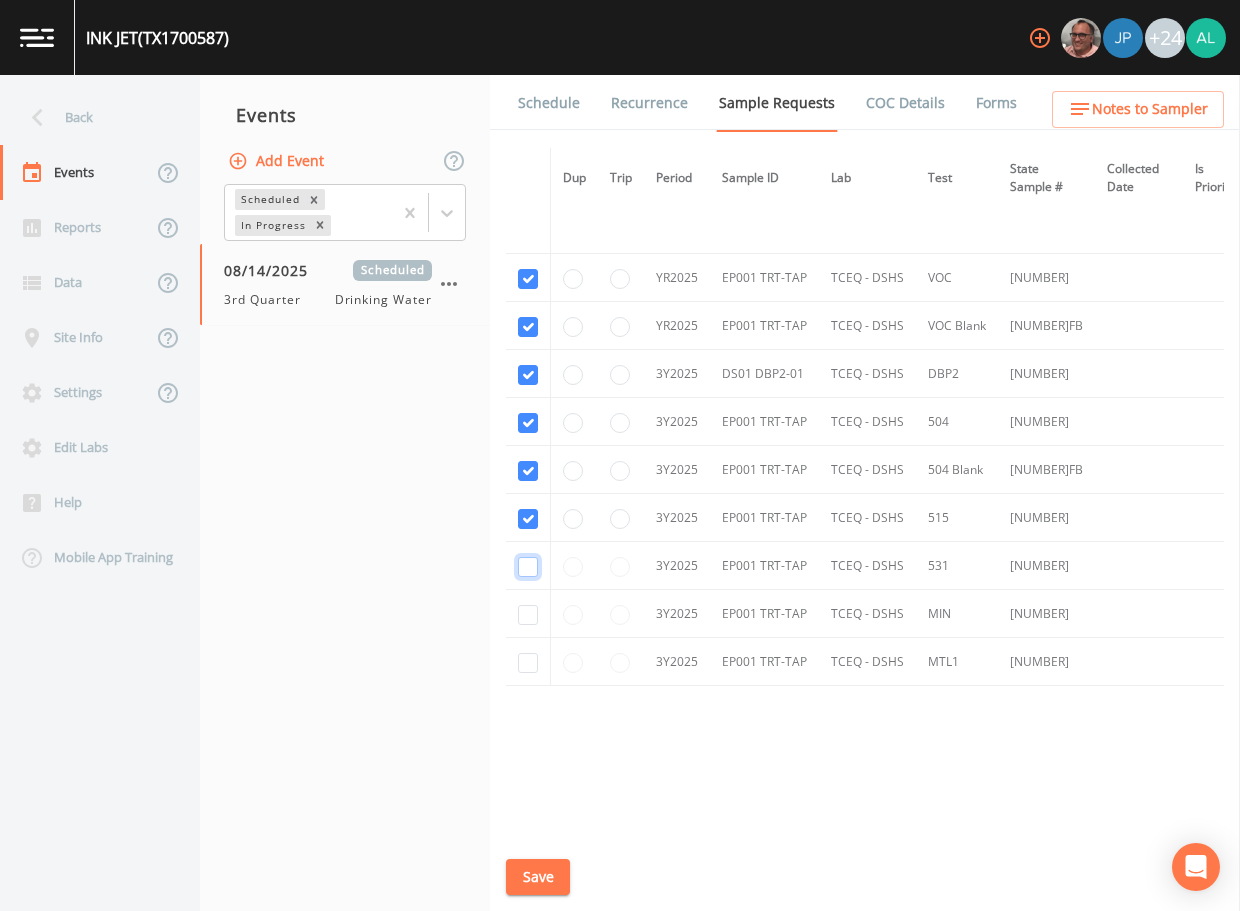 click at bounding box center (528, 567) 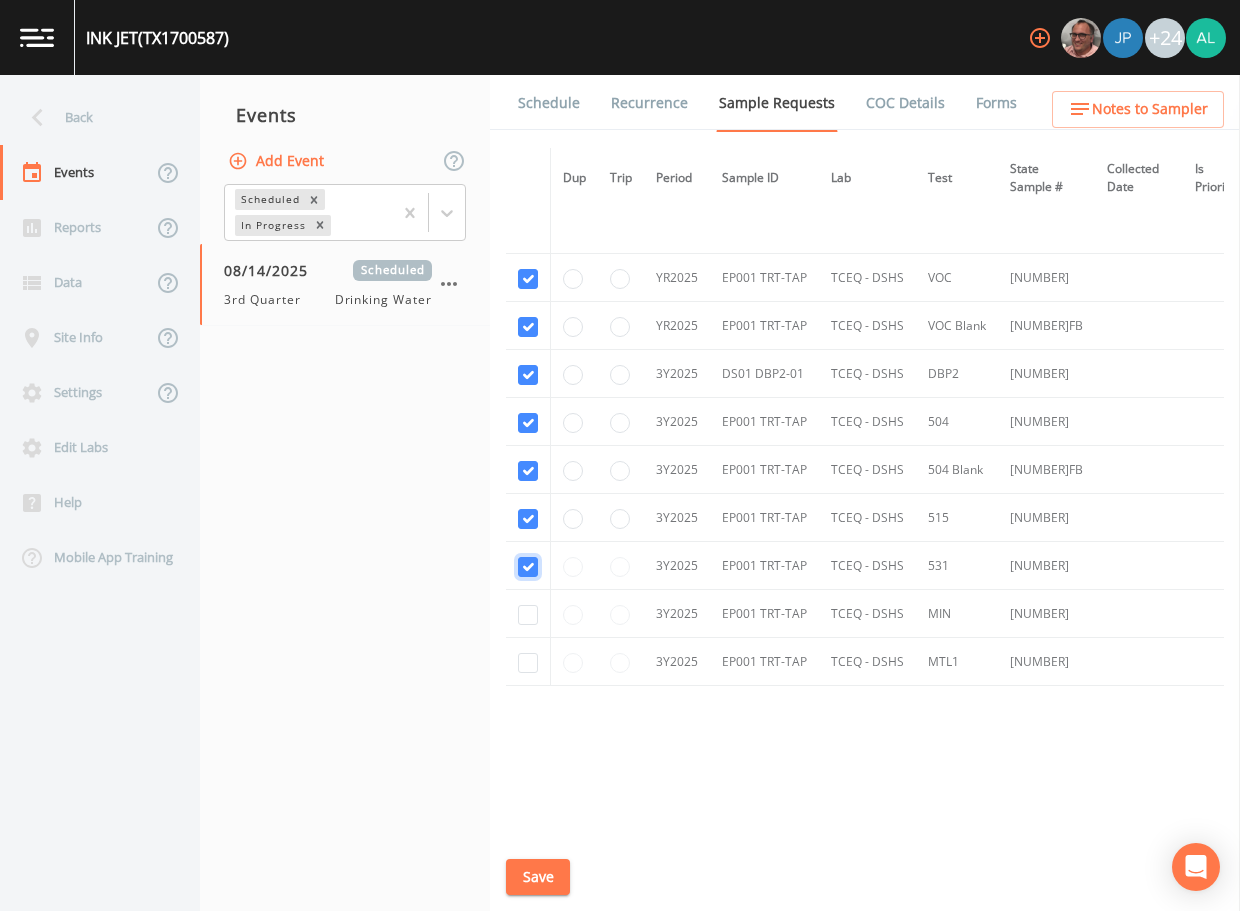 checkbox on "true" 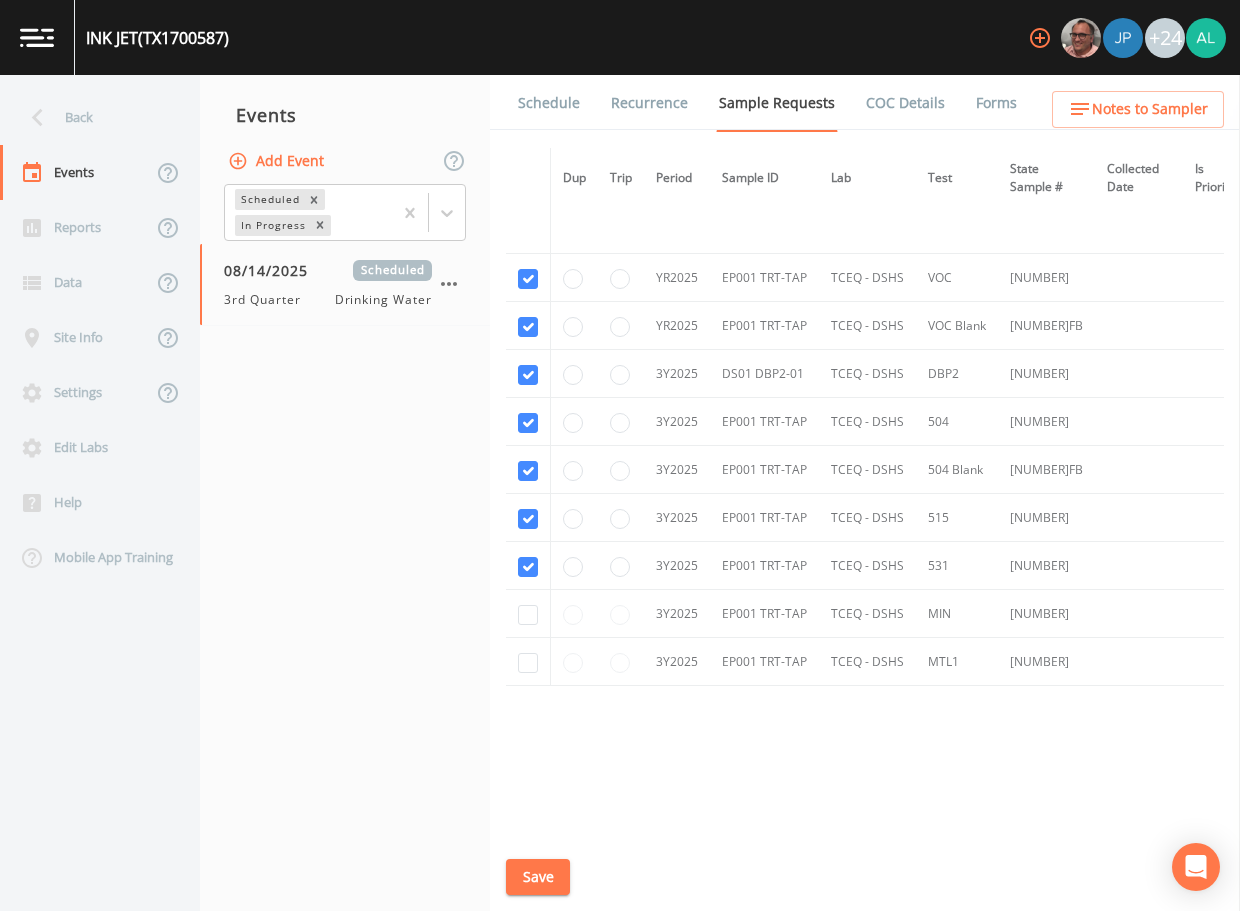 click at bounding box center [528, 614] 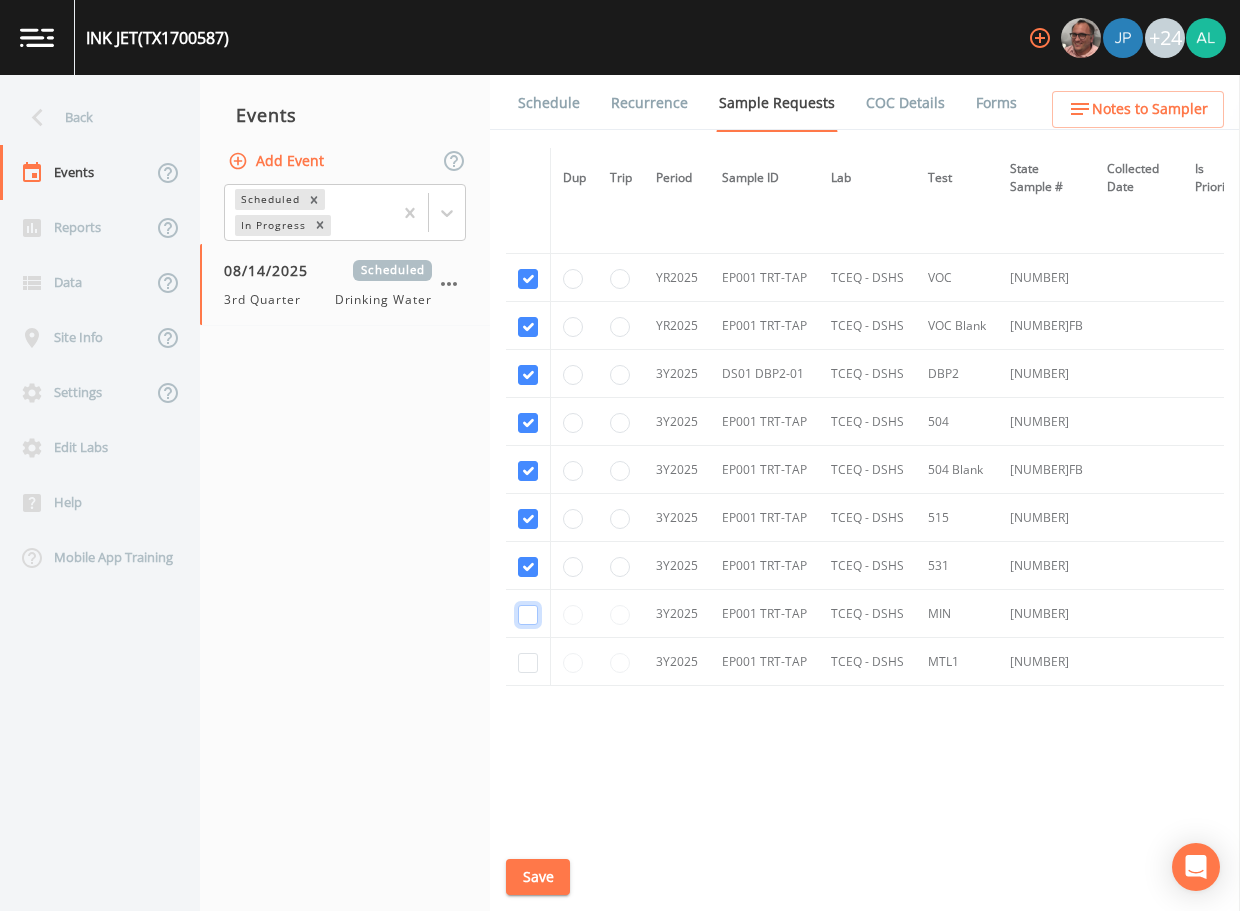 click at bounding box center (528, 615) 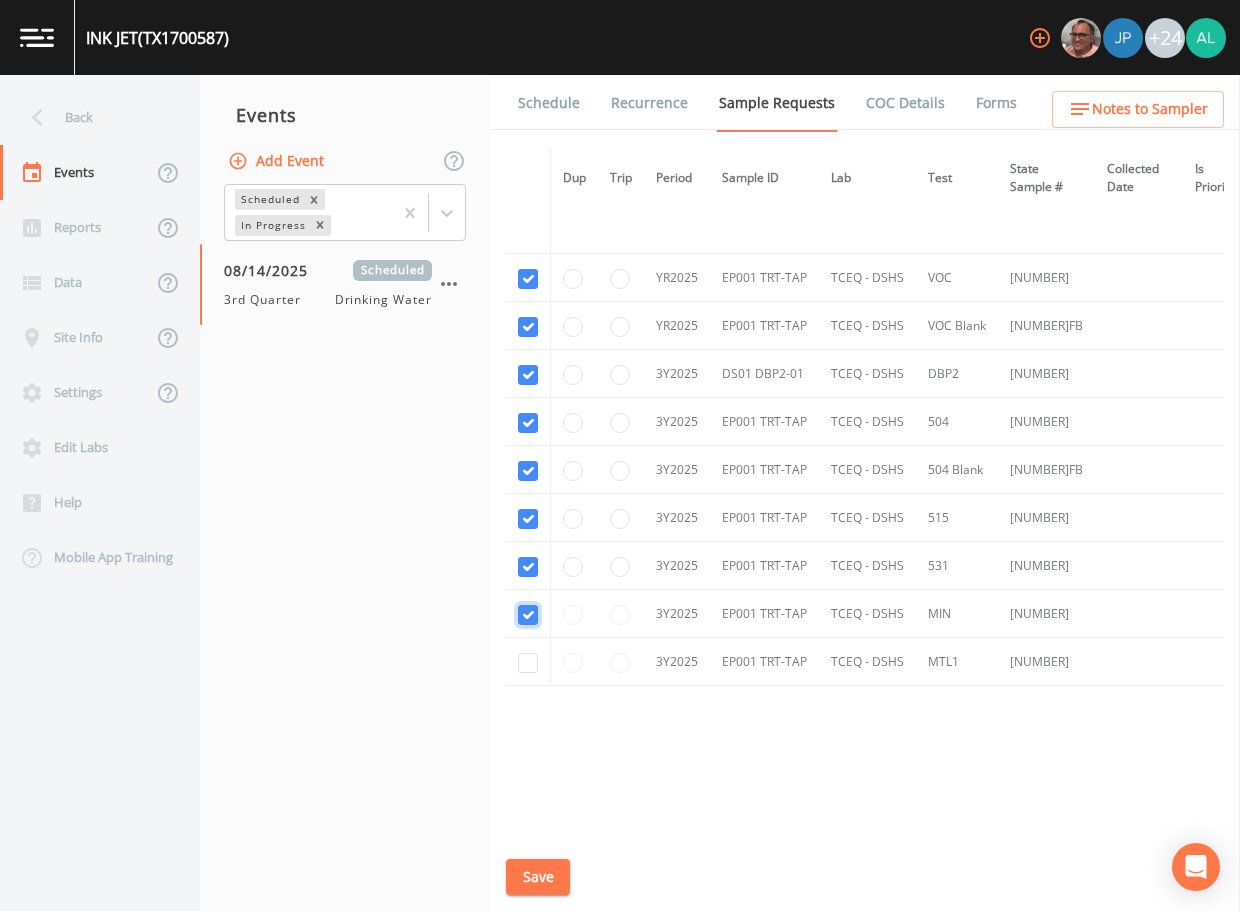 checkbox on "true" 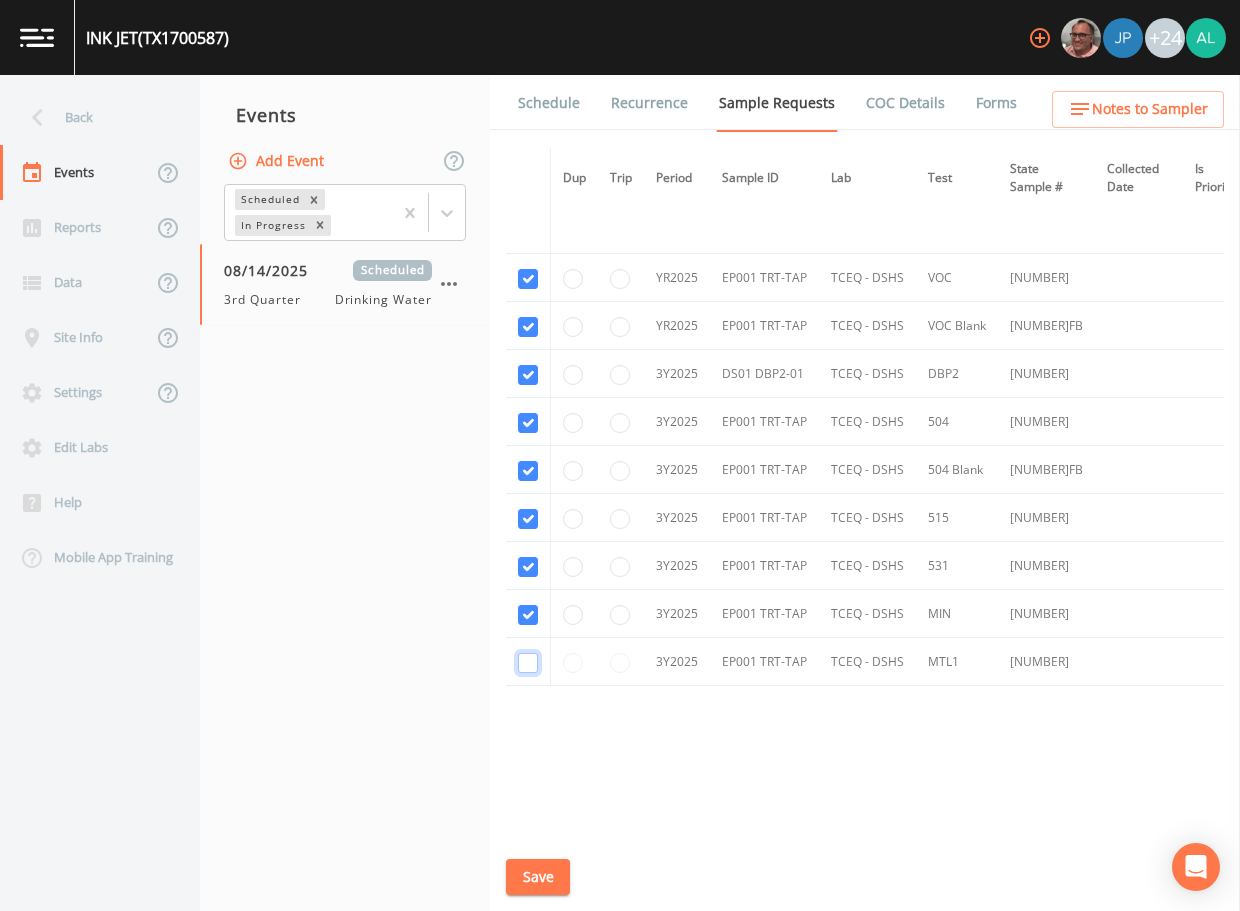 click at bounding box center [528, 663] 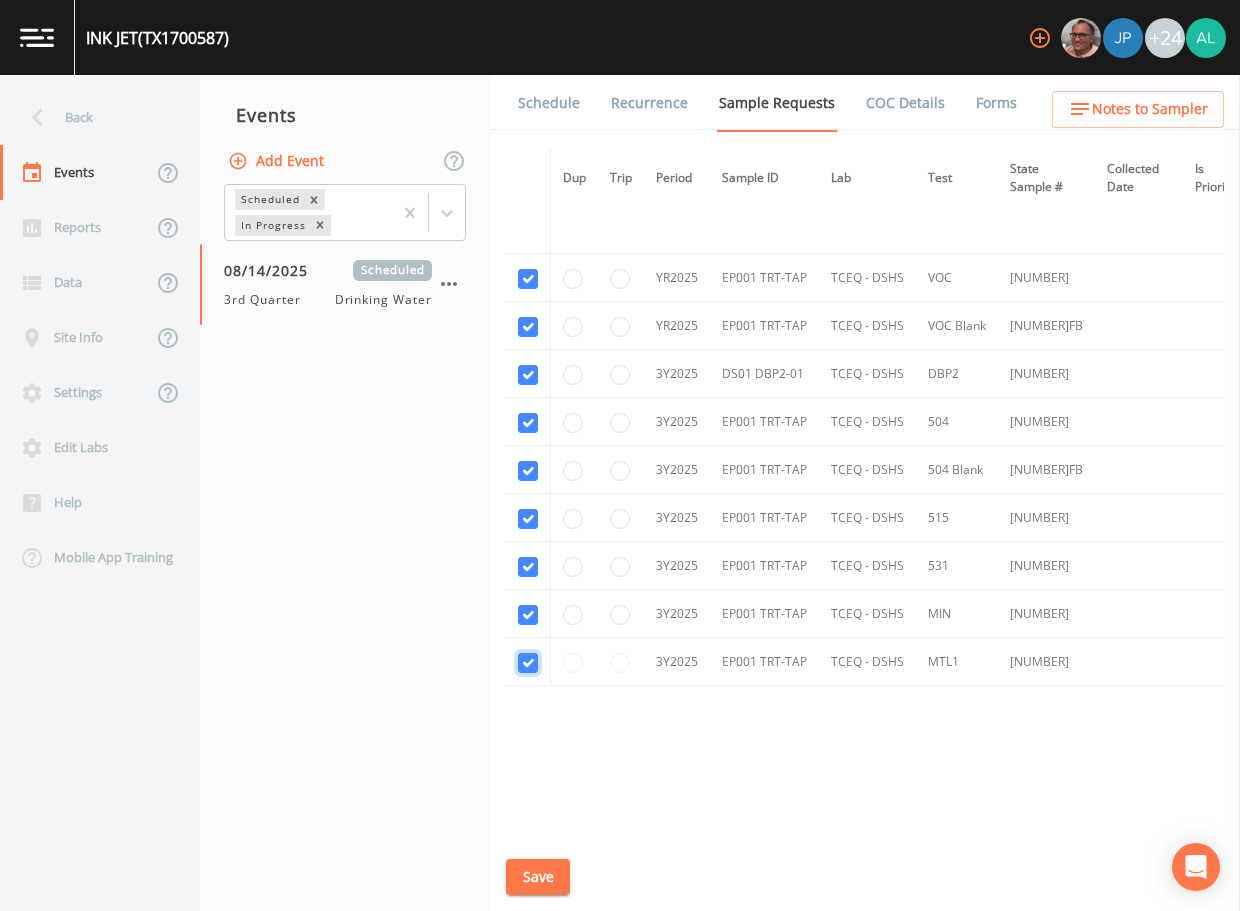 checkbox on "true" 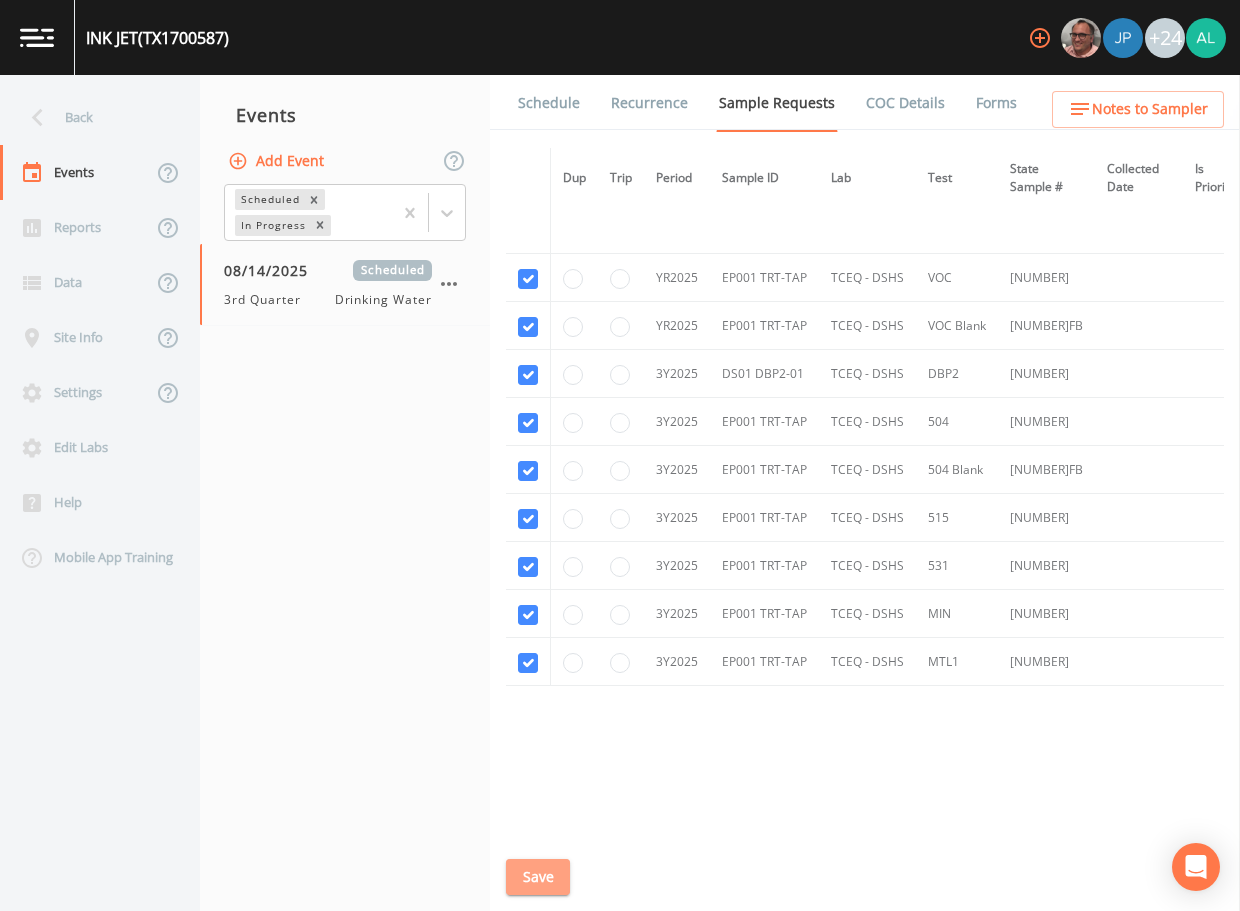 click on "Save" at bounding box center [538, 877] 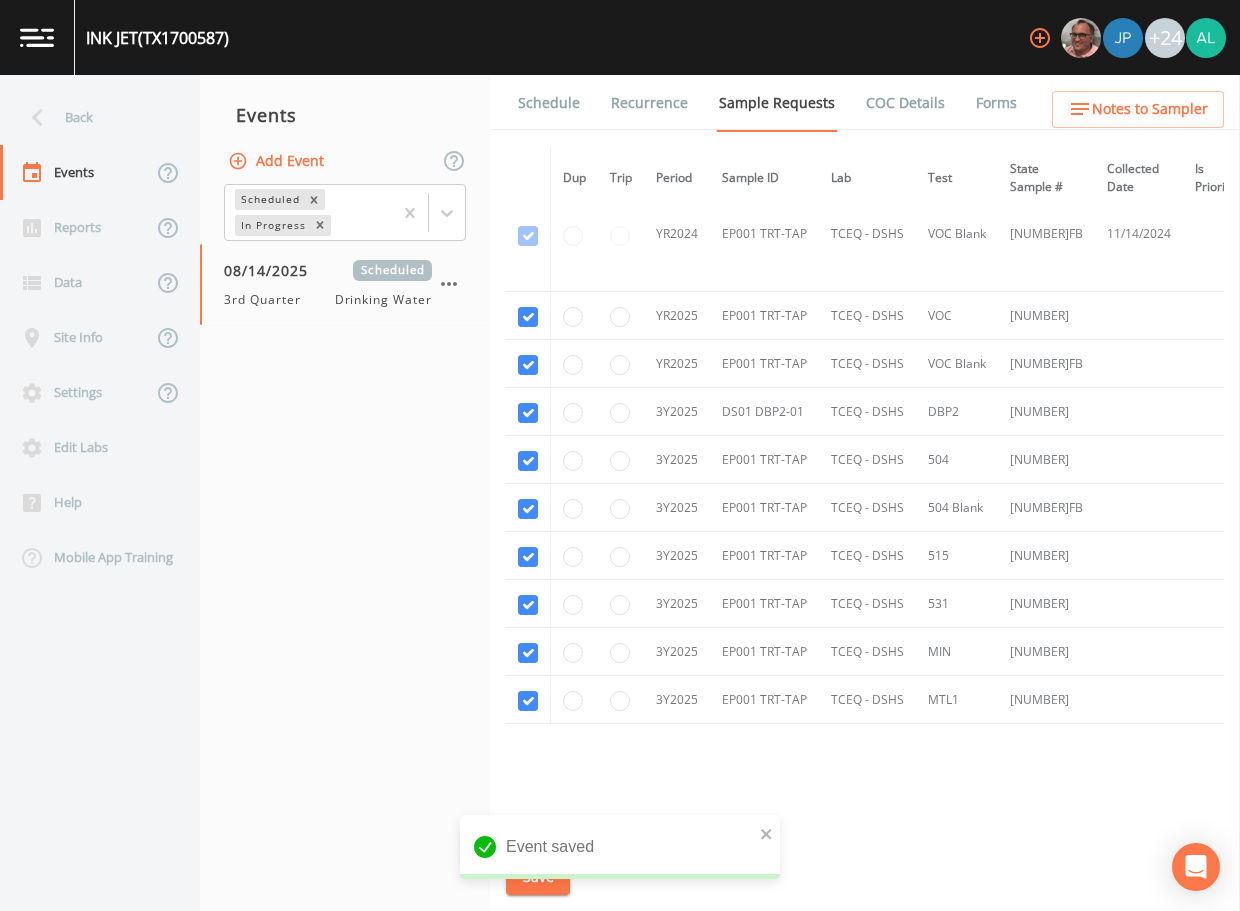 scroll, scrollTop: 320, scrollLeft: 0, axis: vertical 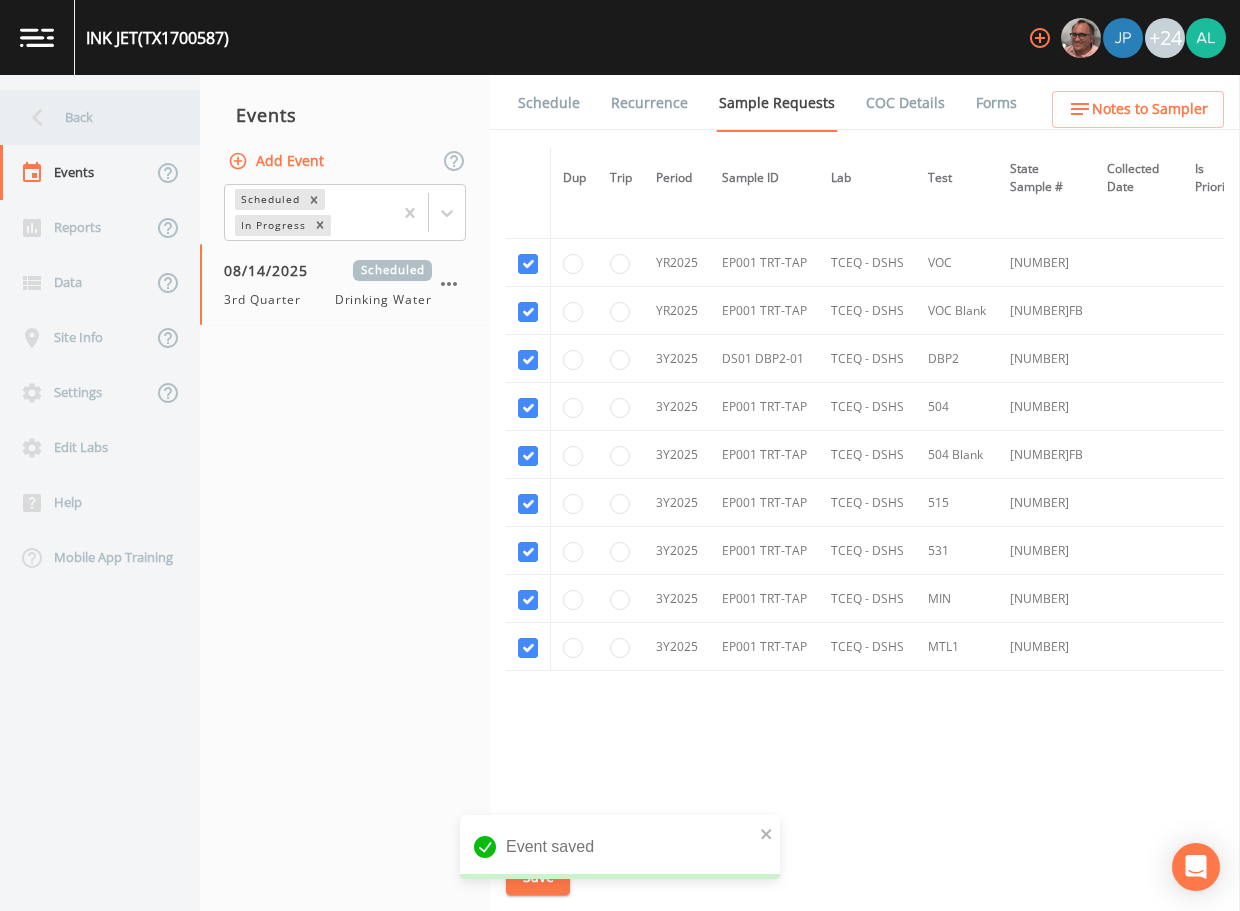 click on "Back" at bounding box center [90, 117] 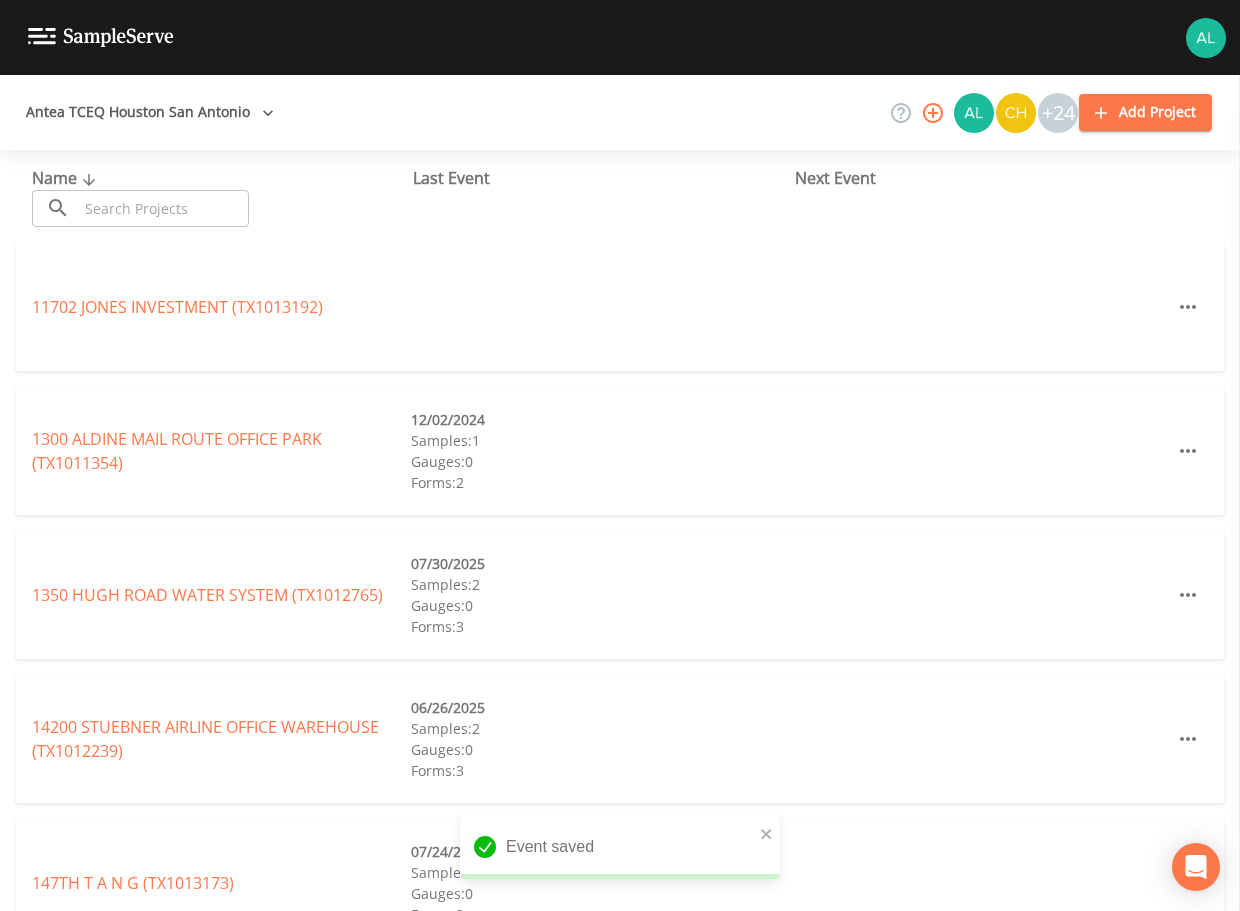 click at bounding box center [163, 208] 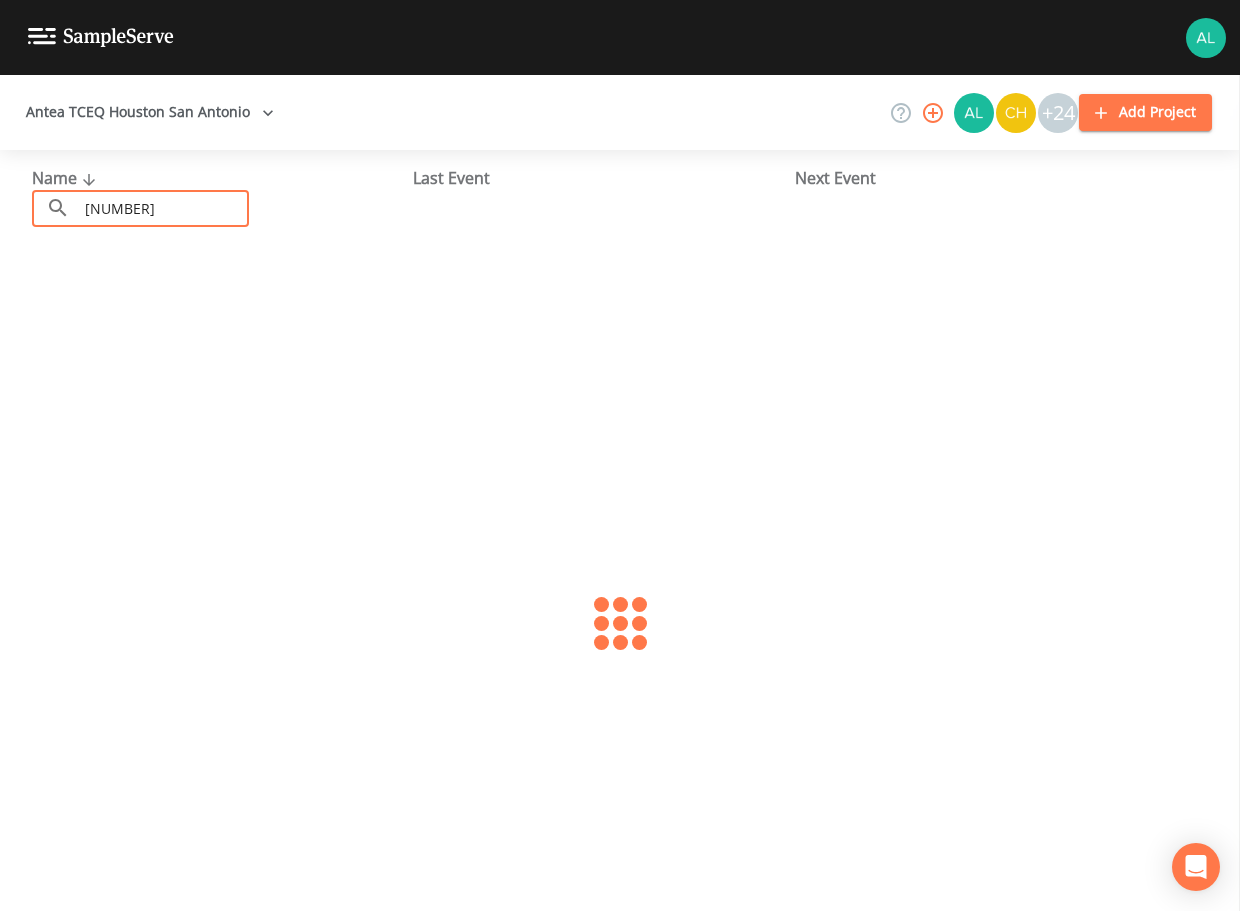 type on "[NUMBER]" 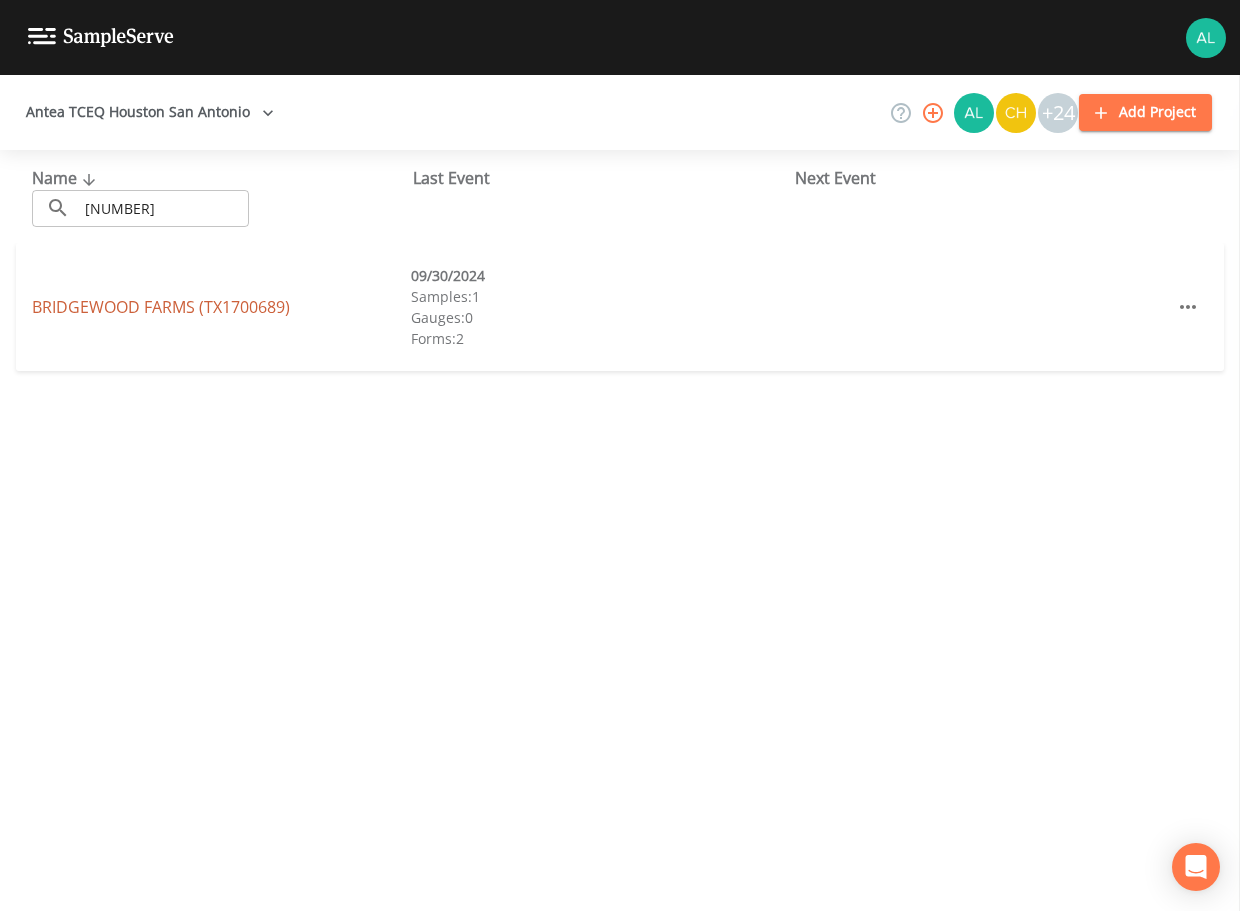 click on "BRIDGEWOOD FARMS   ([STATE][NUMBER])" at bounding box center [161, 307] 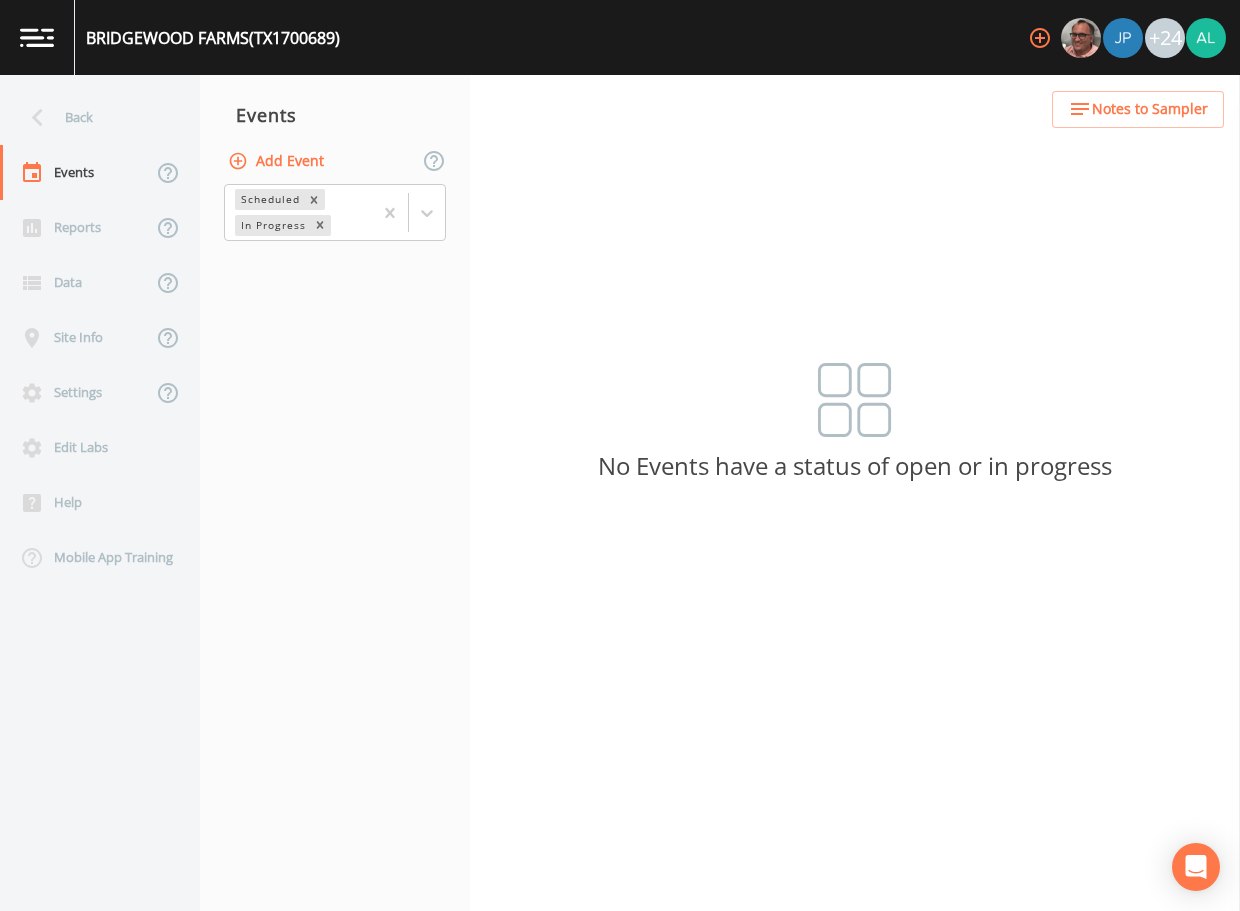 click on "Add Event" at bounding box center [278, 161] 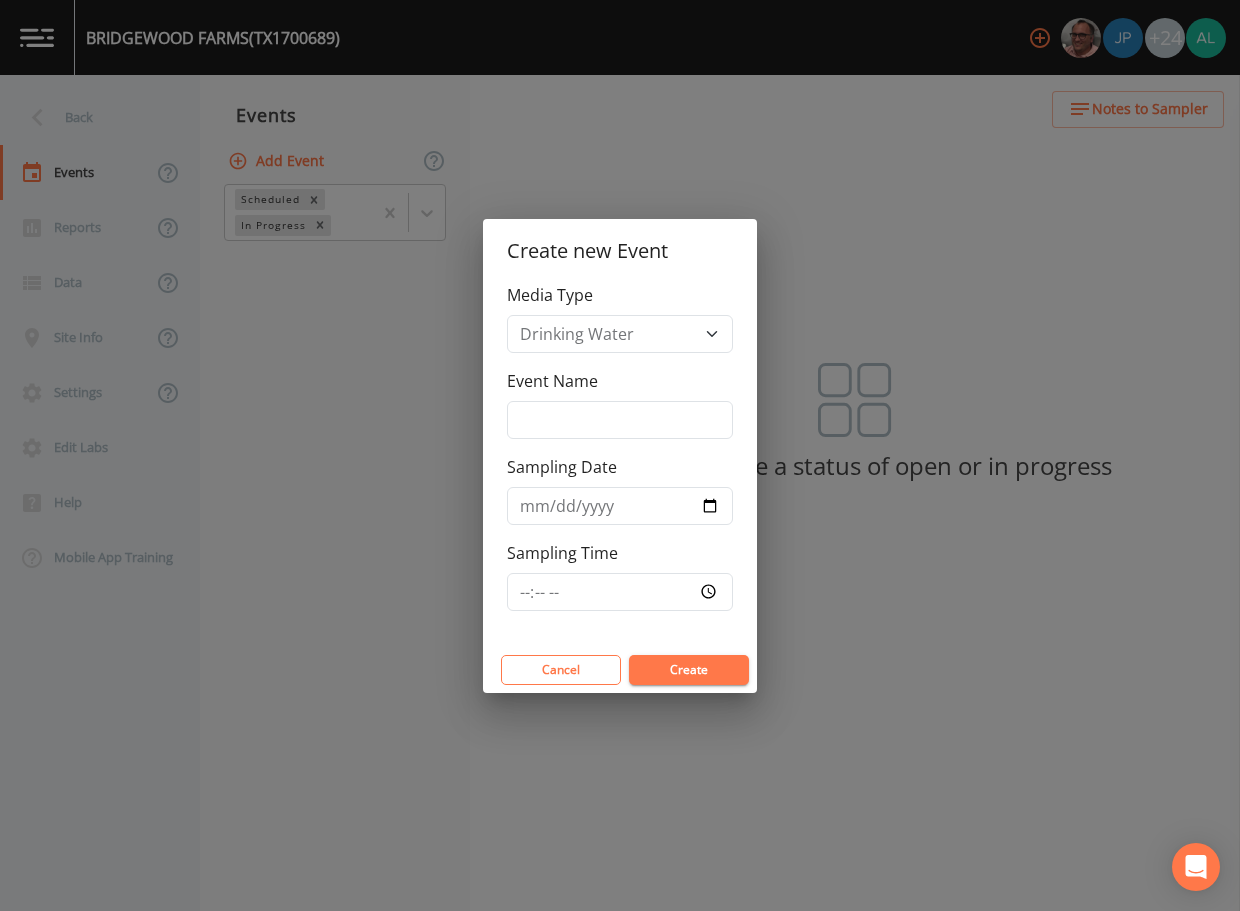 click on "Event Name" at bounding box center [552, 381] 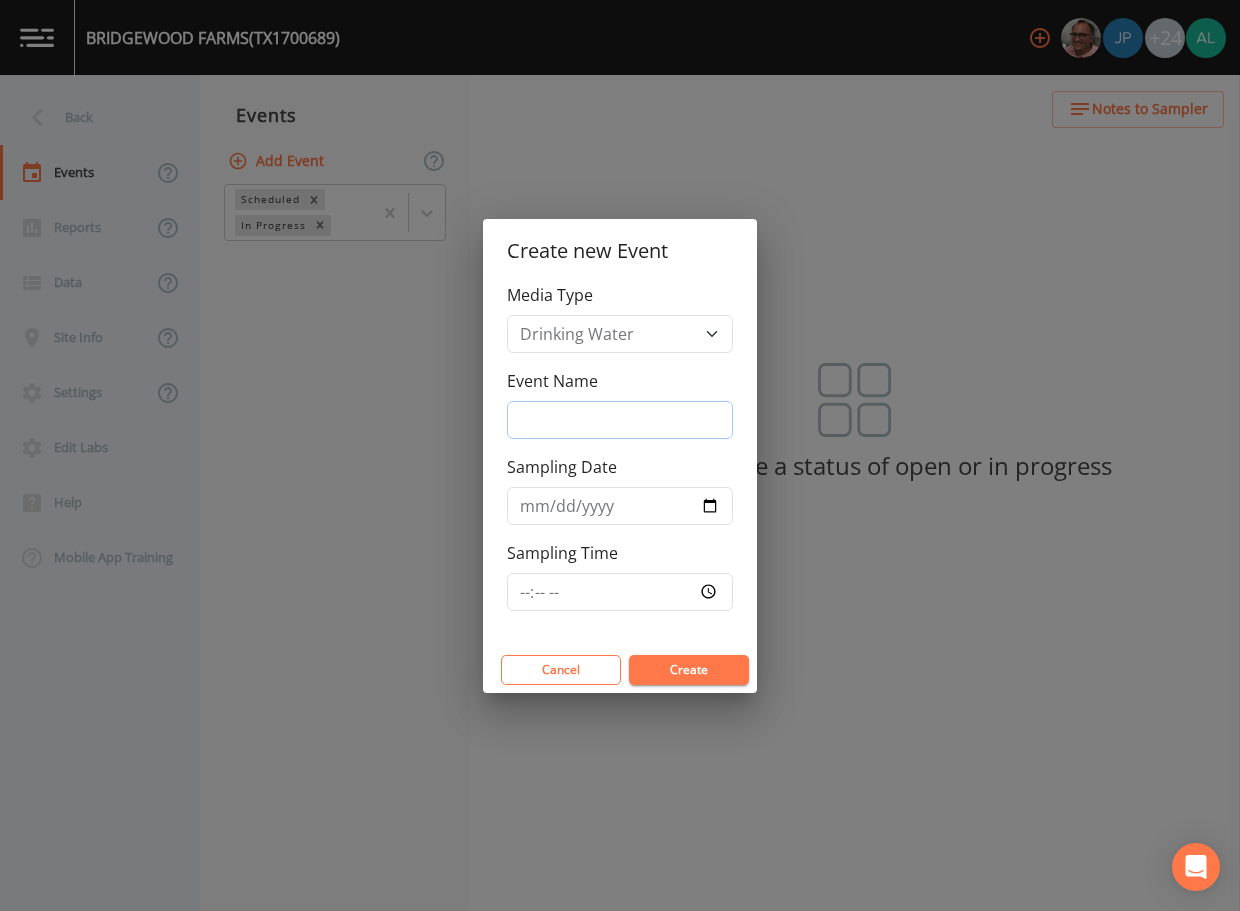 click on "Event Name" at bounding box center (620, 420) 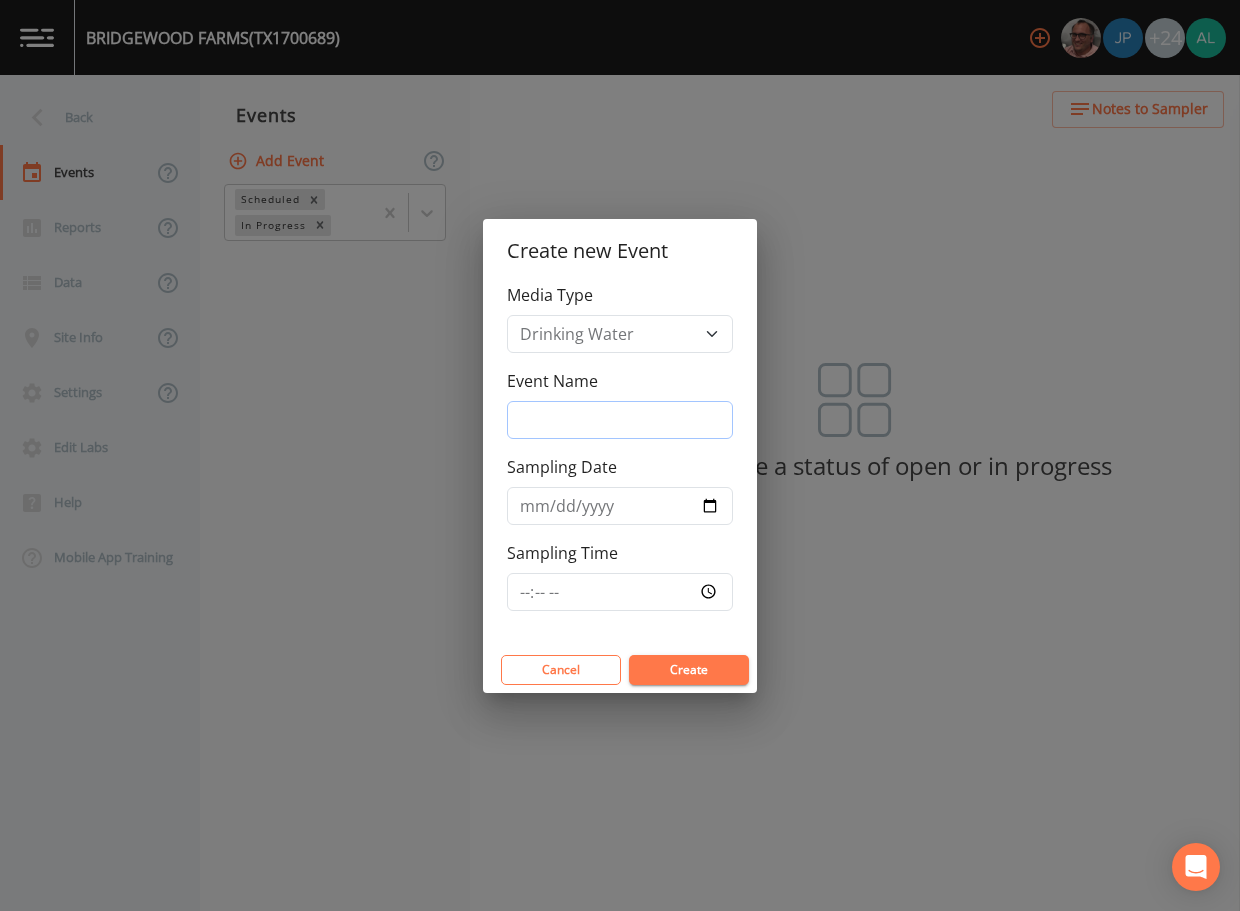 type on "3rd Quarter" 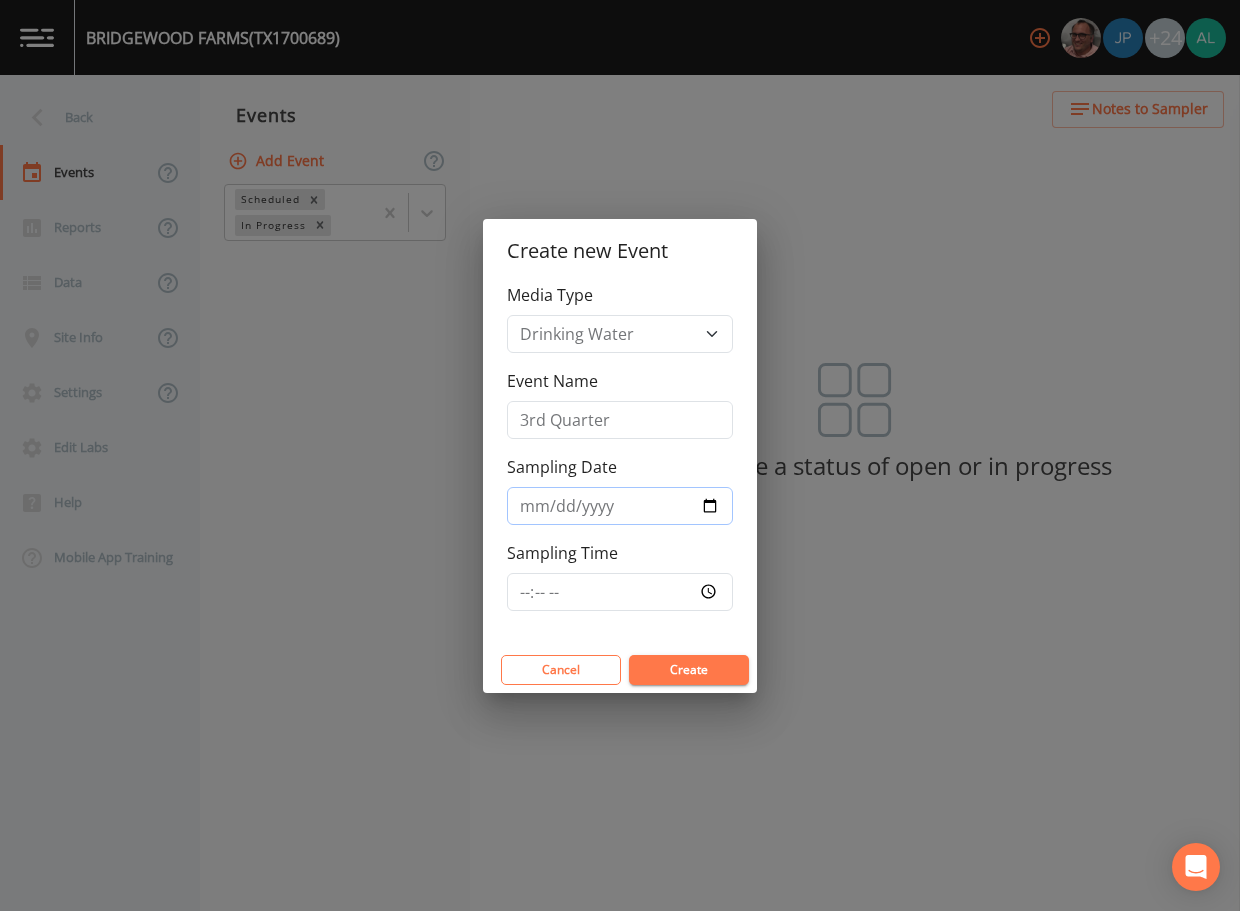 type on "2025-08-14" 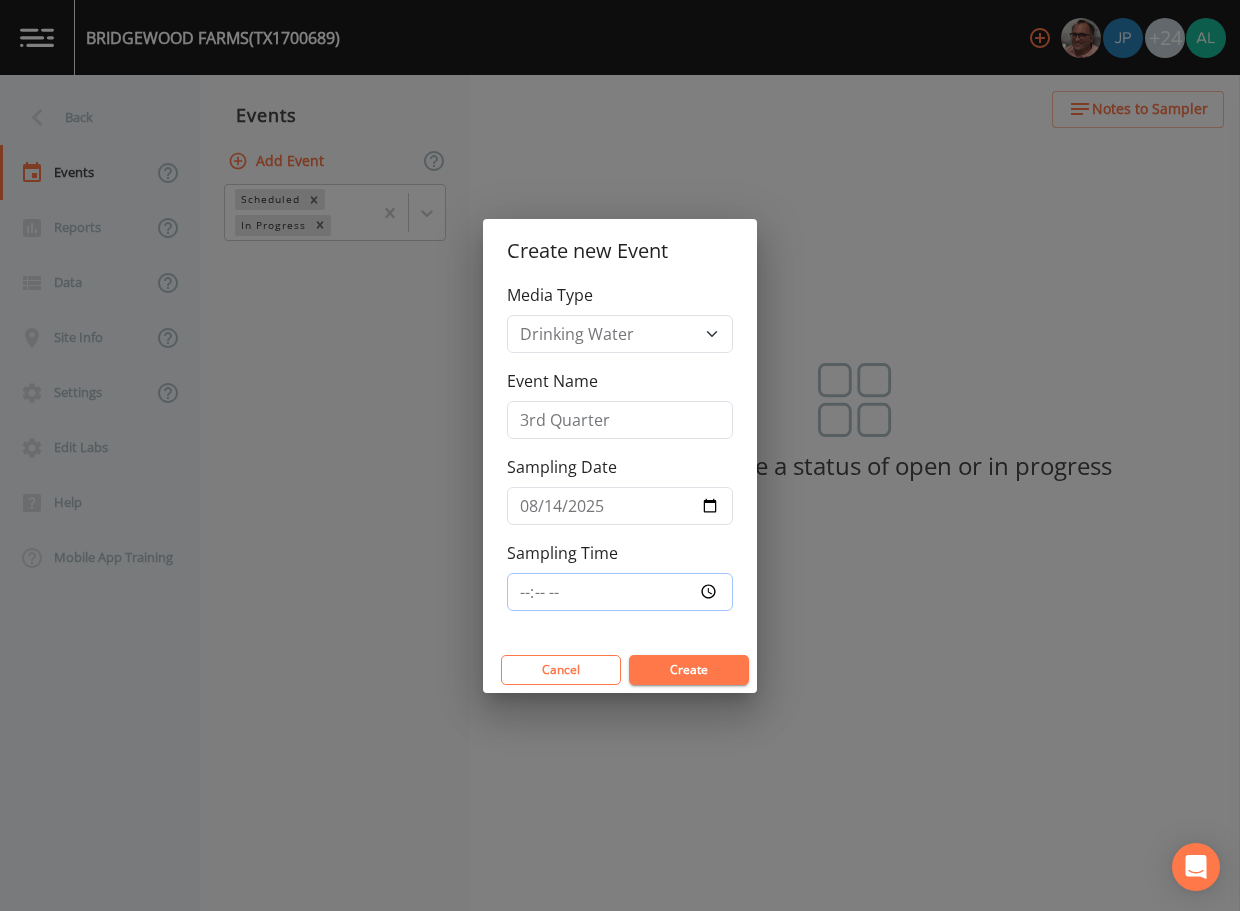 click on "Sampling Time" at bounding box center [620, 592] 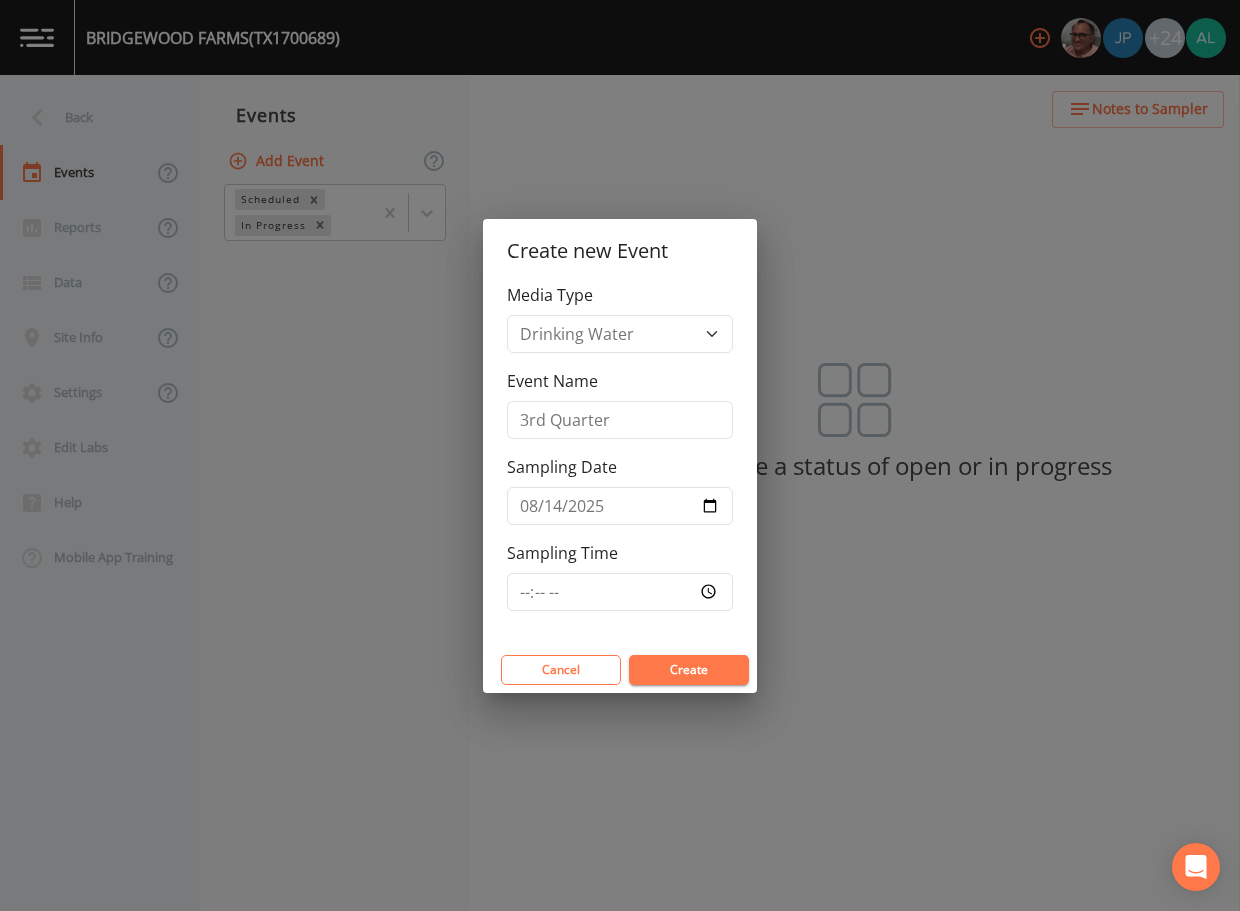 click on "Create" at bounding box center [689, 670] 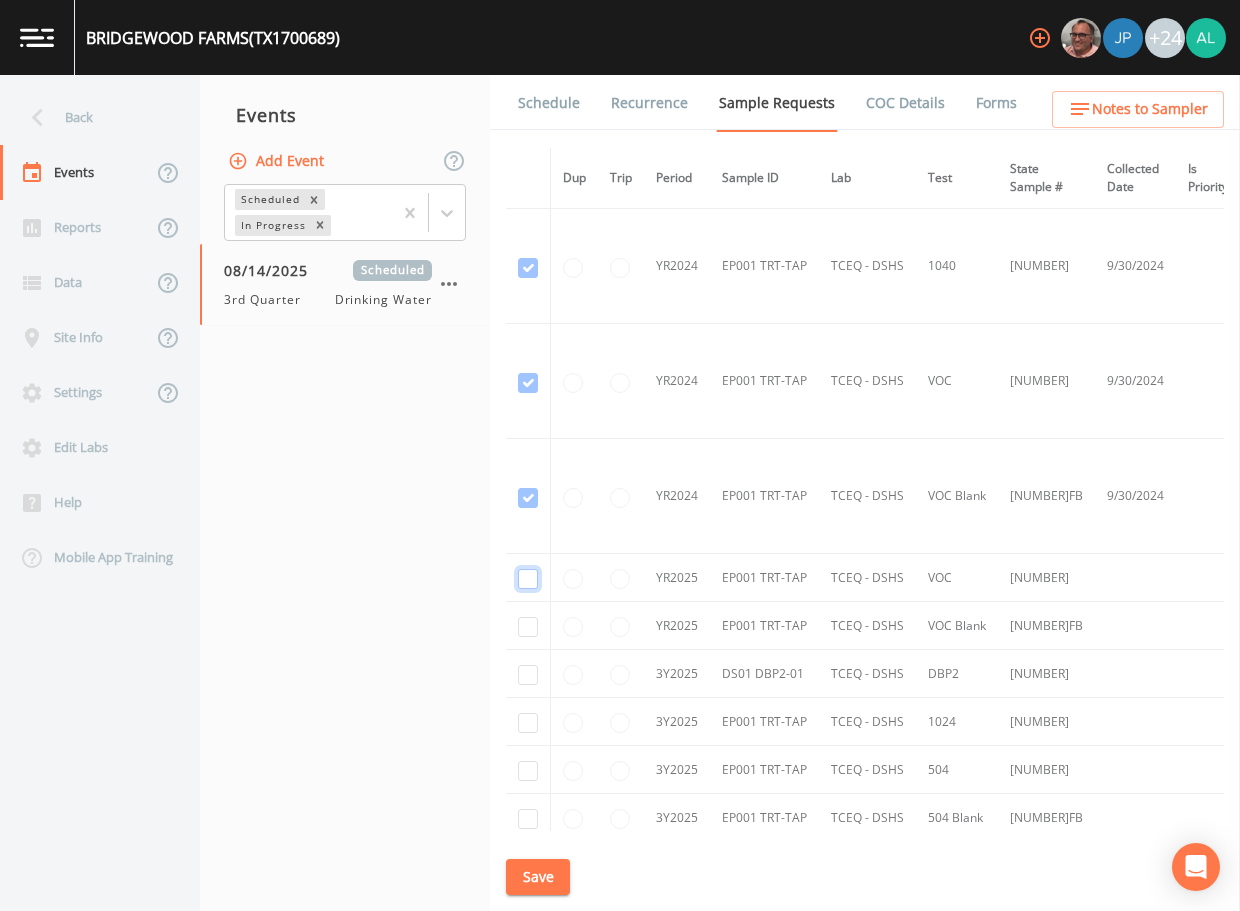 drag, startPoint x: 534, startPoint y: 584, endPoint x: 533, endPoint y: 607, distance: 23.021729 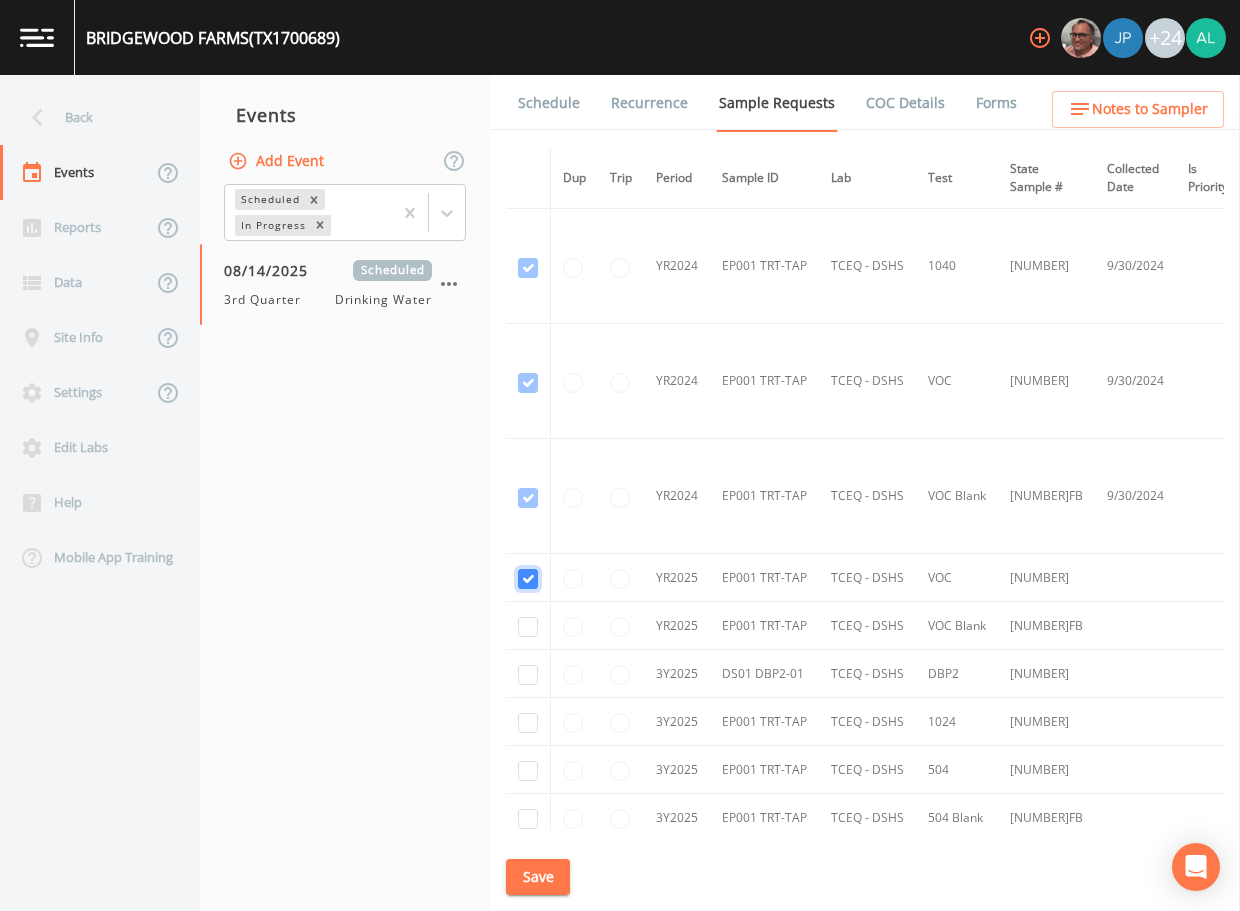 checkbox on "true" 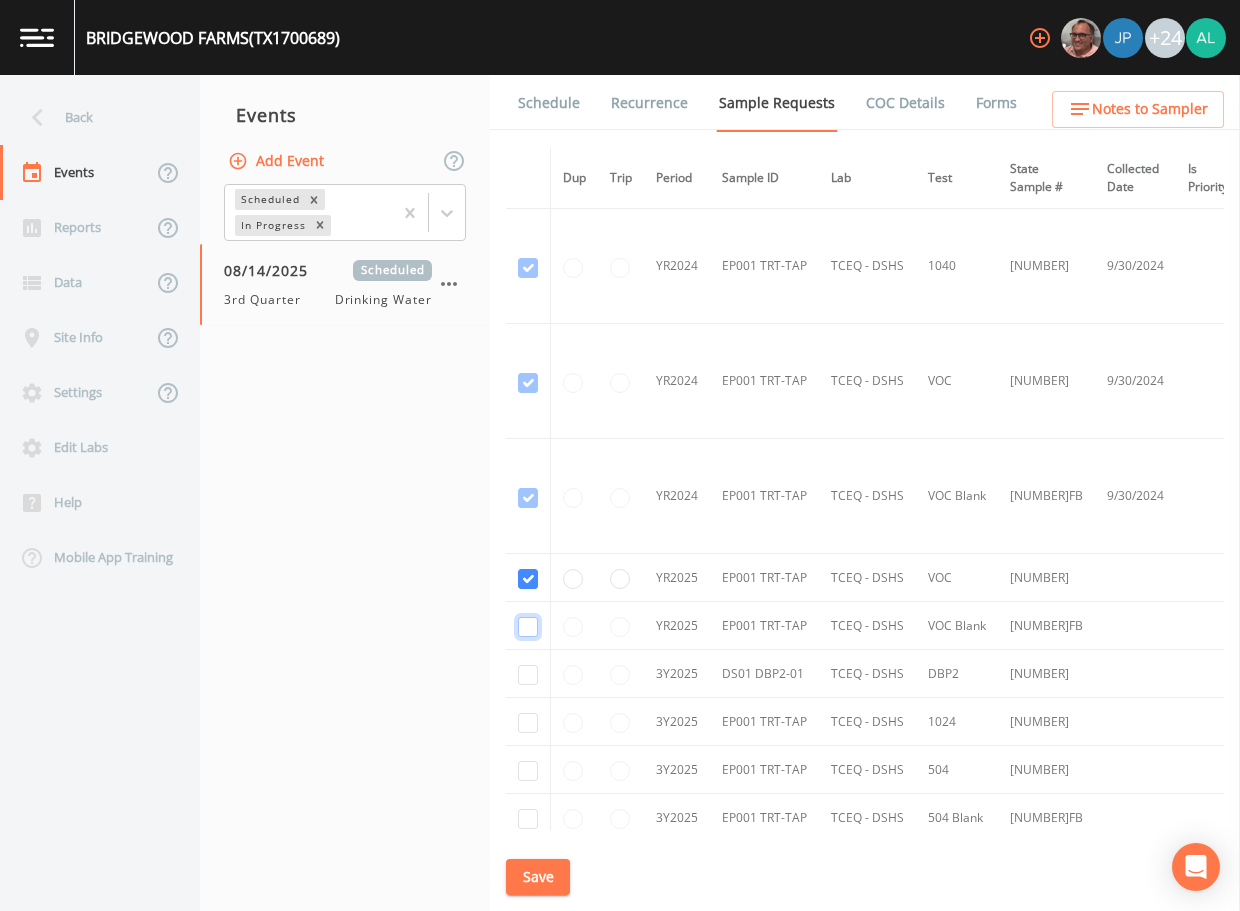 click at bounding box center (528, 498) 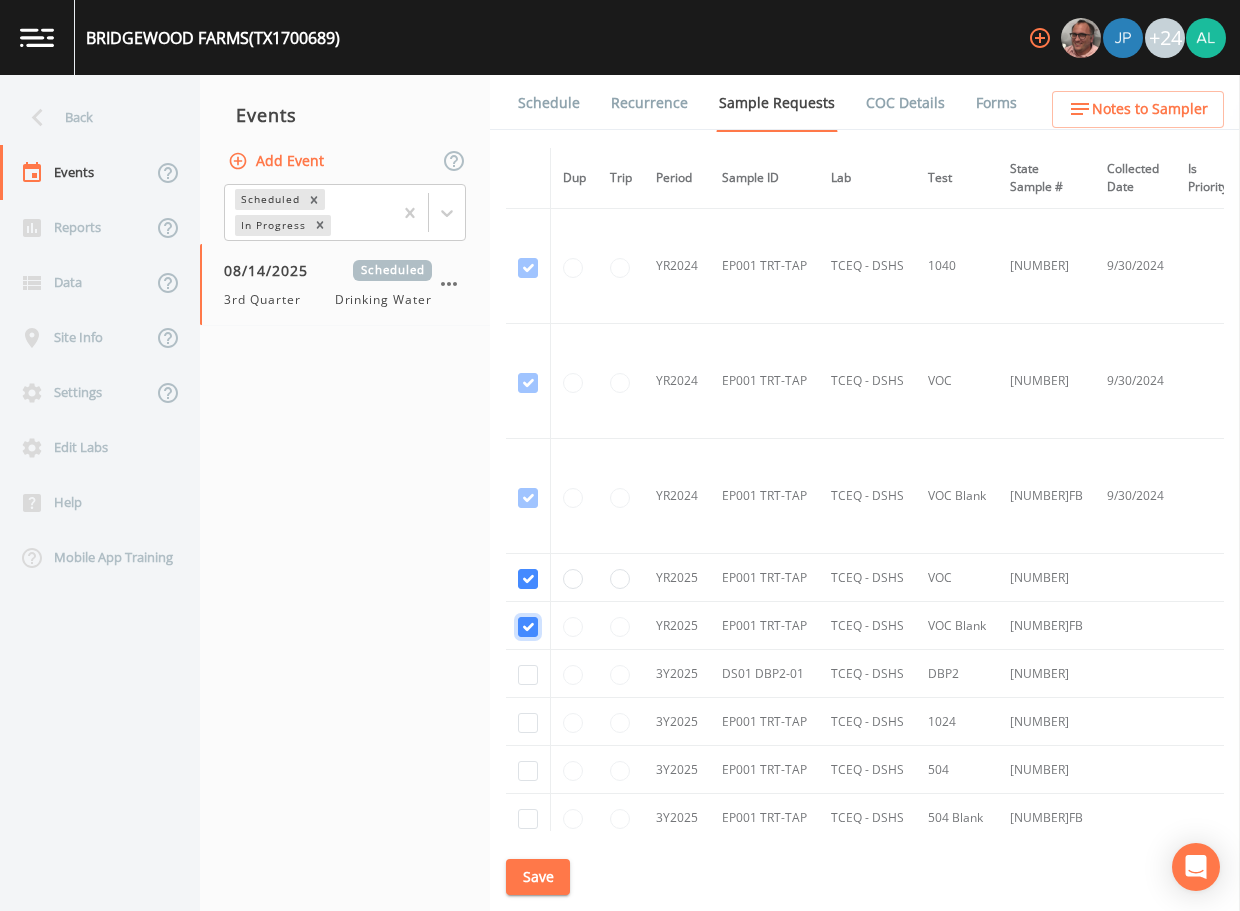 checkbox on "true" 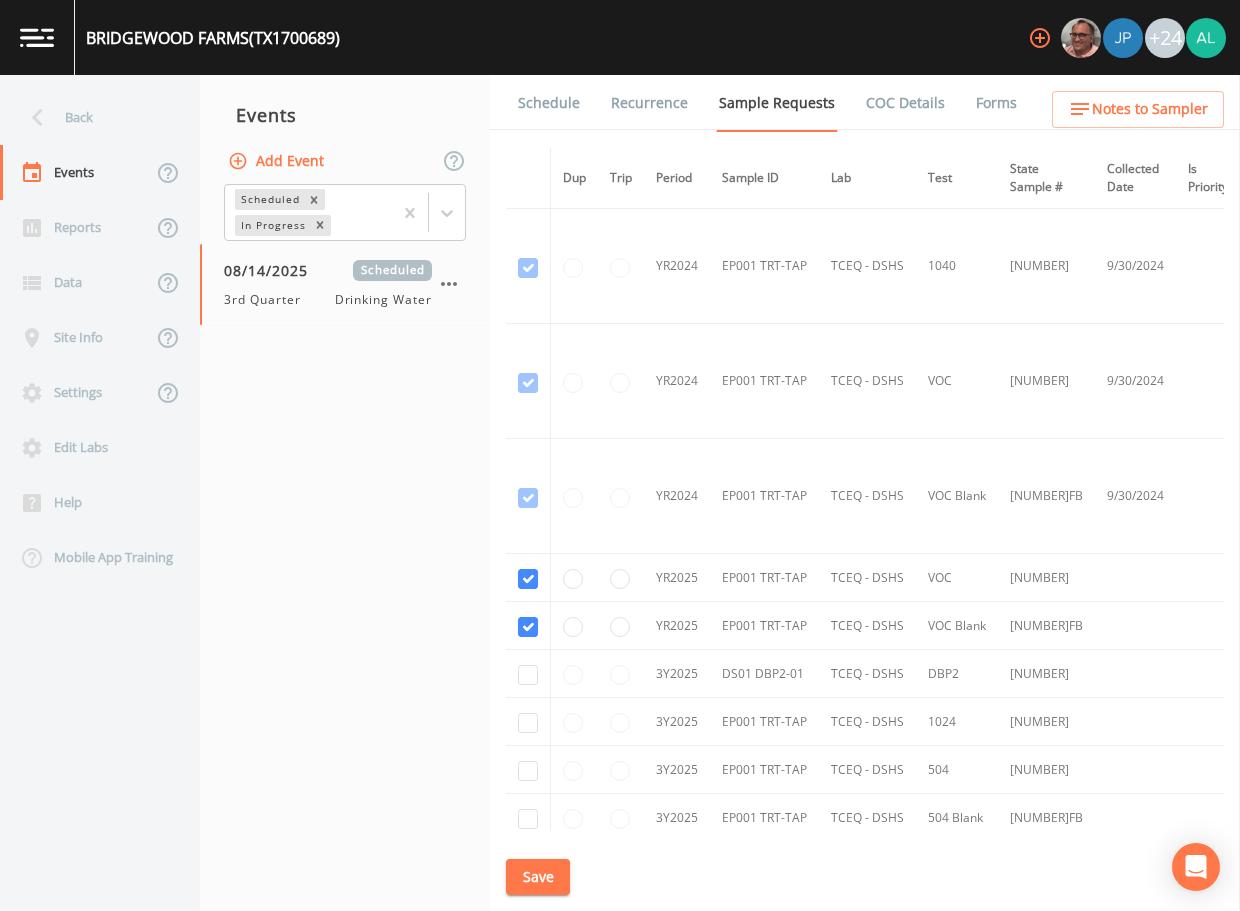 click at bounding box center (528, 674) 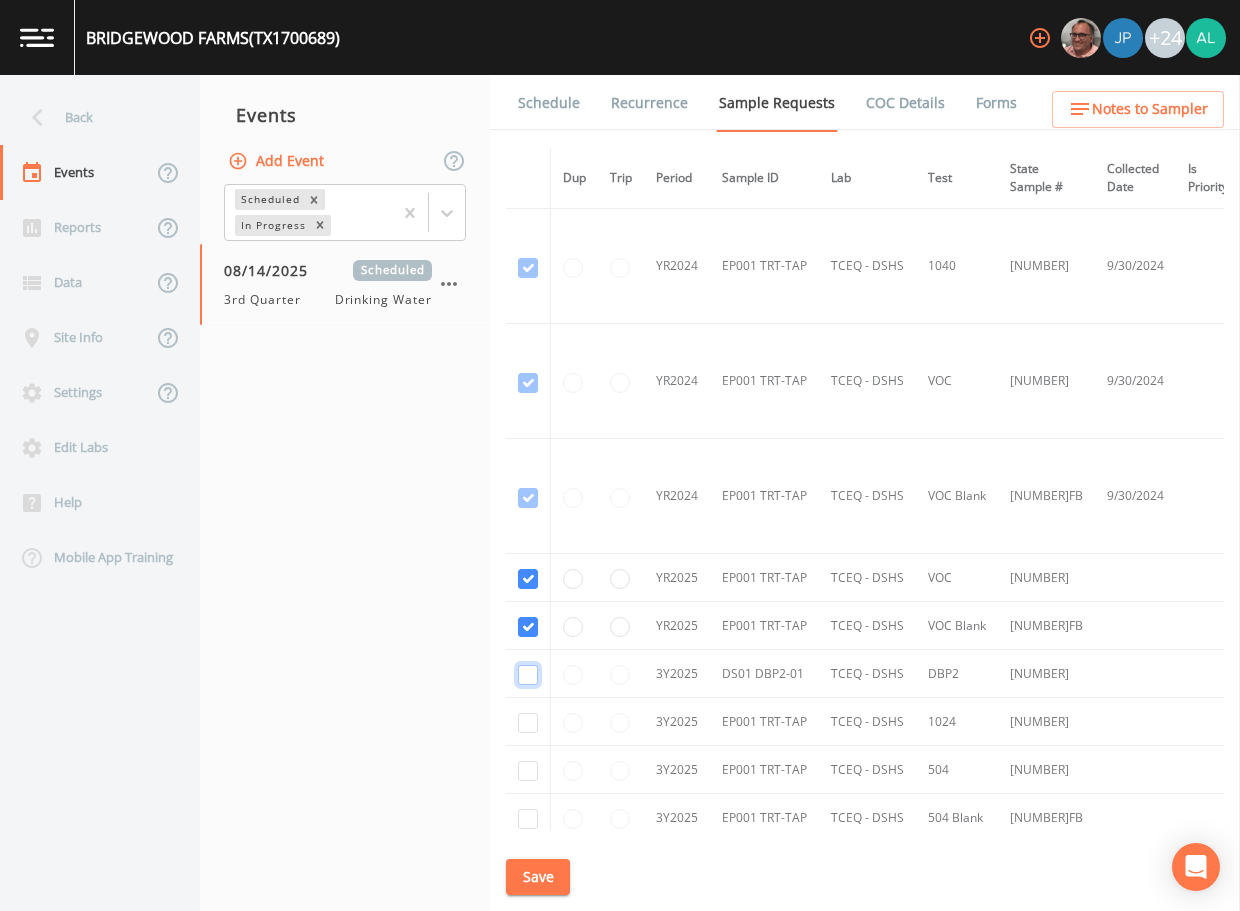 click at bounding box center [528, 675] 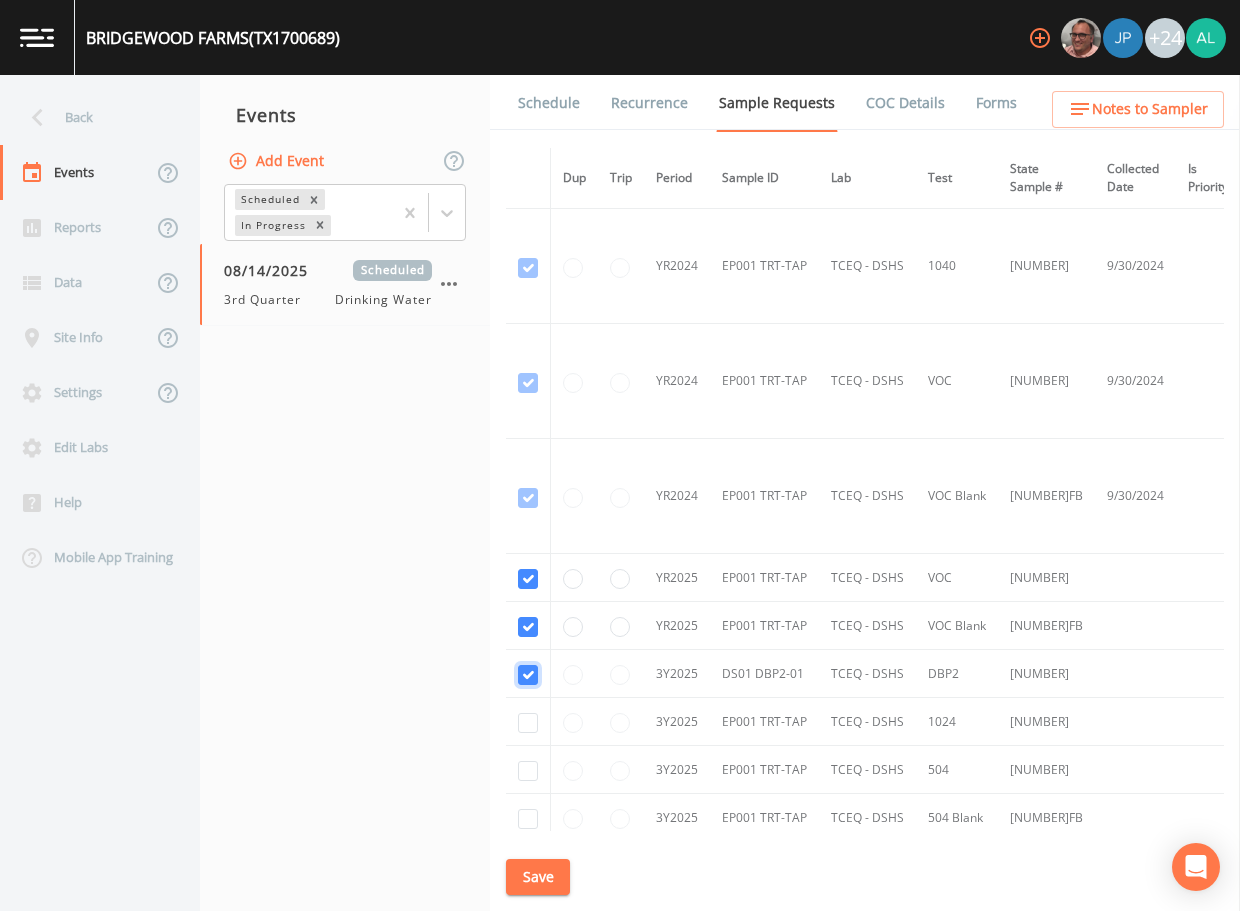 checkbox on "true" 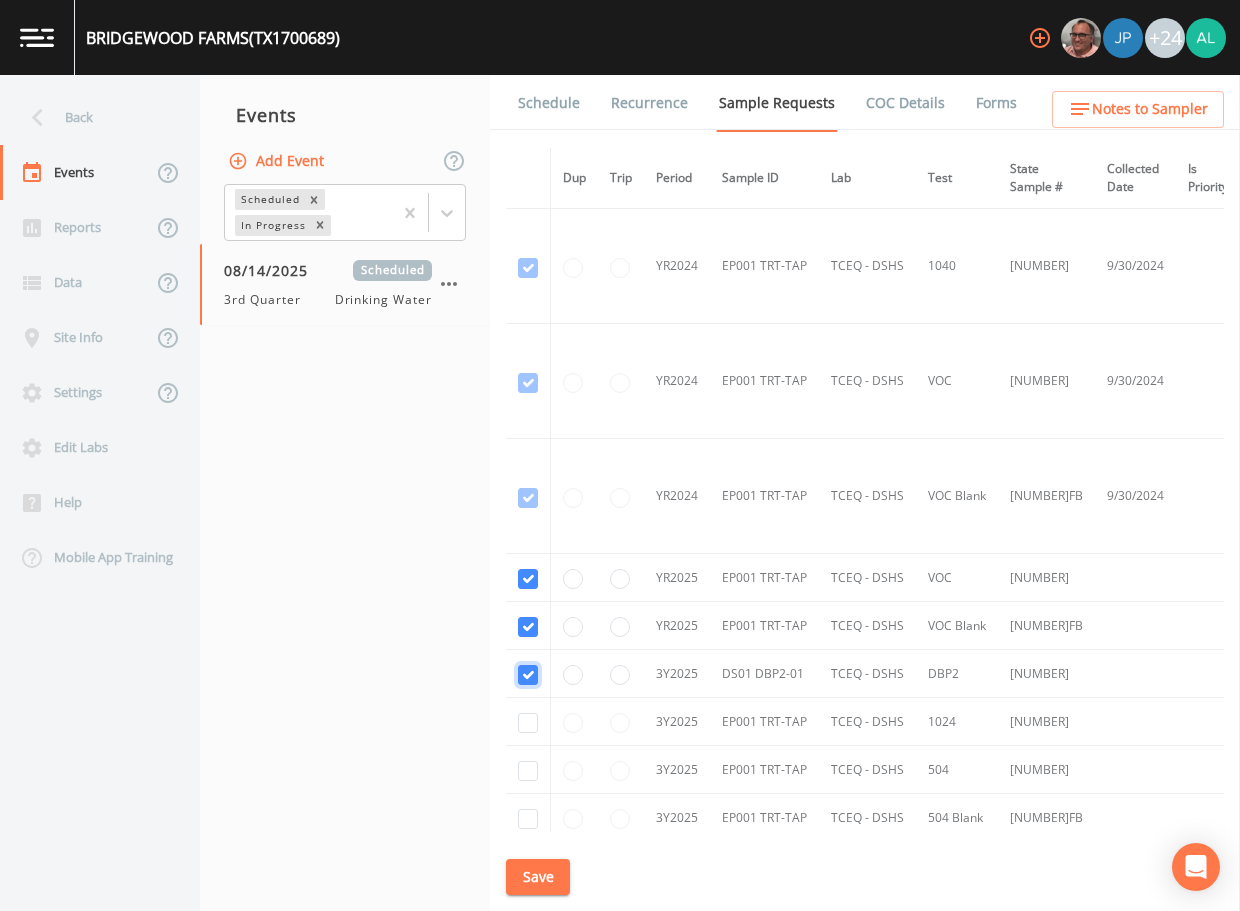 scroll, scrollTop: 100, scrollLeft: 0, axis: vertical 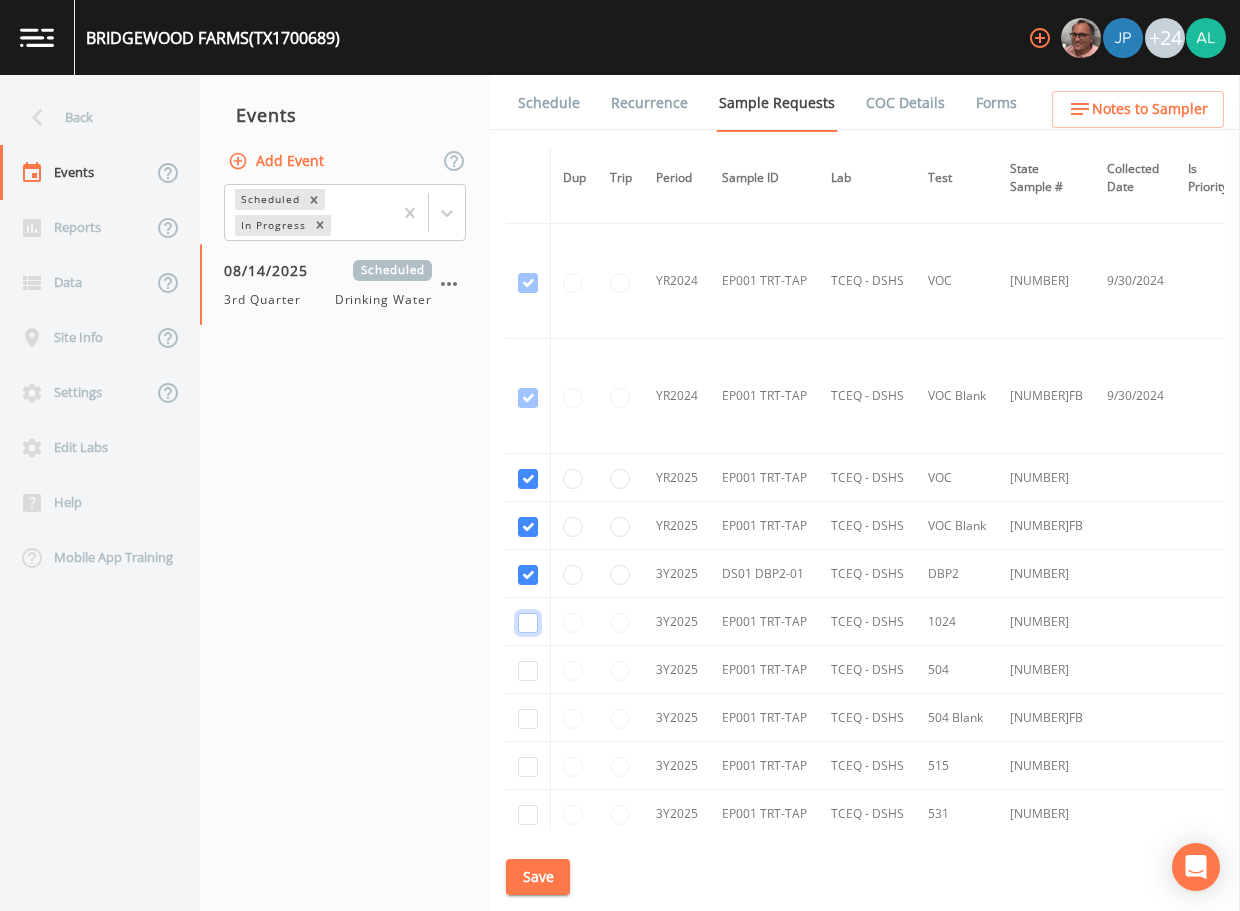 click at bounding box center [528, 623] 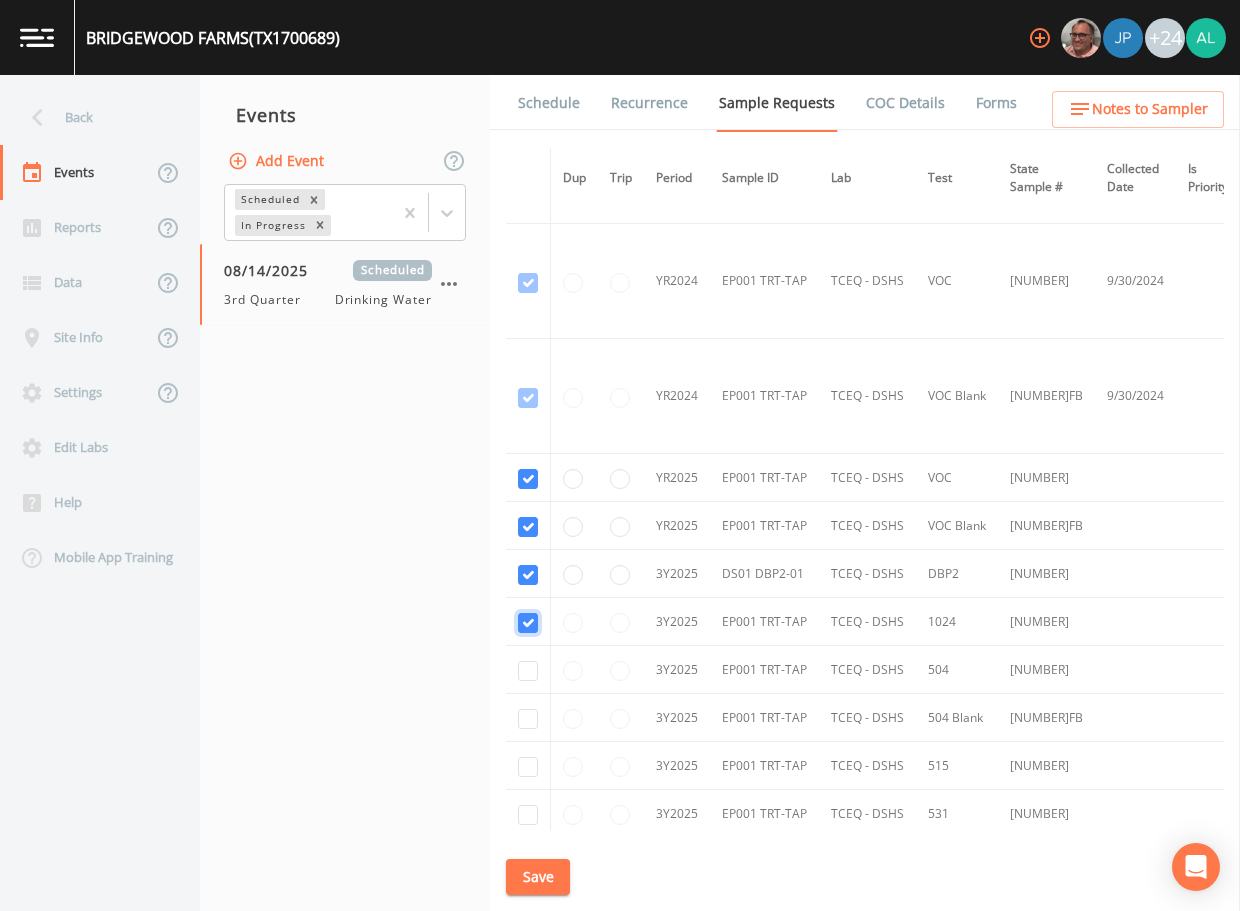 checkbox on "true" 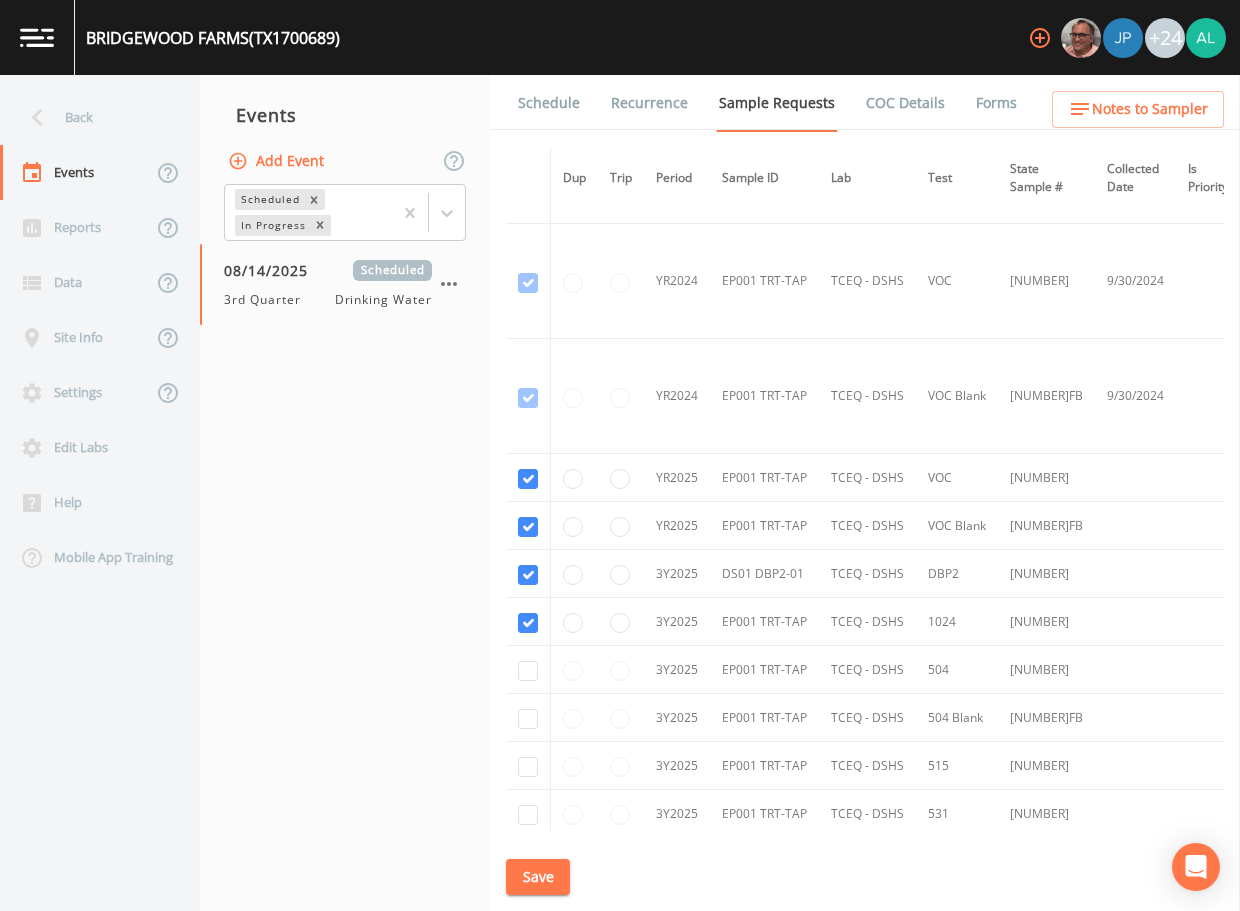 click at bounding box center (528, 670) 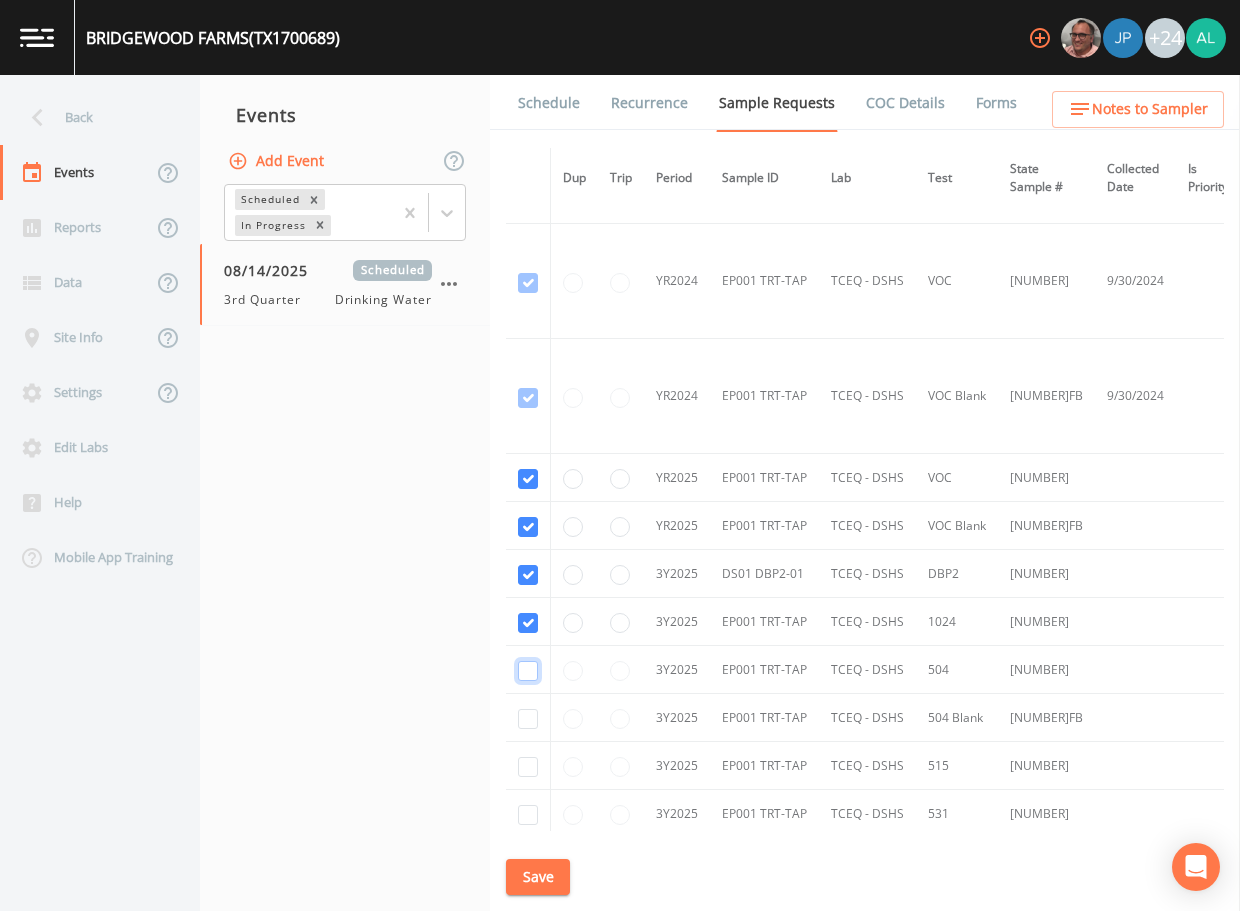 click at bounding box center (528, 671) 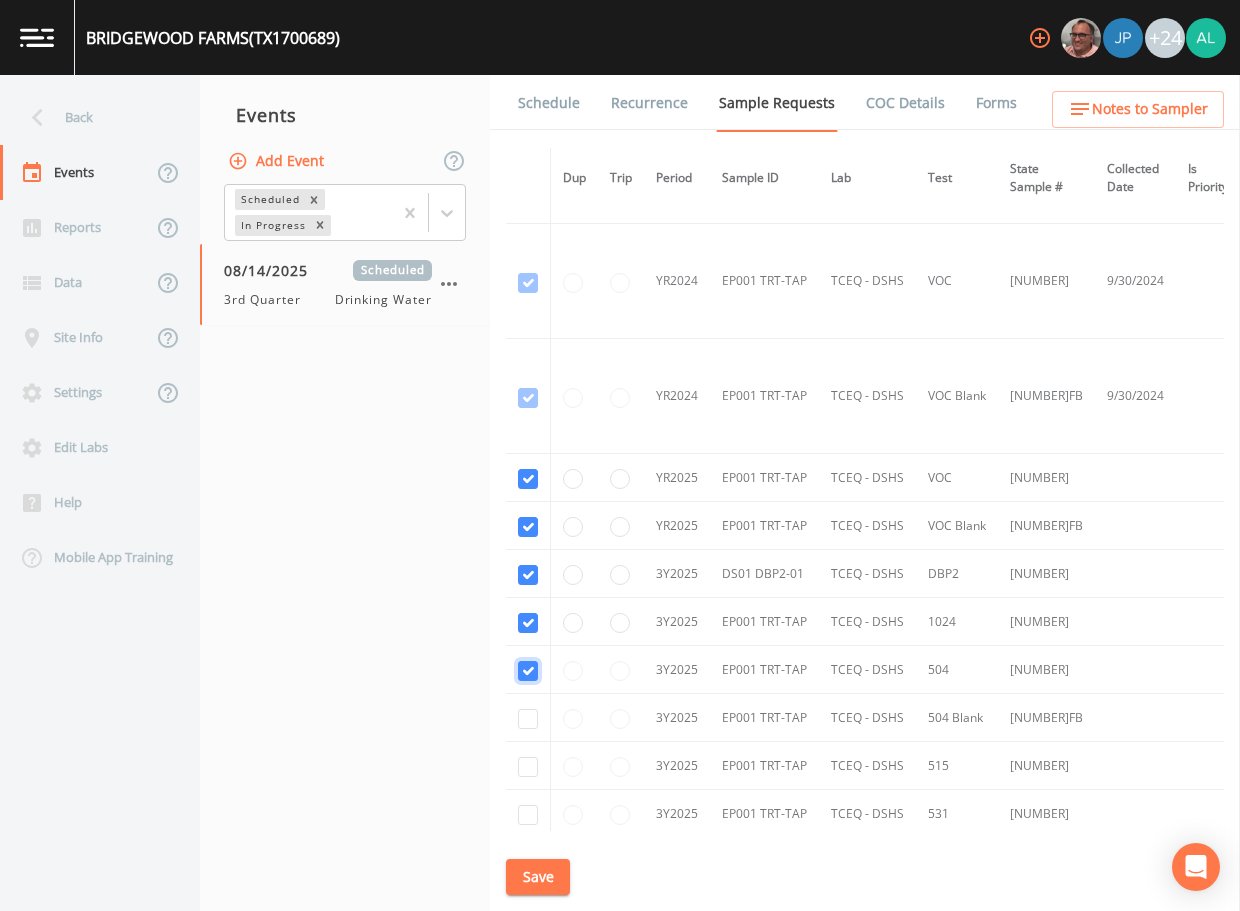 checkbox on "true" 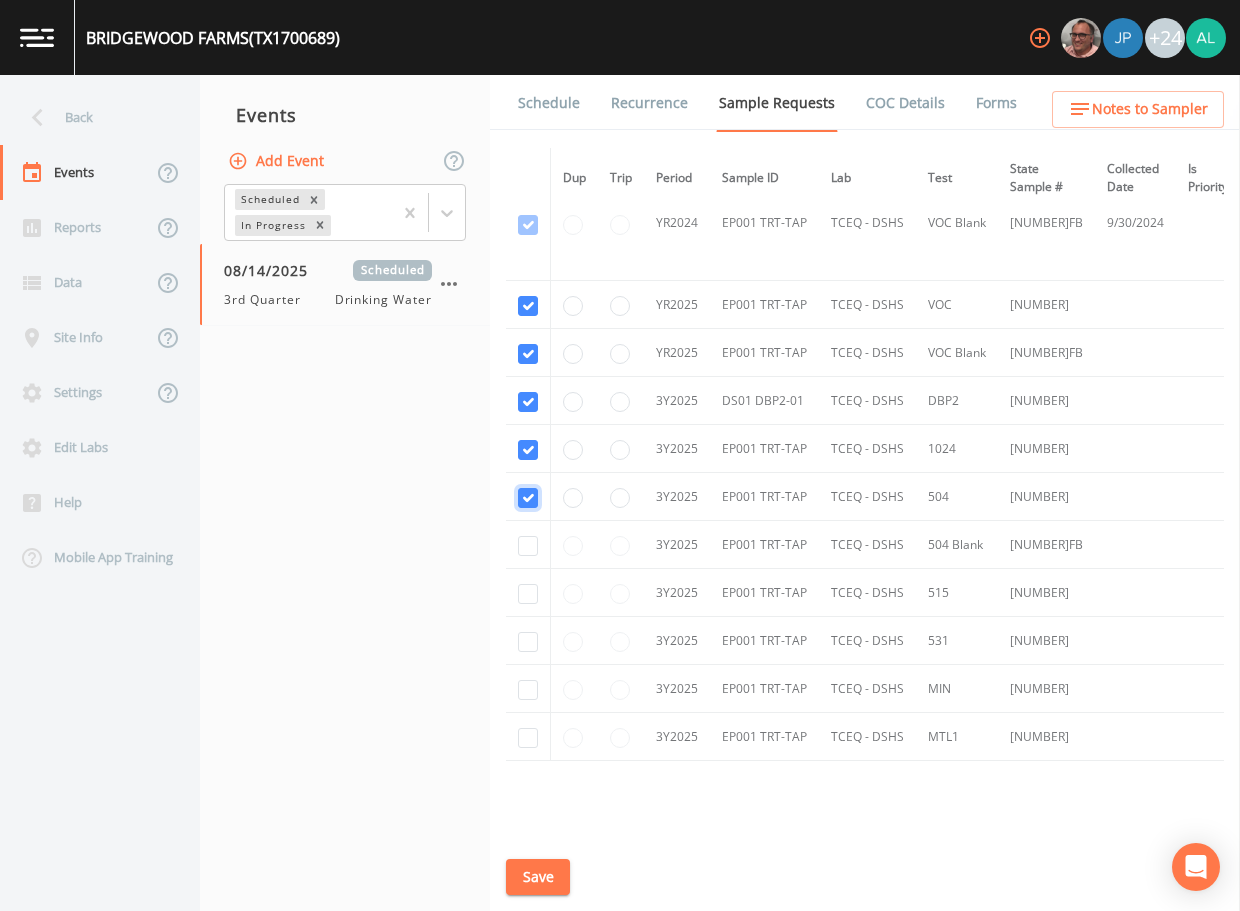 scroll, scrollTop: 300, scrollLeft: 0, axis: vertical 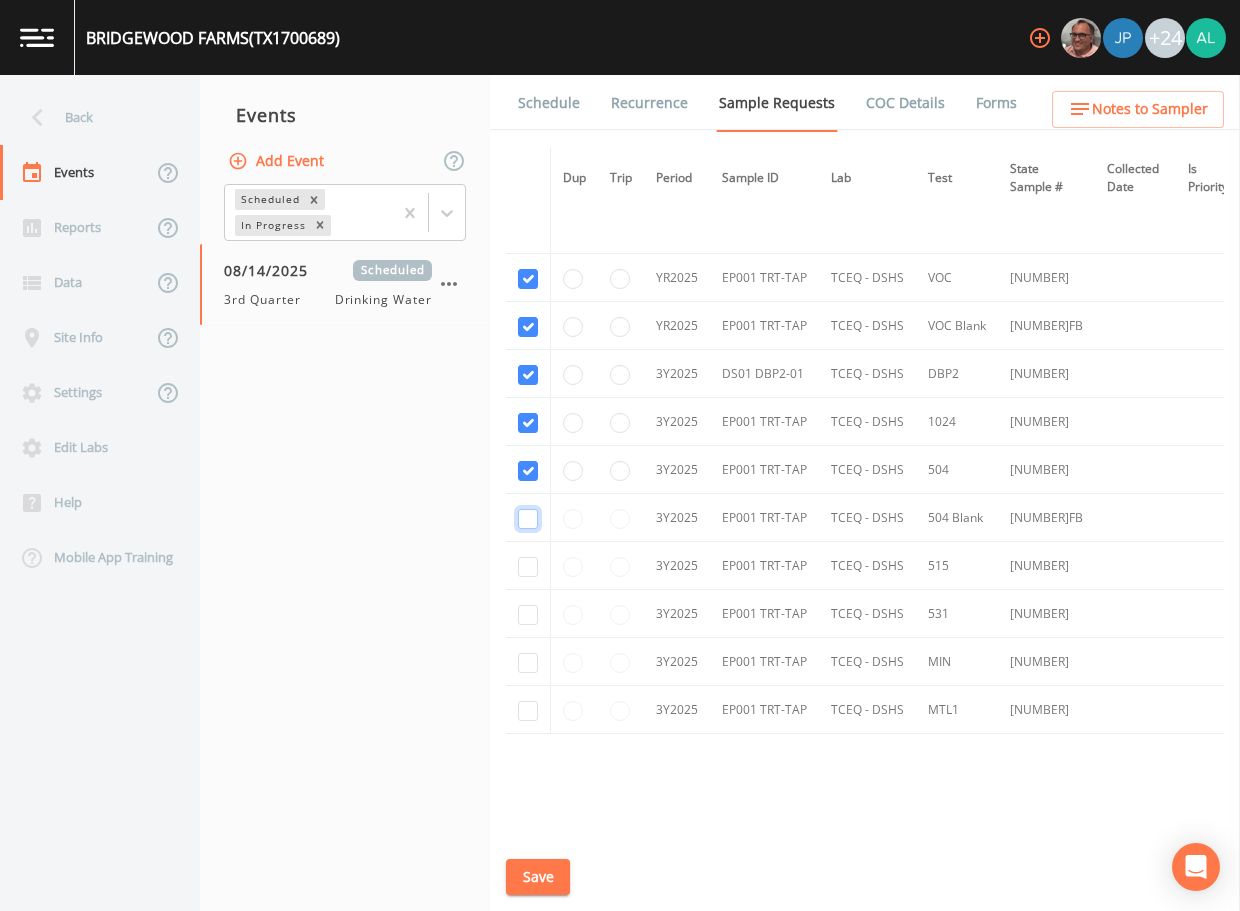 click at bounding box center [528, 519] 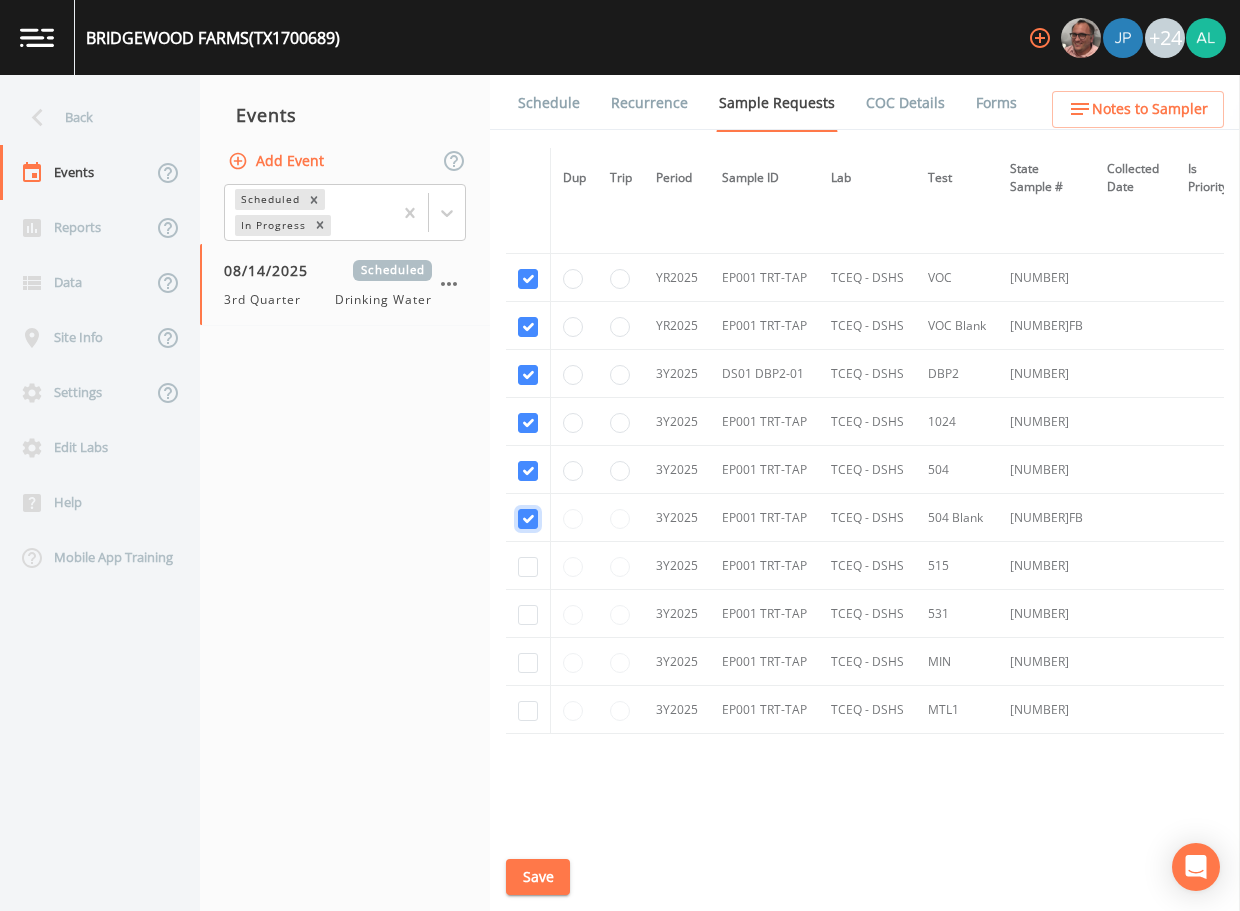 checkbox on "true" 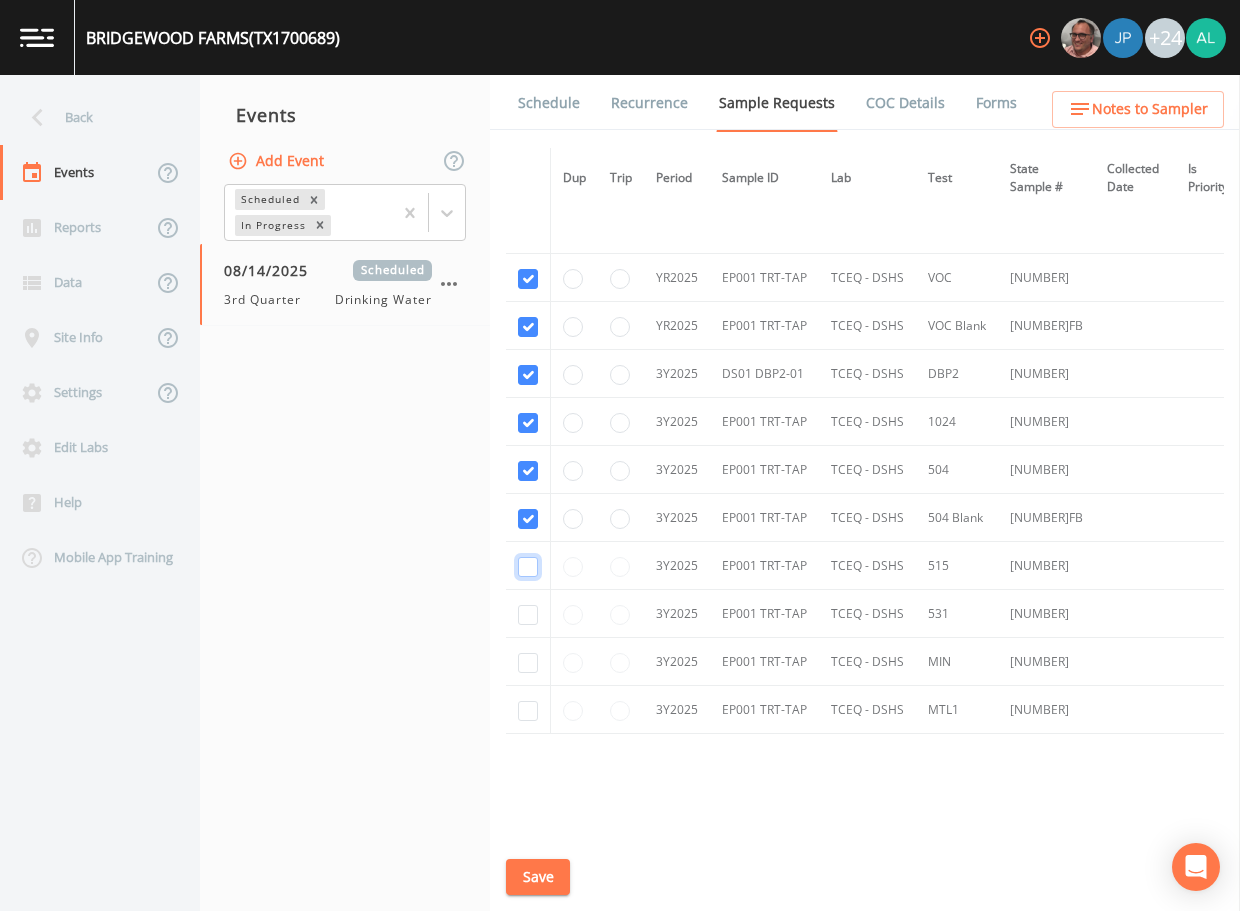 click at bounding box center [528, 567] 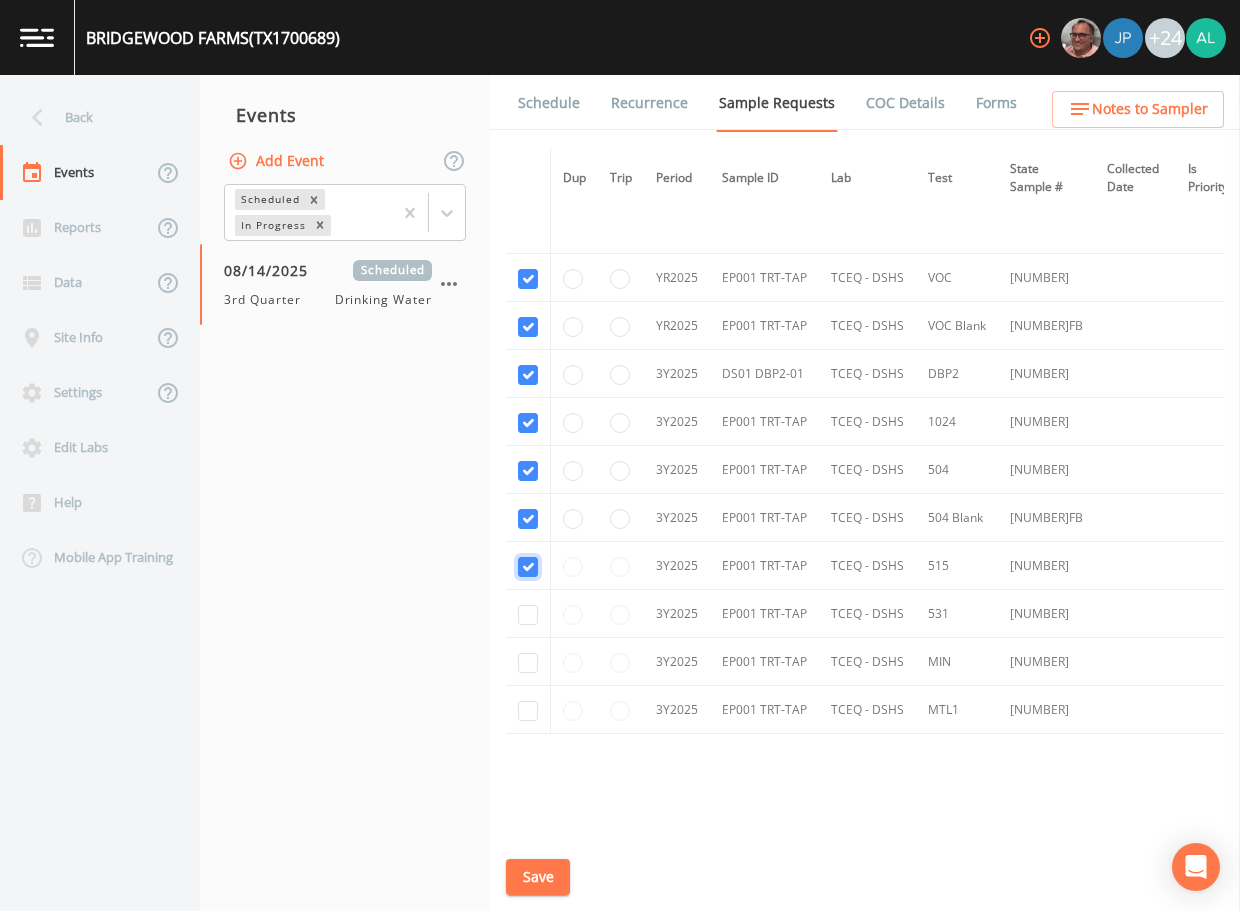 checkbox on "true" 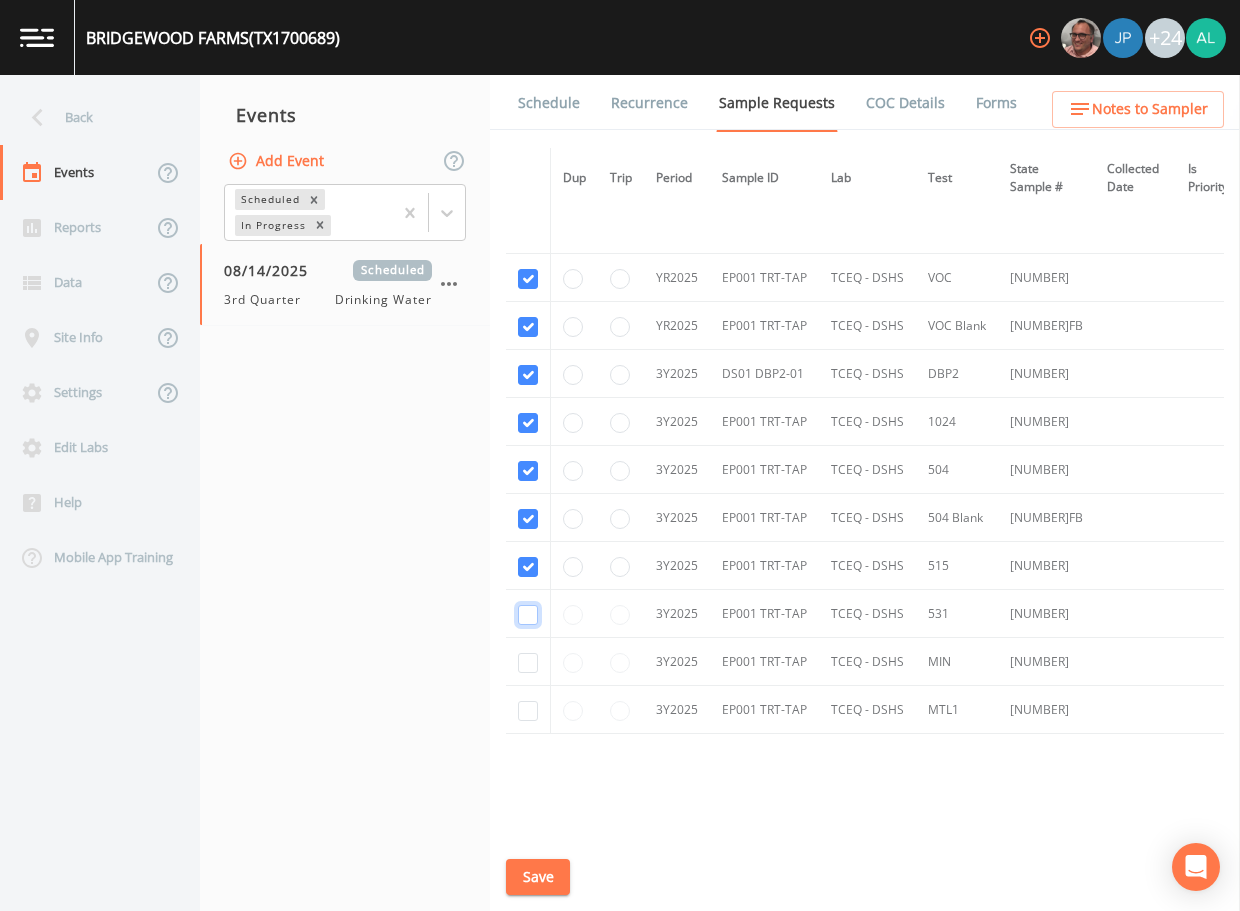 drag, startPoint x: 531, startPoint y: 615, endPoint x: 530, endPoint y: 640, distance: 25.019993 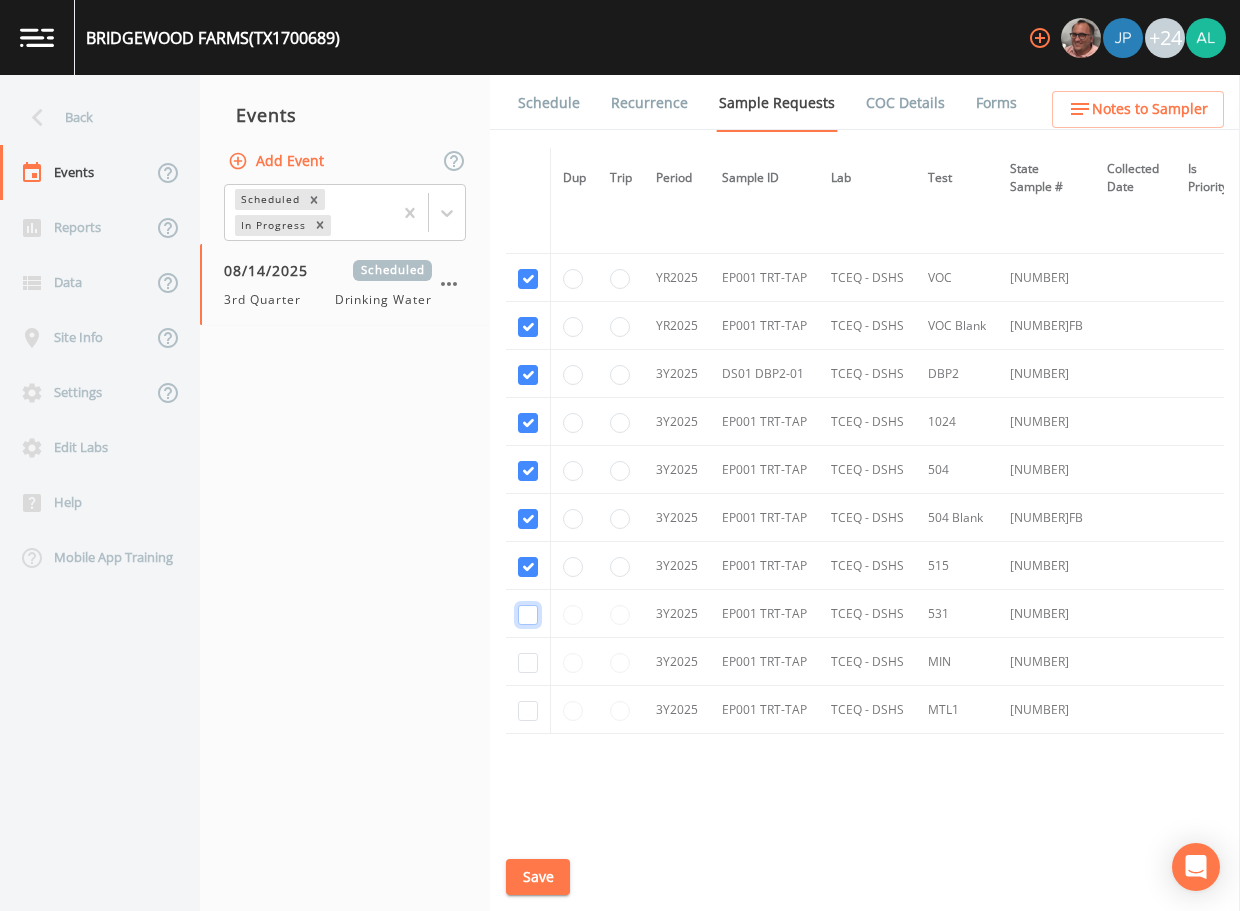 click at bounding box center [528, 615] 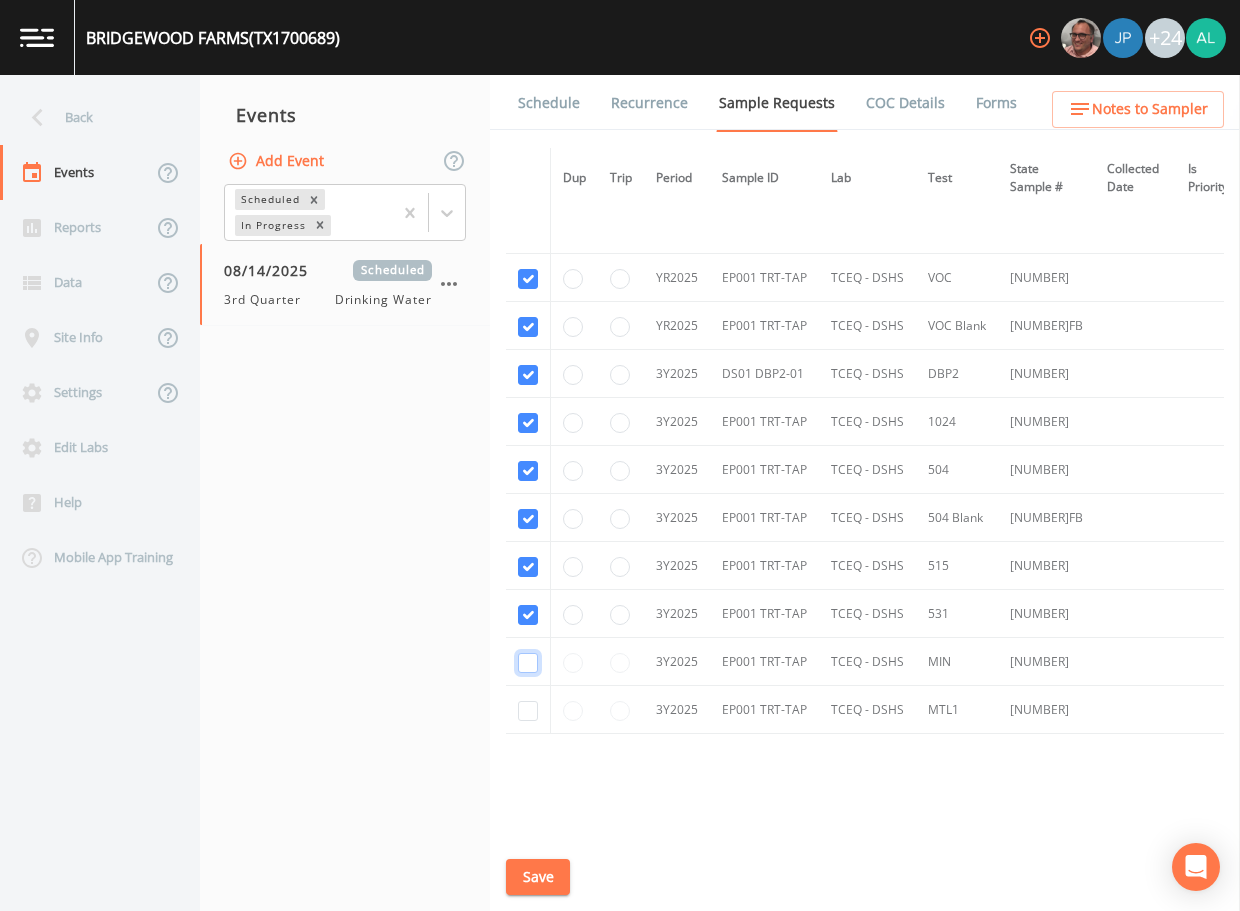 click at bounding box center (528, 663) 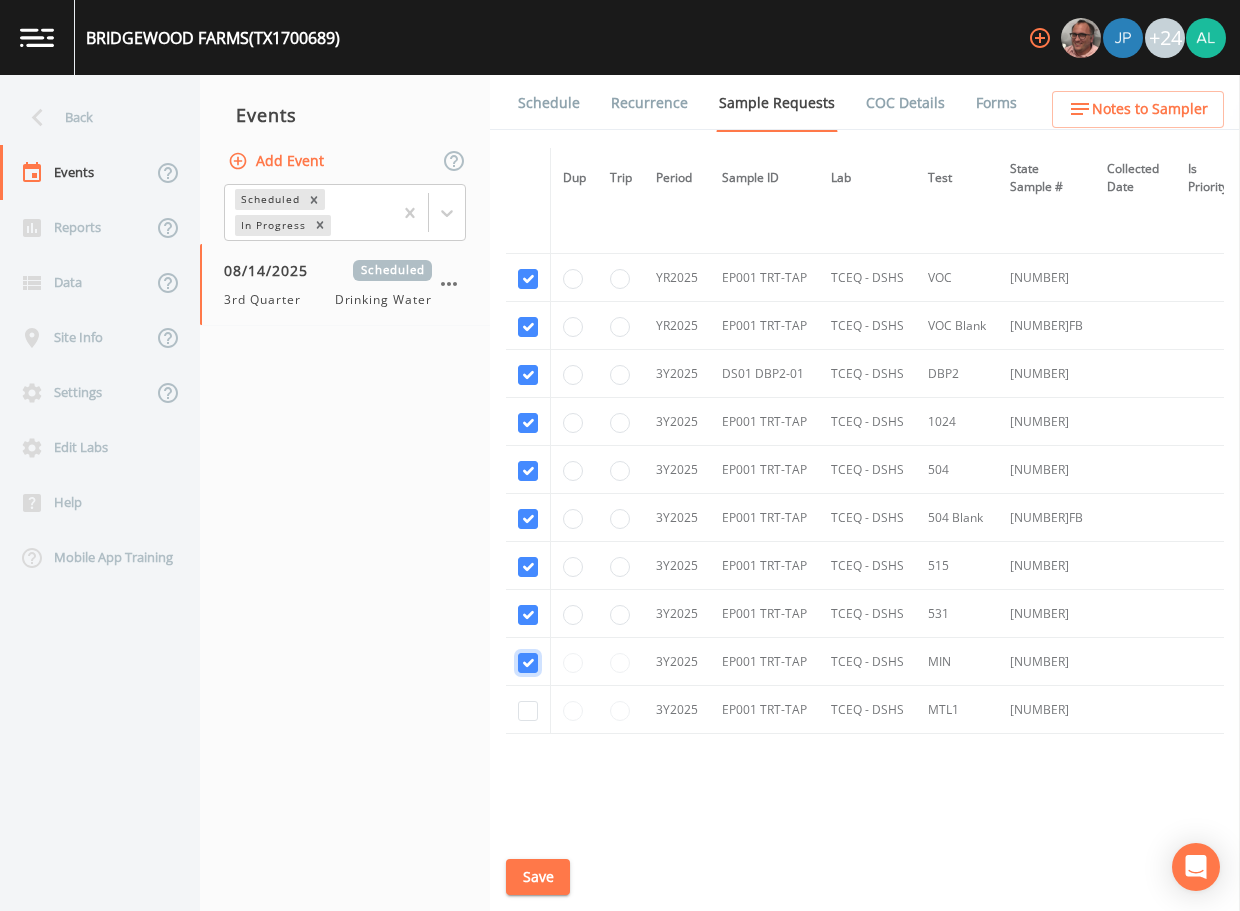 checkbox on "true" 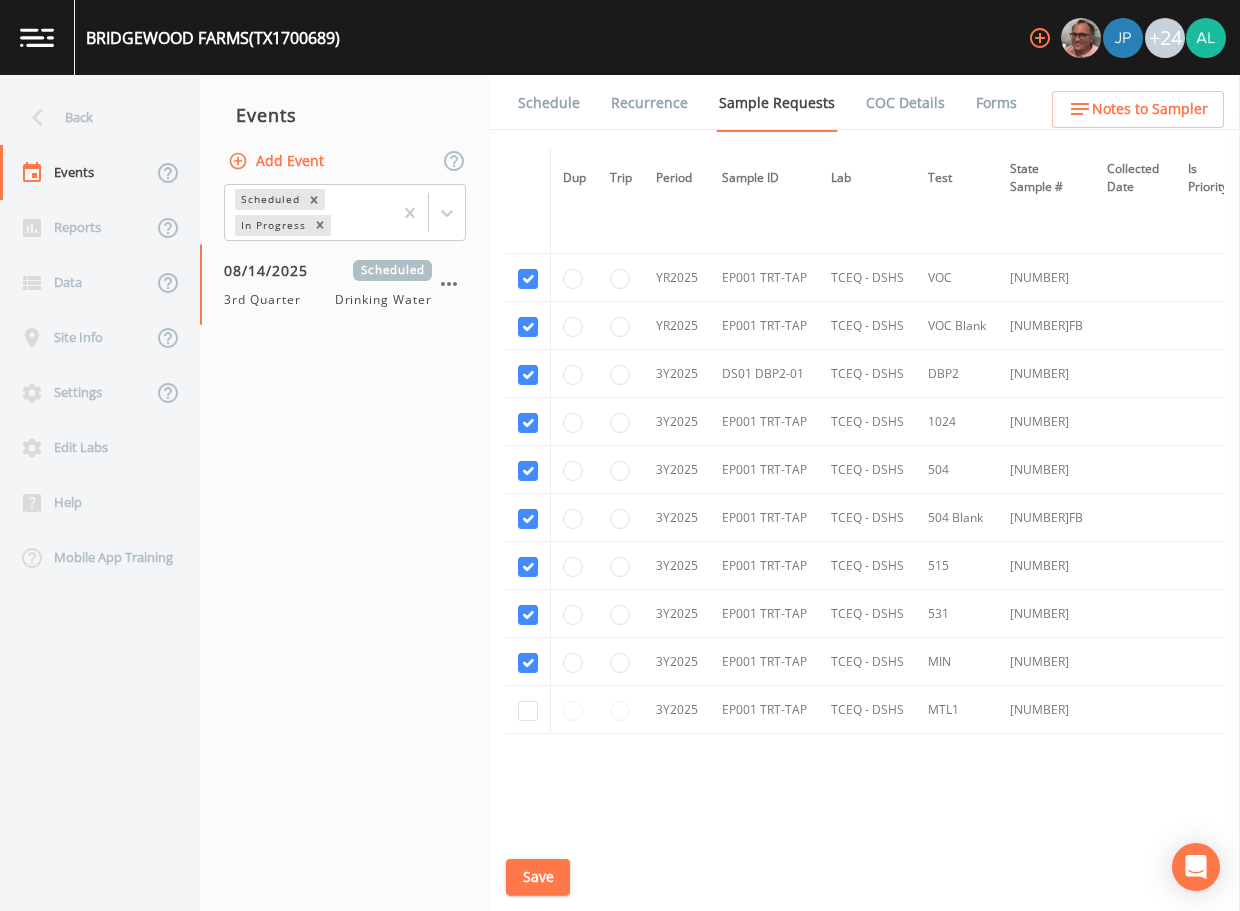 click at bounding box center [528, 662] 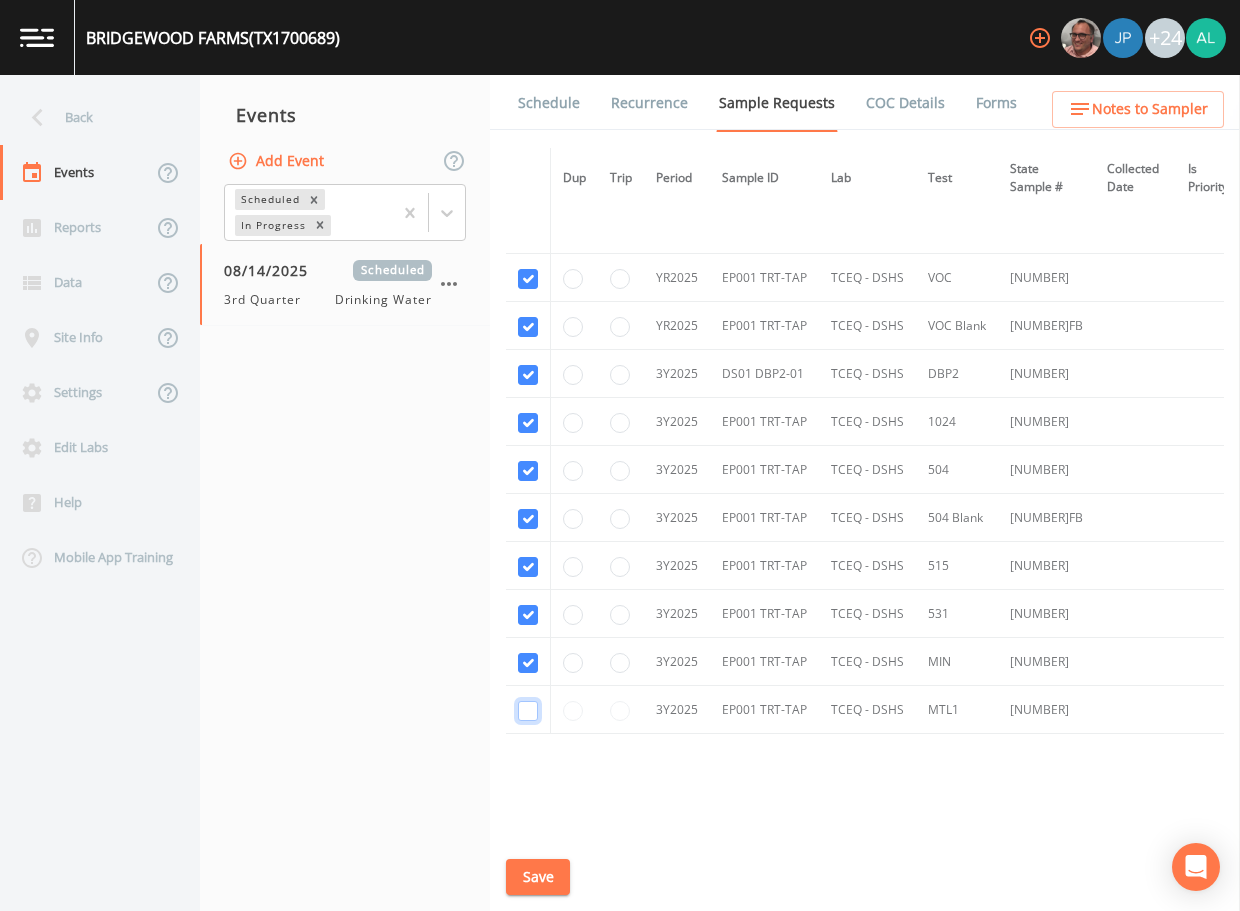 click at bounding box center [528, 711] 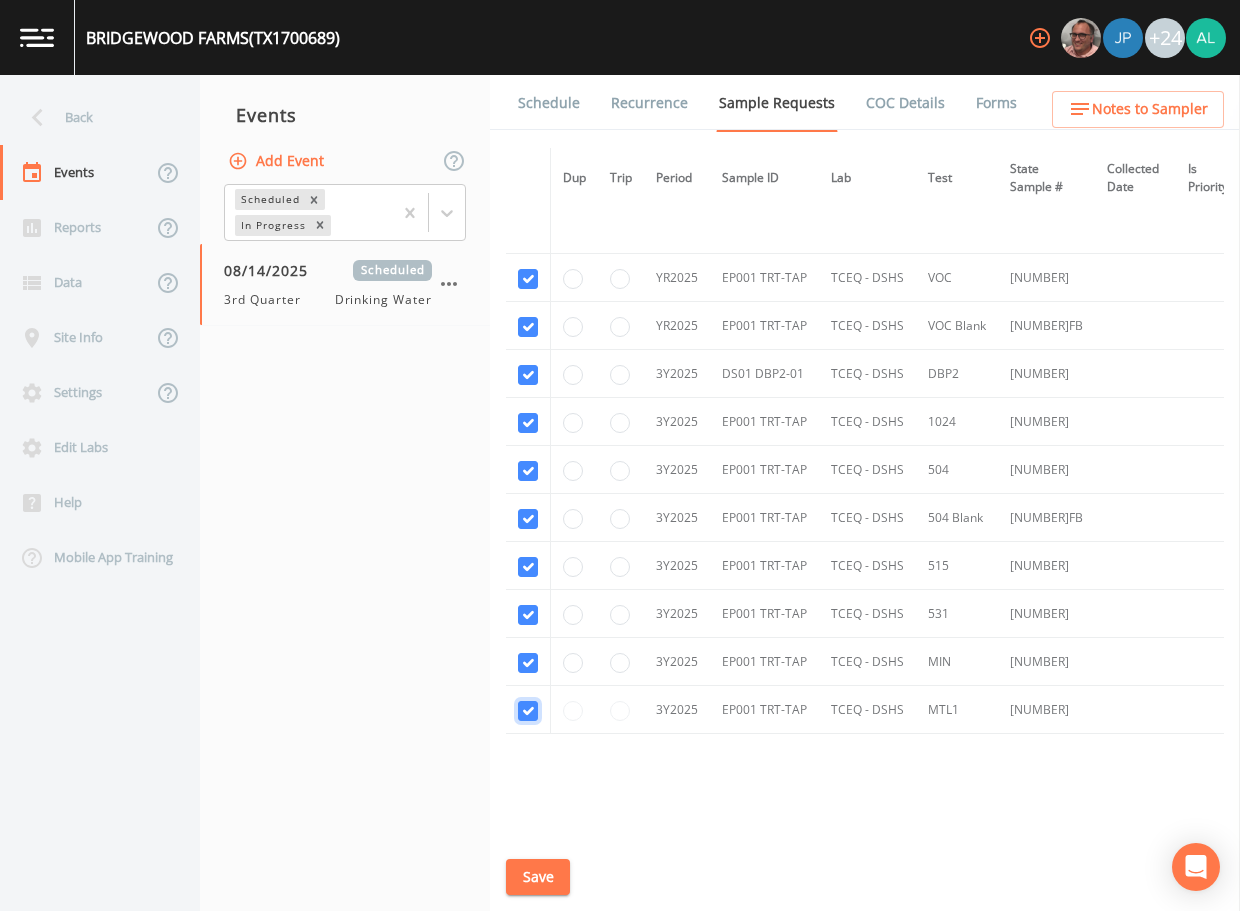 checkbox on "true" 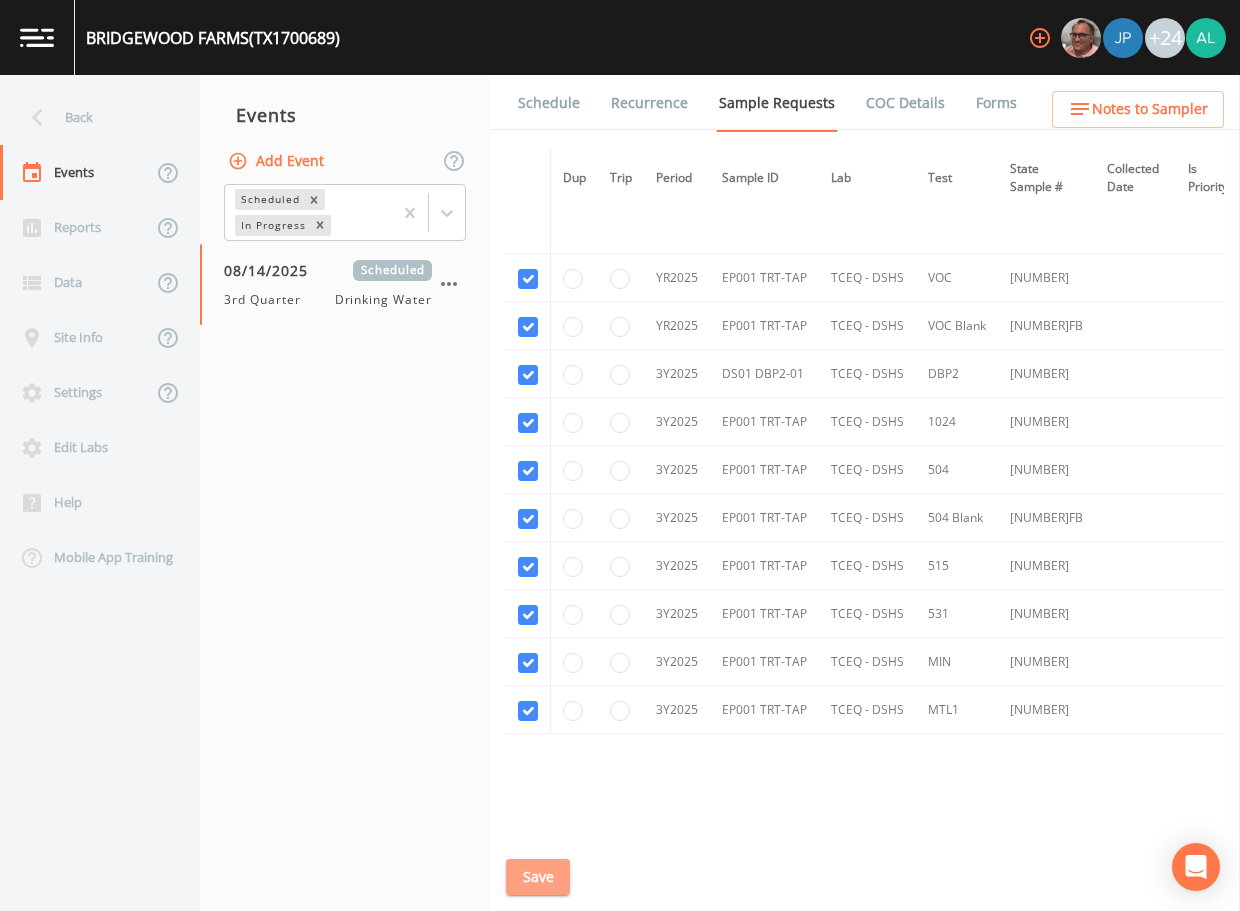 click on "Save" at bounding box center [538, 877] 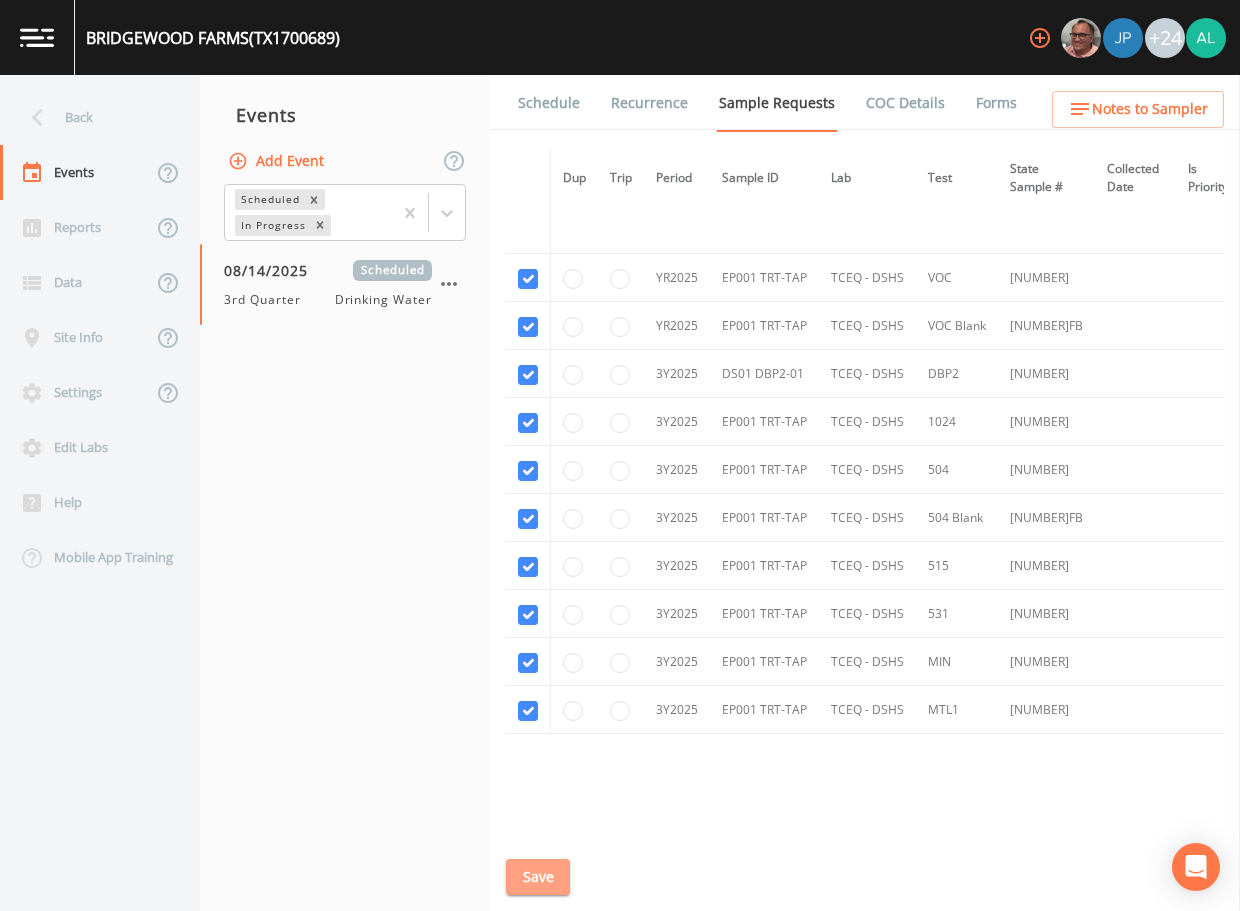 click on "Save" at bounding box center [538, 877] 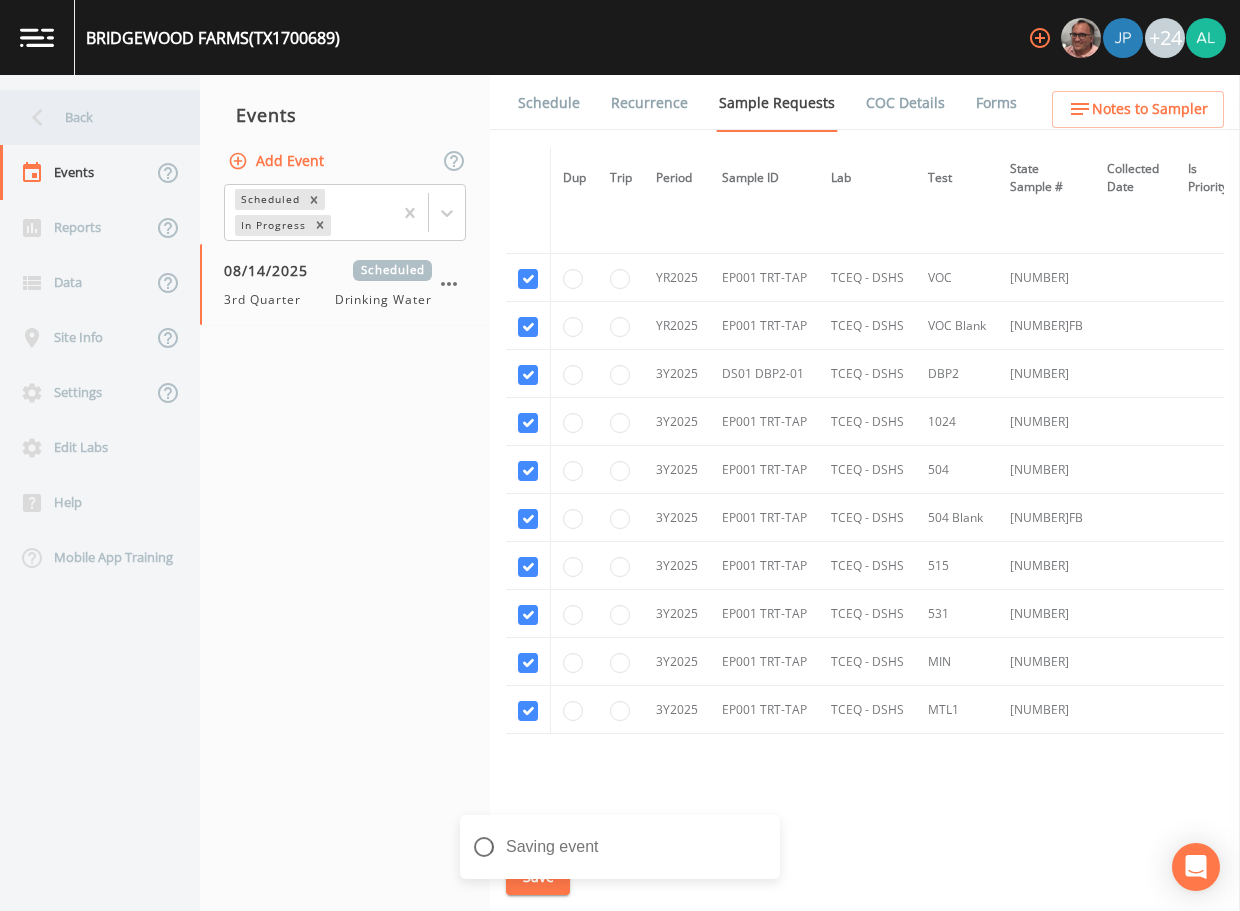 click on "Back" at bounding box center (90, 117) 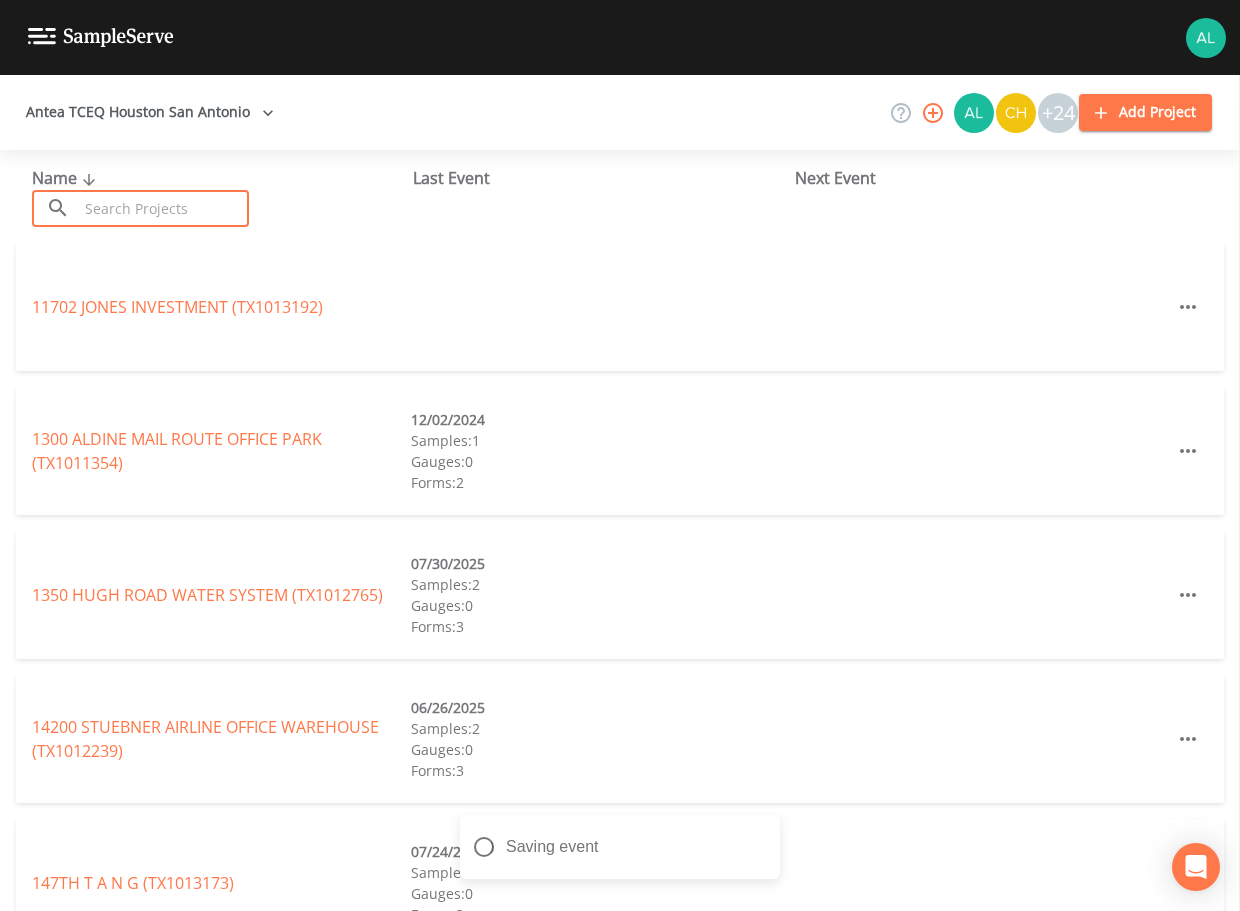 click on "Name ​ ​ Last Event Next Event" at bounding box center [620, 196] 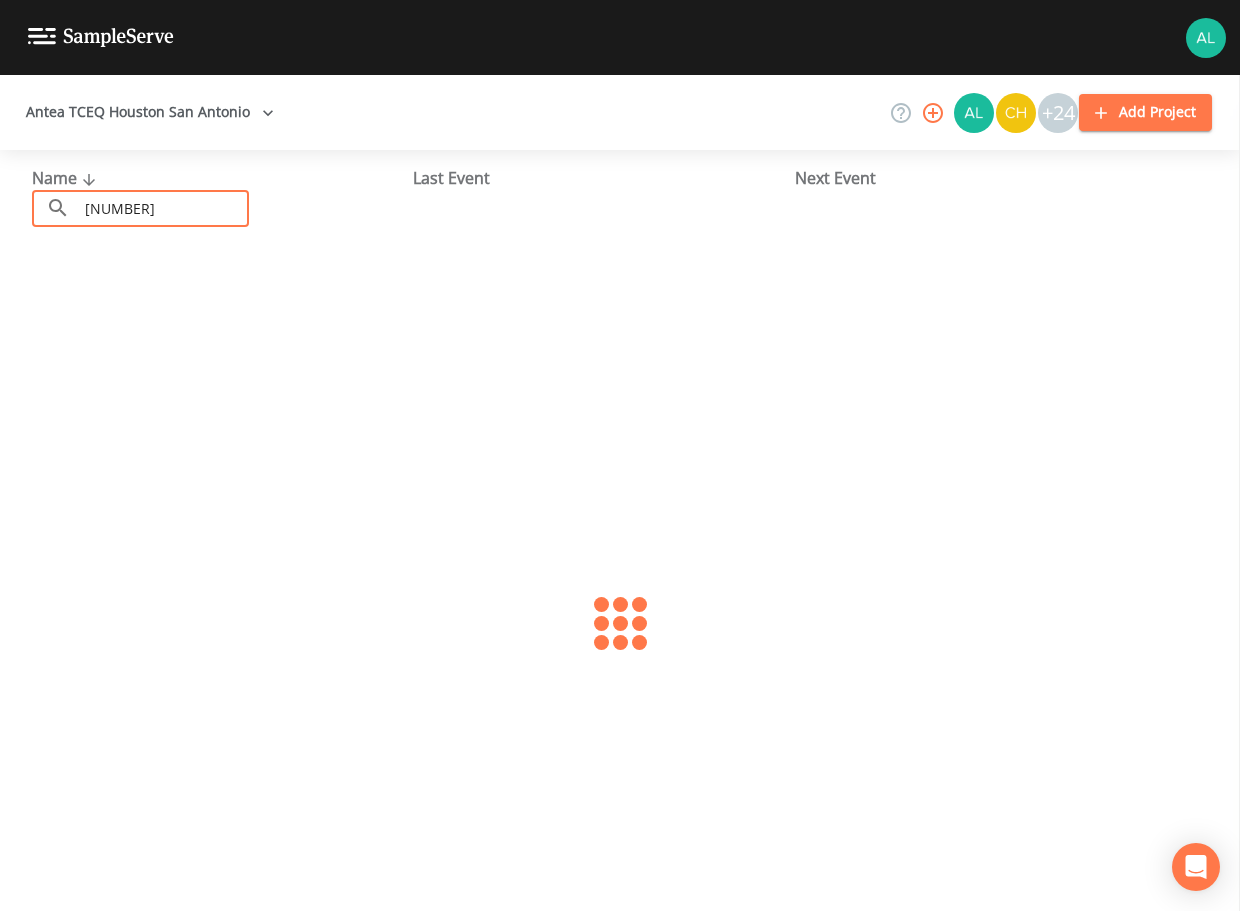 type on "[NUMBER]" 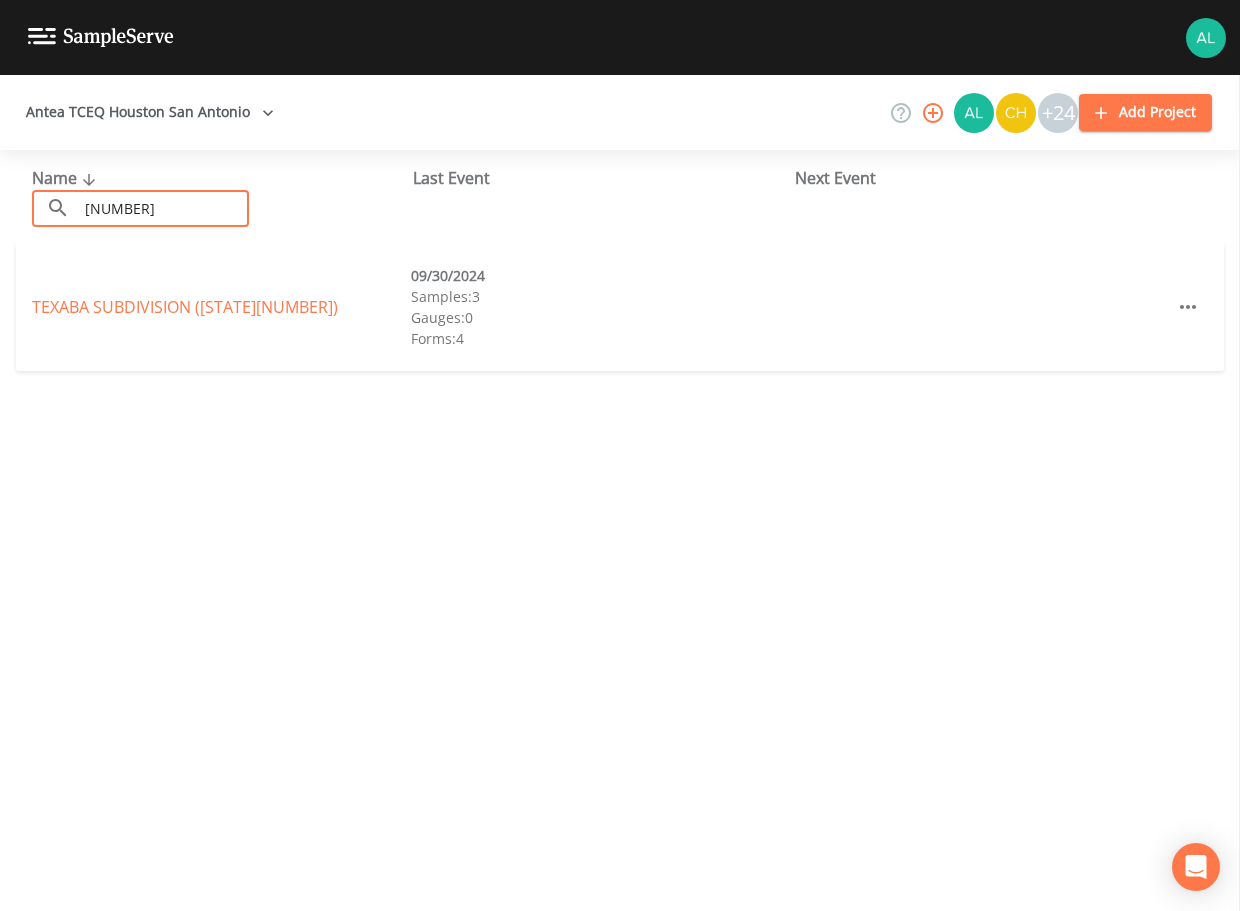 click on "TEXABA SUBDIVISION   ([STATE][NUMBER])" at bounding box center (221, 307) 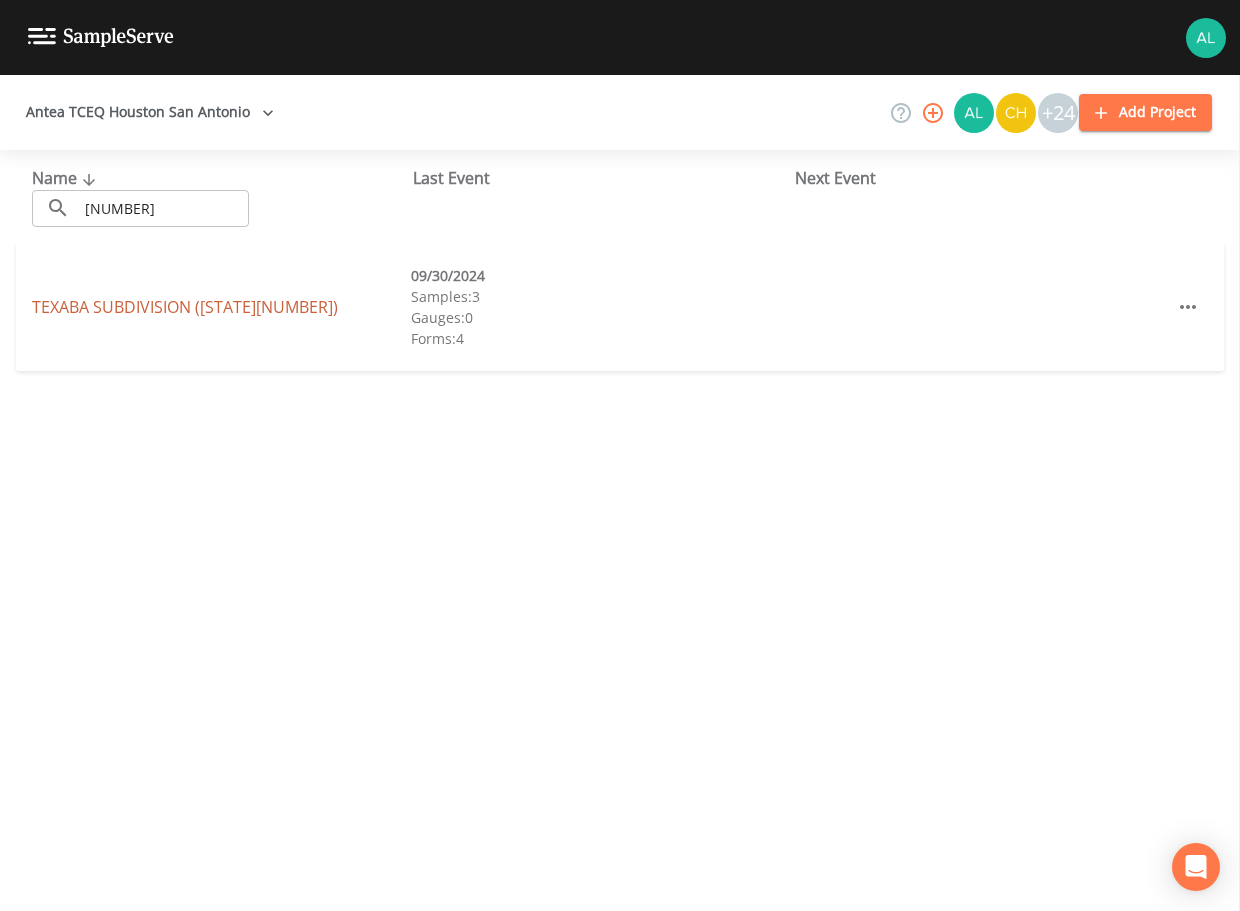 click on "TEXABA SUBDIVISION   ([STATE][NUMBER])" at bounding box center [185, 307] 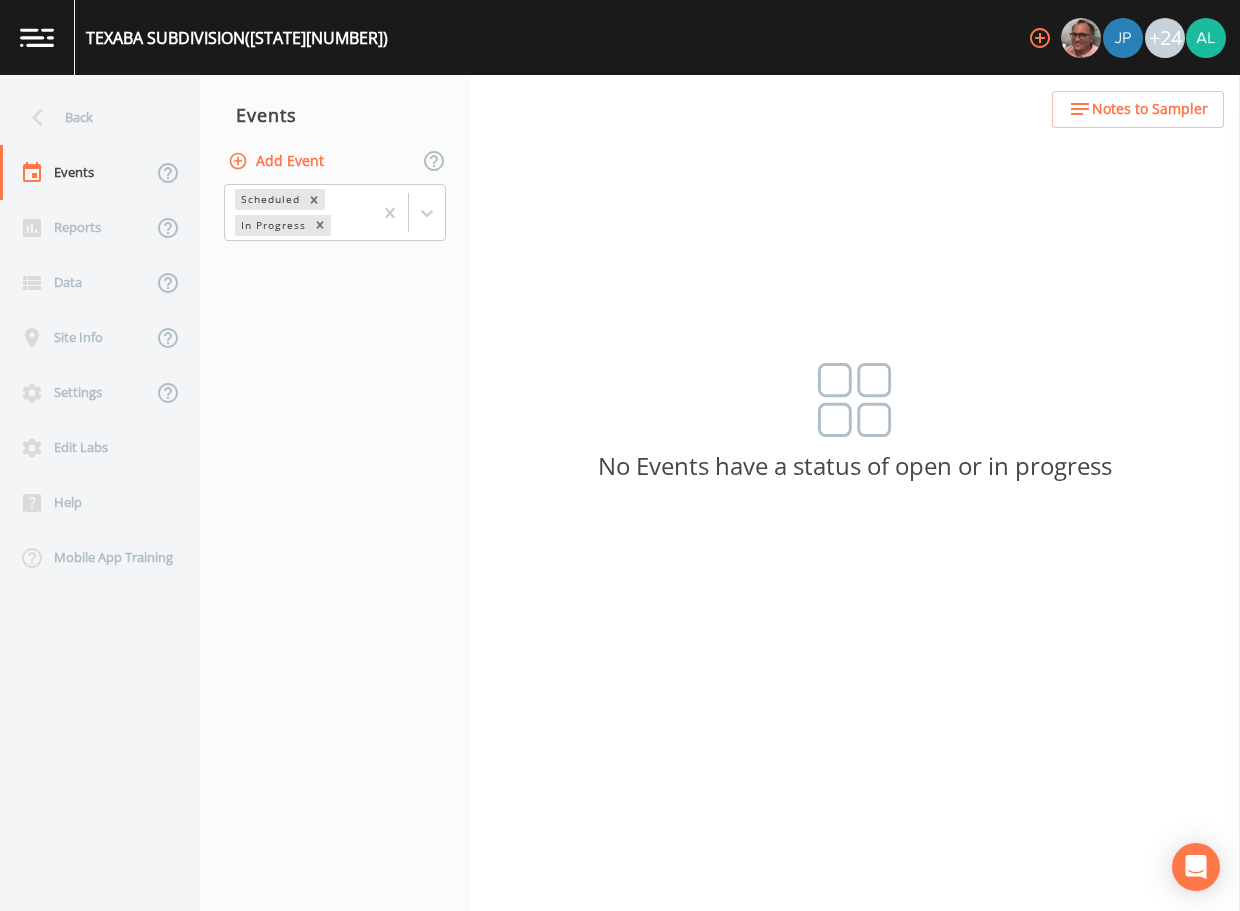 click on "Add Event" at bounding box center [278, 161] 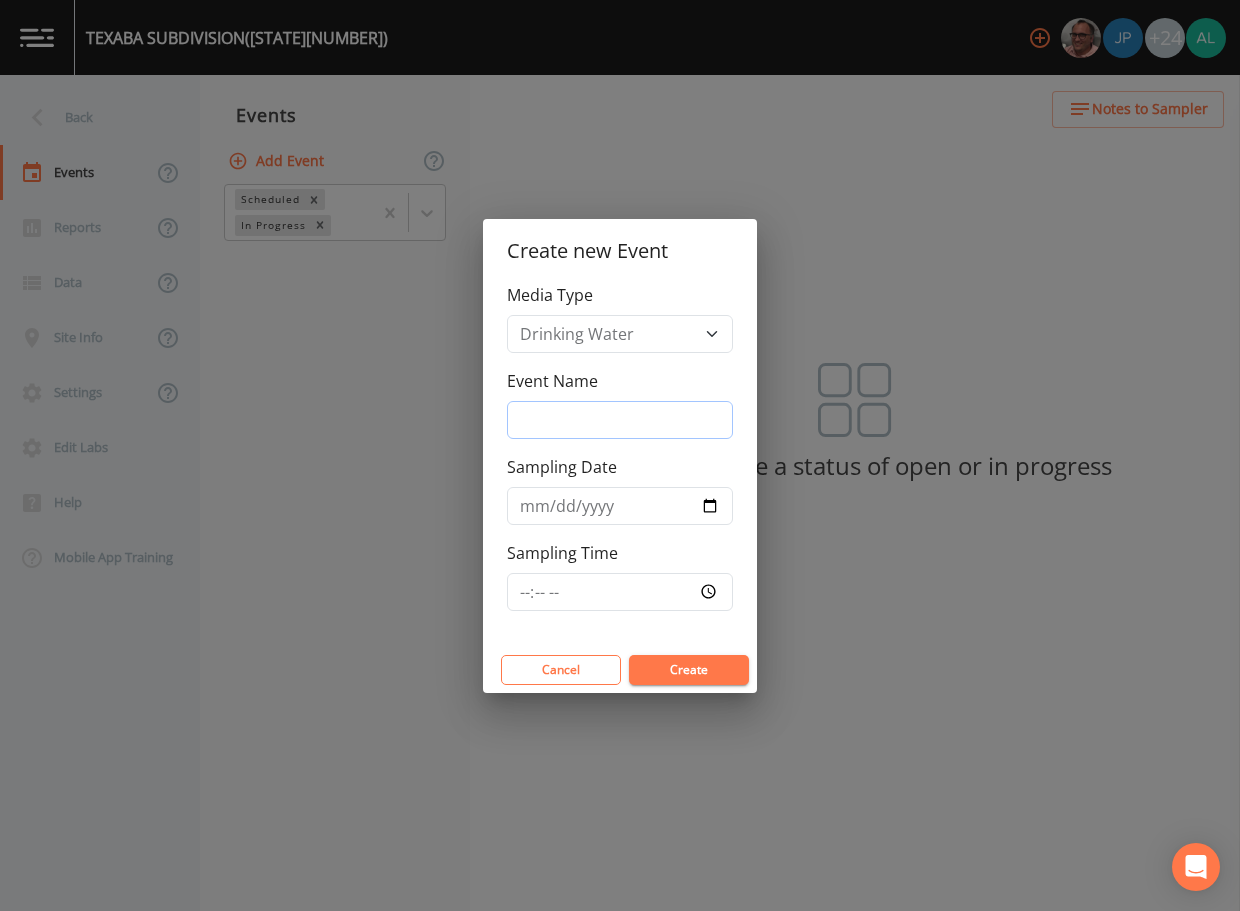 click on "Event Name" at bounding box center [620, 420] 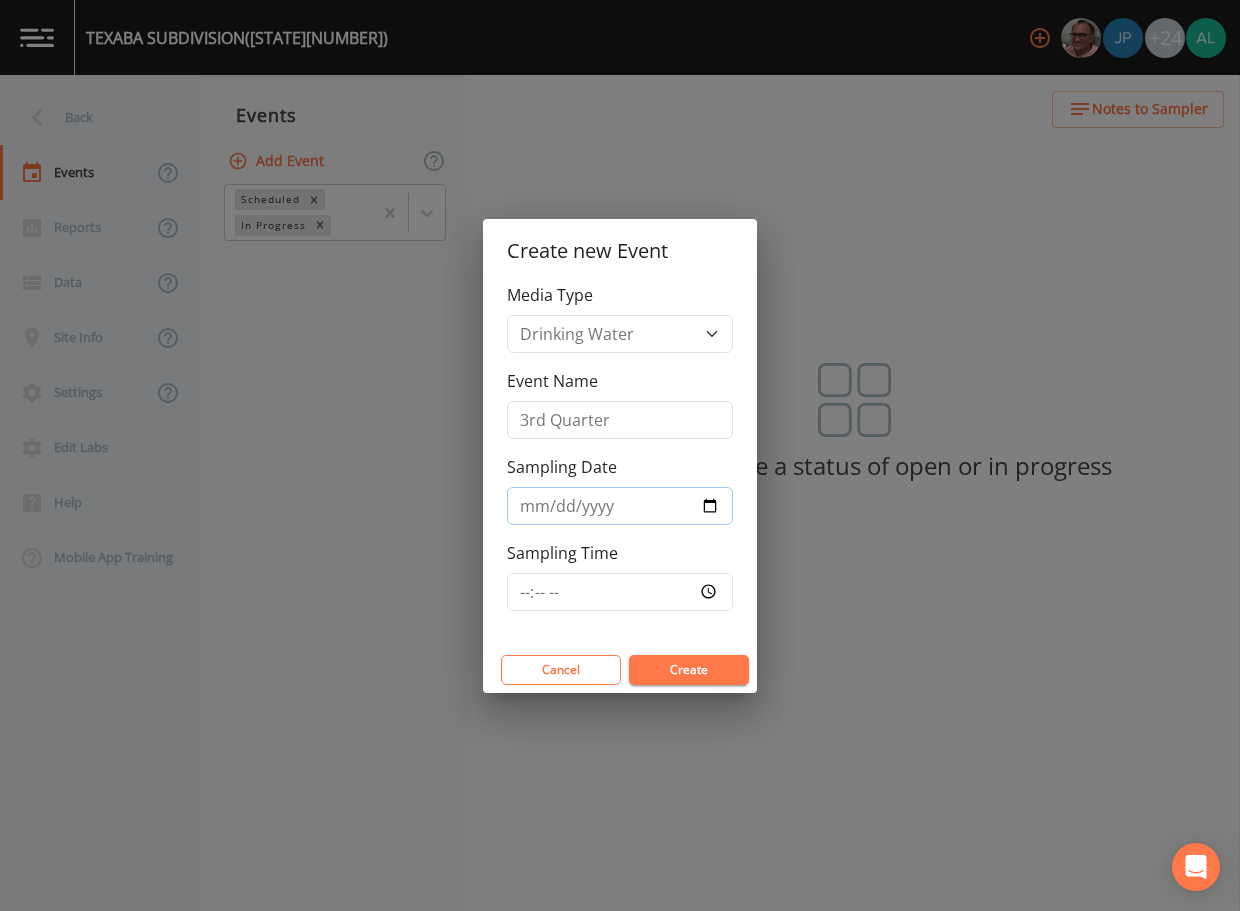 type on "2025-08-14" 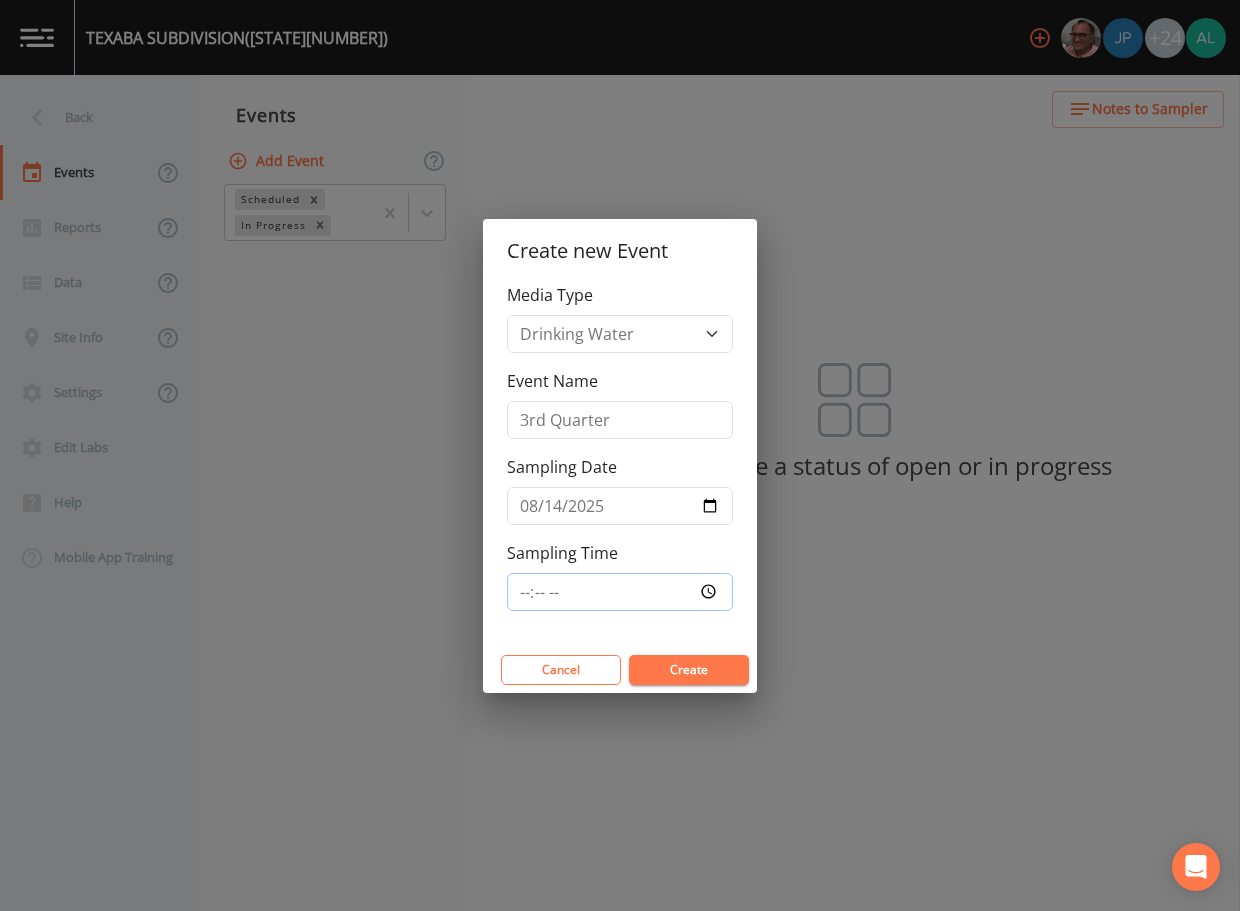 click on "Sampling Time" at bounding box center (620, 592) 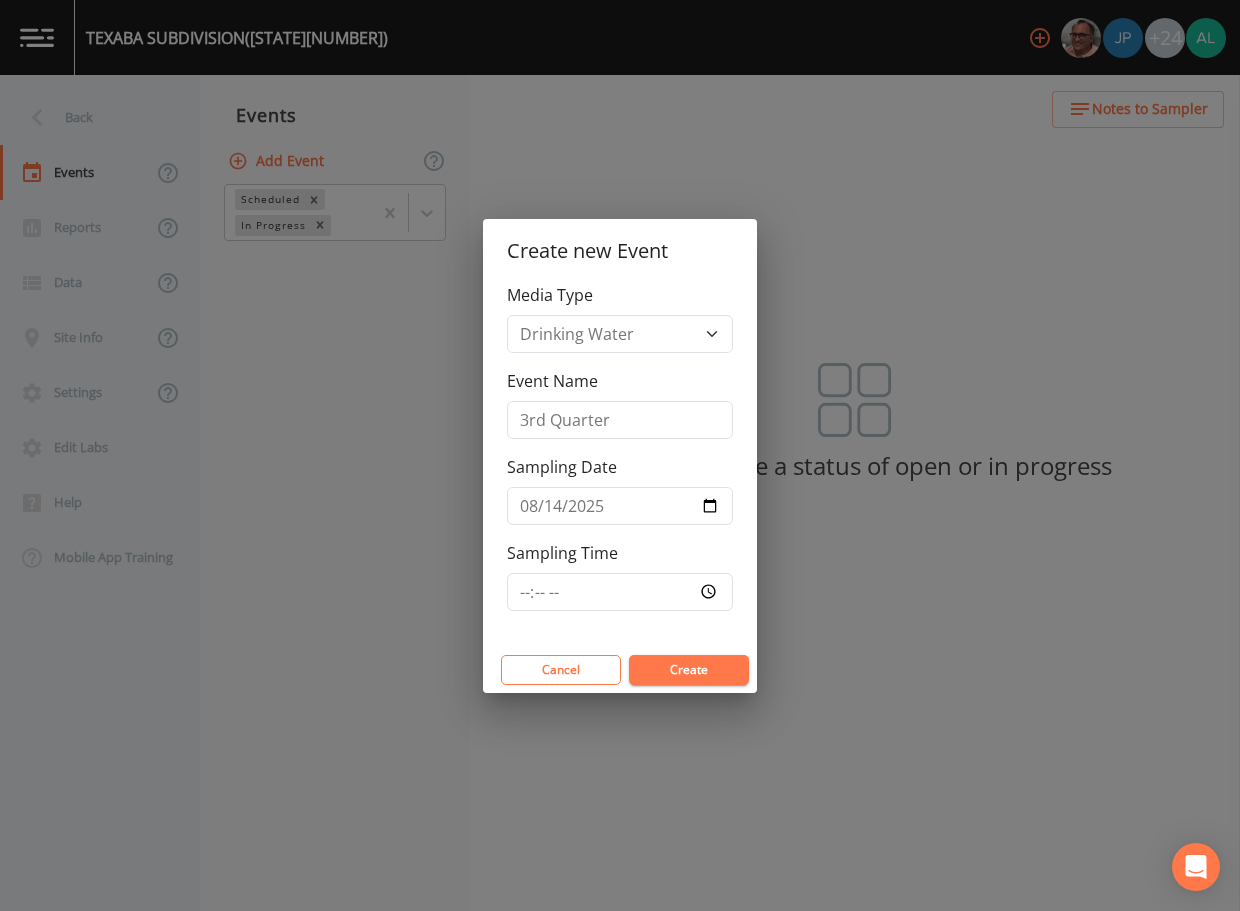 click on "Cancel Create" at bounding box center [620, 670] 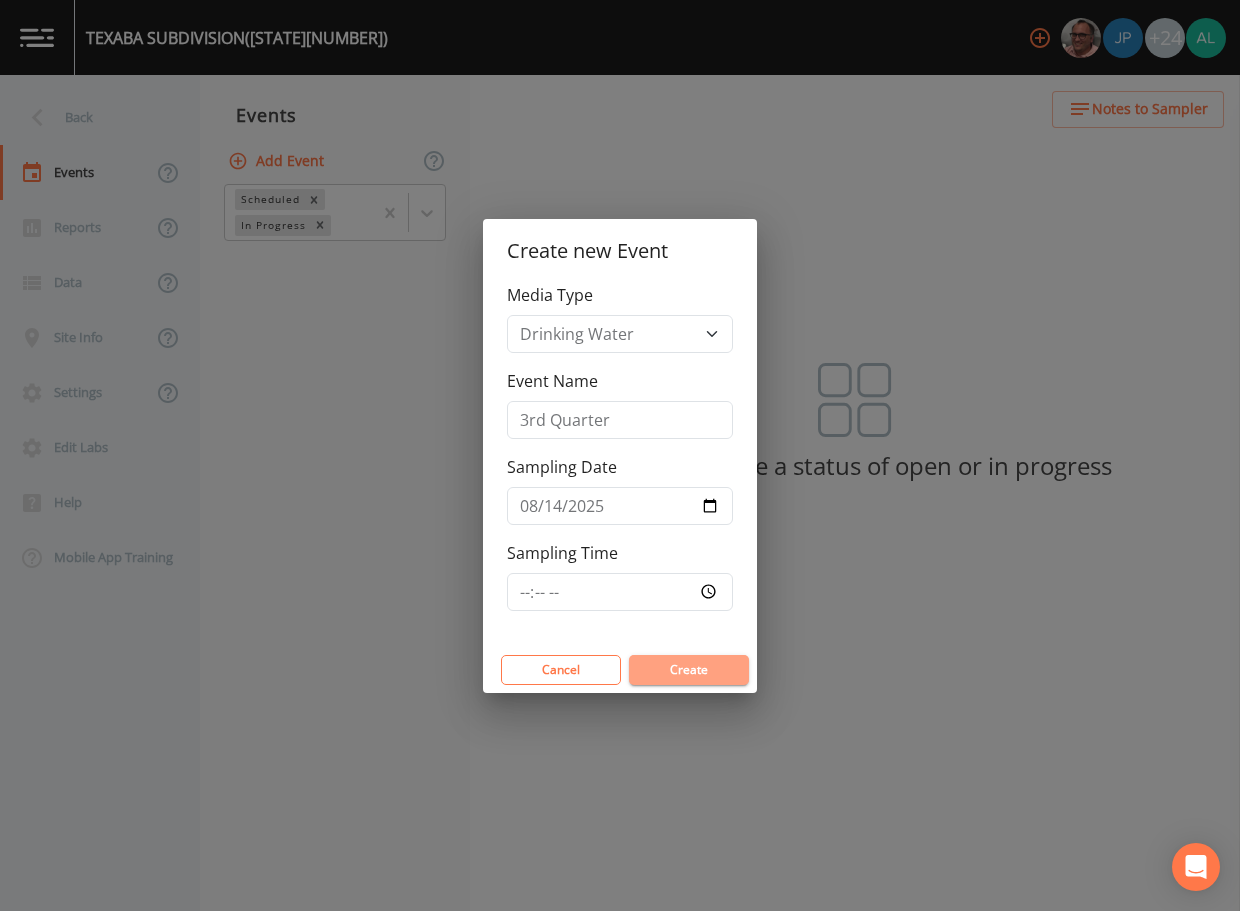 click on "Create" at bounding box center [689, 670] 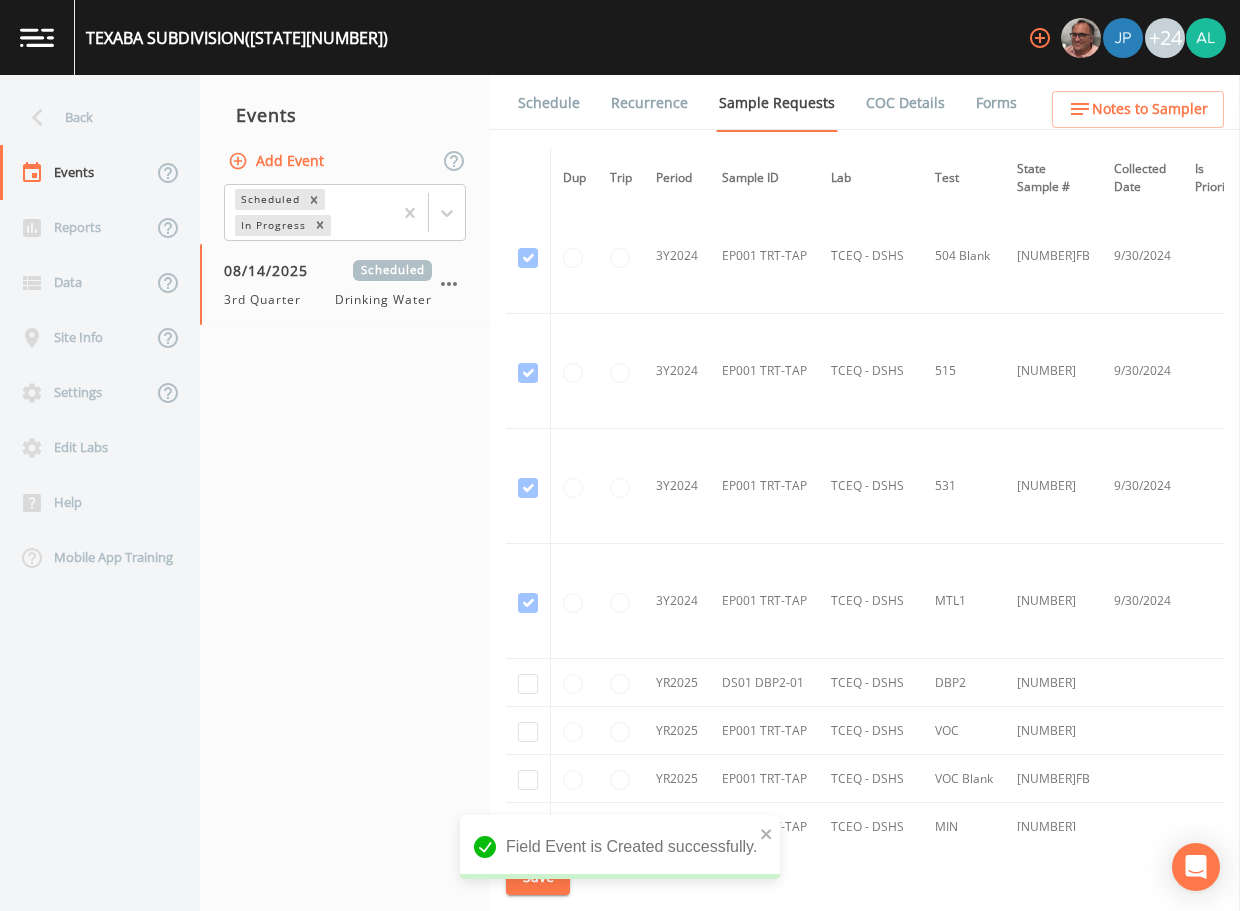 scroll, scrollTop: 981, scrollLeft: 0, axis: vertical 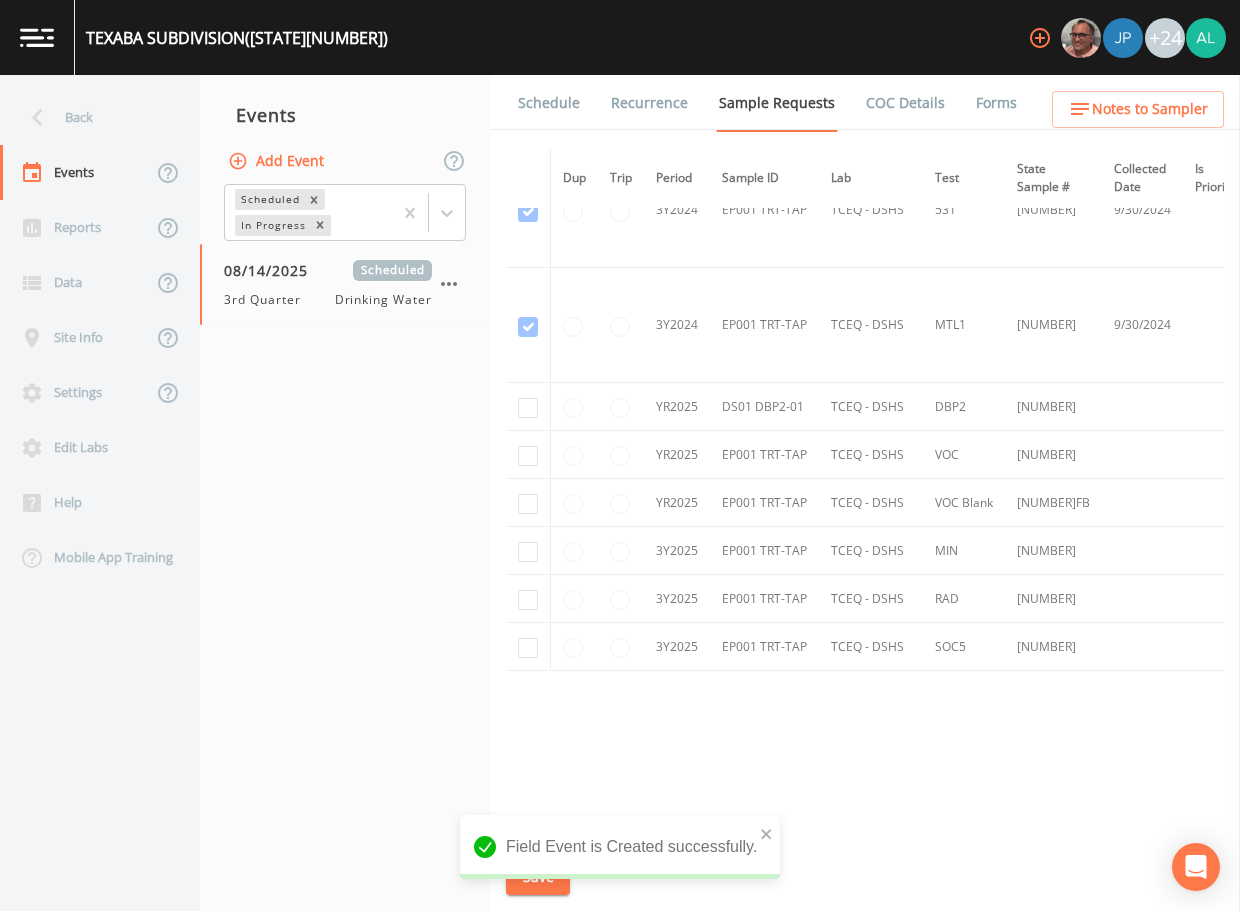 click at bounding box center [528, 407] 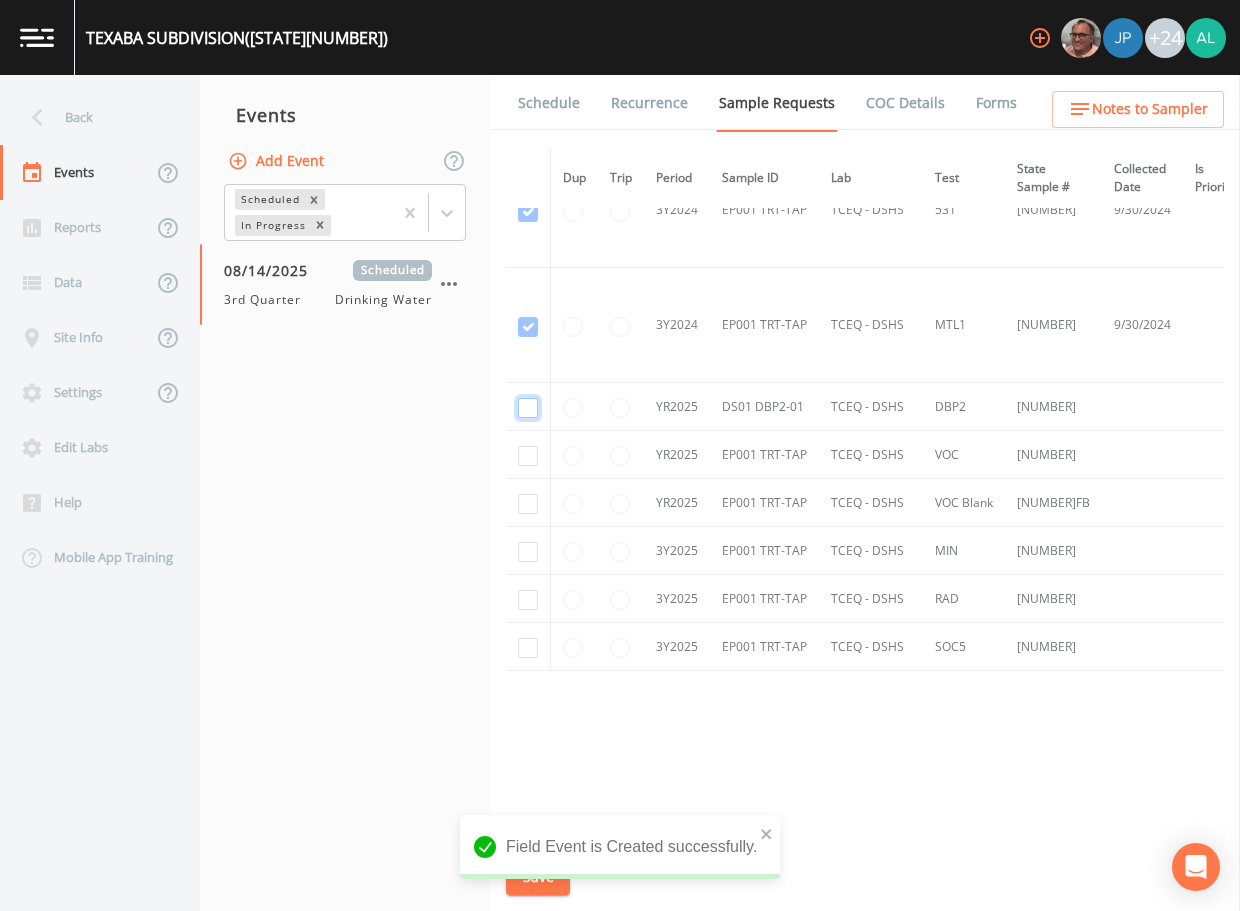 click at bounding box center (528, -708) 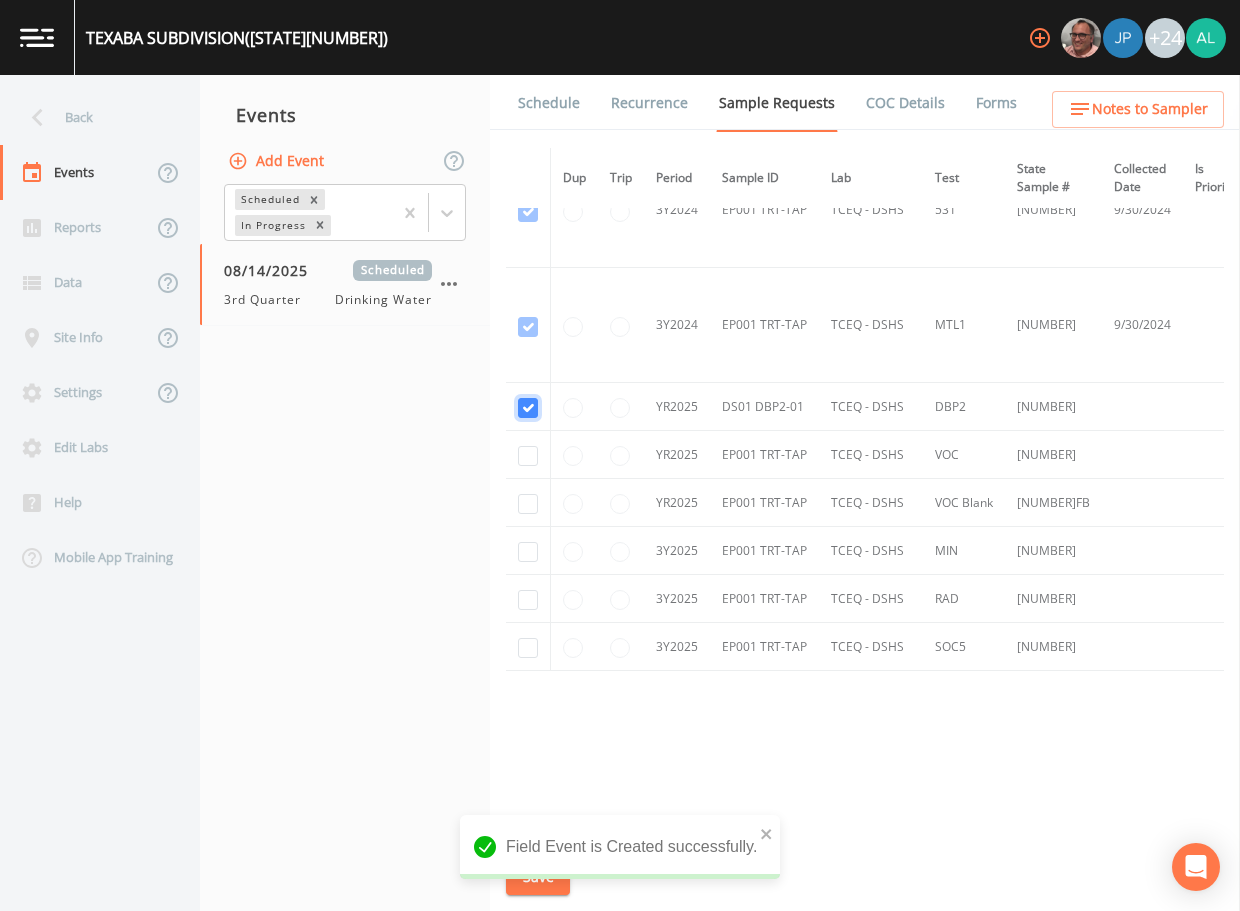 checkbox on "true" 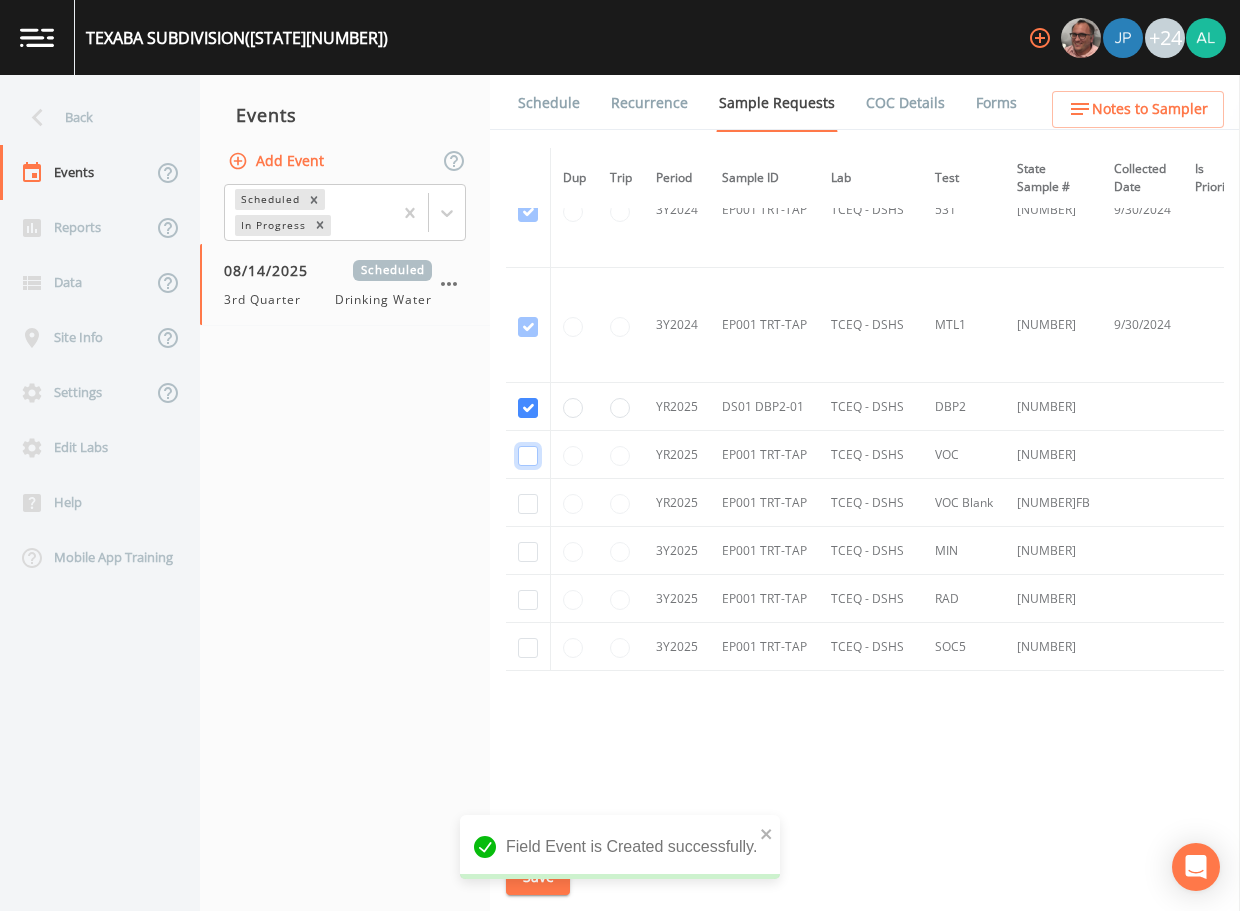 click at bounding box center [528, -478] 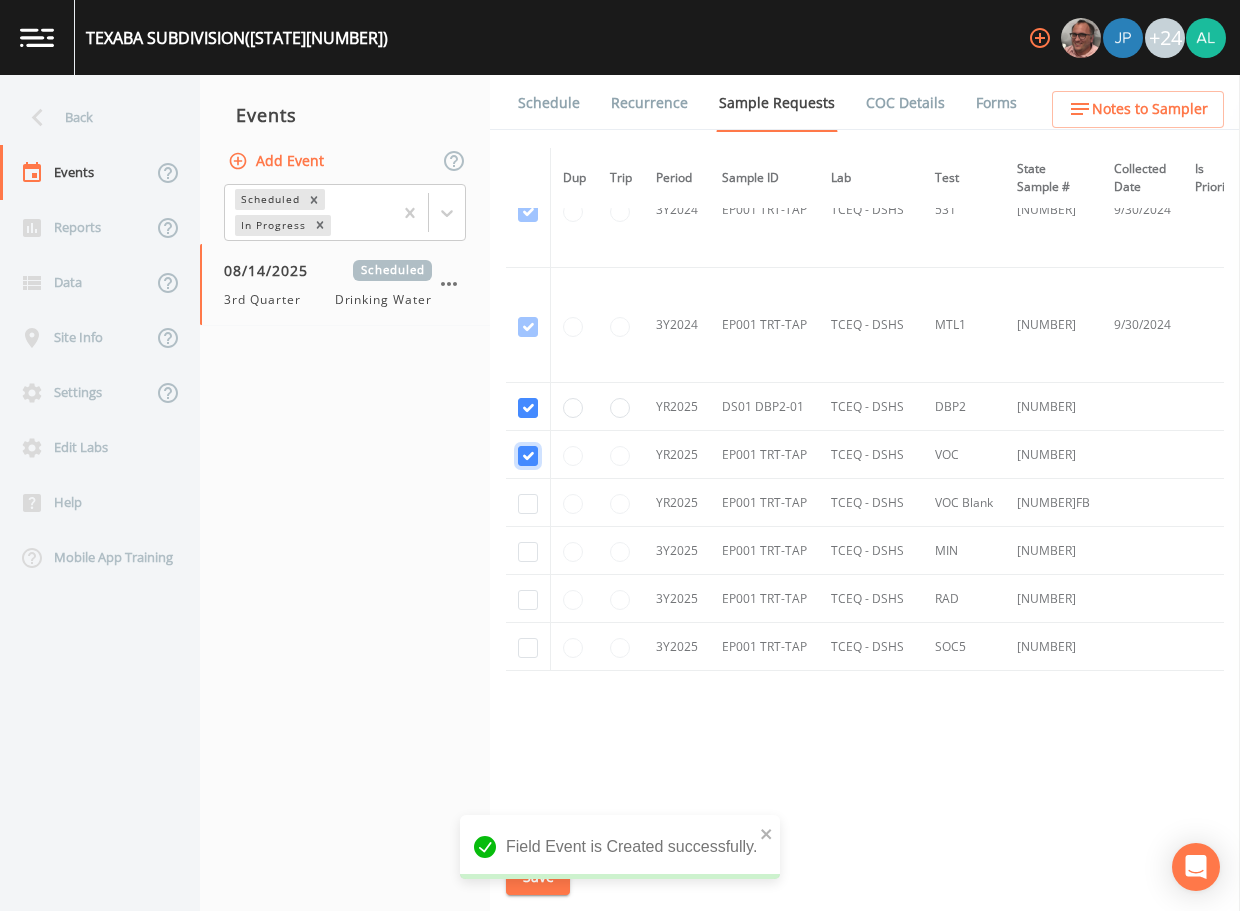 checkbox on "true" 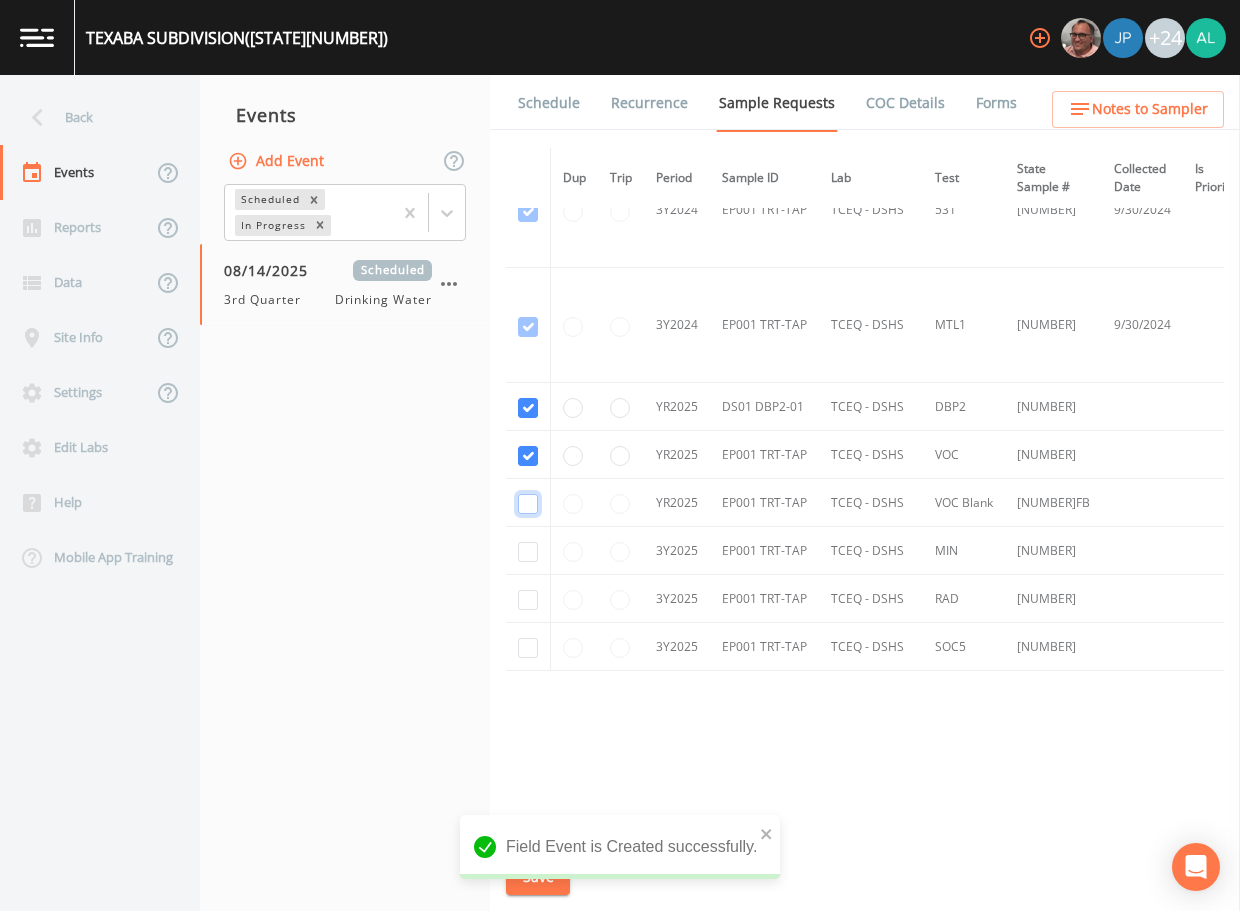 click at bounding box center (528, -363) 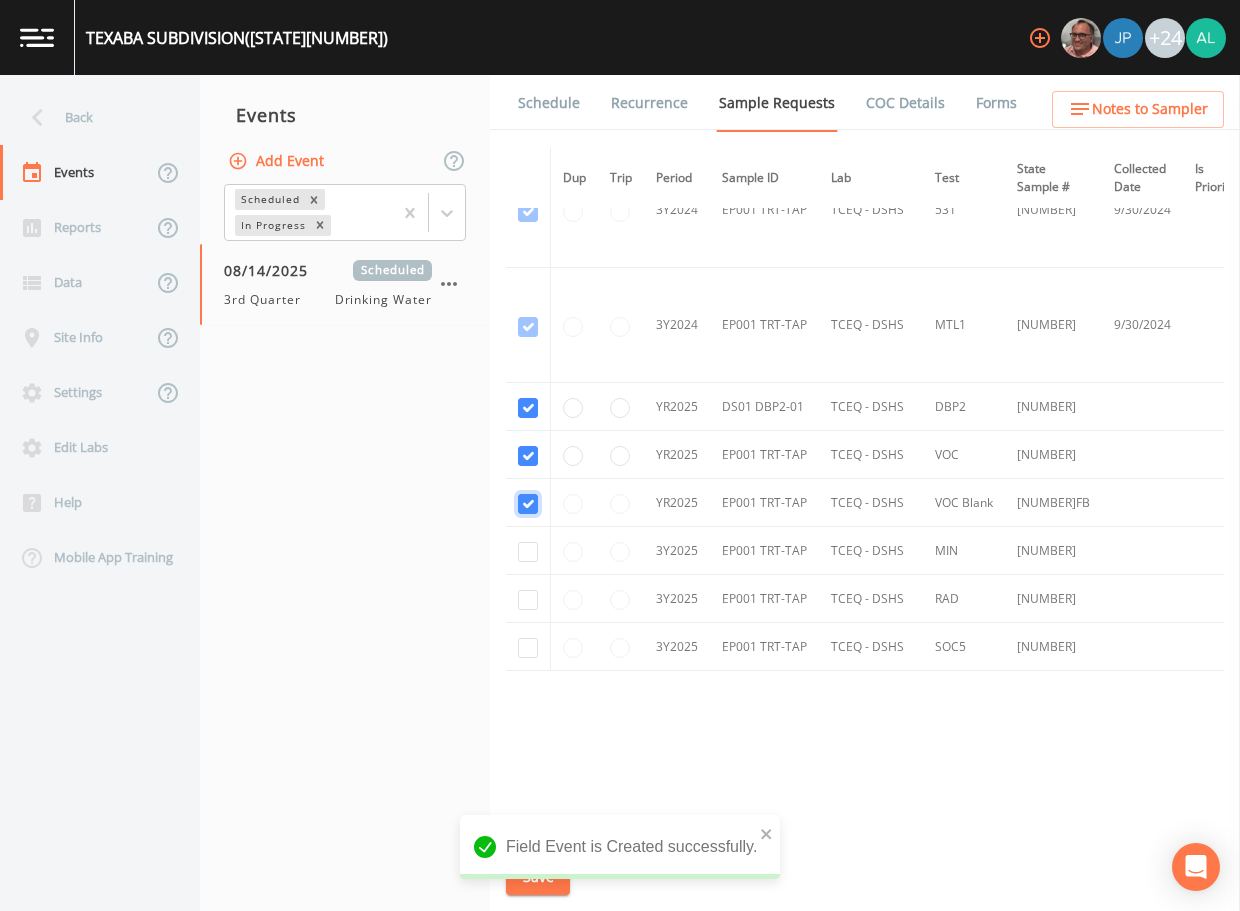 checkbox on "true" 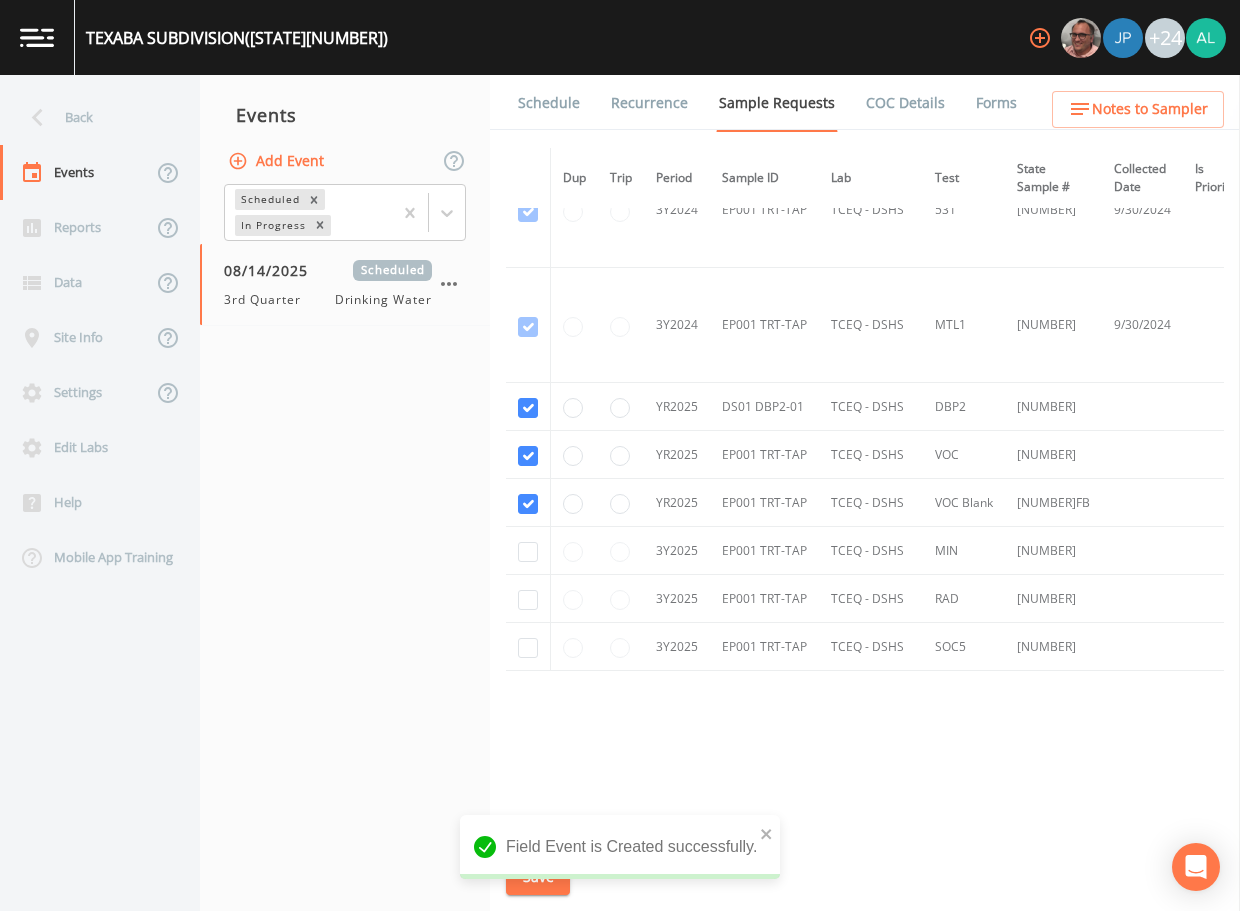 click at bounding box center (528, 551) 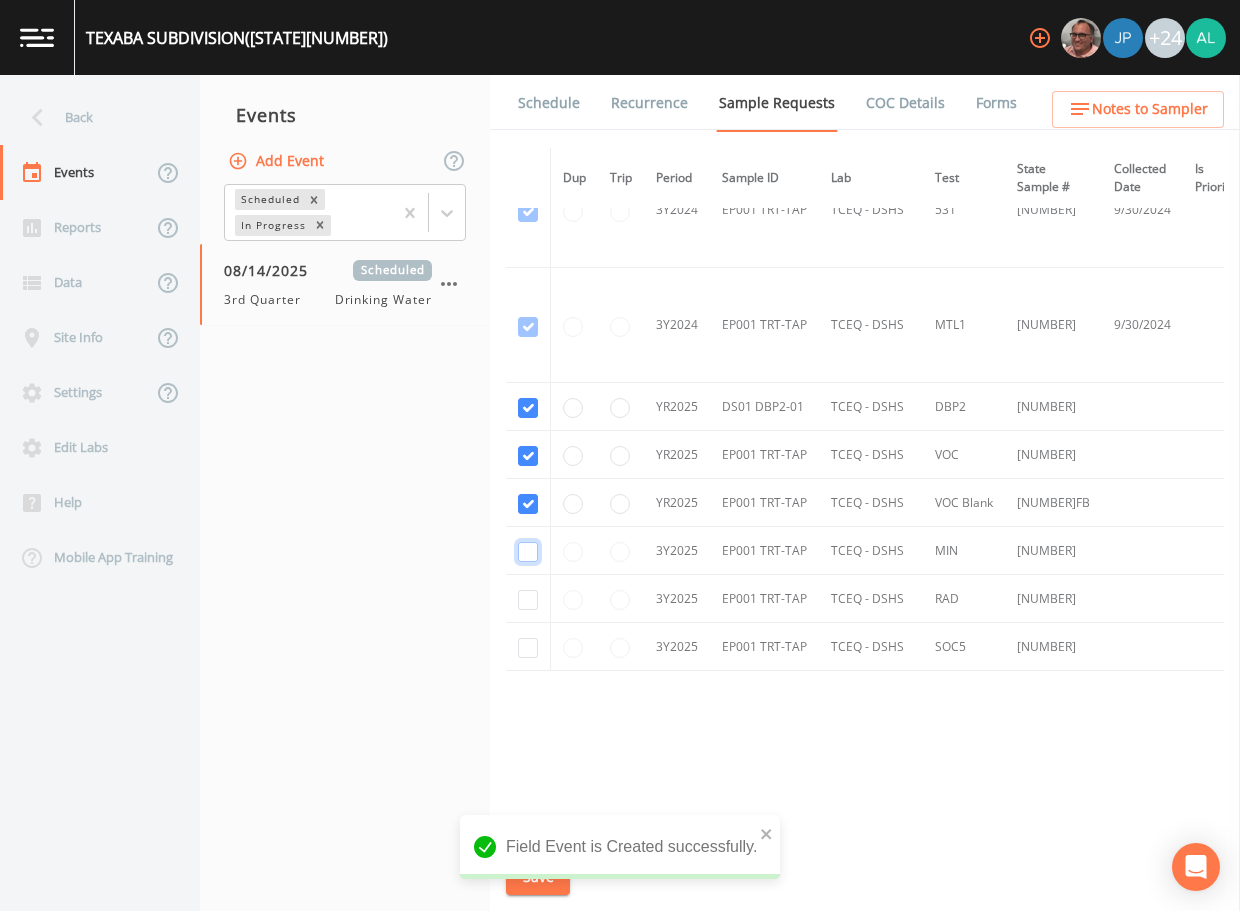 click at bounding box center (528, 552) 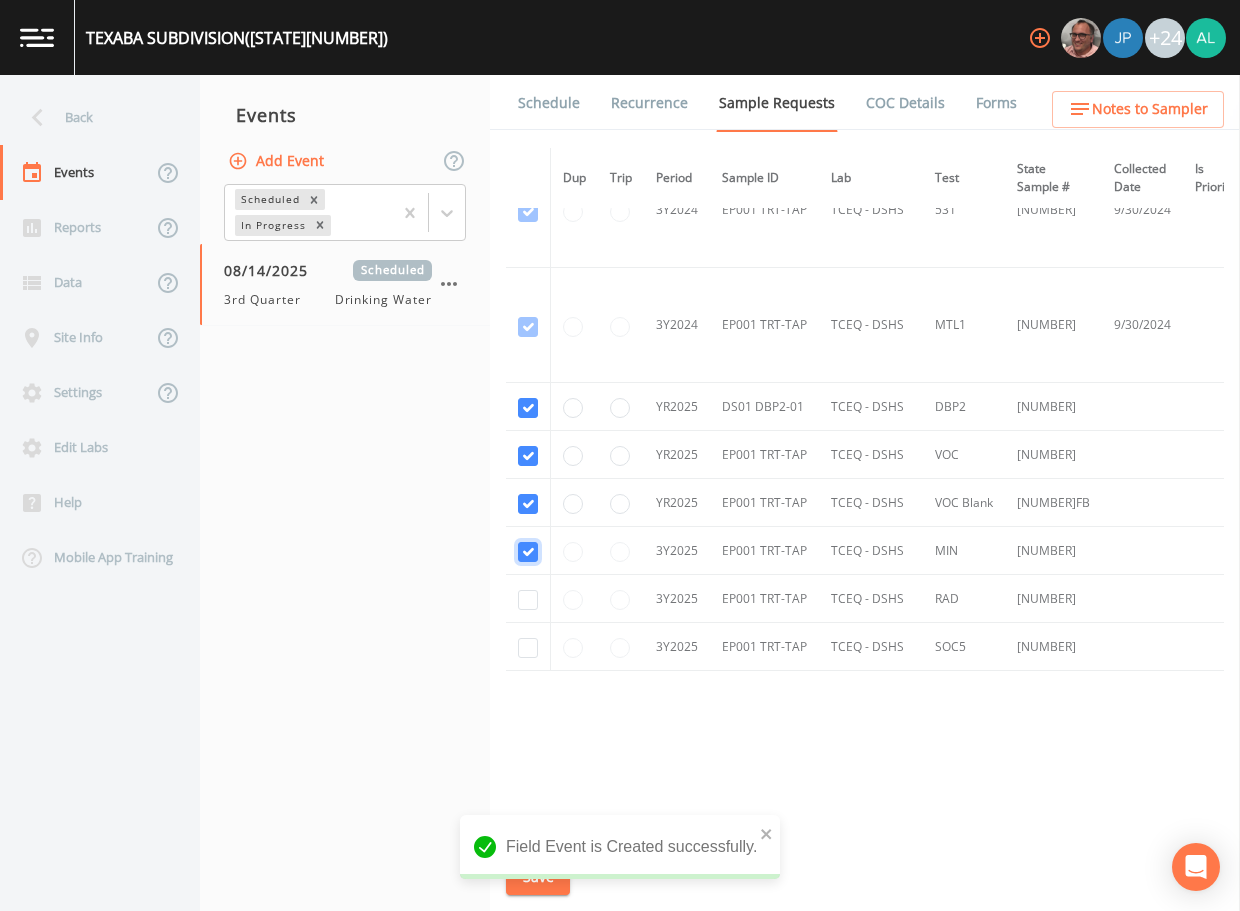 checkbox on "true" 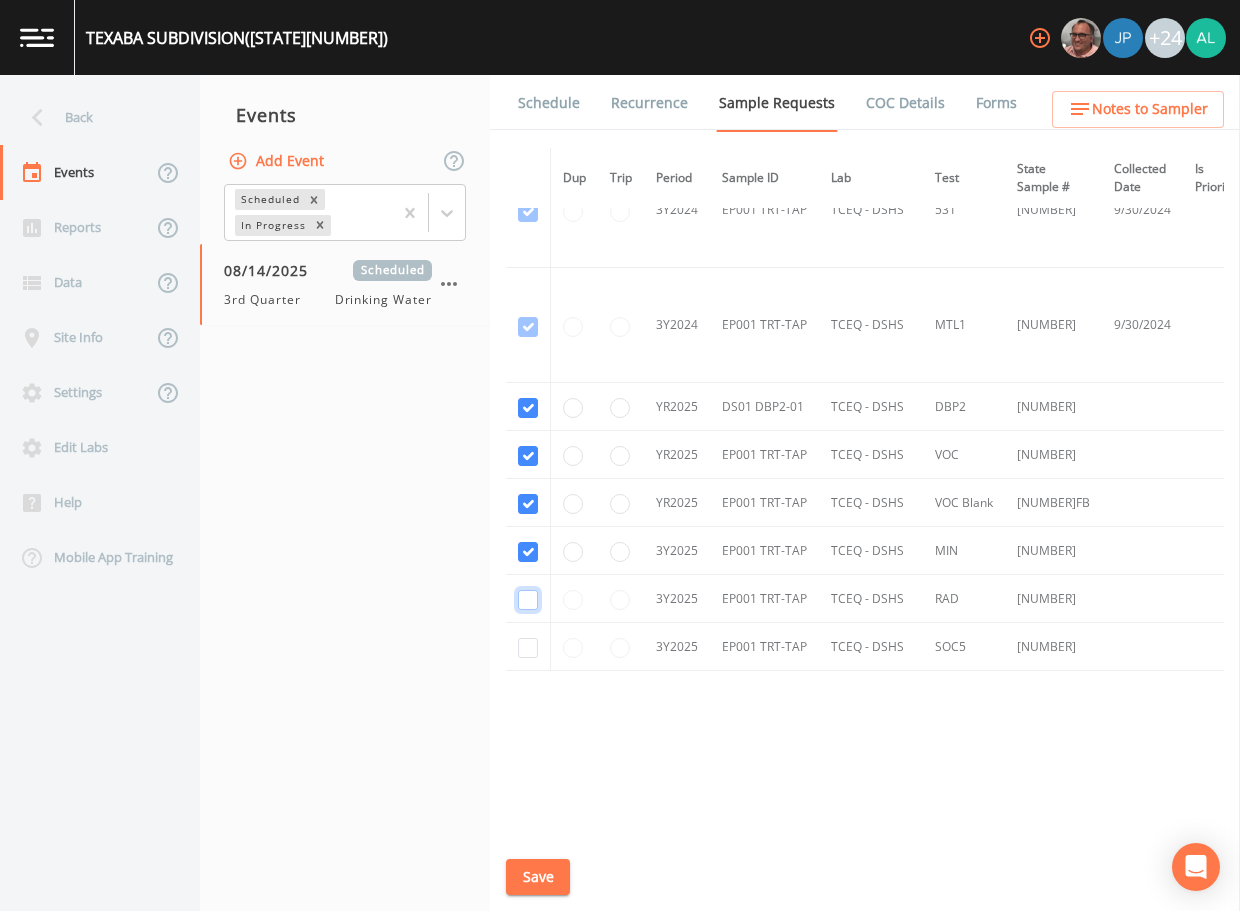 click at bounding box center [528, 600] 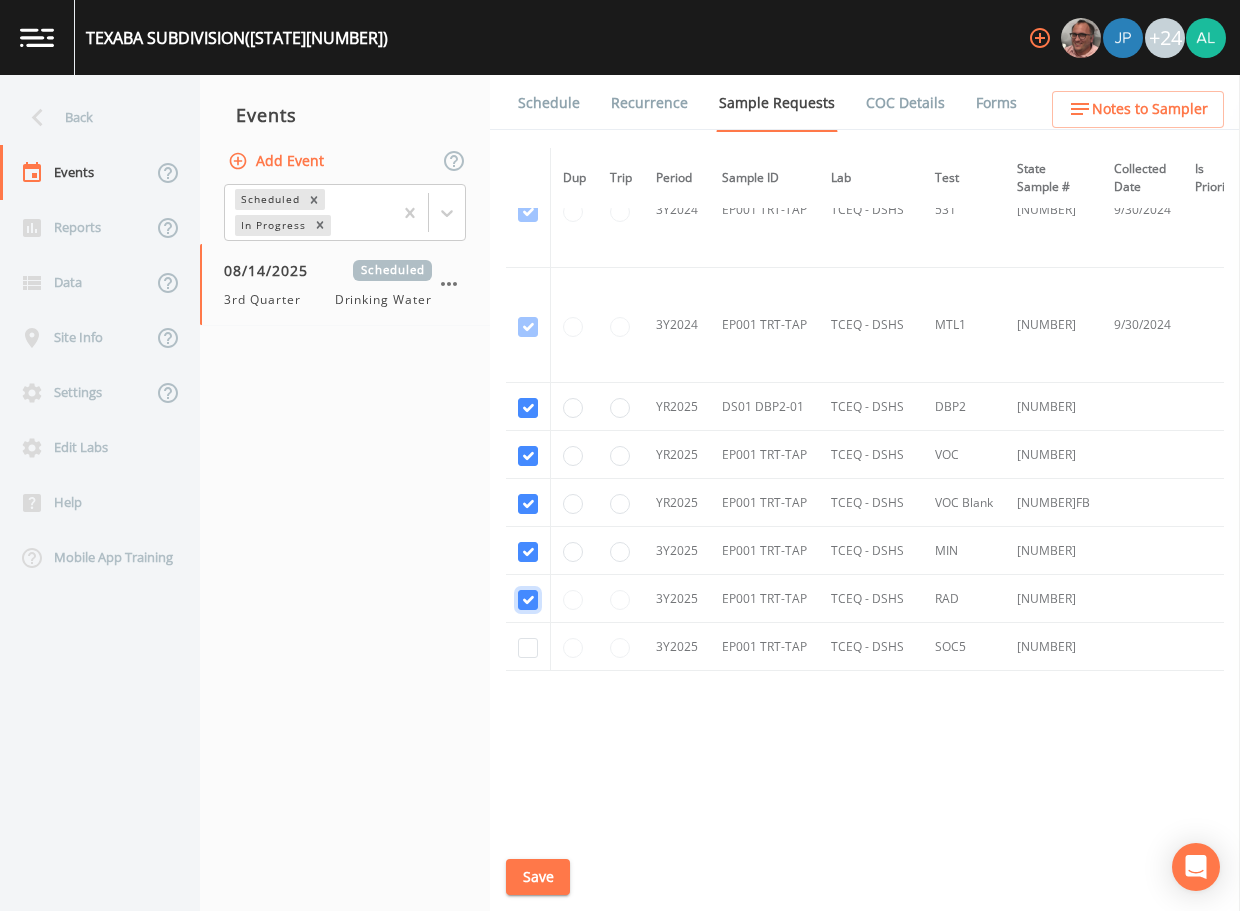 checkbox on "true" 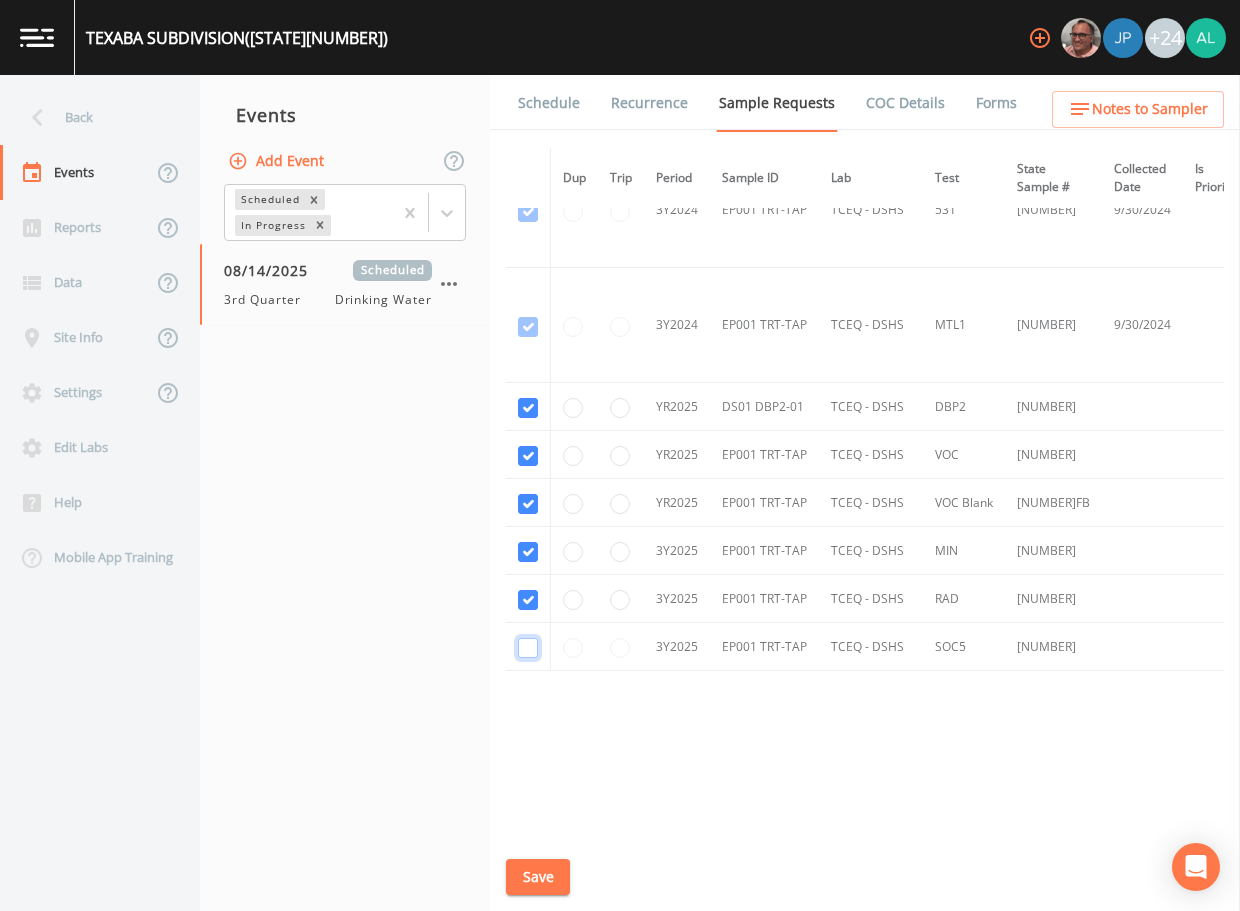 click at bounding box center (528, 648) 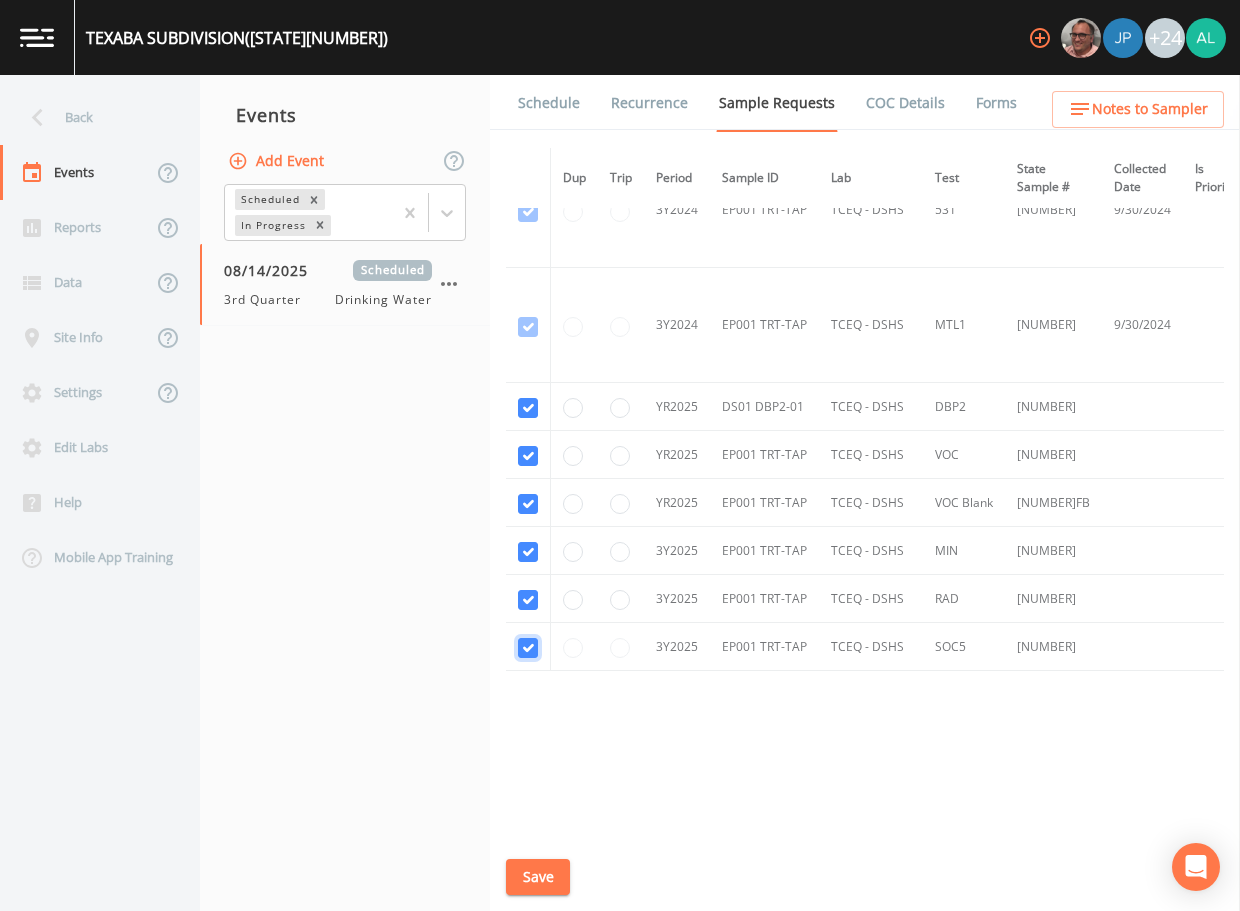 checkbox on "true" 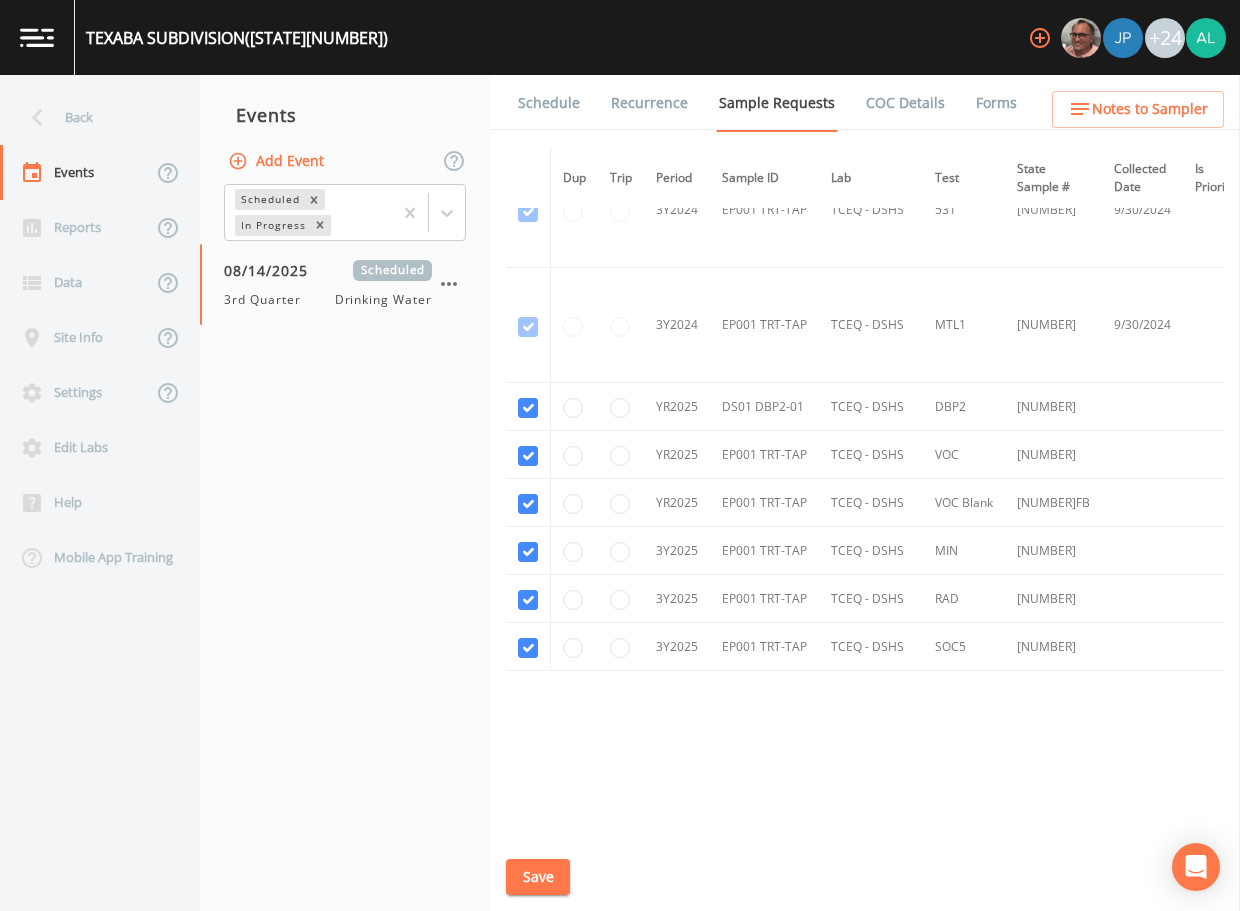 click on "Save" at bounding box center (538, 877) 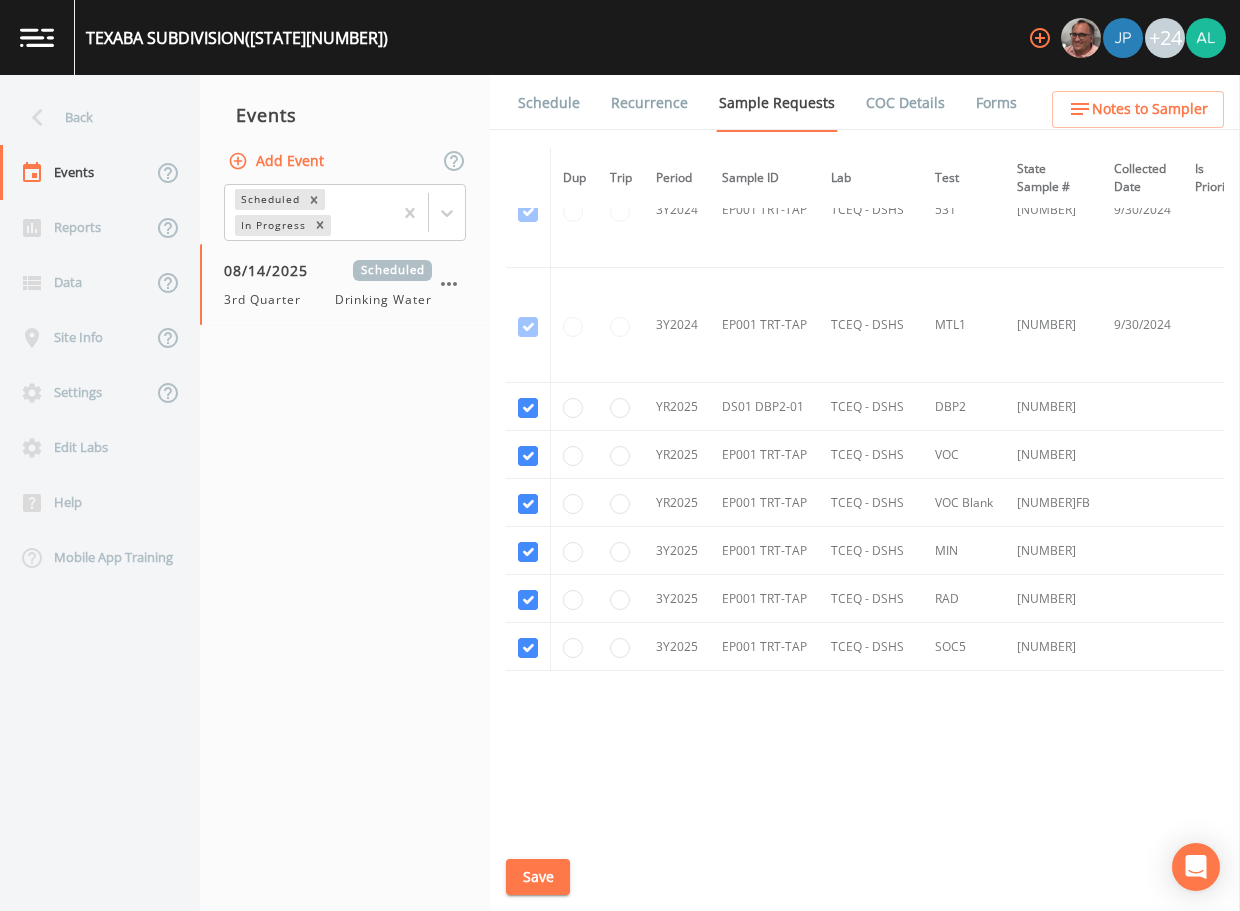 drag, startPoint x: 362, startPoint y: 527, endPoint x: 367, endPoint y: 492, distance: 35.35534 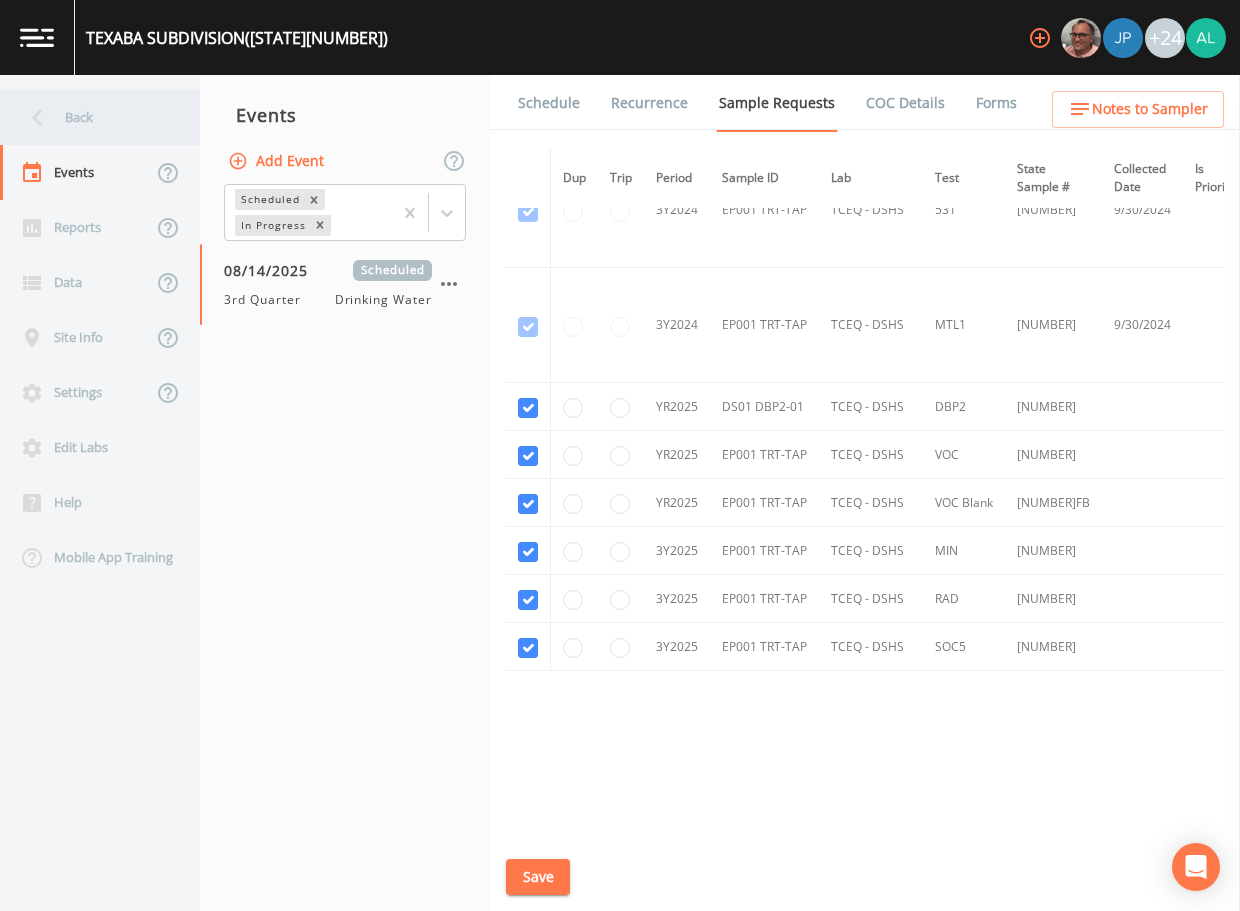 click on "Back" at bounding box center [90, 117] 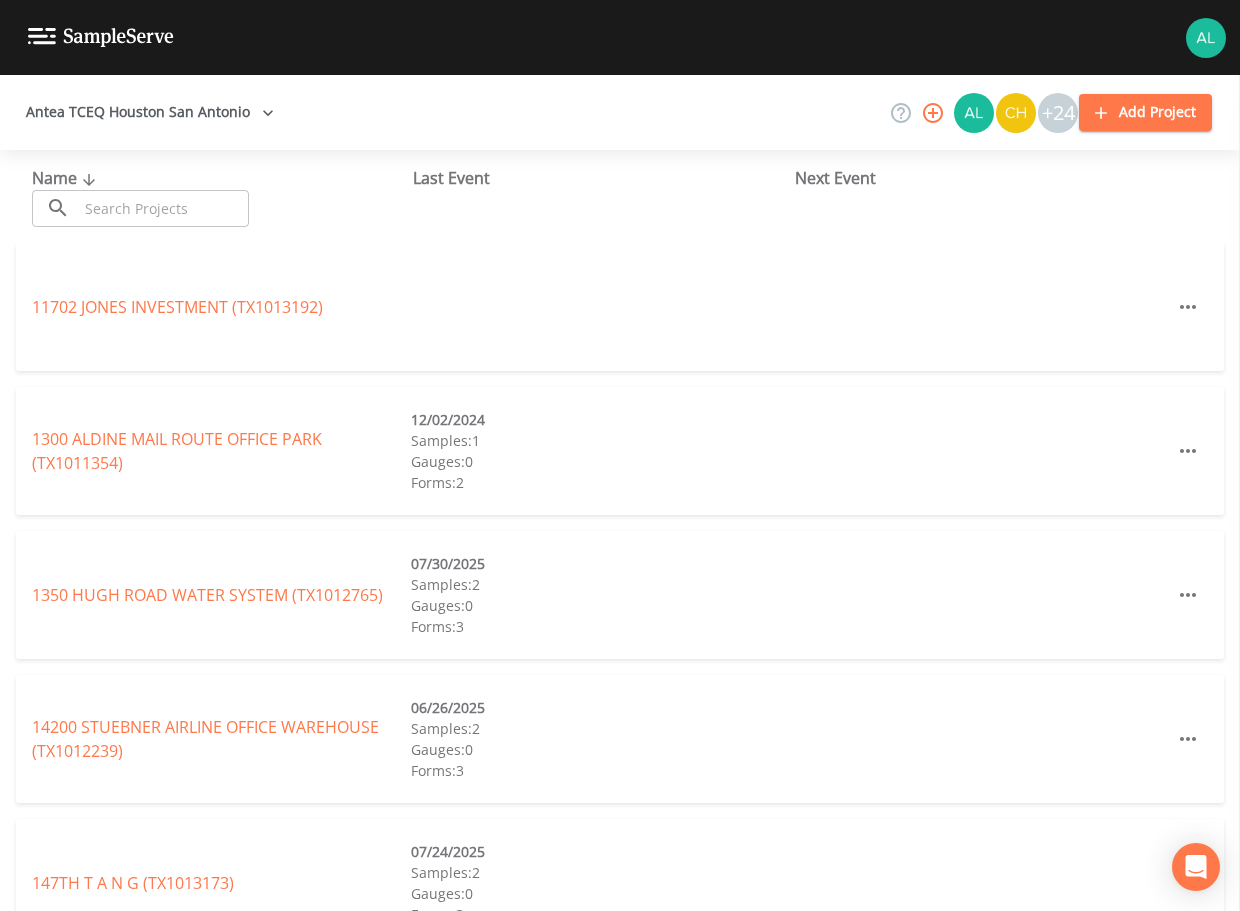 click at bounding box center (163, 208) 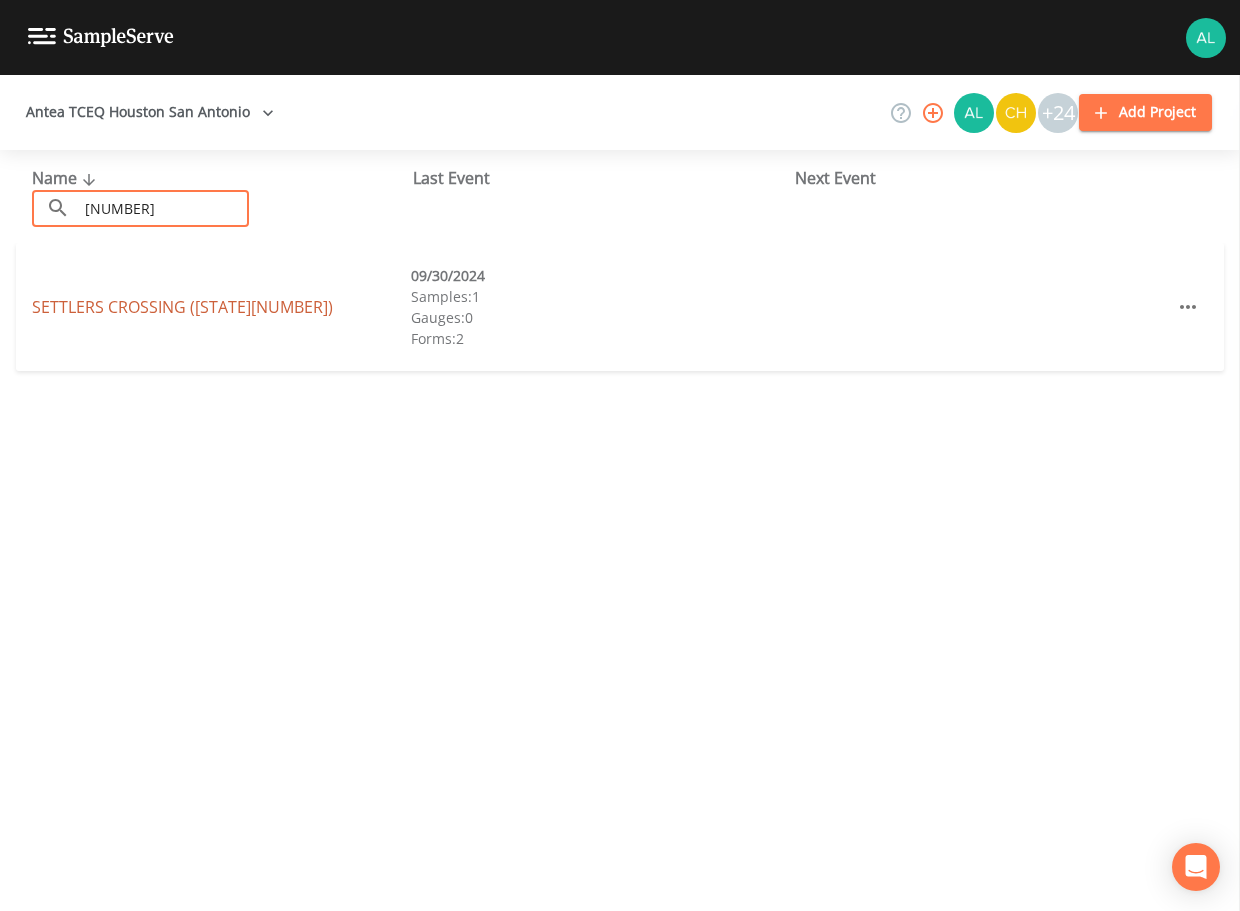 type on "[NUMBER]" 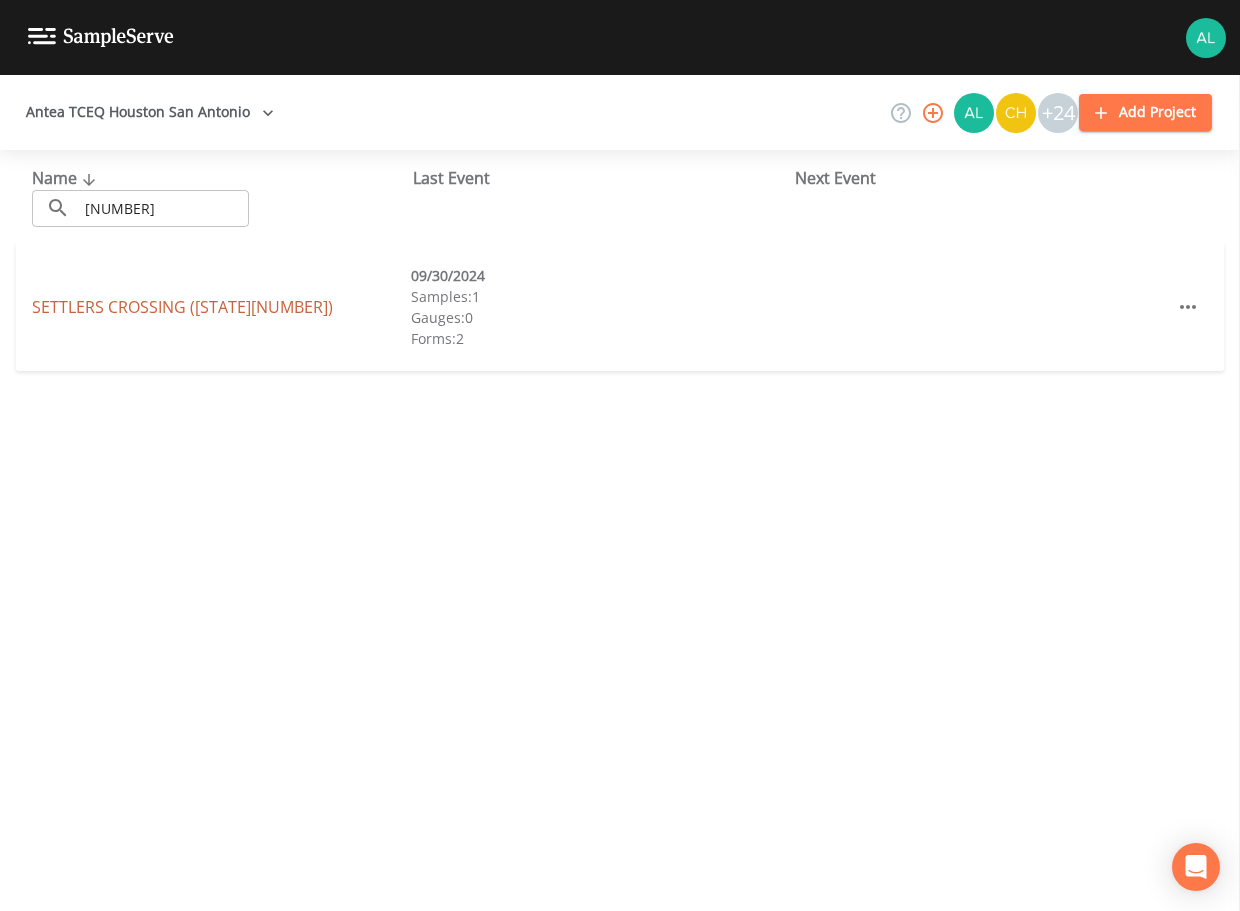 click on "SETTLERS CROSSING   ([STATE][NUMBER])" at bounding box center [182, 307] 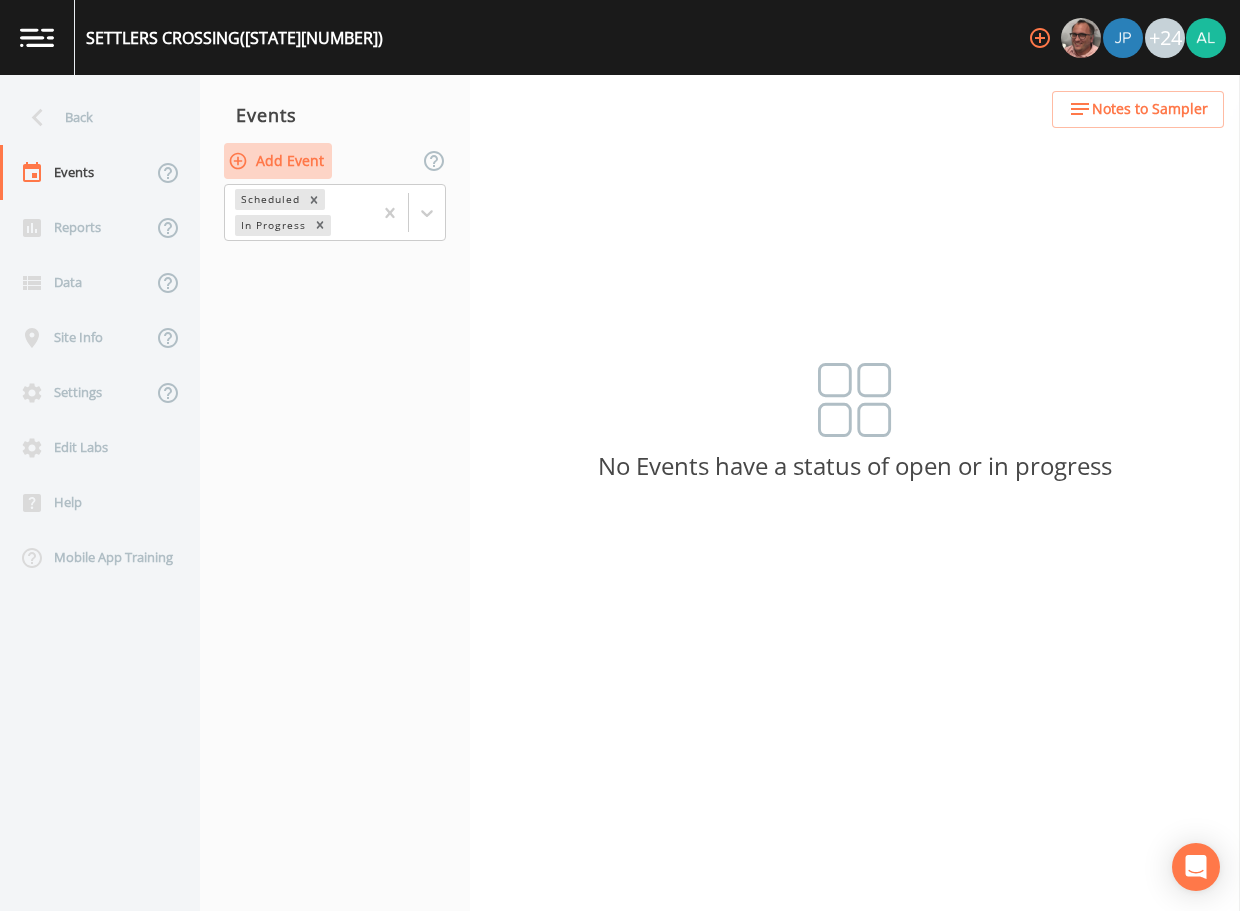 click on "Add Event" at bounding box center (278, 161) 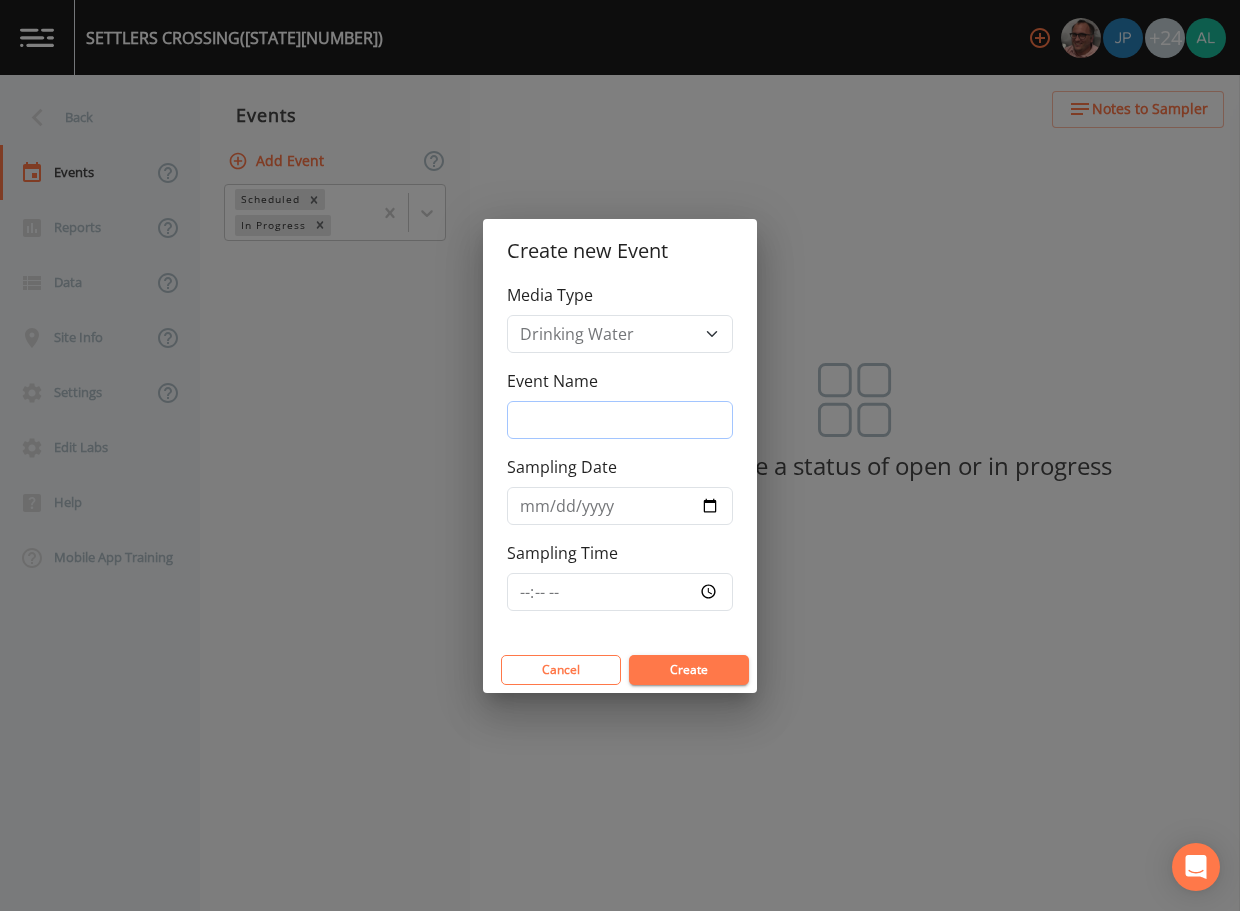 click on "Event Name" at bounding box center [620, 420] 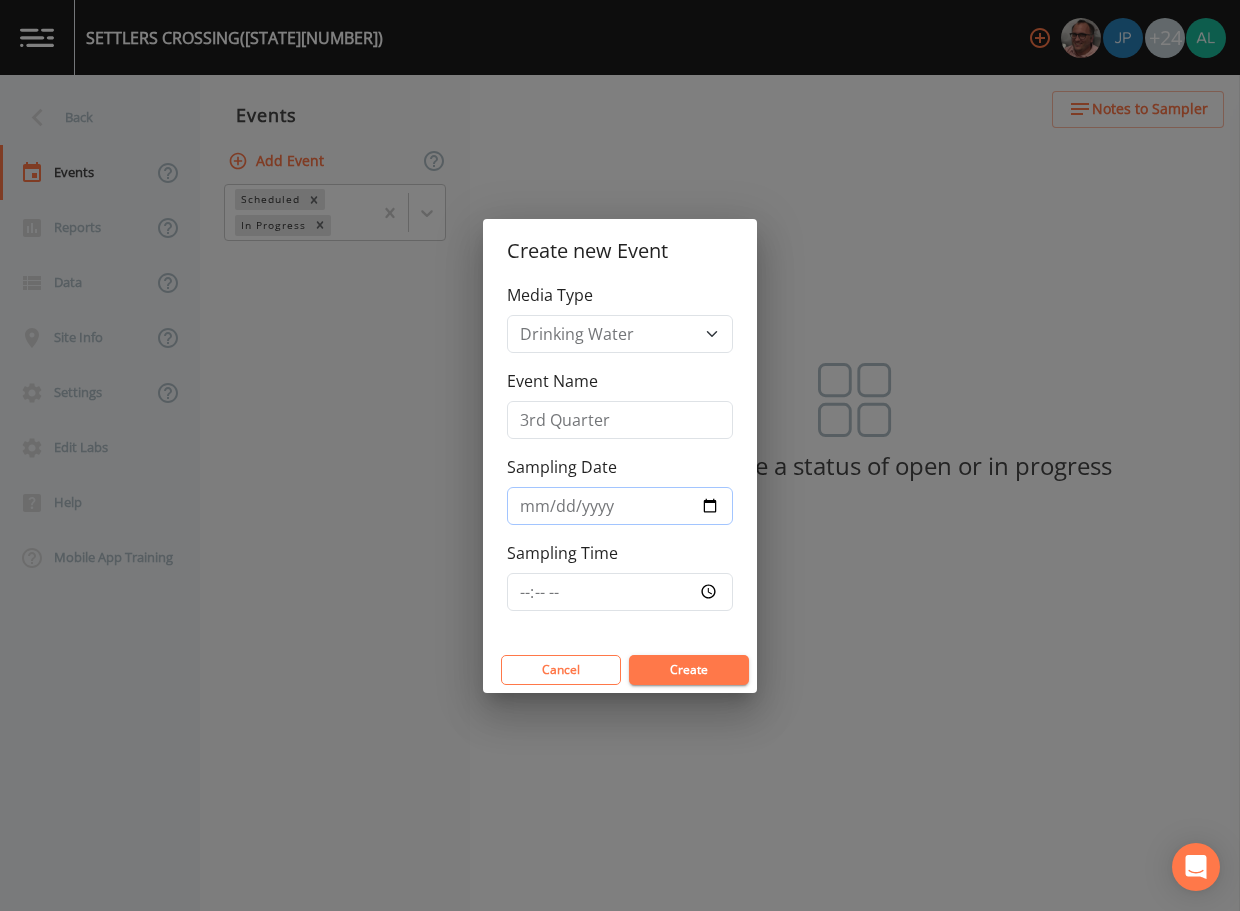 type on "2025-08-14" 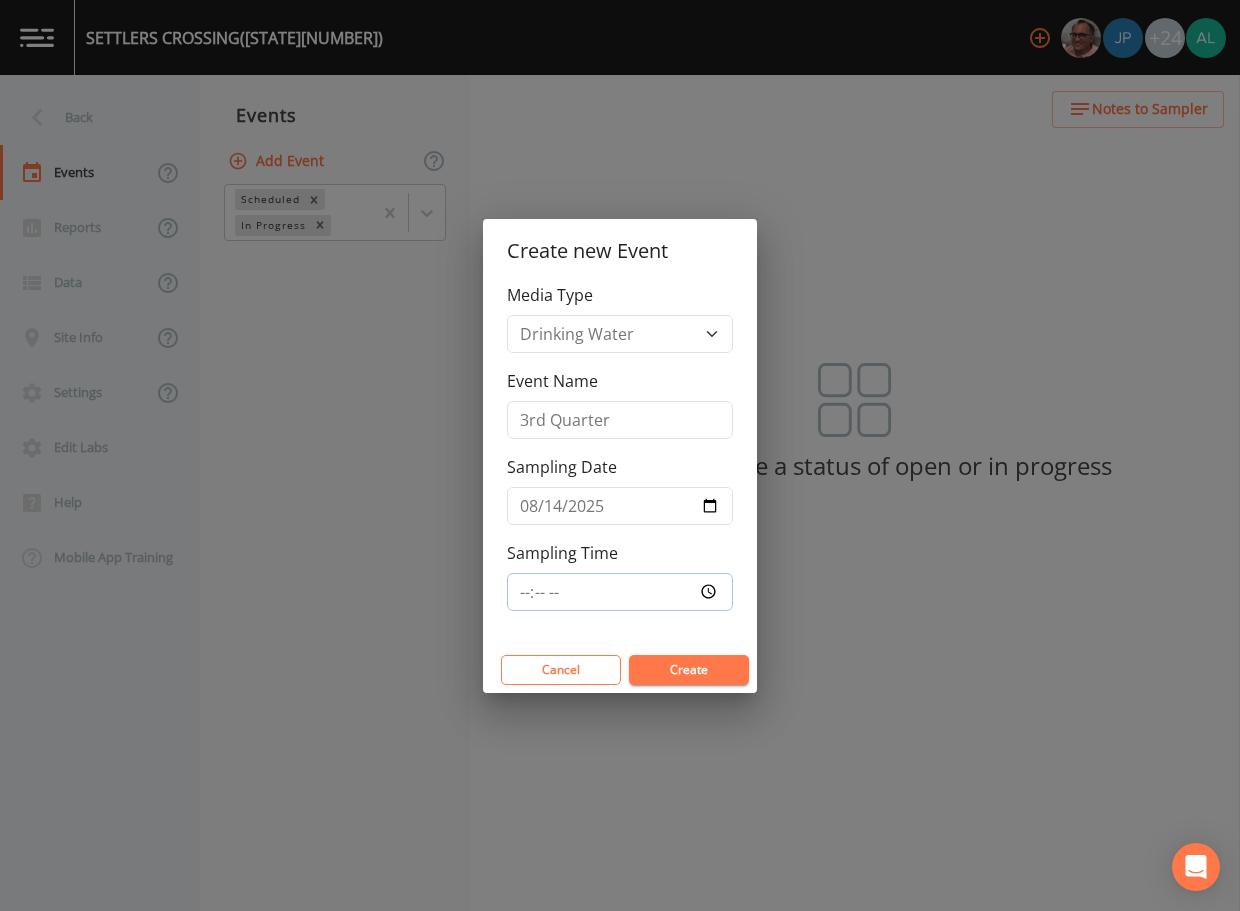 click on "Sampling Time" at bounding box center (620, 592) 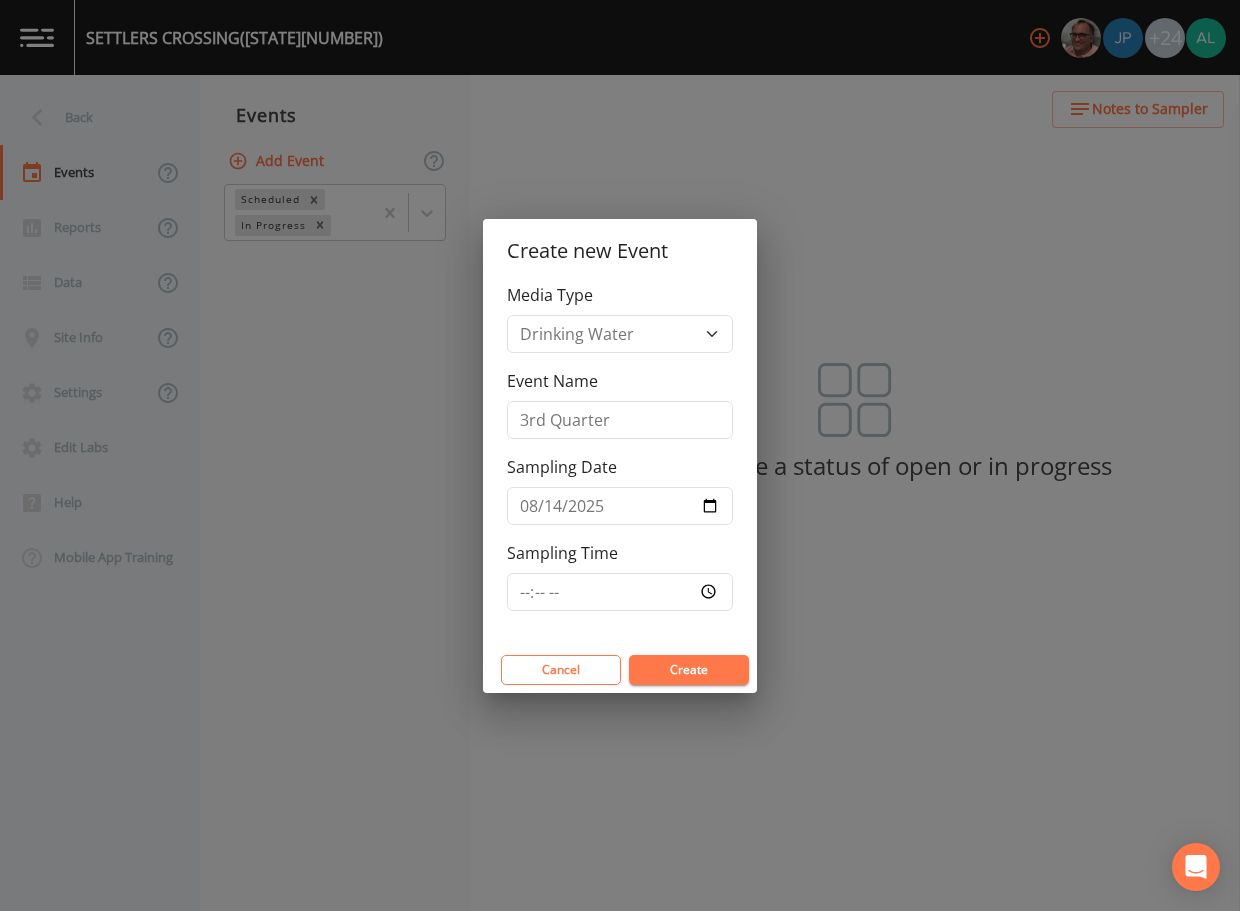 click on "Create" at bounding box center (689, 670) 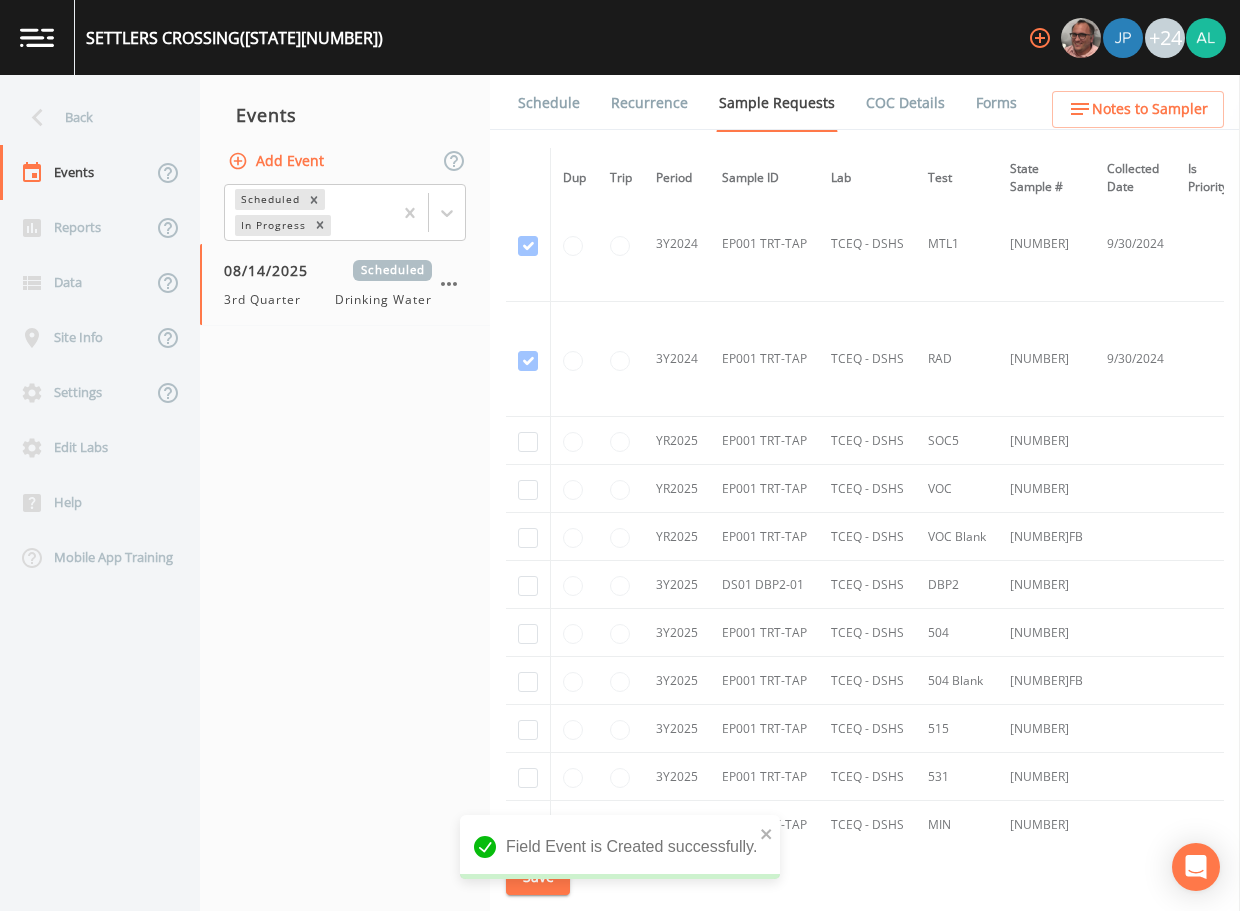 scroll, scrollTop: 465, scrollLeft: 0, axis: vertical 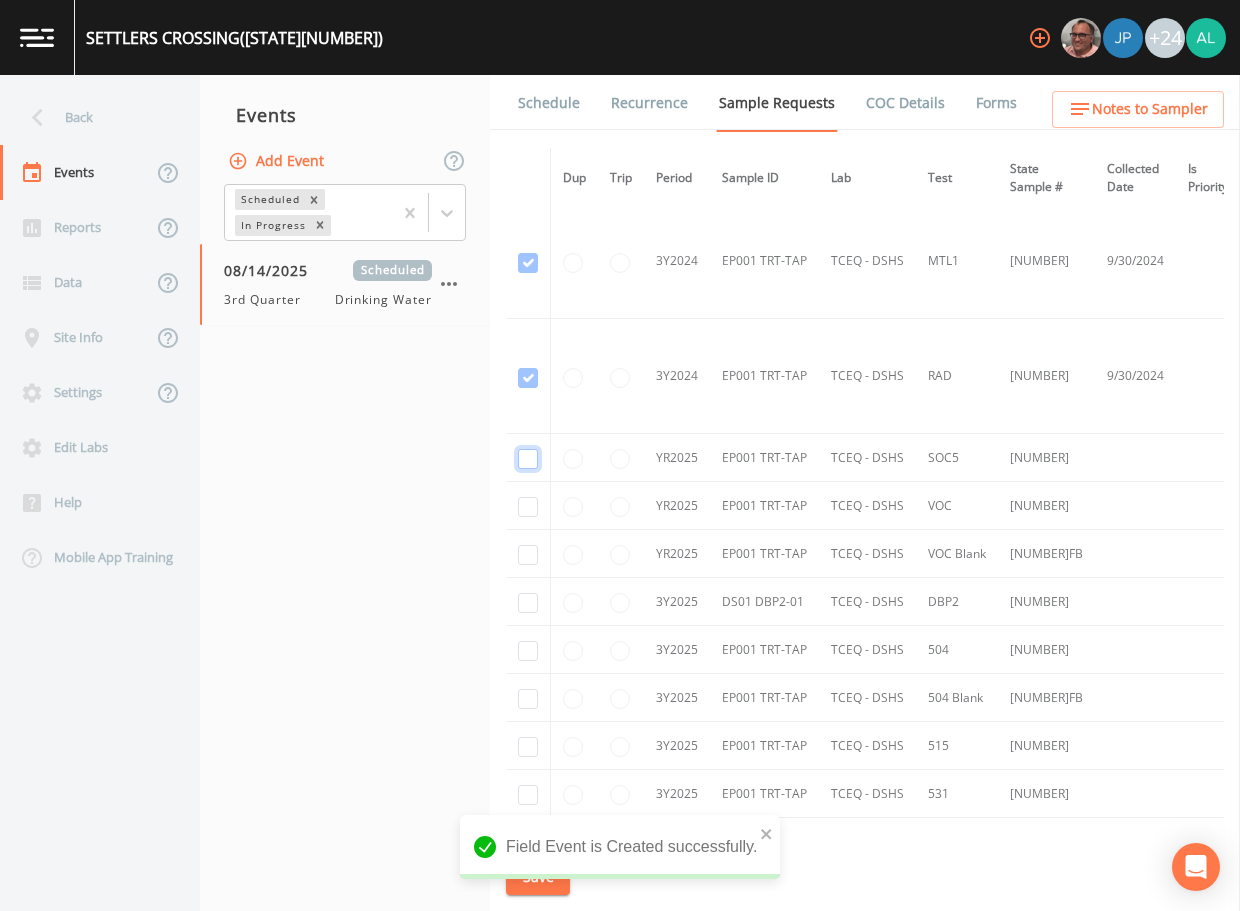 click at bounding box center (528, -82) 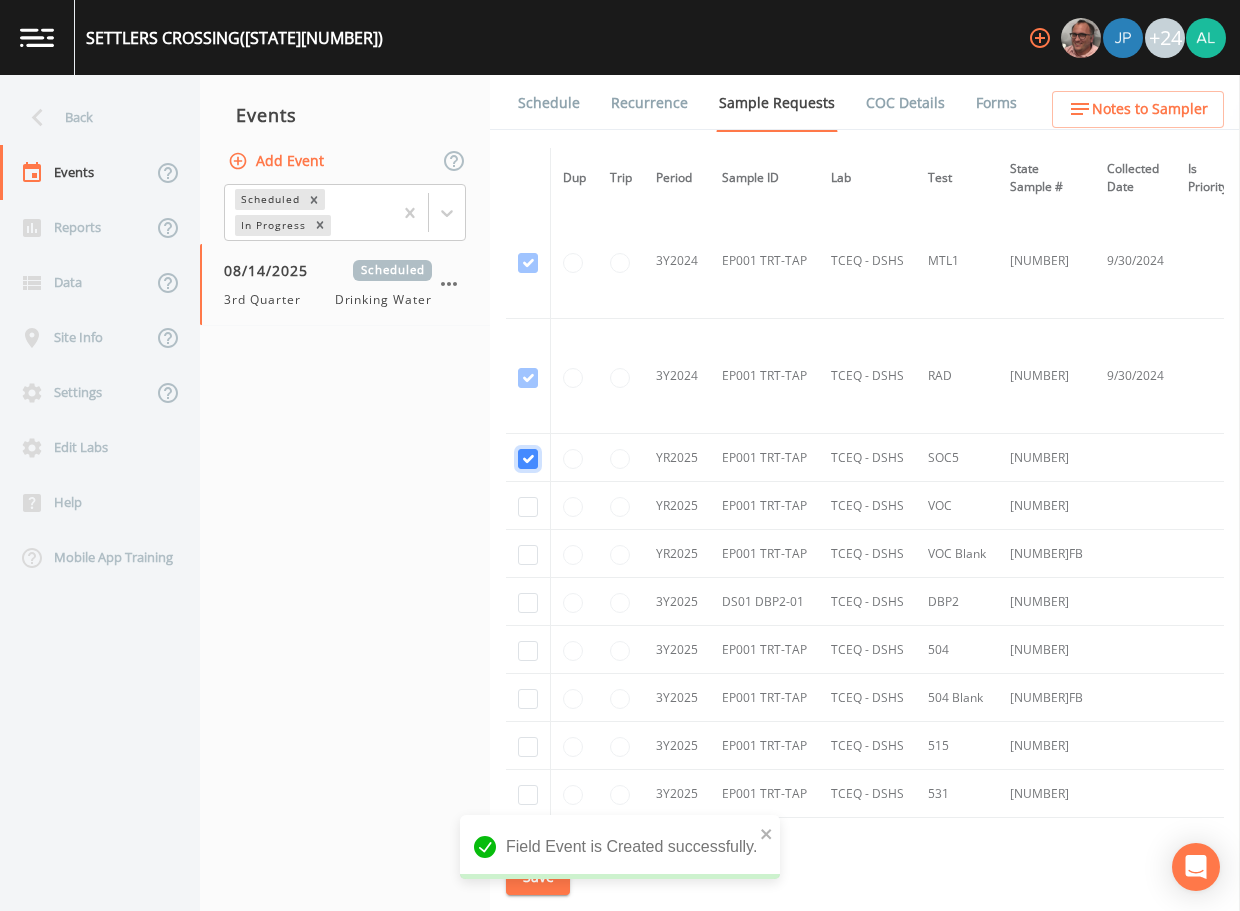 checkbox on "true" 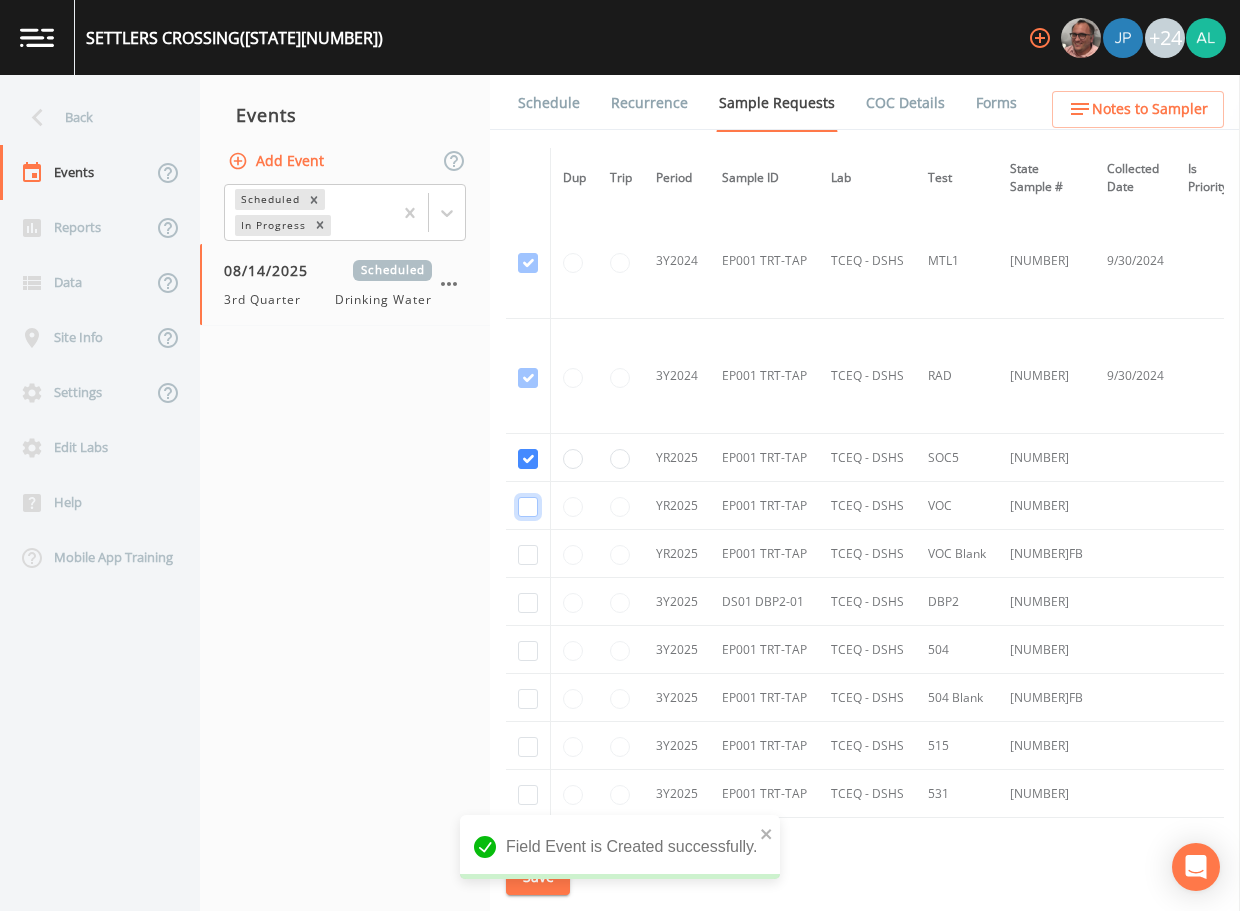click at bounding box center [528, 33] 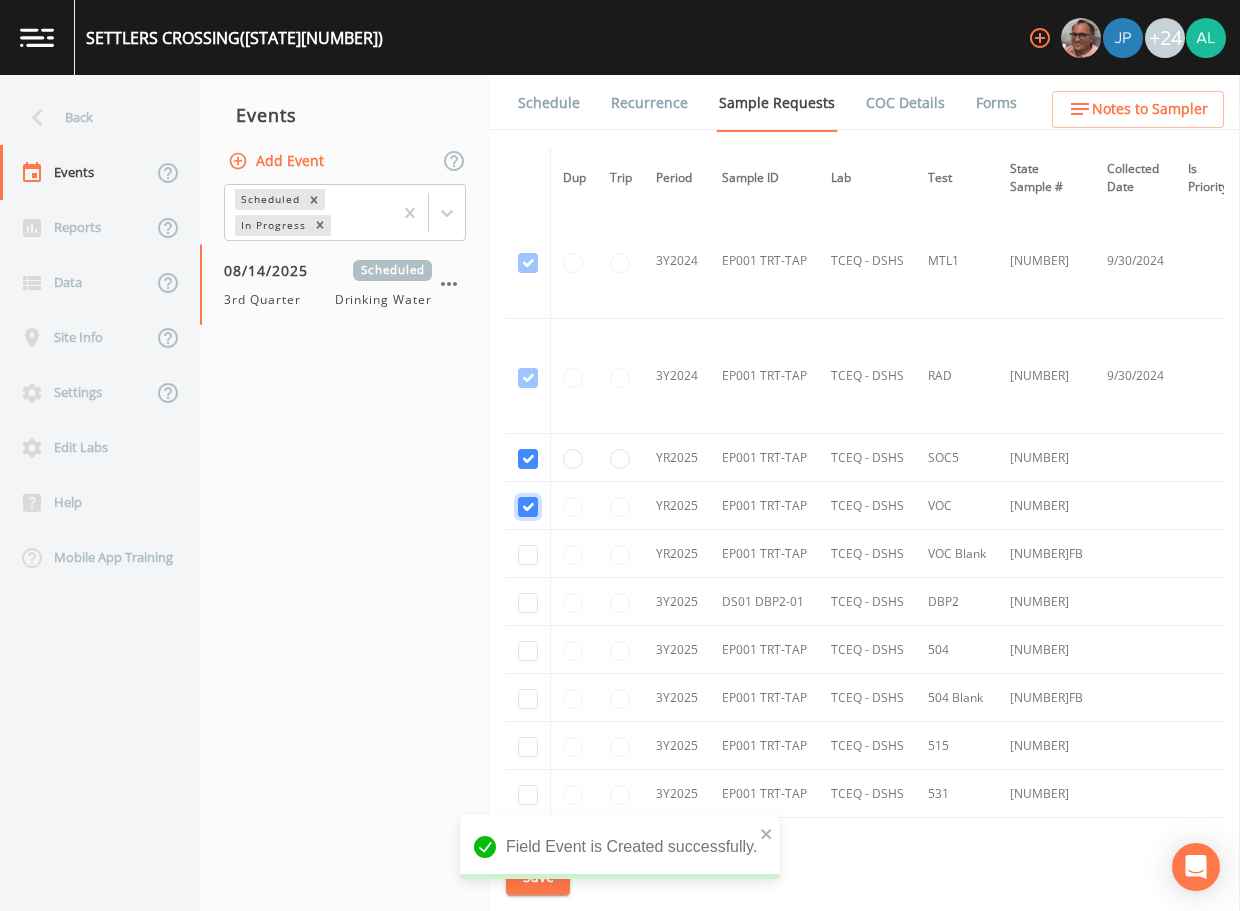 checkbox on "true" 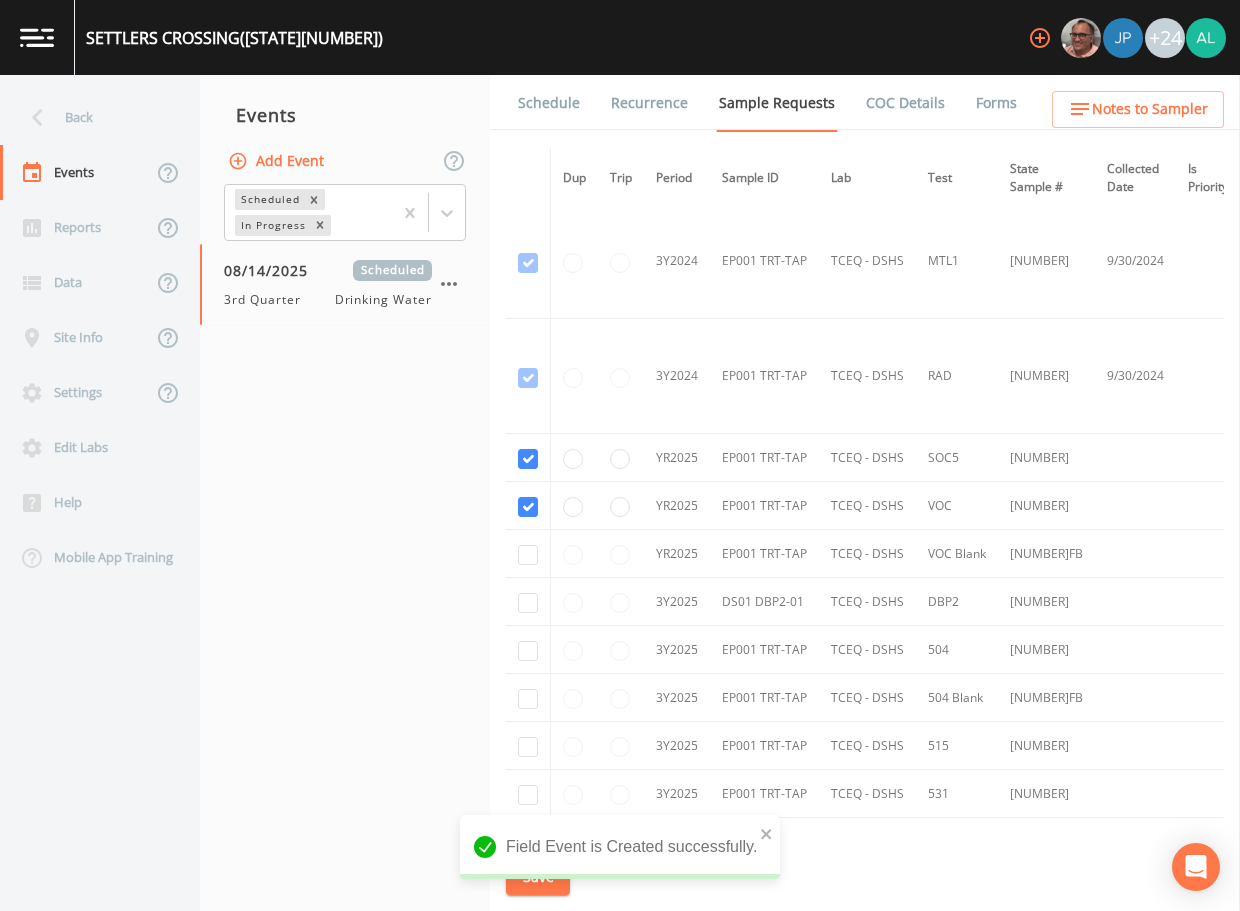 click at bounding box center [528, 554] 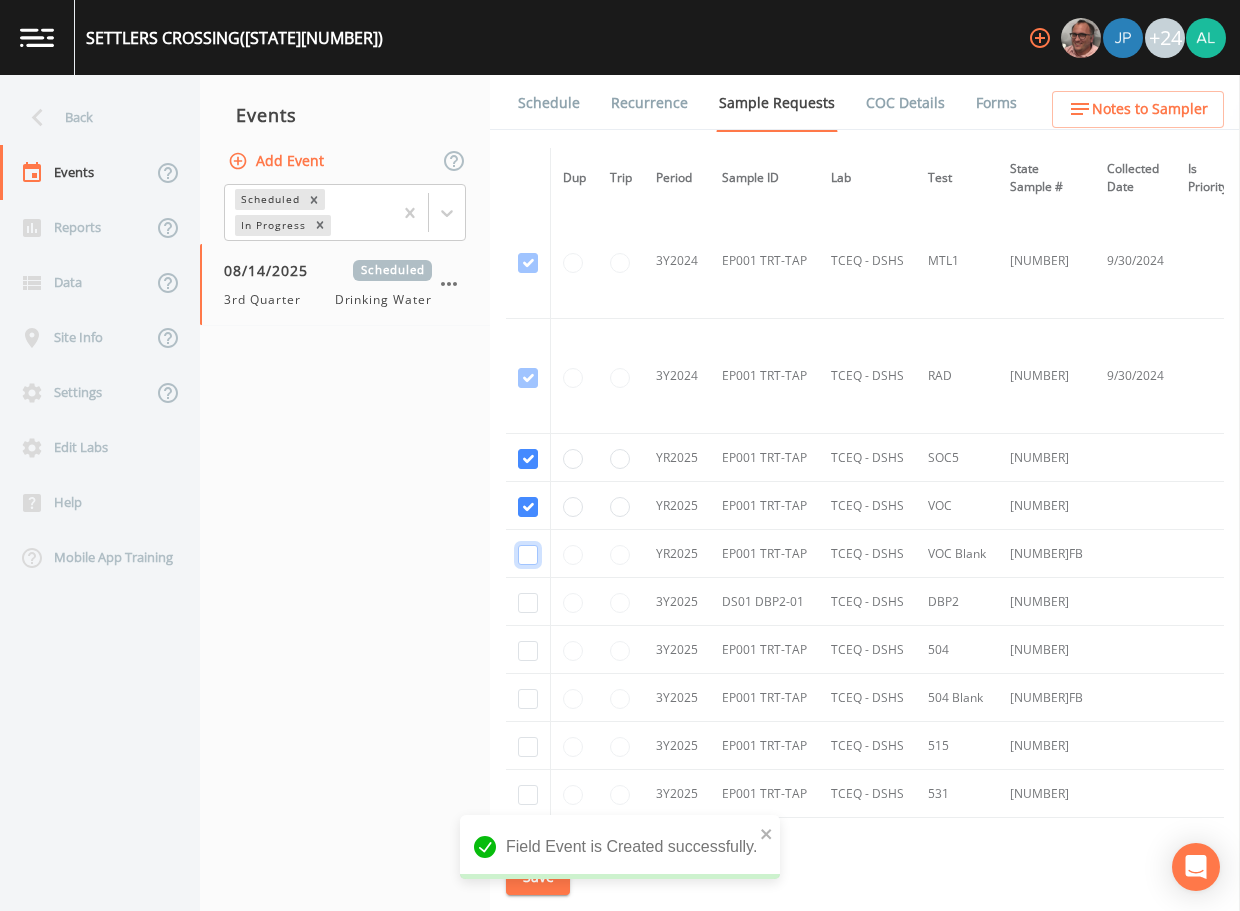 click at bounding box center [528, 148] 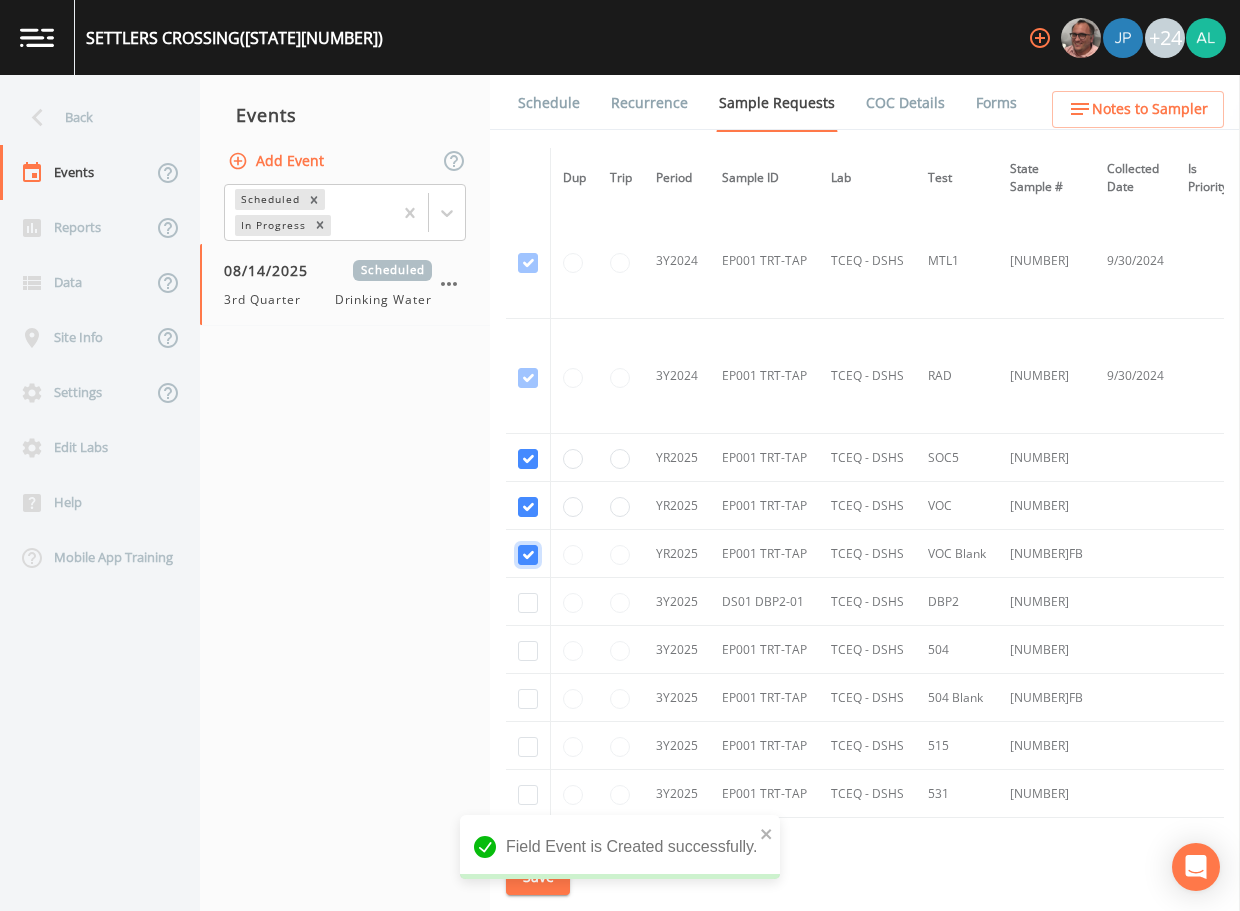 checkbox on "true" 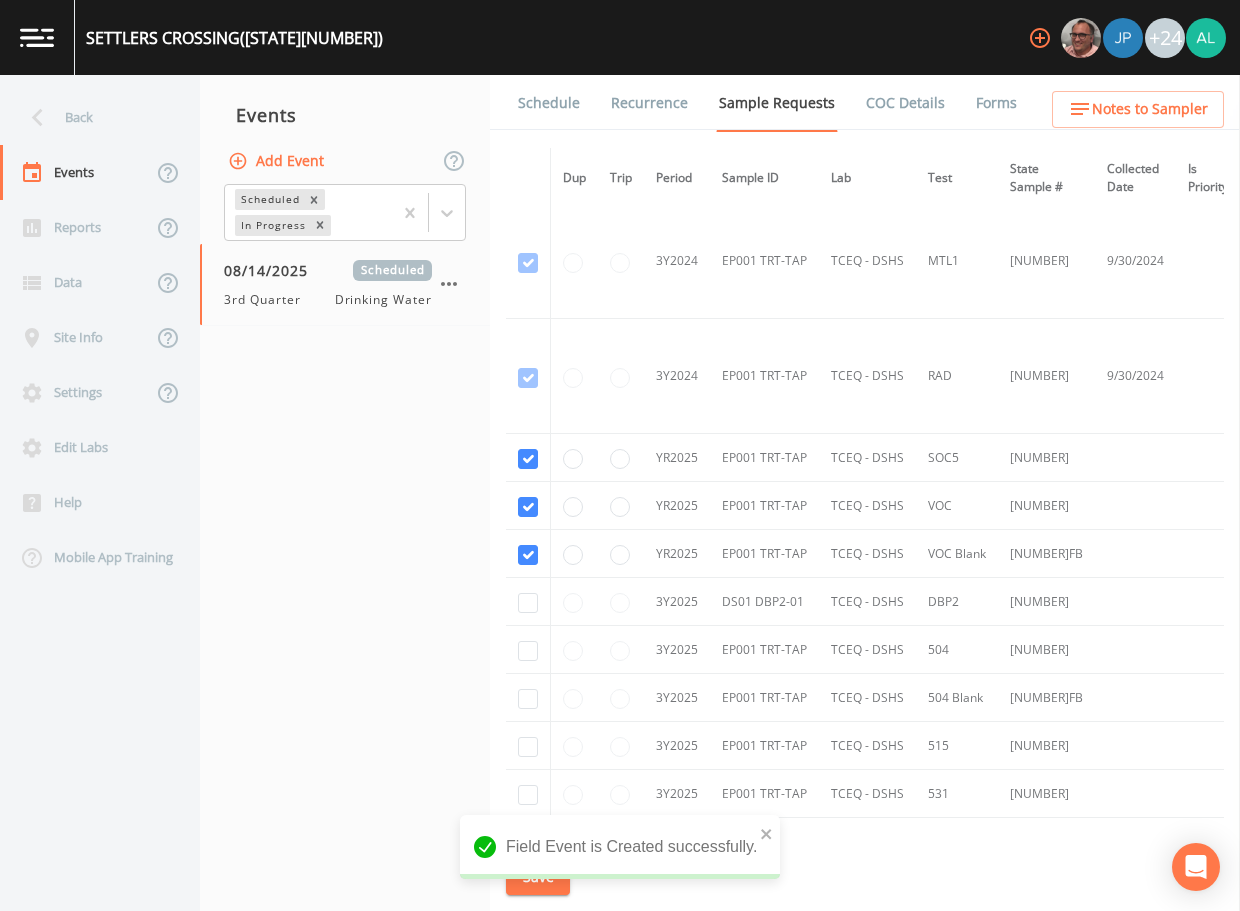 drag, startPoint x: 529, startPoint y: 582, endPoint x: 529, endPoint y: 609, distance: 27 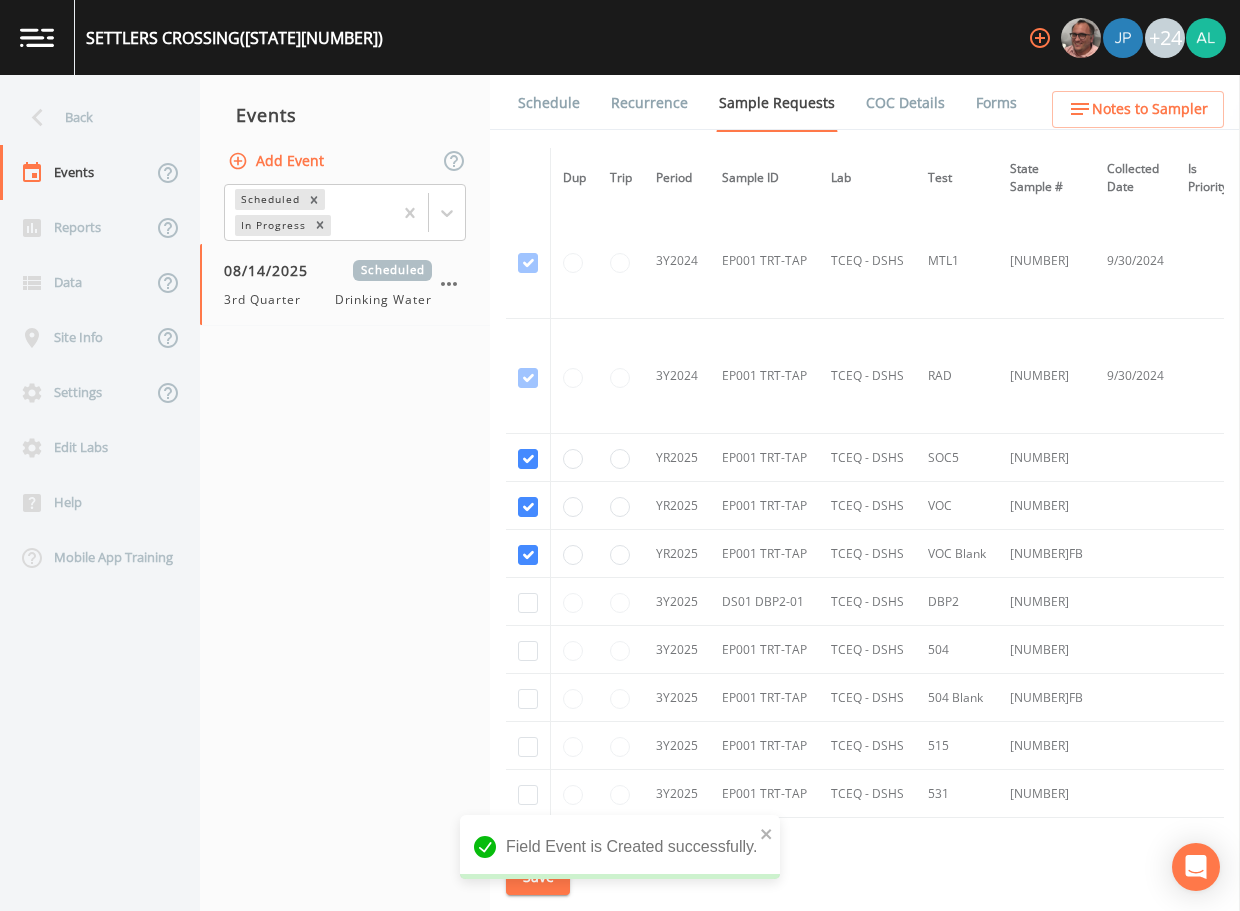 click at bounding box center [528, 602] 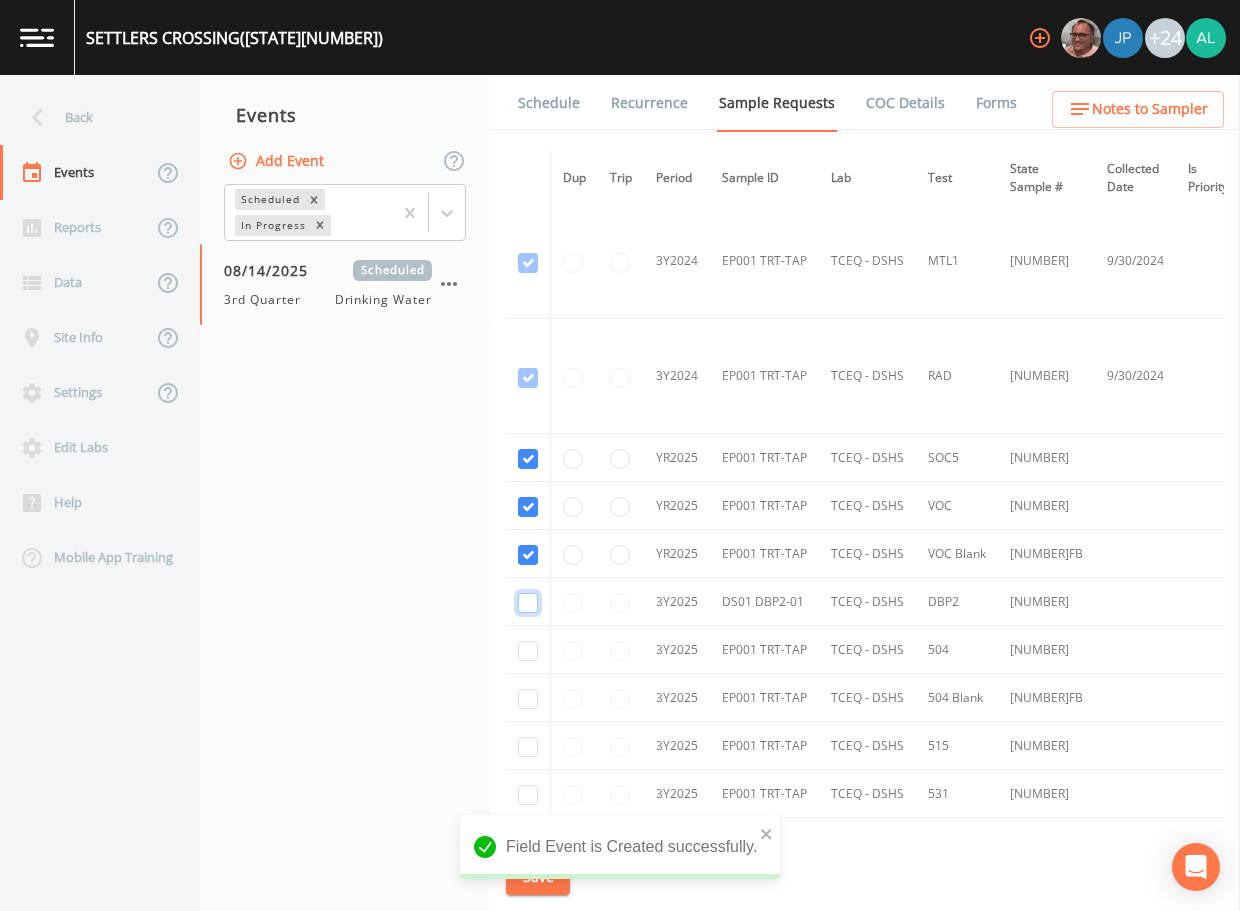 click at bounding box center [528, 603] 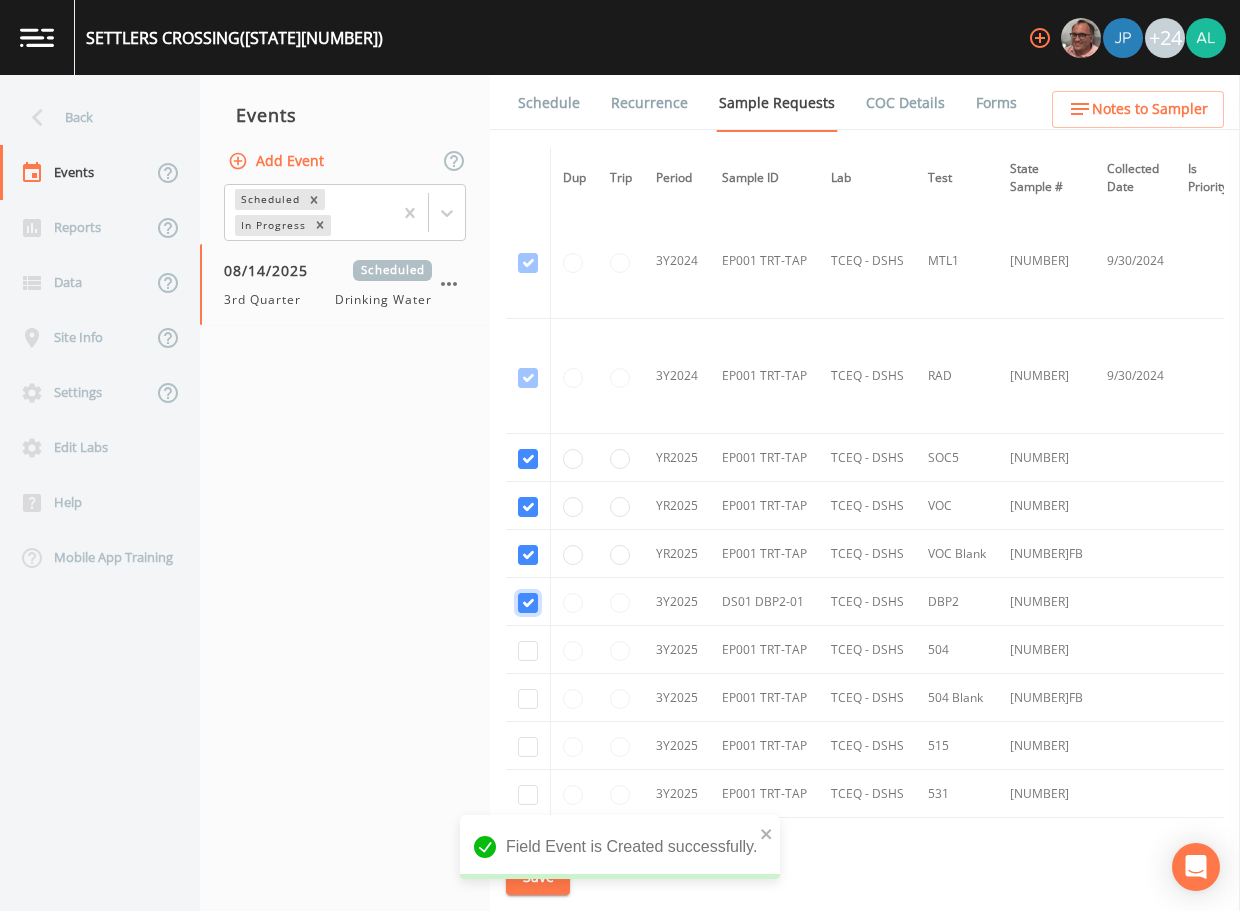 checkbox on "true" 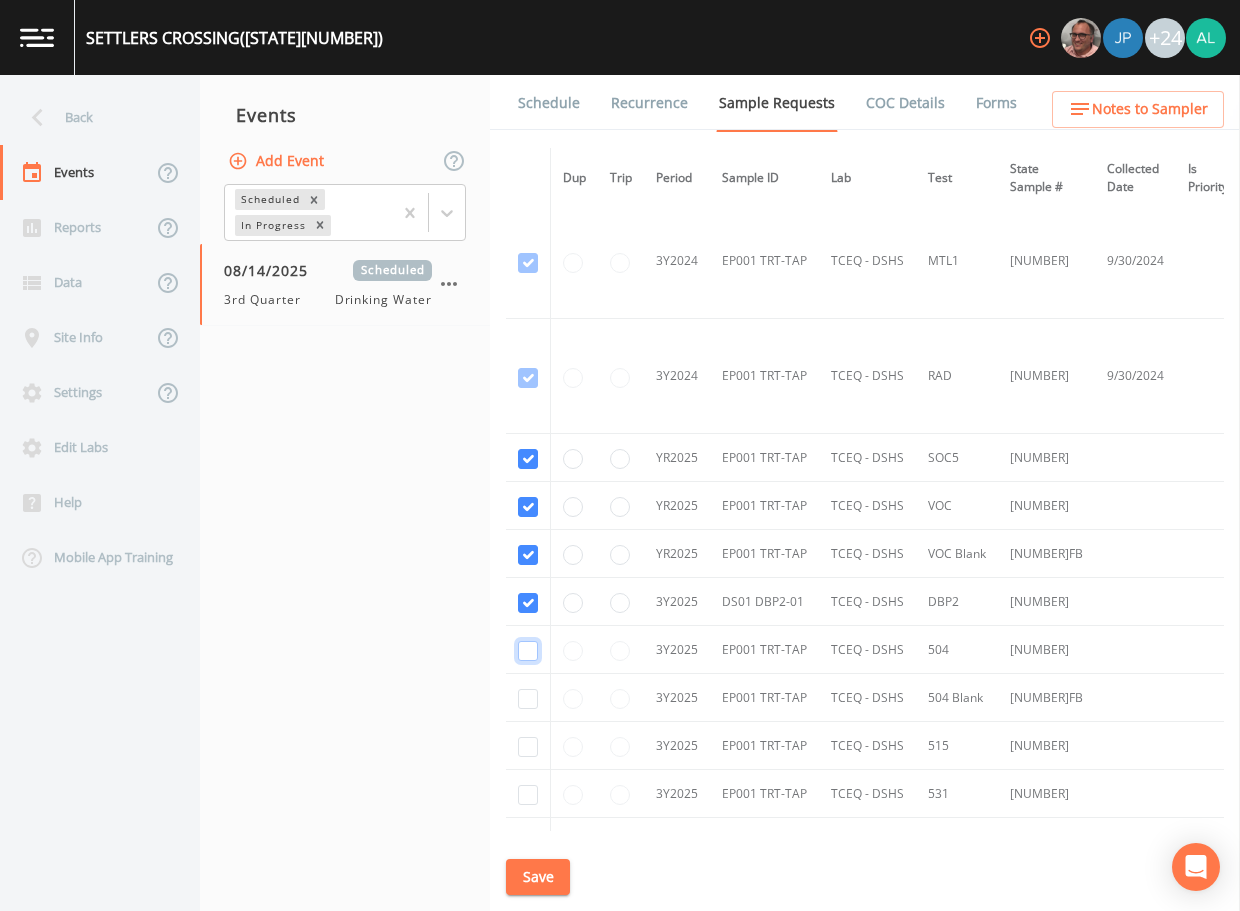 click at bounding box center [528, 651] 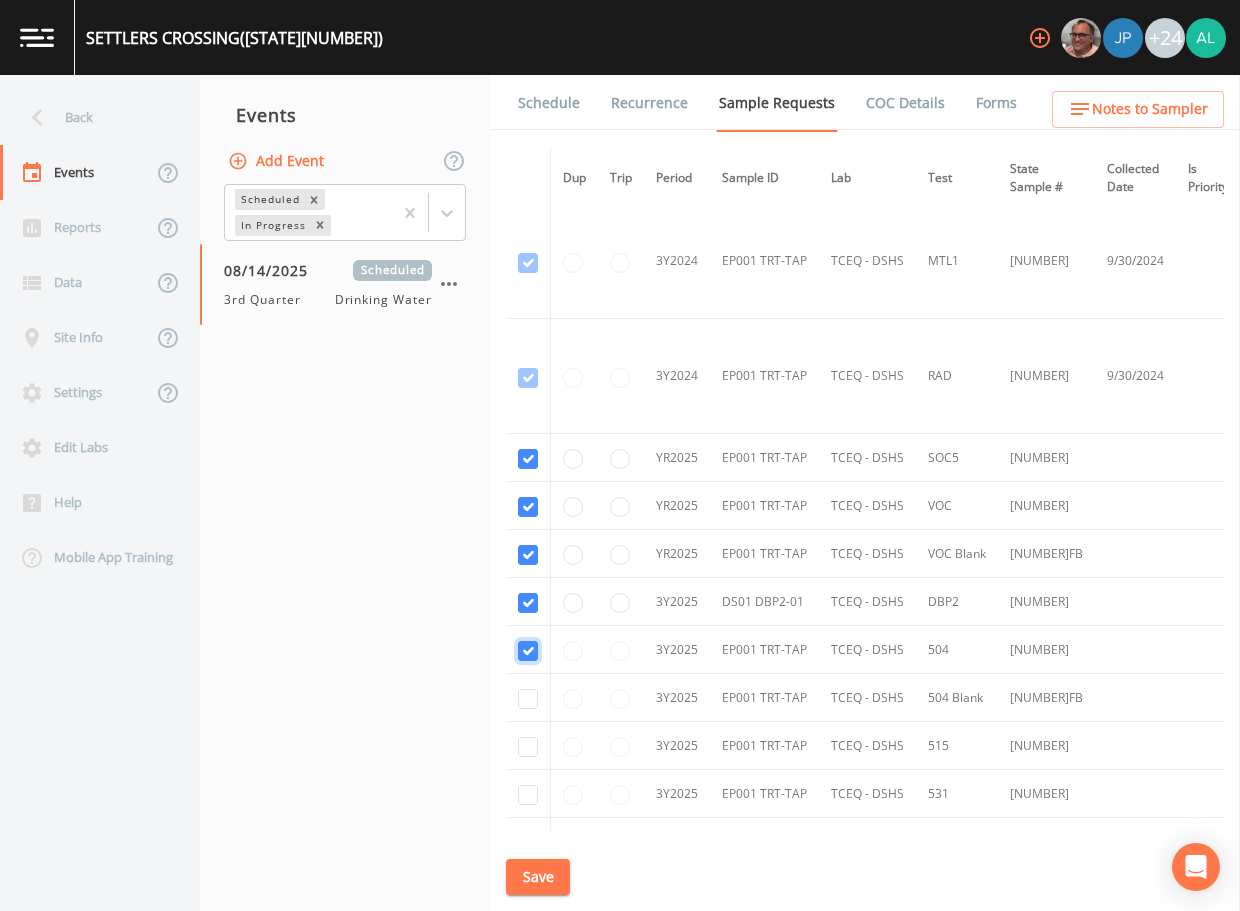checkbox on "true" 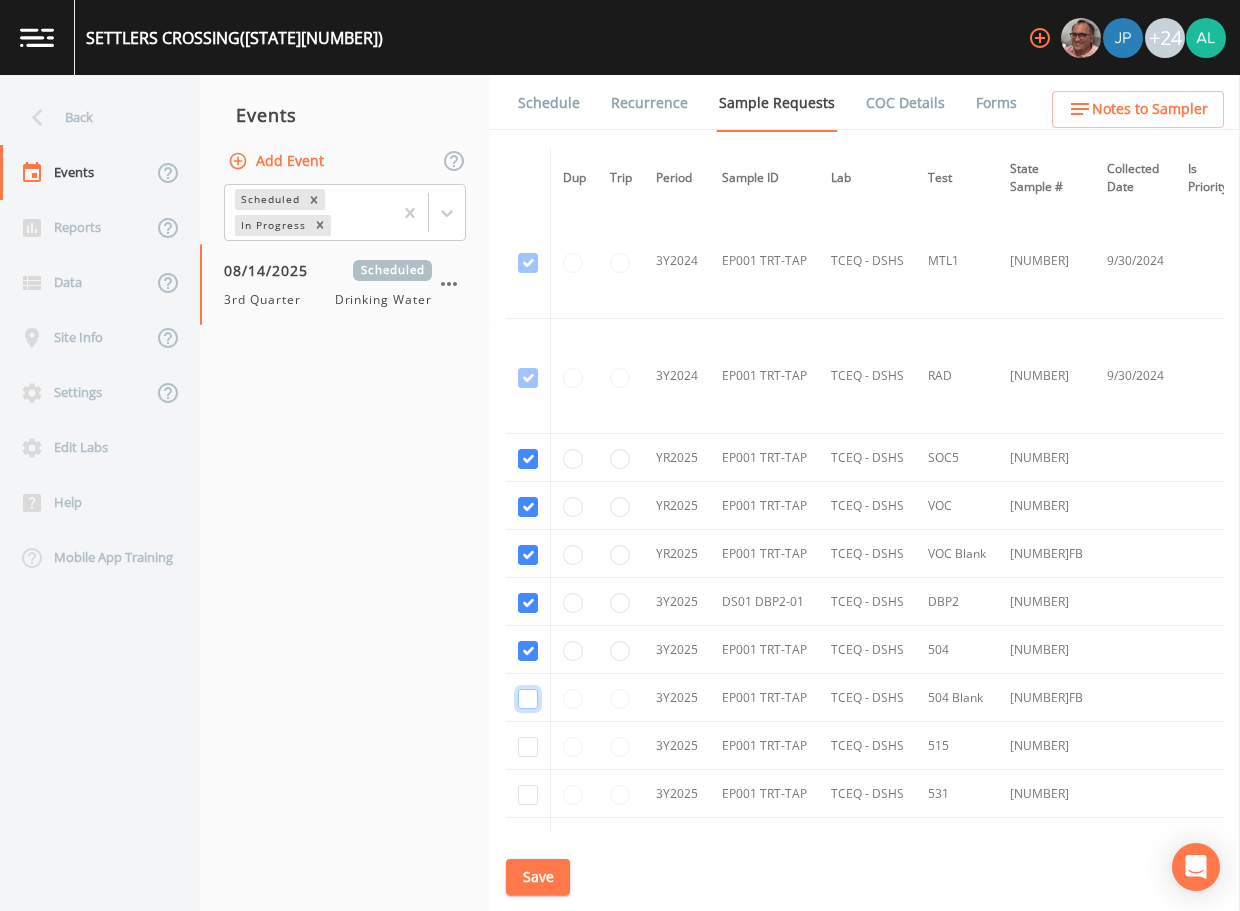 click at bounding box center (528, 699) 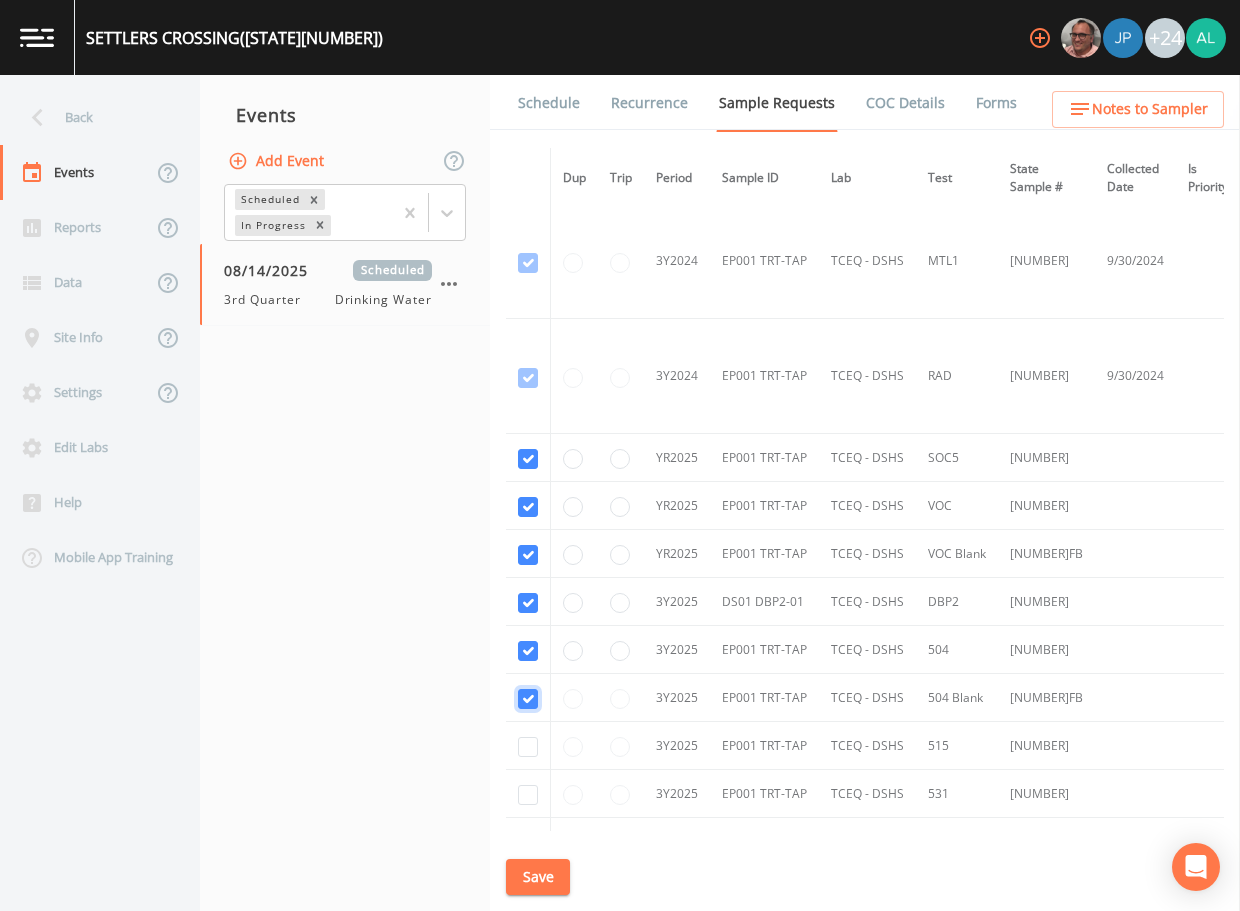 checkbox on "true" 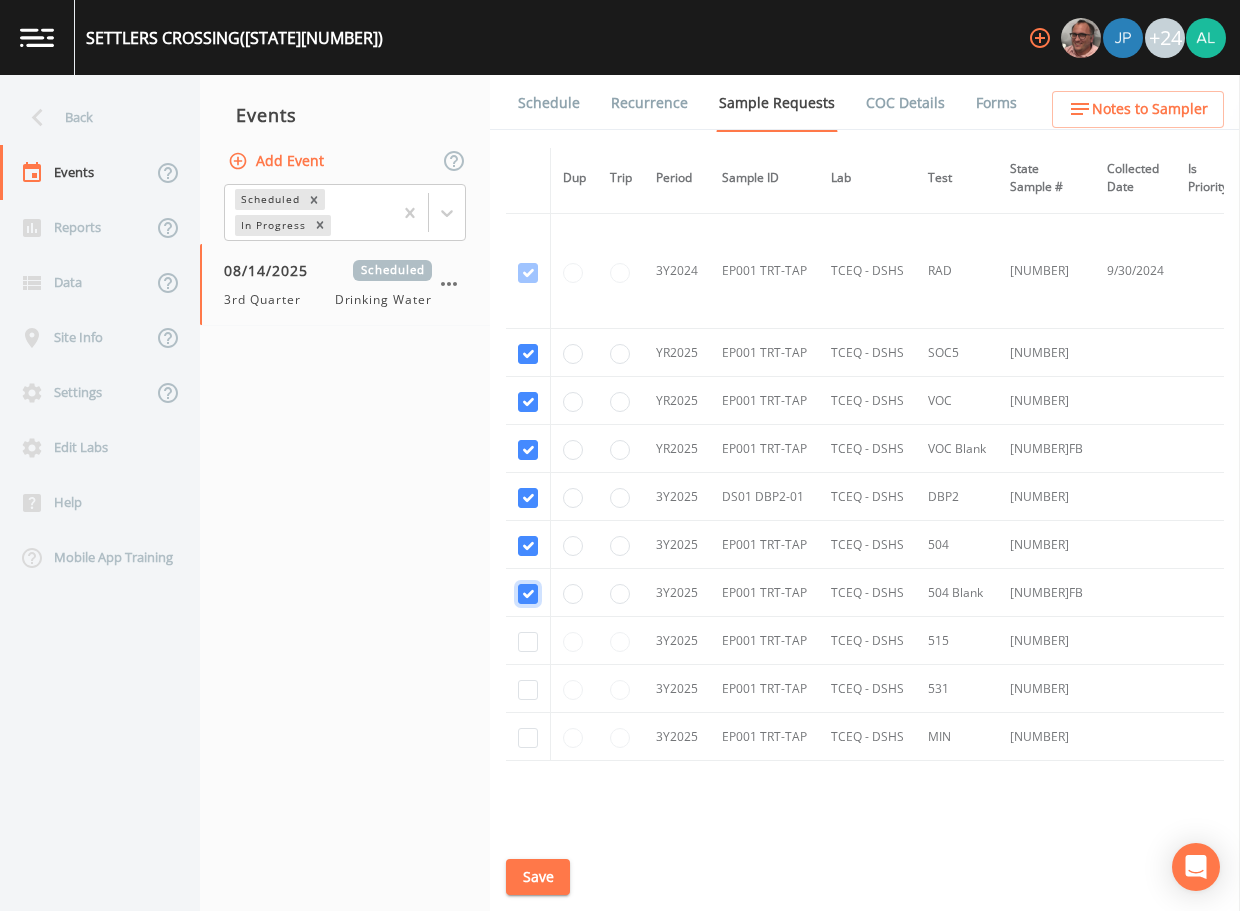 scroll, scrollTop: 665, scrollLeft: 0, axis: vertical 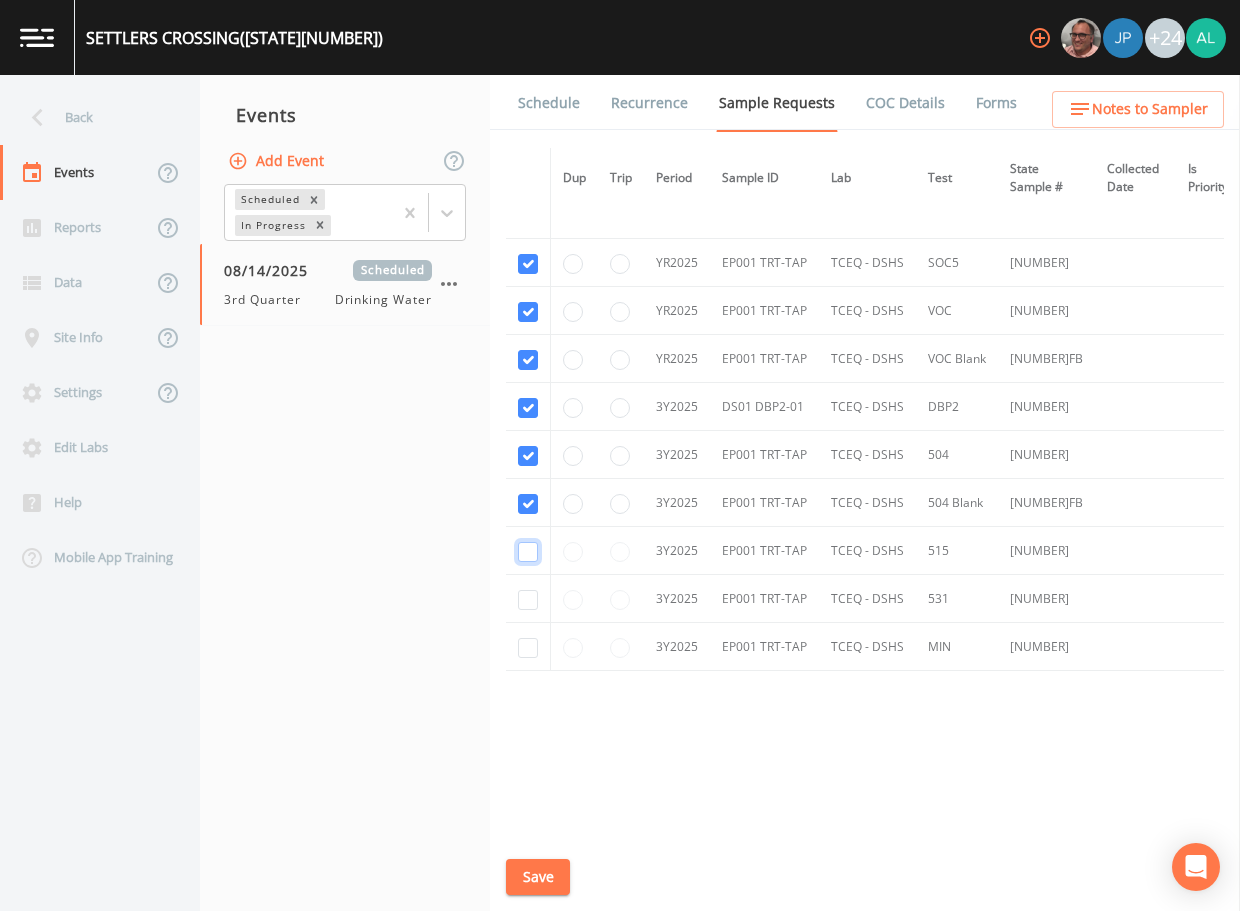 click at bounding box center [528, 552] 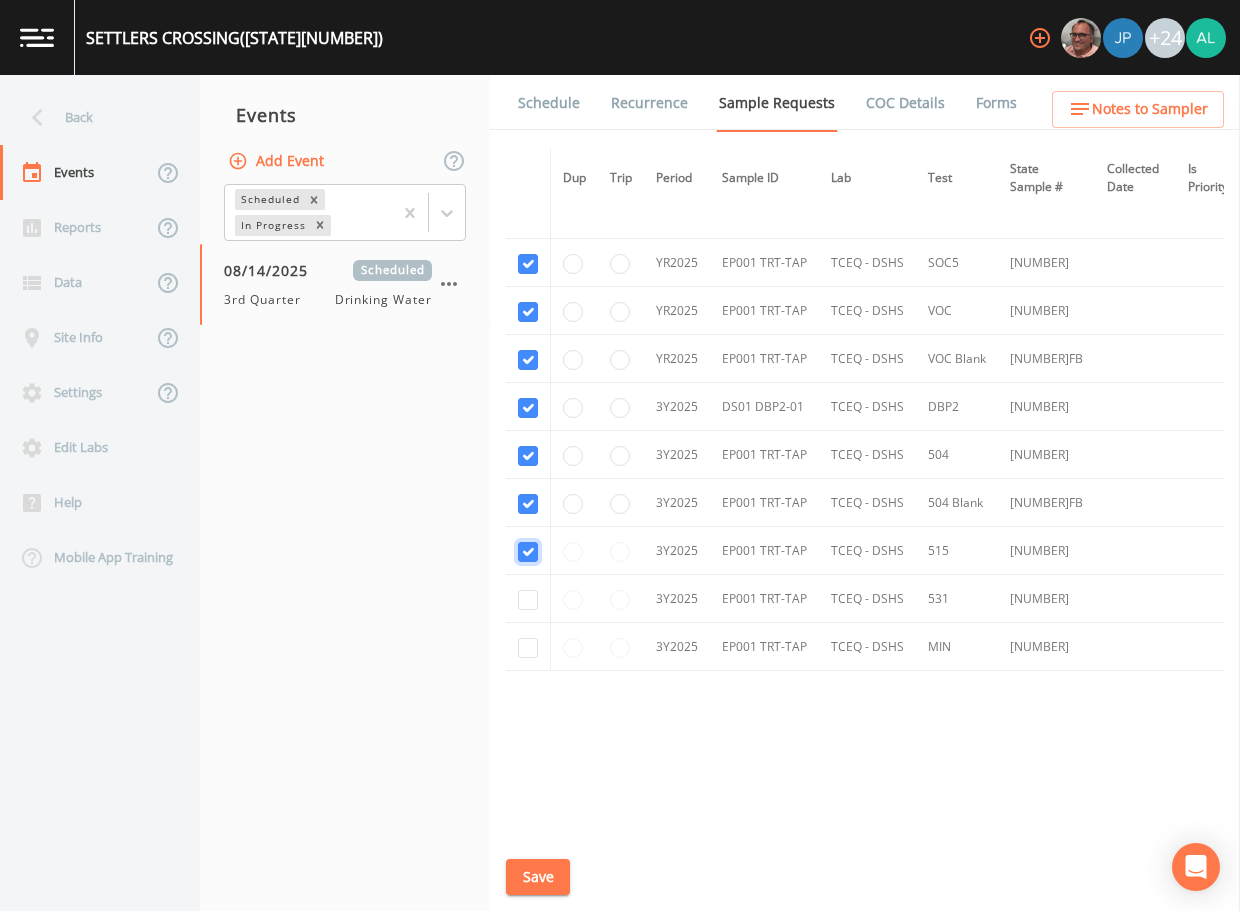 checkbox on "true" 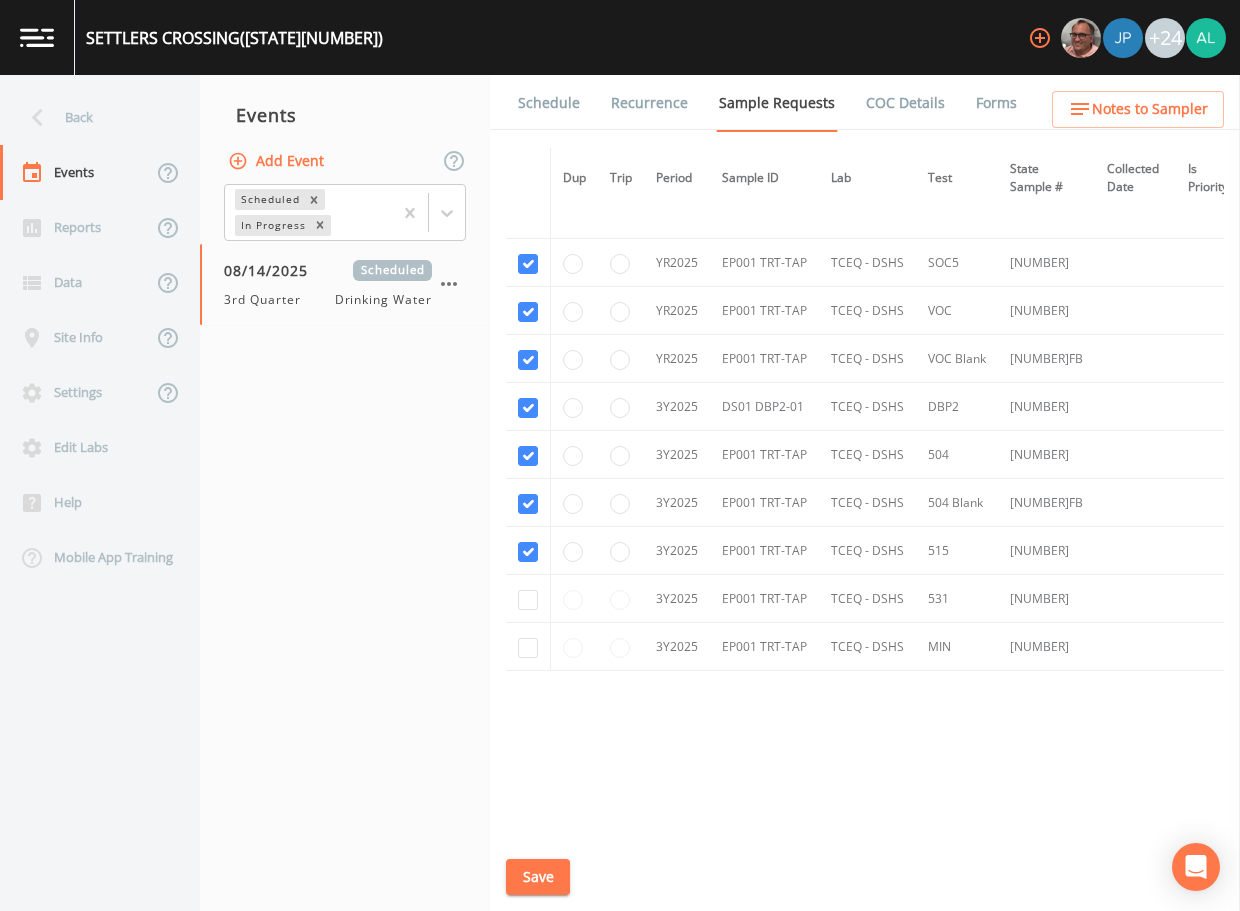 drag, startPoint x: 520, startPoint y: 632, endPoint x: 528, endPoint y: 615, distance: 18.788294 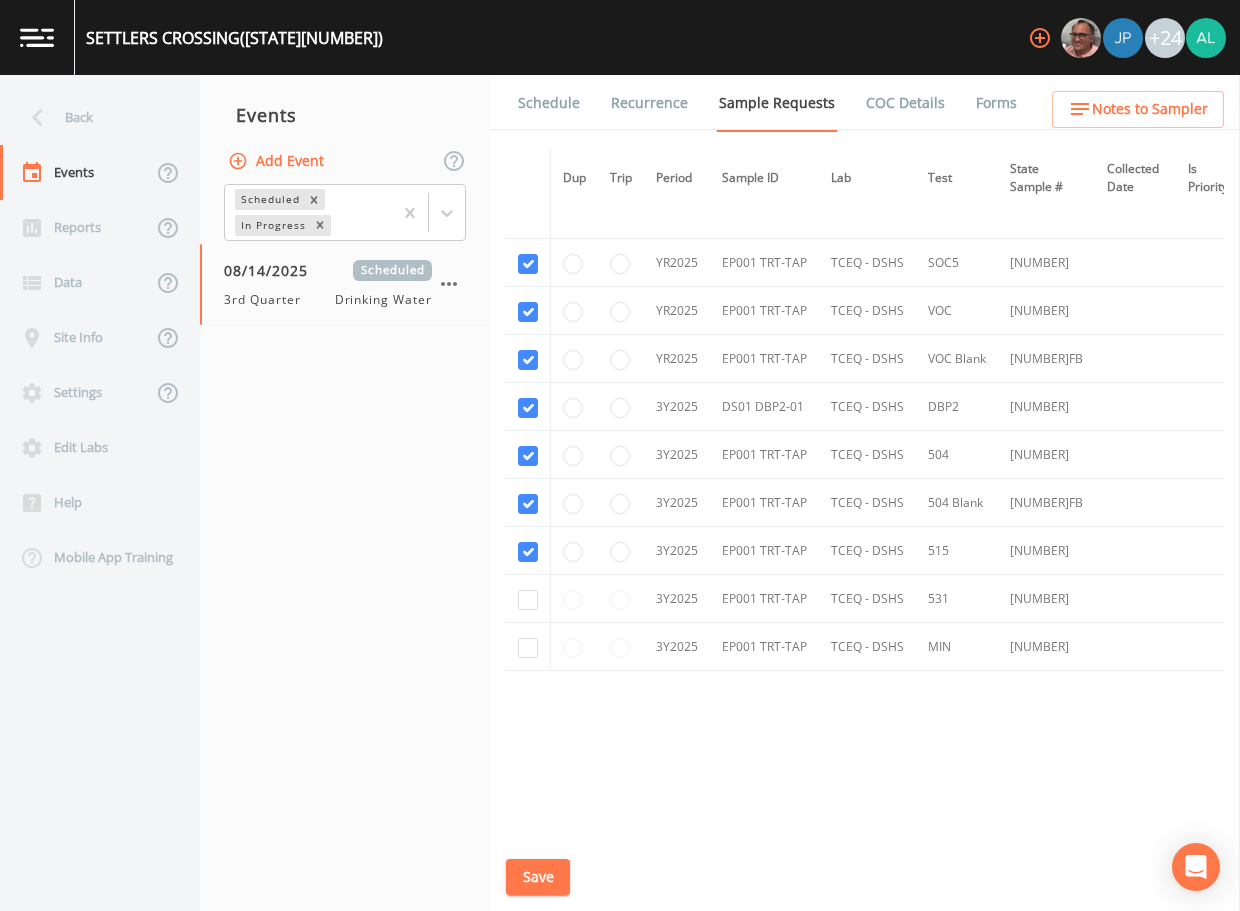 click at bounding box center (528, 647) 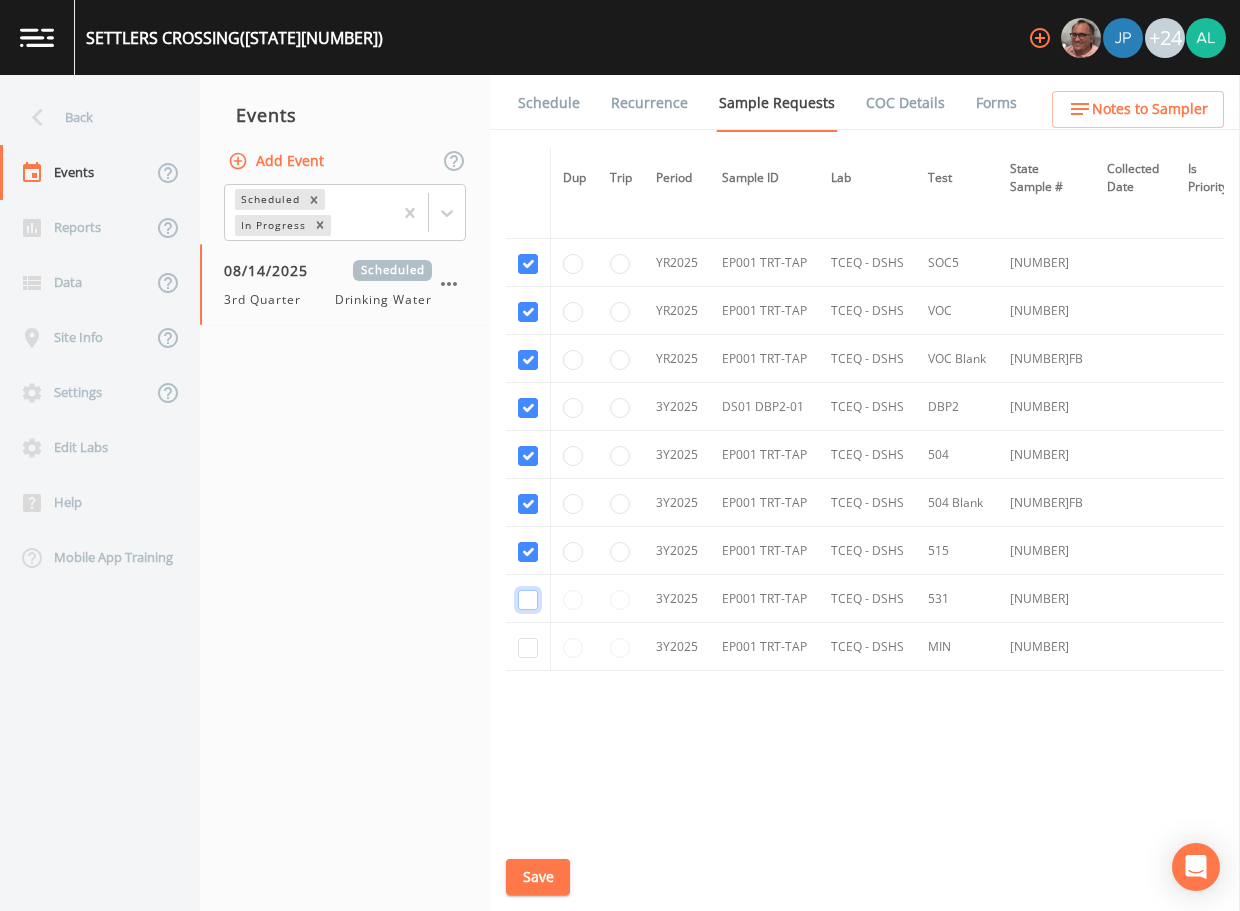 drag, startPoint x: 530, startPoint y: 597, endPoint x: 532, endPoint y: 629, distance: 32.06244 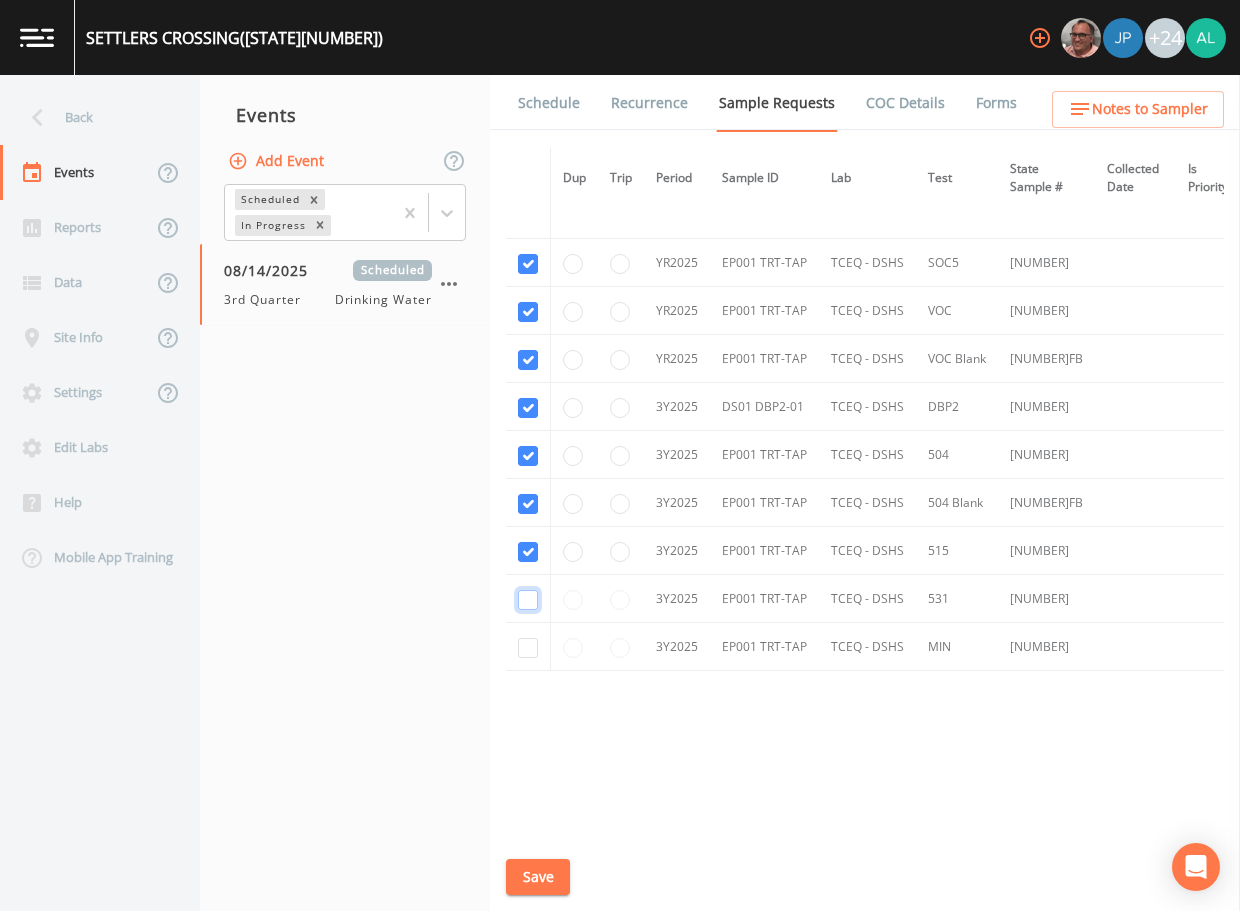 click at bounding box center [528, 600] 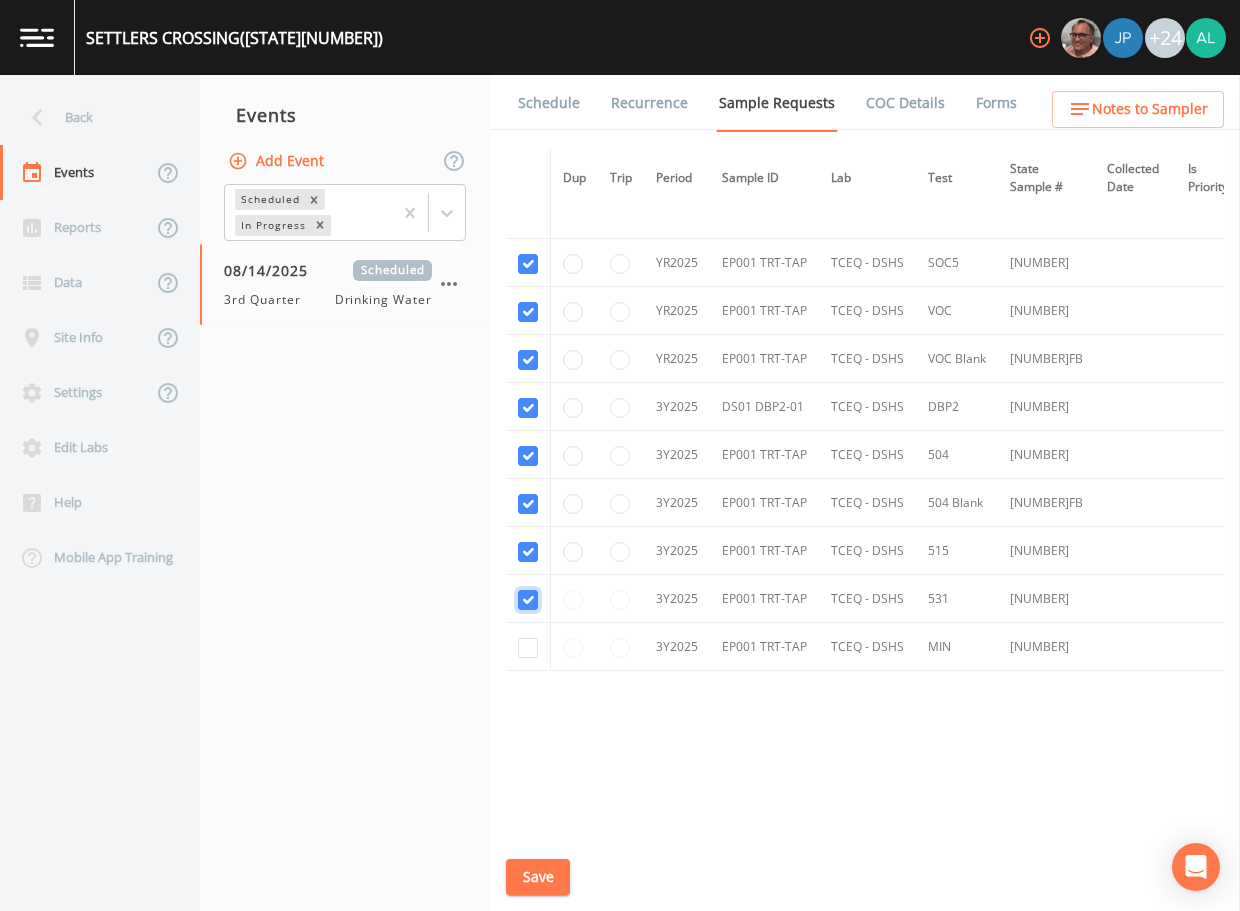 checkbox on "true" 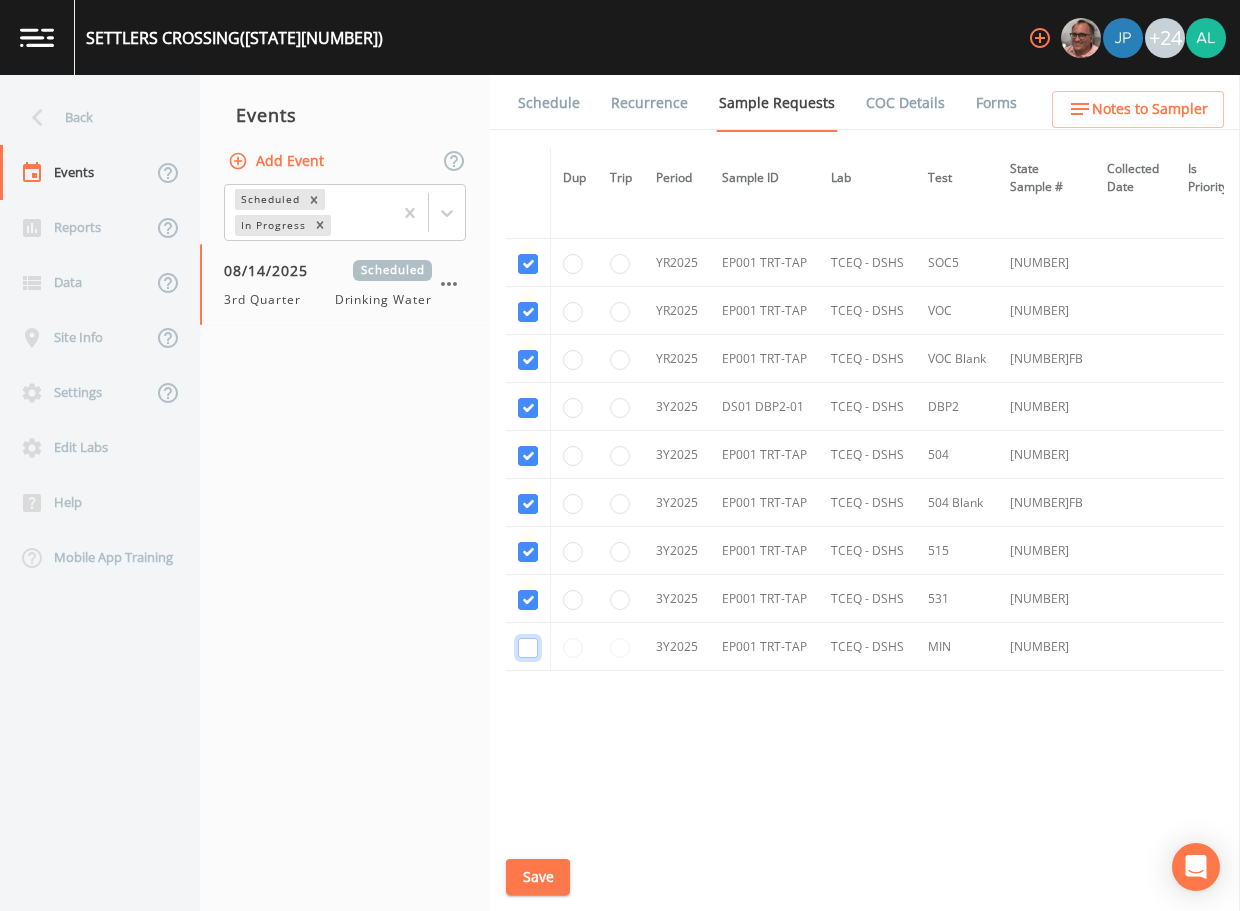 click at bounding box center [528, 648] 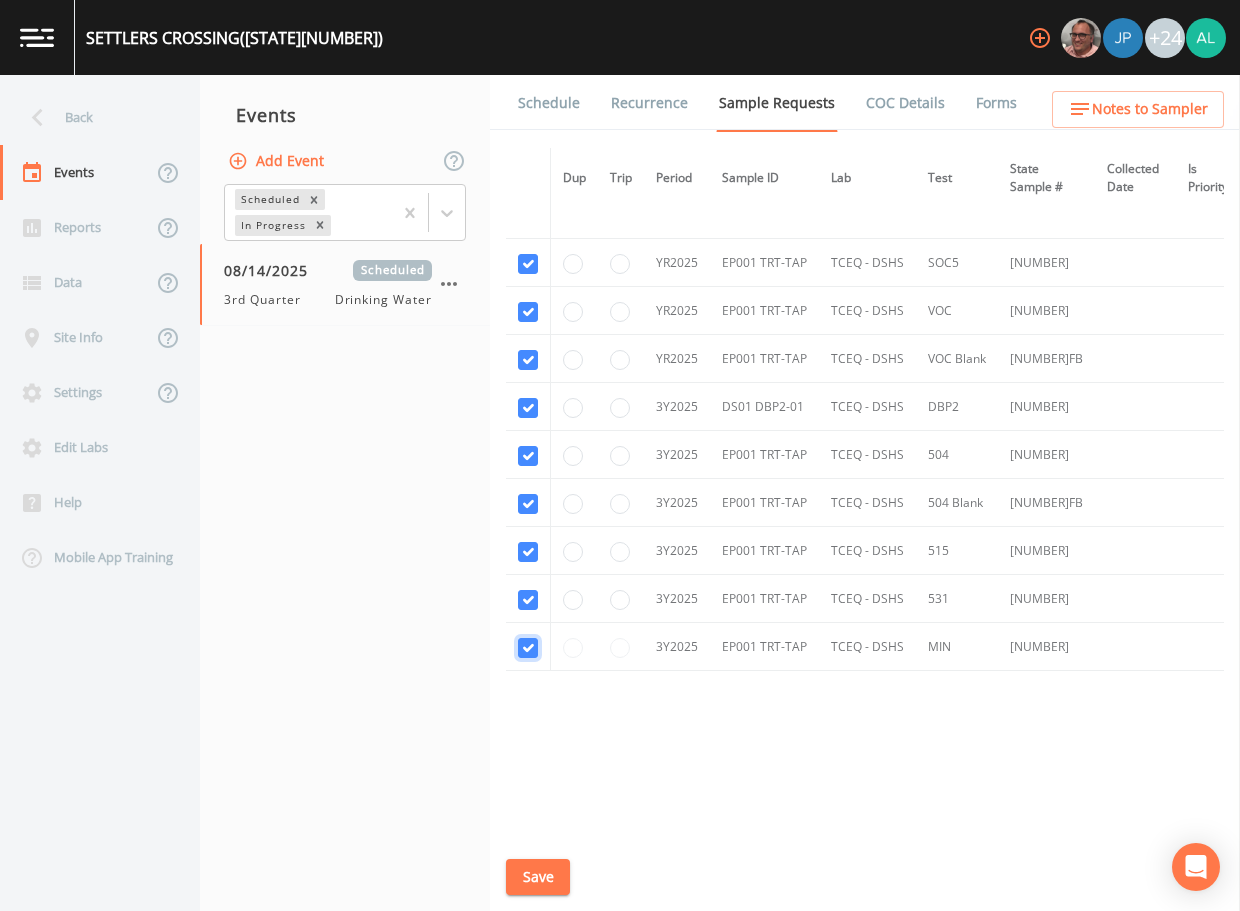checkbox on "true" 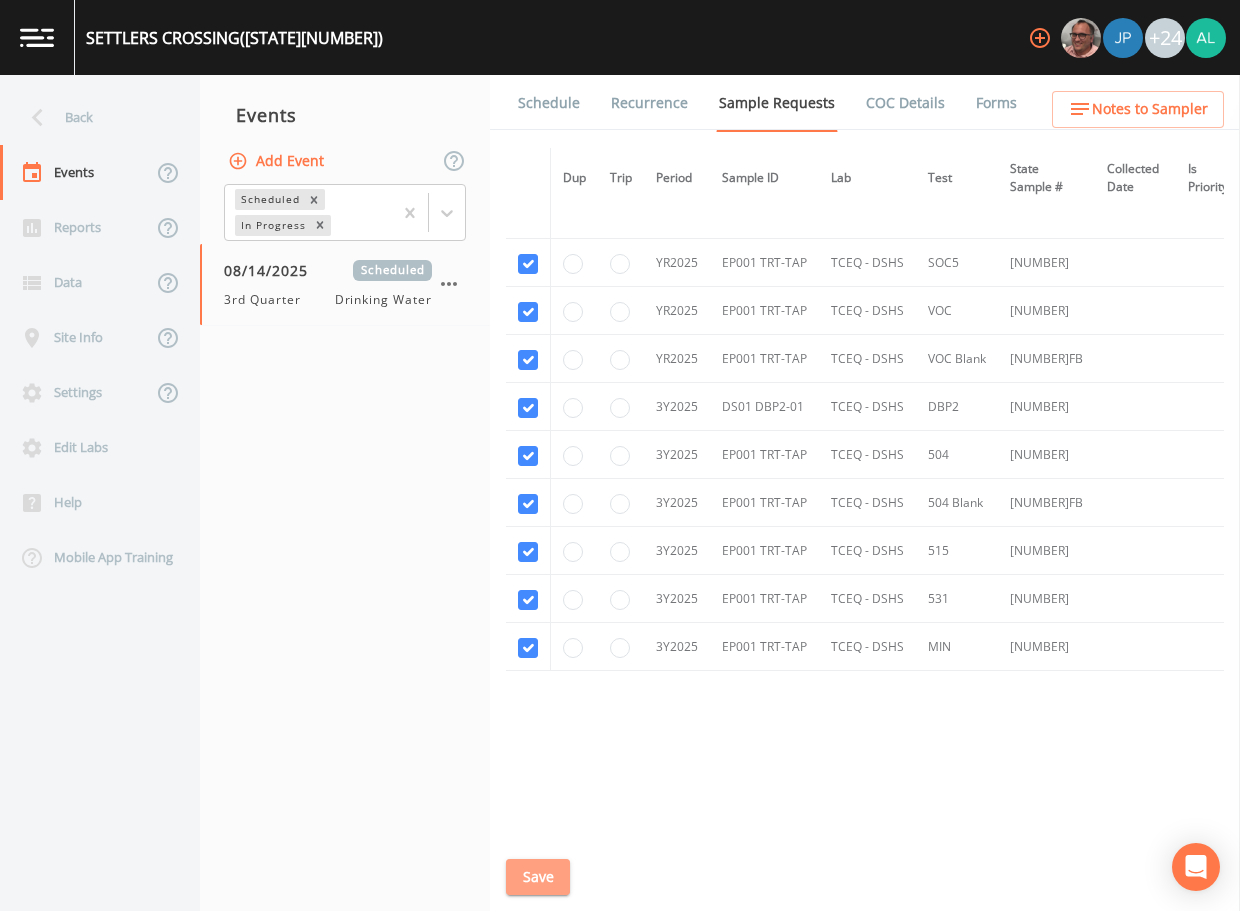 click on "Save" at bounding box center (538, 877) 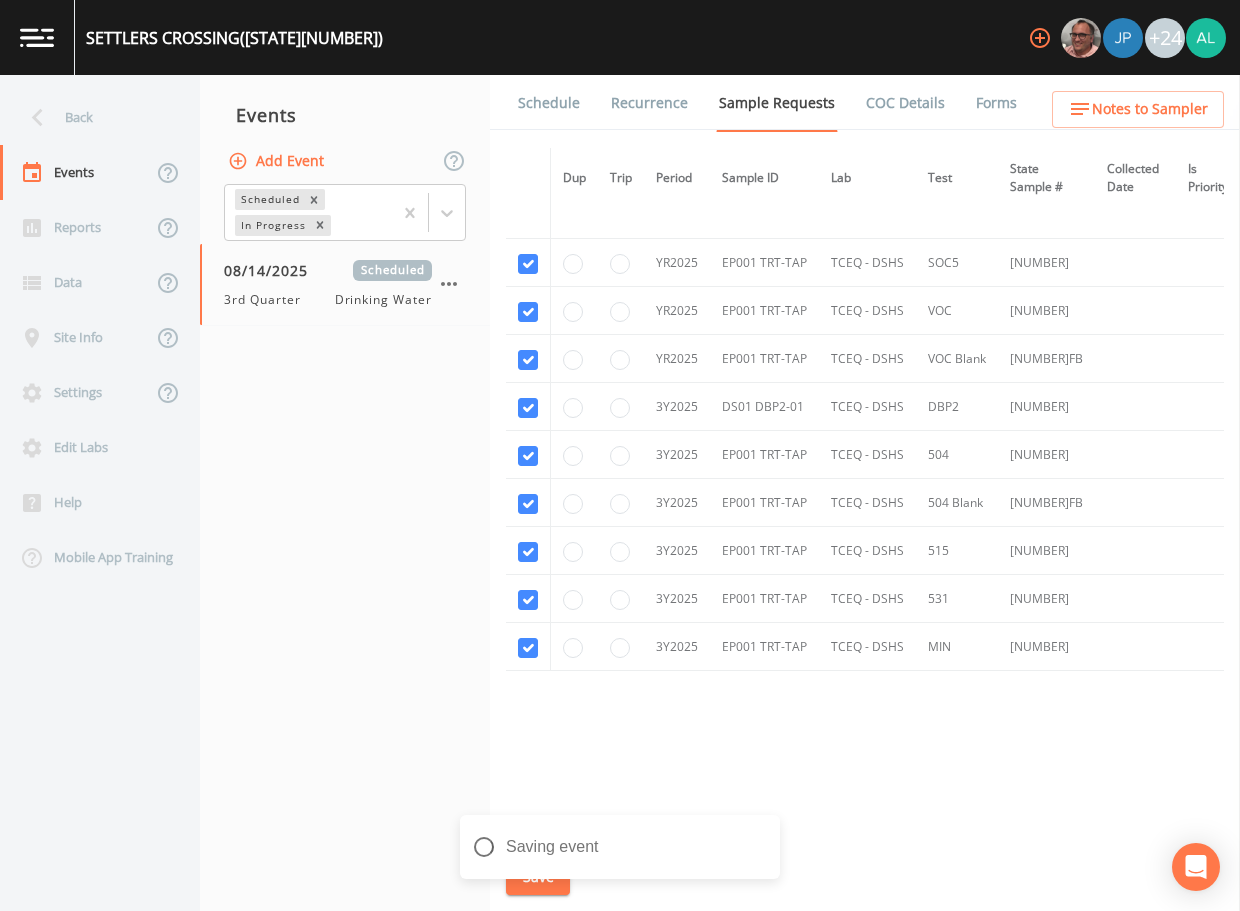 click on "Schedule" at bounding box center (549, 103) 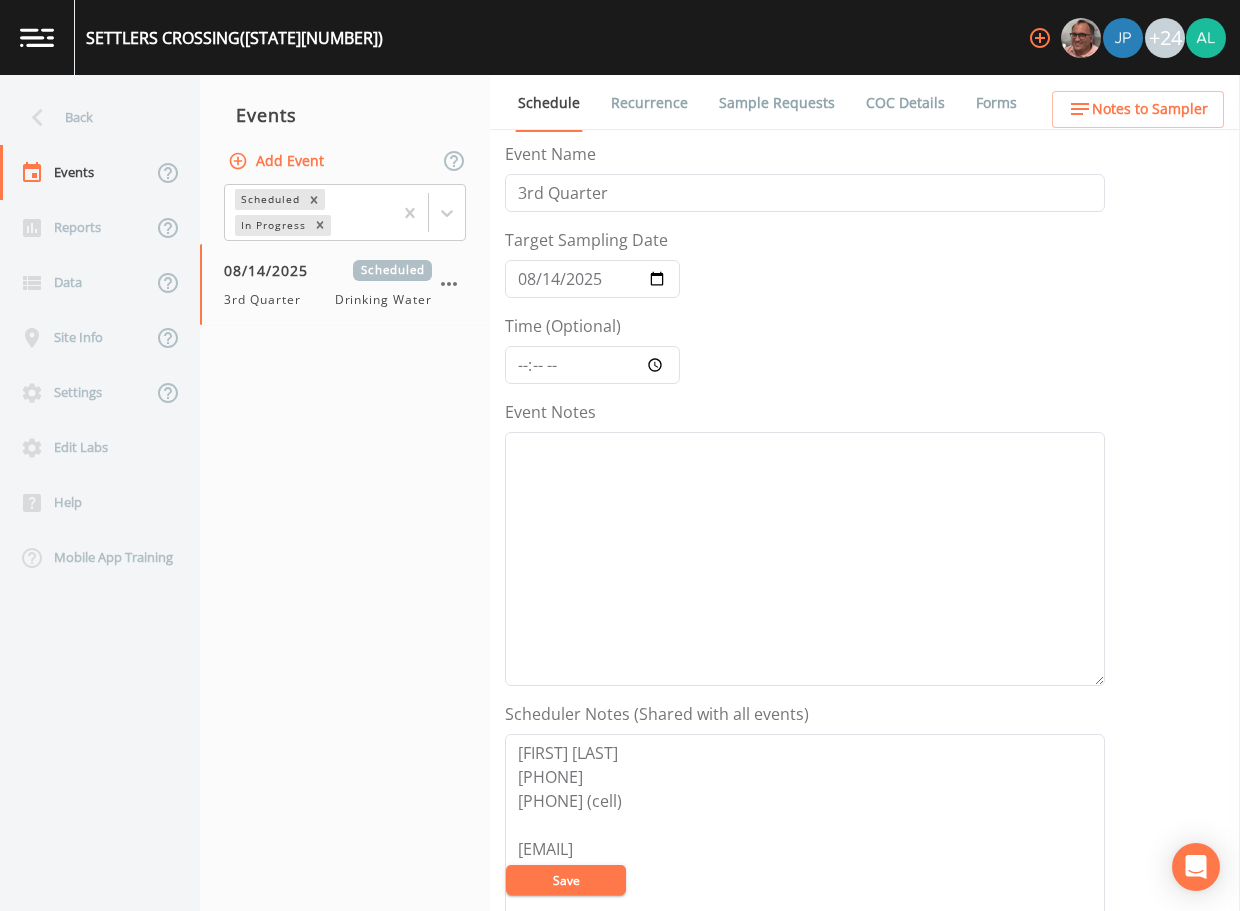 click on "Save" at bounding box center (566, 880) 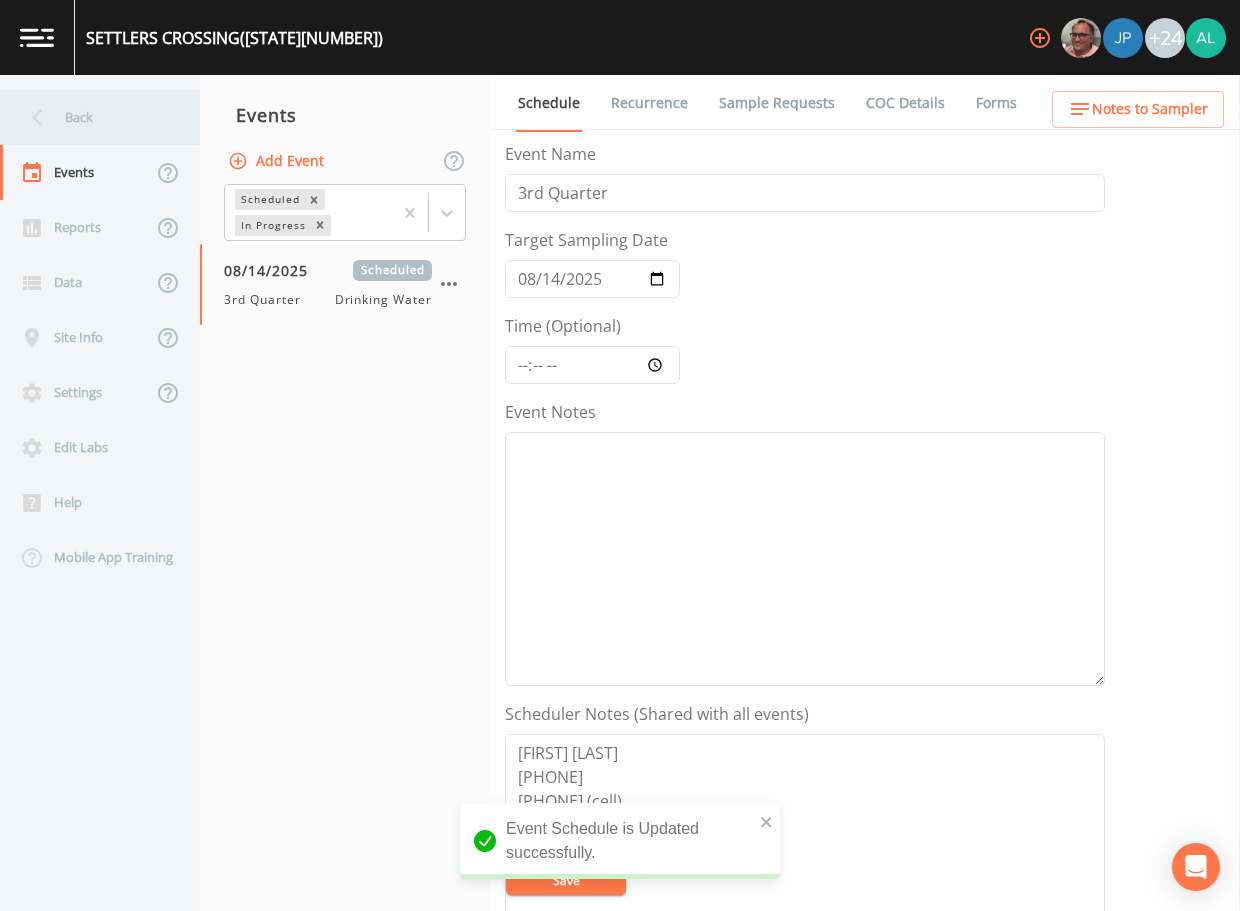 click on "Back" at bounding box center (90, 117) 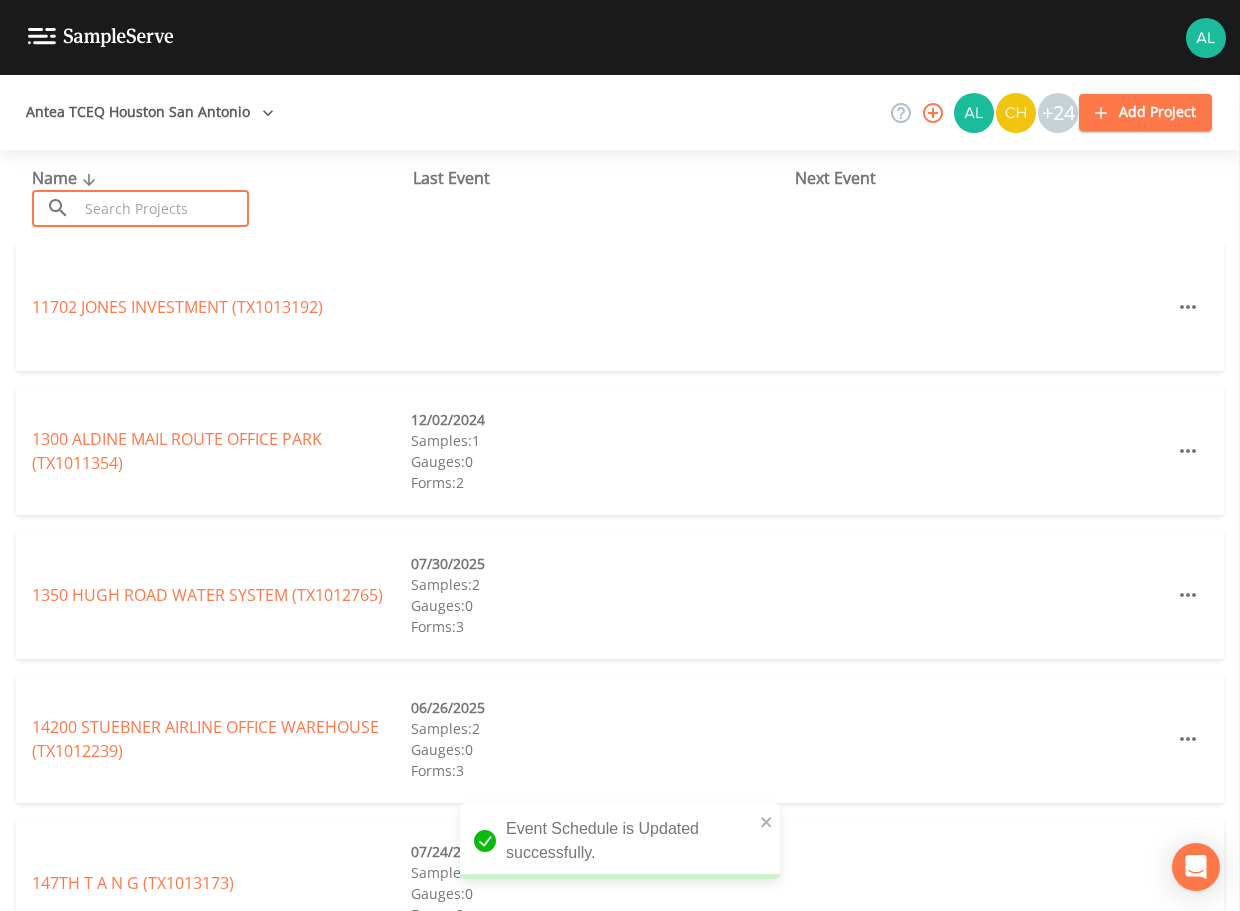 click at bounding box center (163, 208) 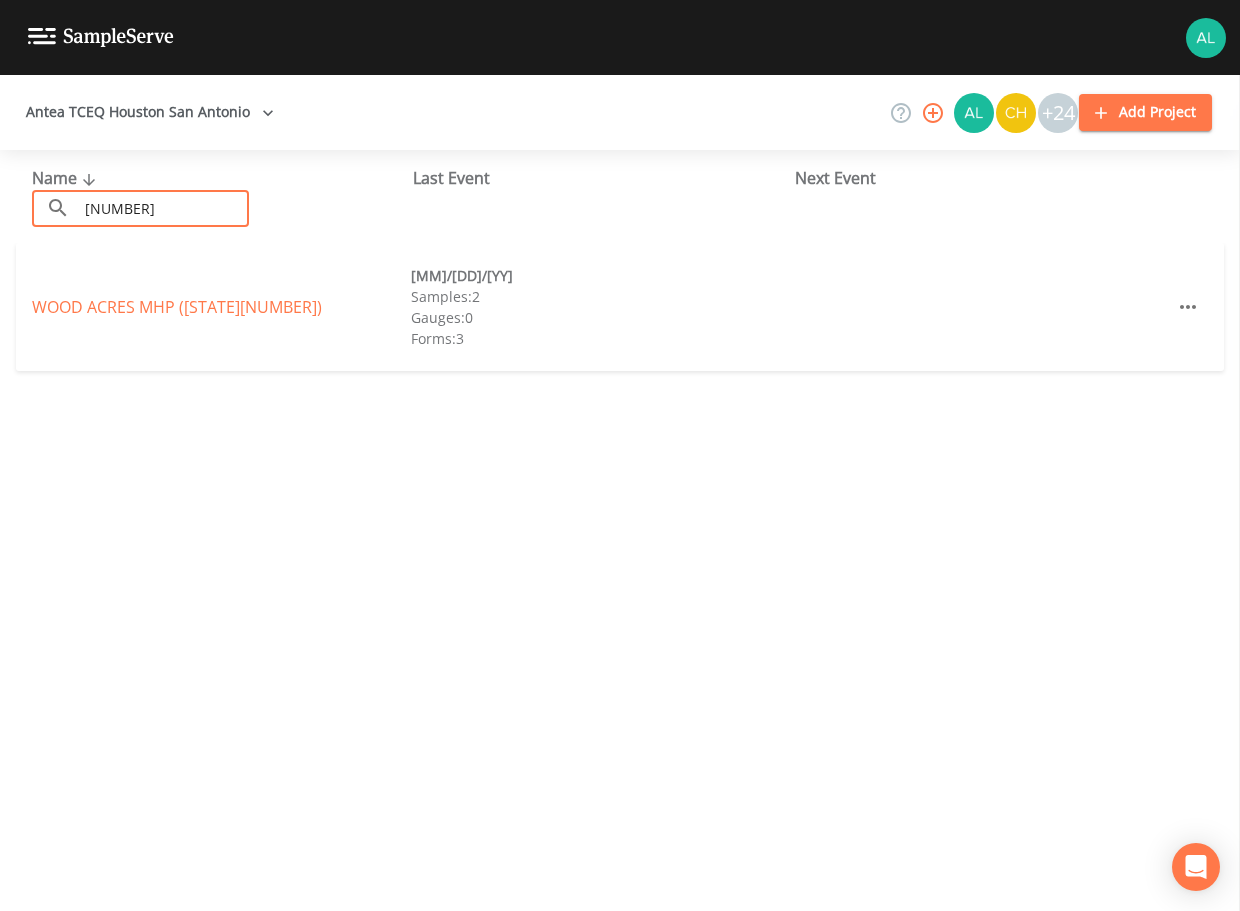 type on "[NUMBER]" 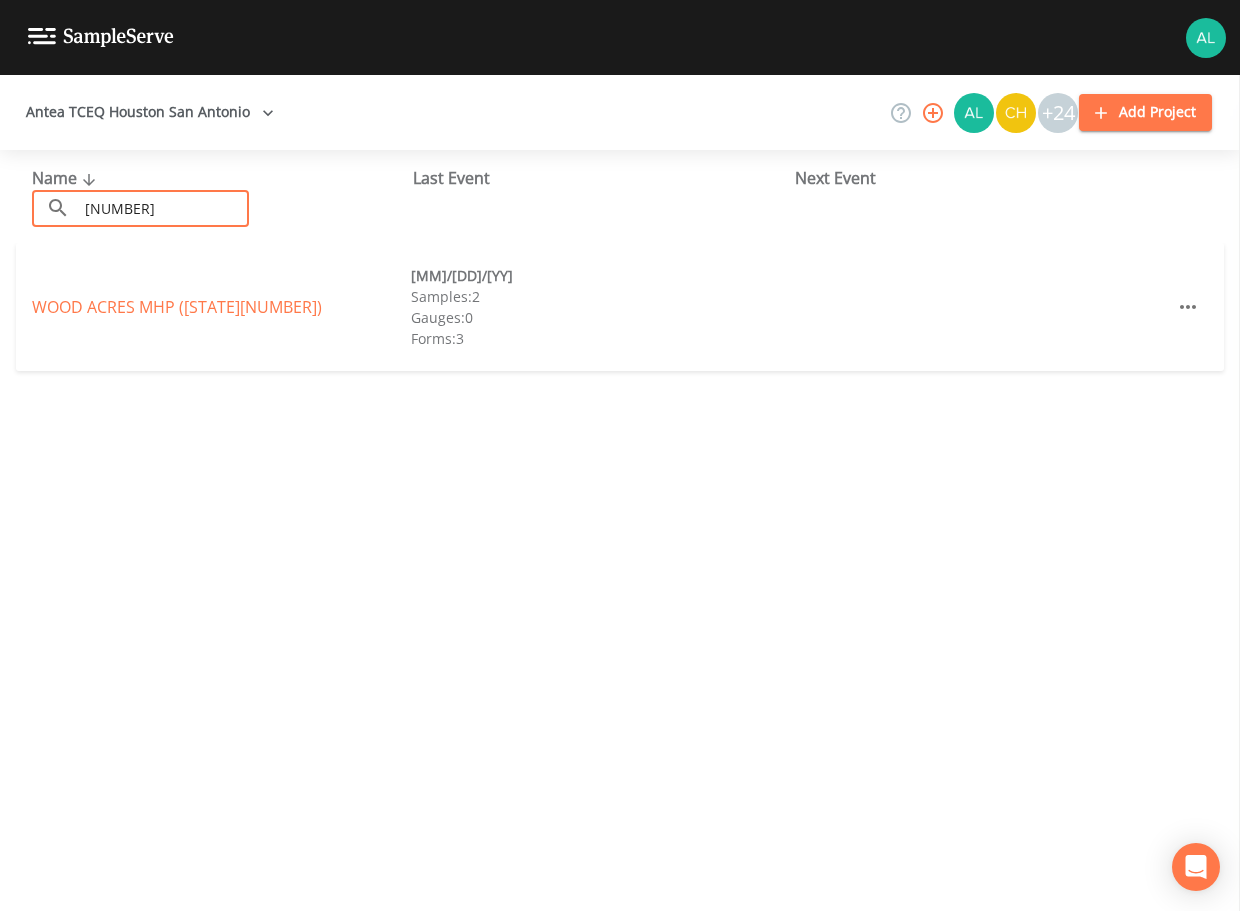 click on "Name ​ [NUMBER] ​ Last Event Next Event WOOD ACRES MHP   ([STATE][NUMBER]) Samples:  2 Gauges:  0 Forms:  3" at bounding box center (620, 530) 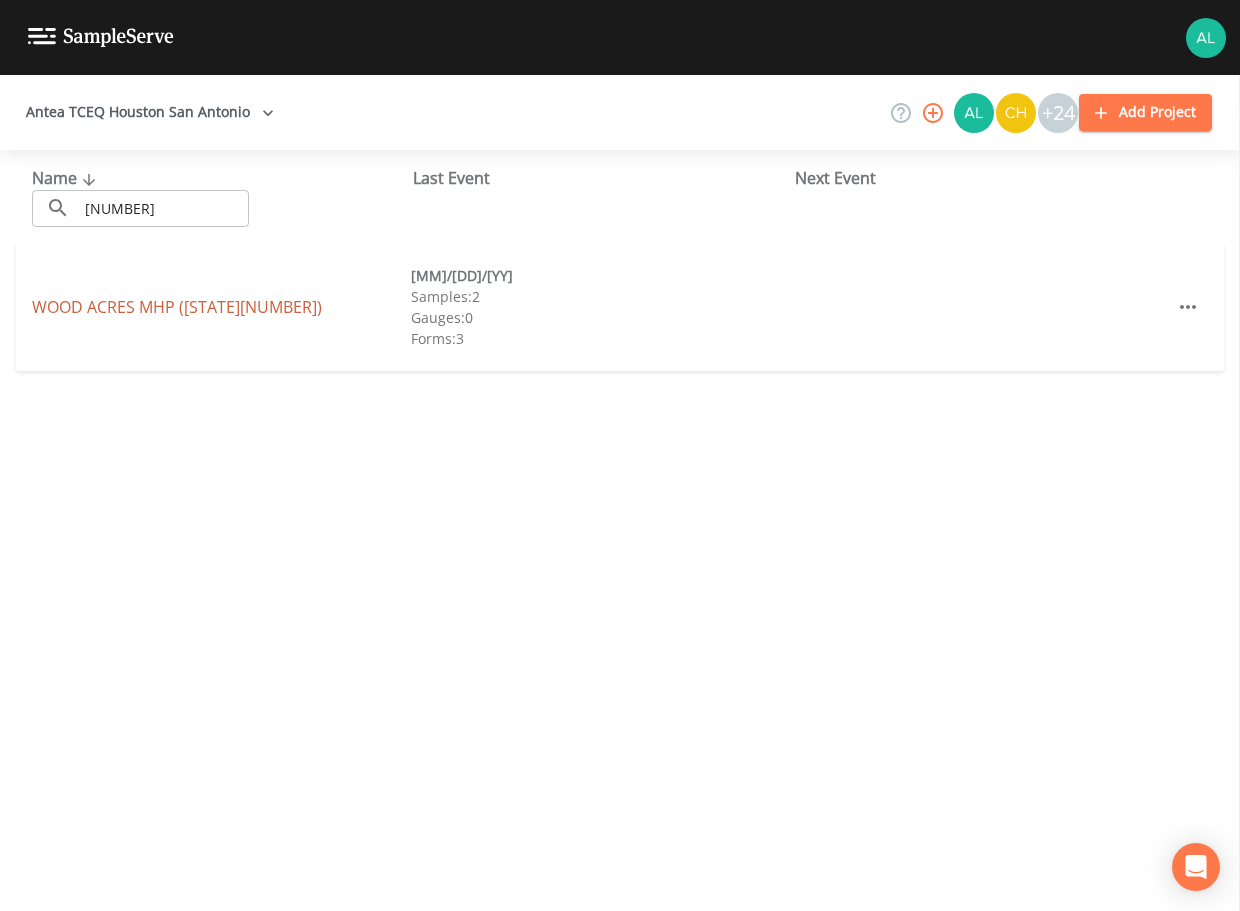 click on "WOOD ACRES MHP   ([STATE][NUMBER])" at bounding box center (177, 307) 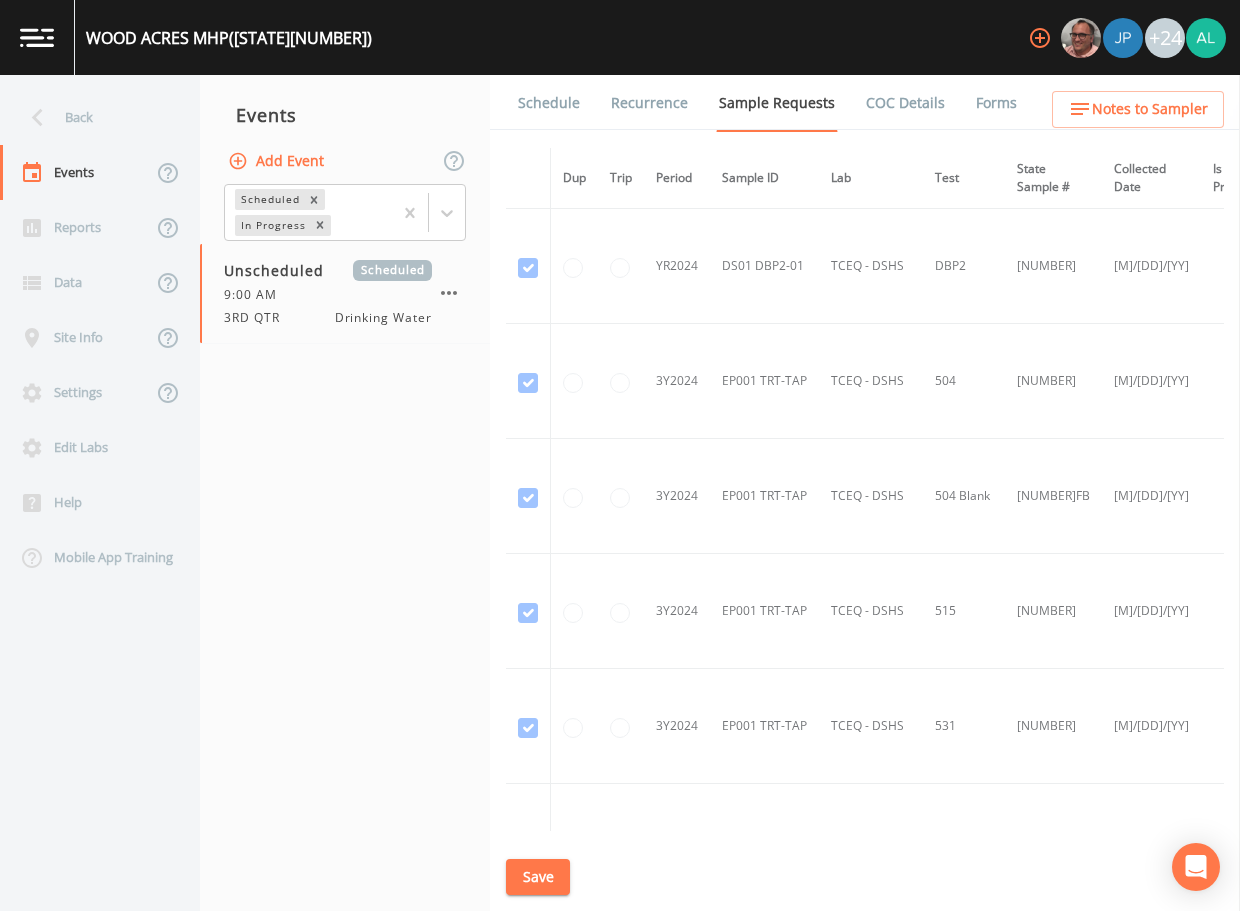 click on "Schedule" at bounding box center [549, 103] 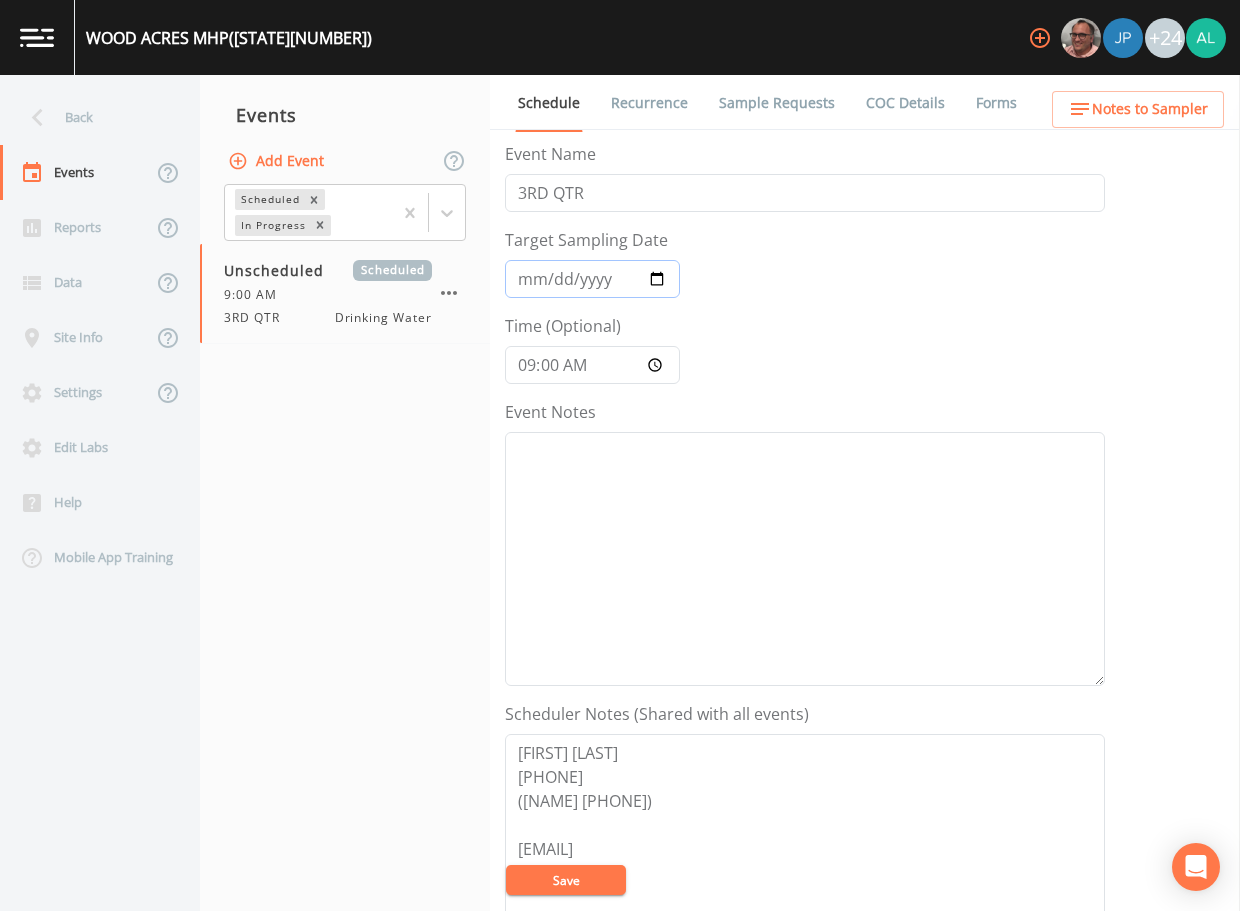 click on "Target Sampling Date" at bounding box center (592, 279) 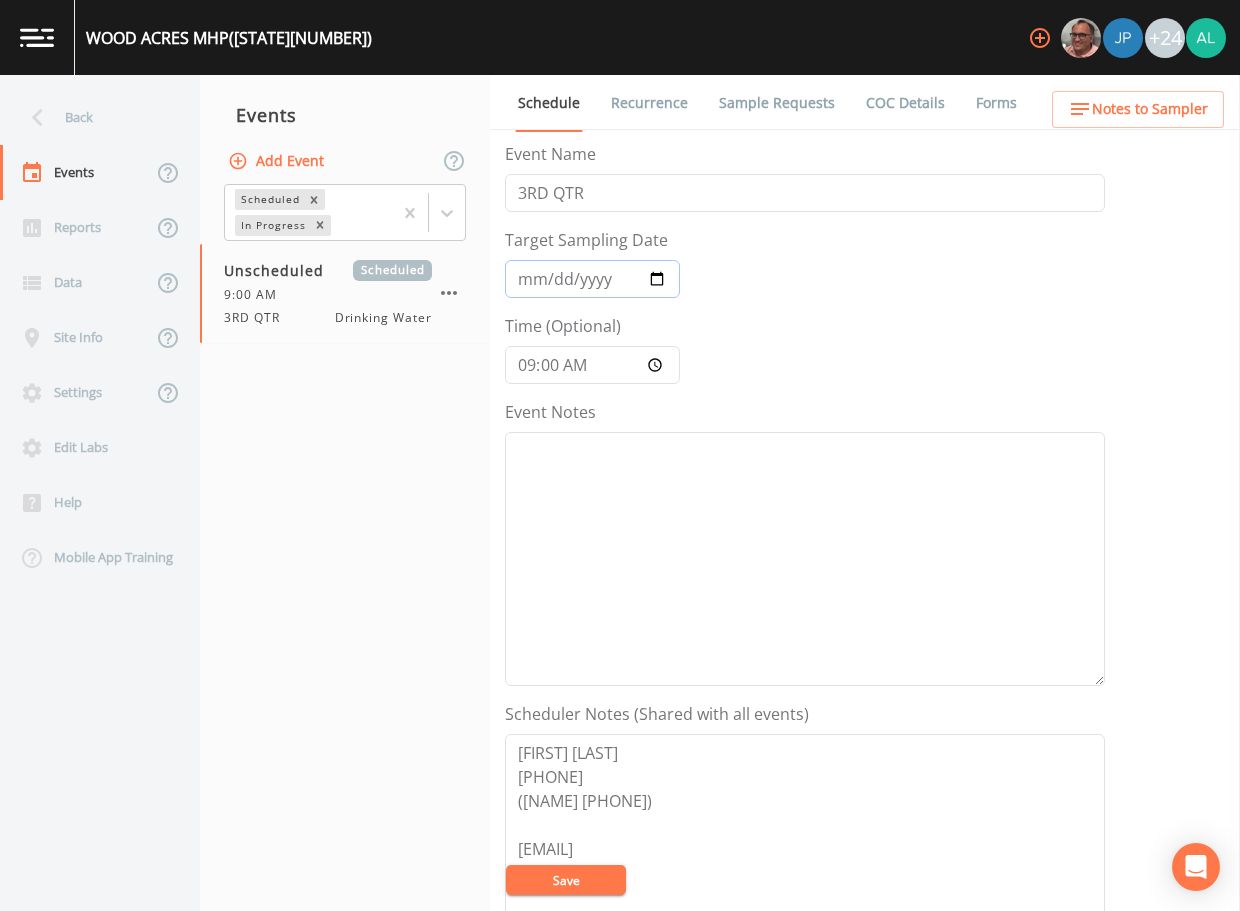 type on "2025-08-14" 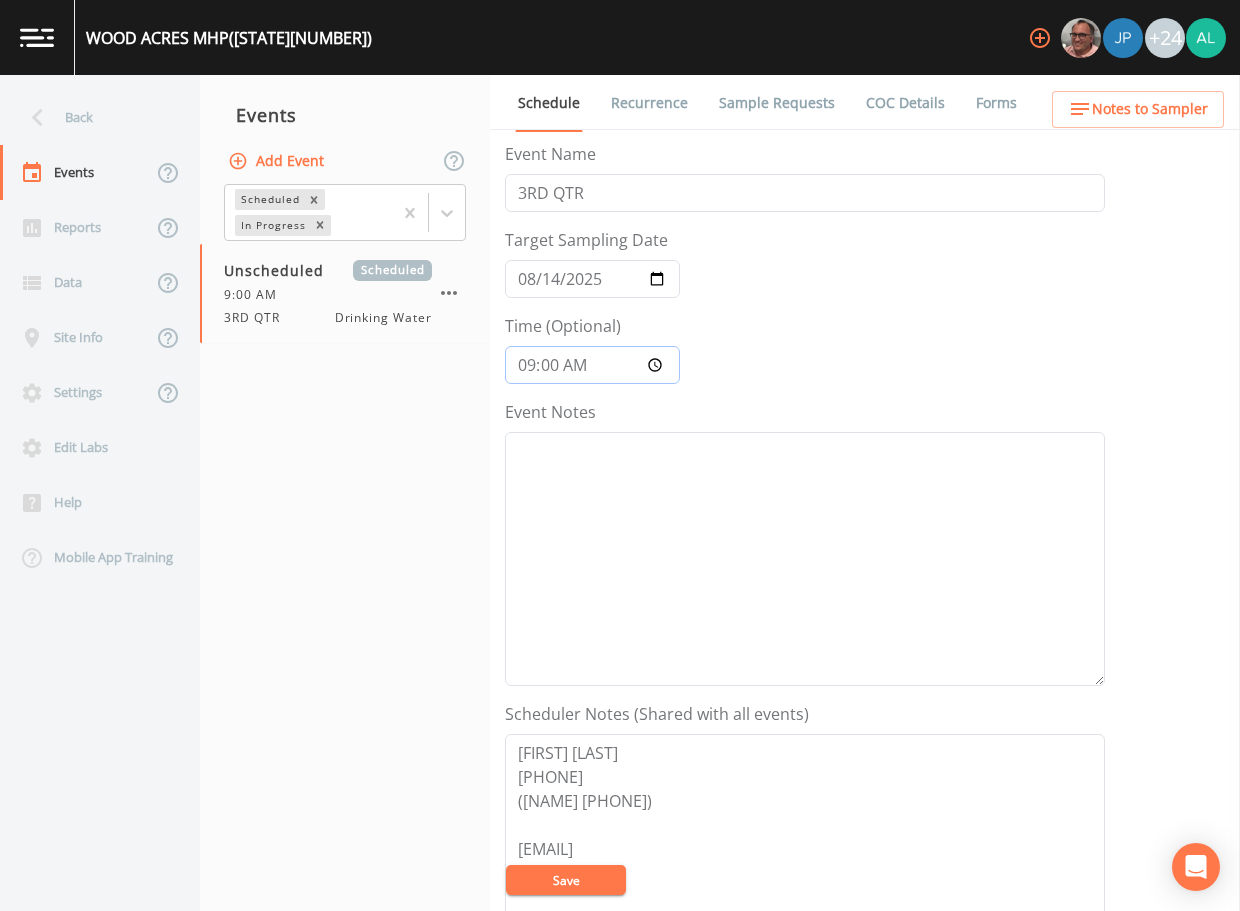 click on "09:00:00" at bounding box center (592, 365) 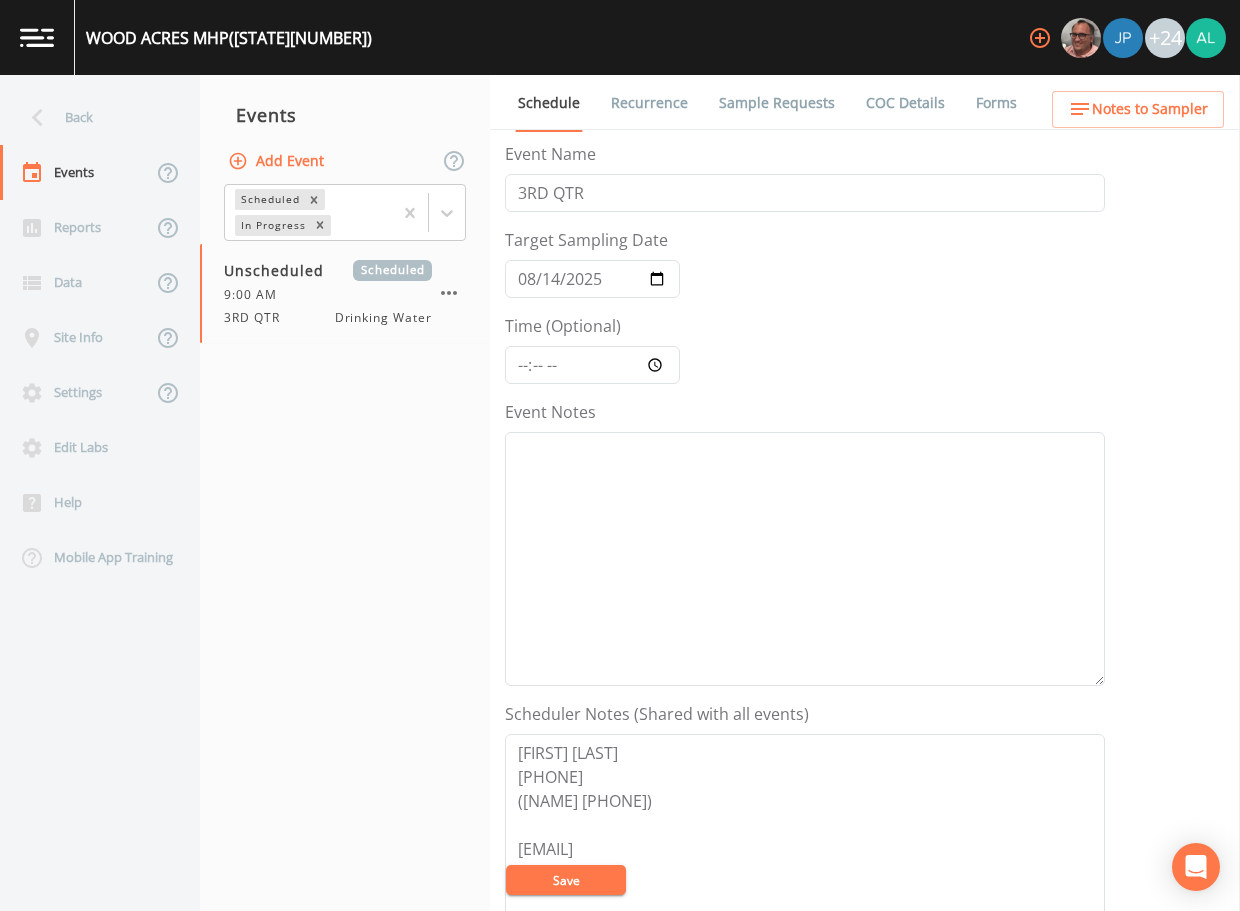 click on "Save" at bounding box center [566, 880] 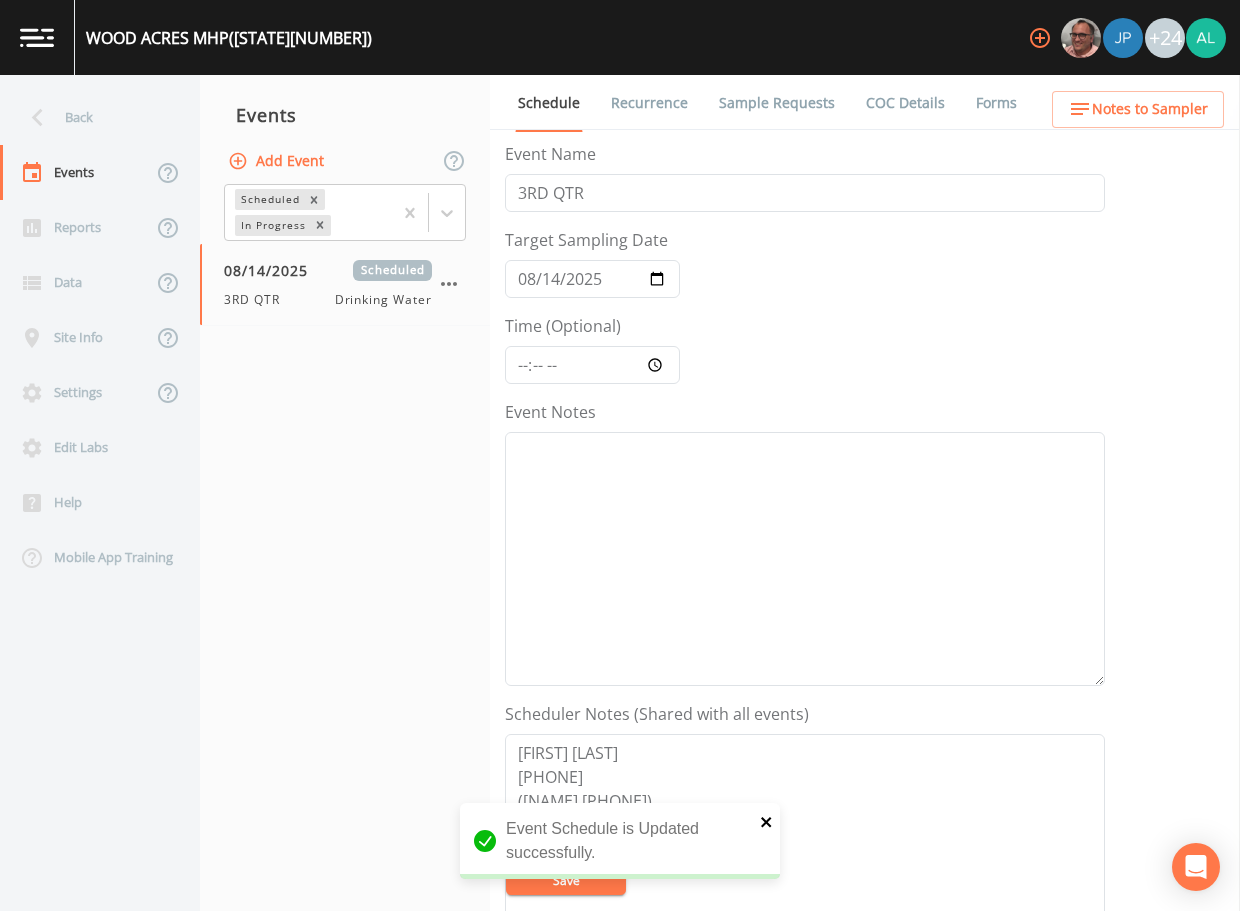 click 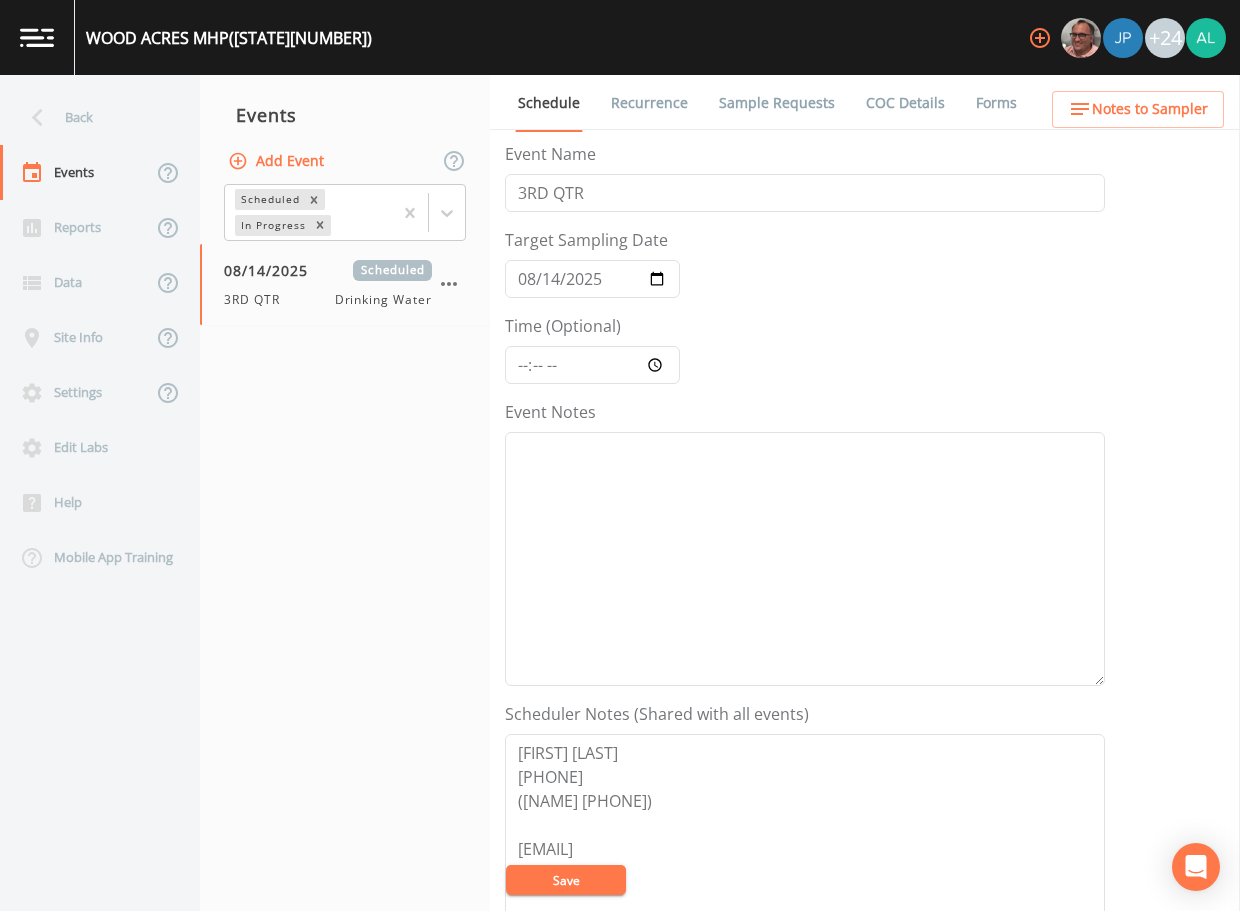 click on "Event Schedule is Updated successfully." at bounding box center [620, 895] 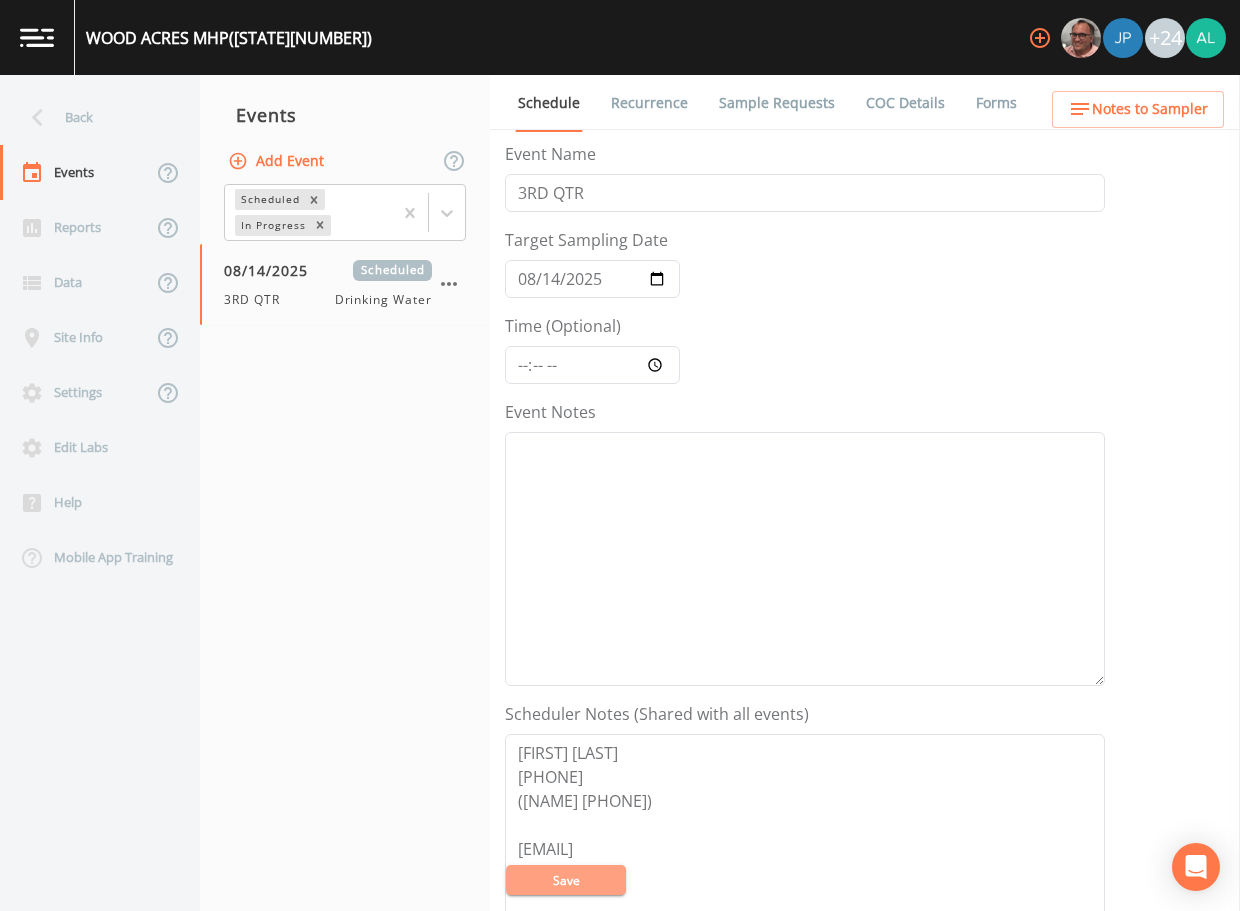 click on "Save" at bounding box center (566, 880) 